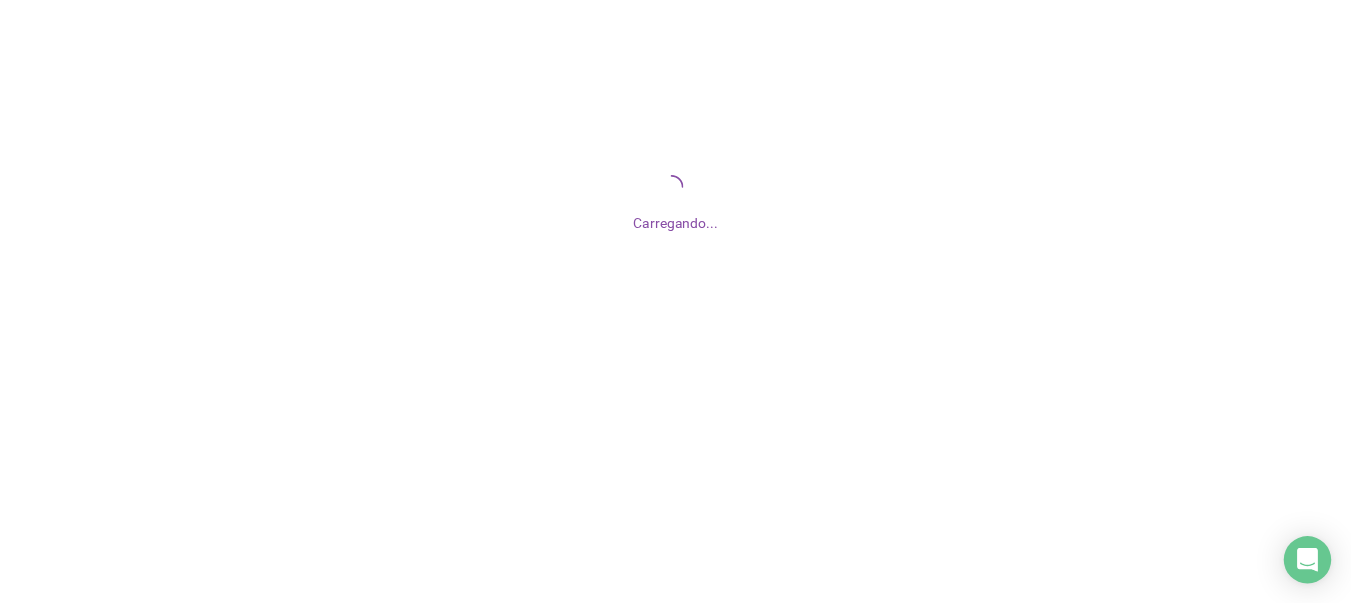 scroll, scrollTop: 0, scrollLeft: 0, axis: both 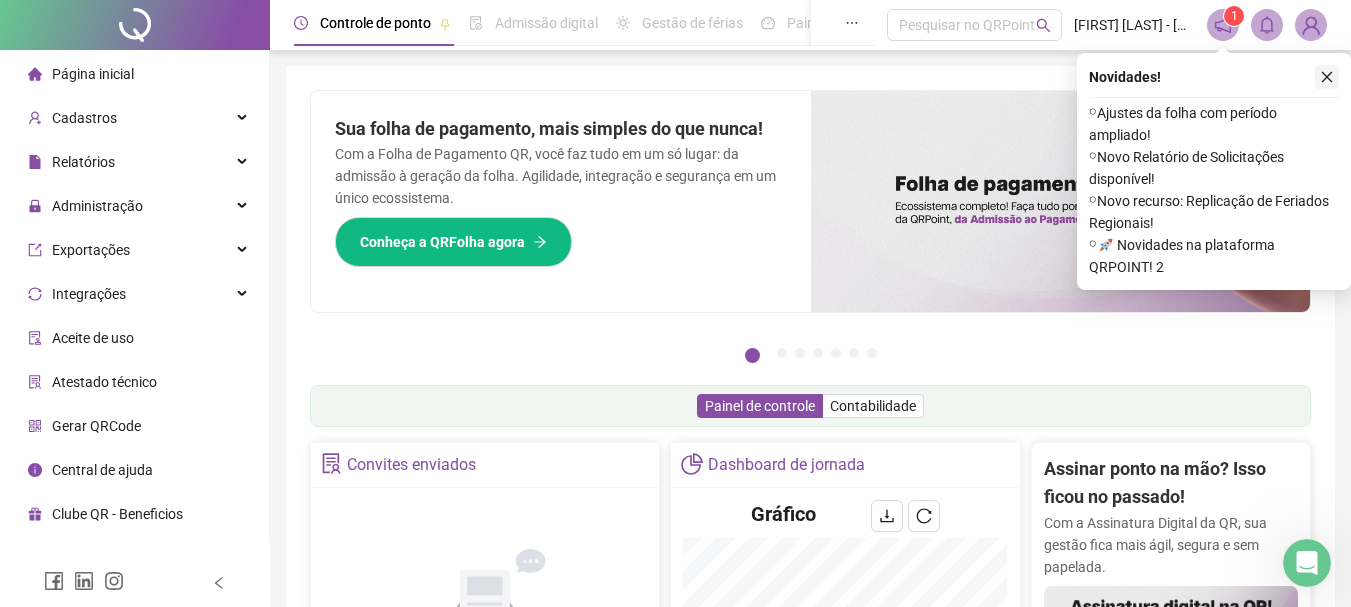 click 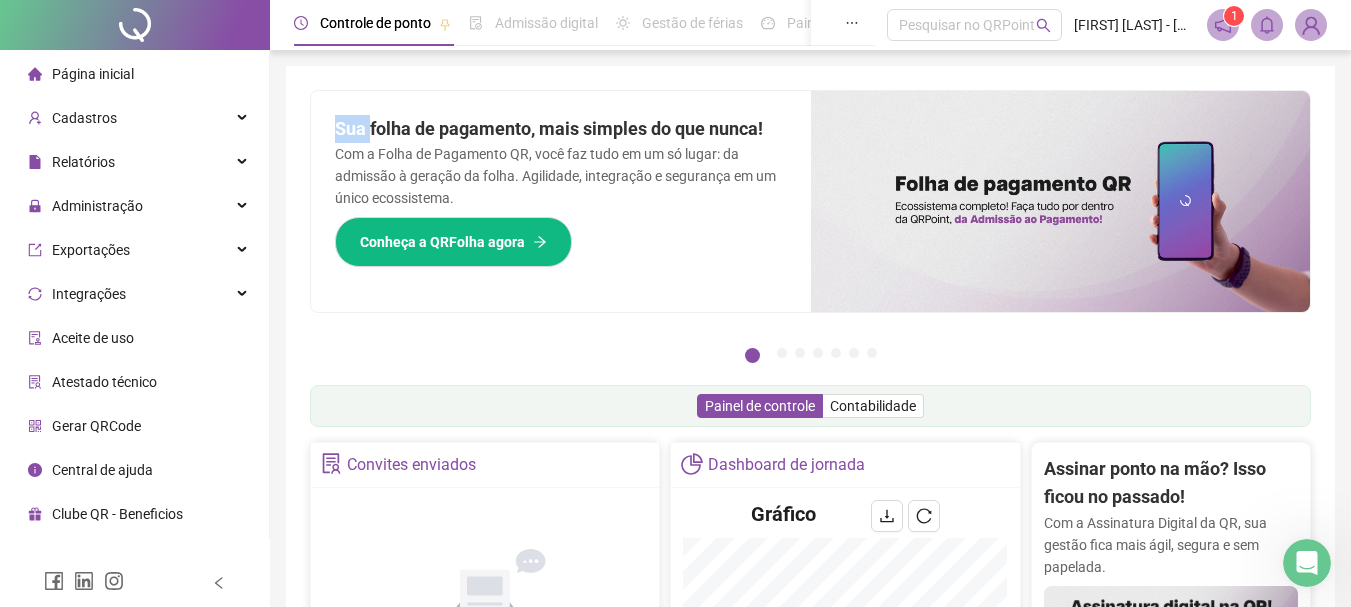 click on "Pague o QRPoint com Cartão de Crédito Sua assinatura: mais segurança, prática e sem preocupações com boletos! Saiba mais Sua folha de pagamento, mais simples do que nunca! Com a Folha de Pagamento QR, você faz tudo em um só lugar: da admissão à geração da folha. Agilidade, integração e segurança em um único ecossistema. Conheça a QRFolha agora 🔍 Precisa de Ajuda? Conte com o Suporte da QRPoint! Encontre respostas rápidas e eficientes em nosso Guia Prático de Suporte. Acesse agora e descubra todos os nossos canais de atendimento! 🚀 Saiba Mais Automatize seu DP e ganhe mais tempo! 🚀 Agende uma demonstração agora e veja como simplificamos admissão, ponto, férias e holerites em um só lugar! Agendar Demonstração Agora Apoie seus colaboradores sem custo! Dinheiro na conta sem complicação. Solicite Mais Informações Seus Colaboradores Precisam de Apoio Financeiro? Ofereça empréstimo consignado e antecipação salarial com o QRPoint Crédito. Saiba mais Saiba mais Saiba mais 1" at bounding box center (810, 651) 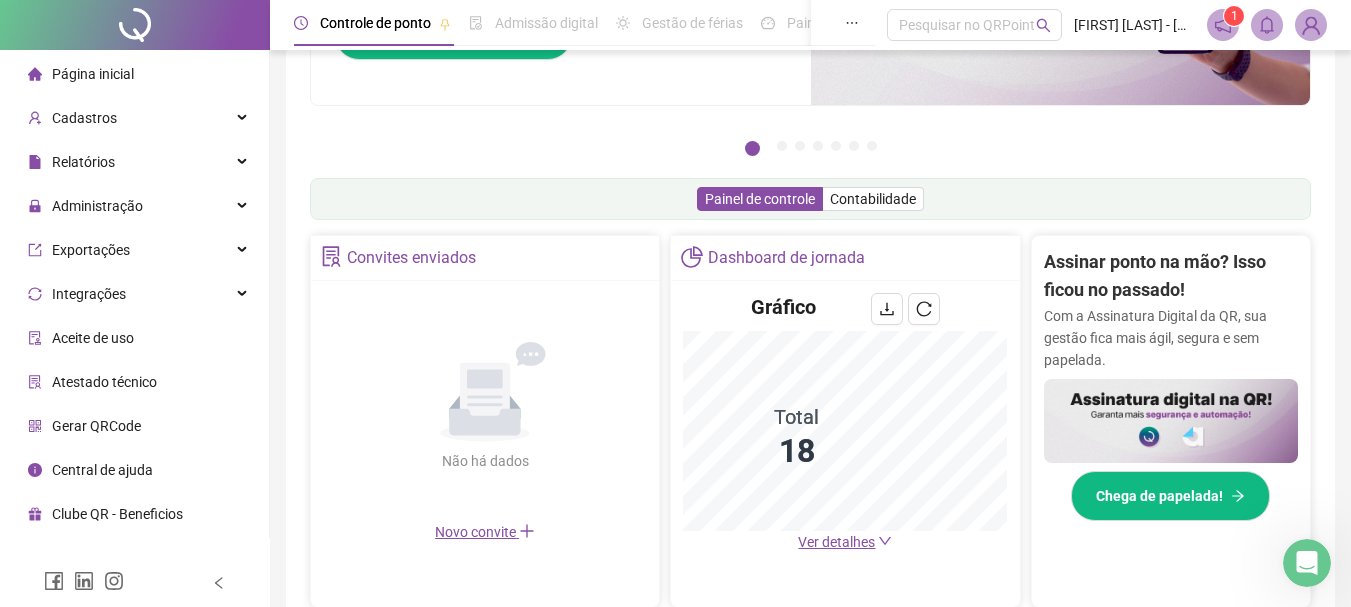 scroll, scrollTop: 300, scrollLeft: 0, axis: vertical 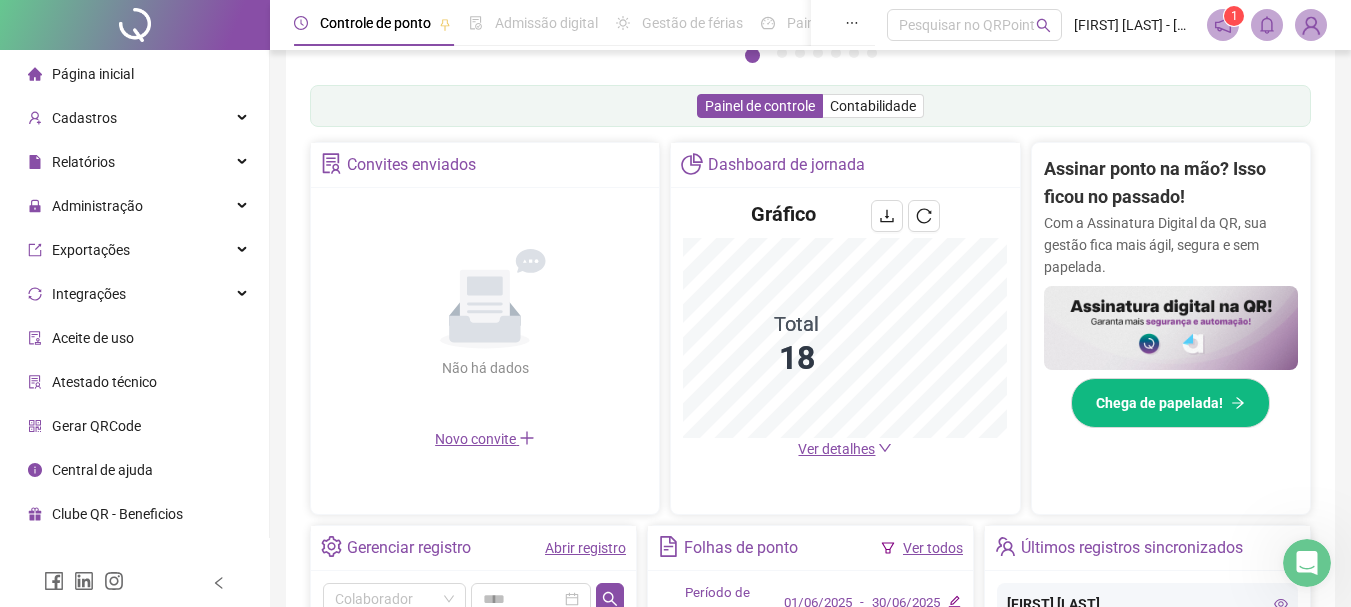 click on "Ver detalhes" at bounding box center (836, 449) 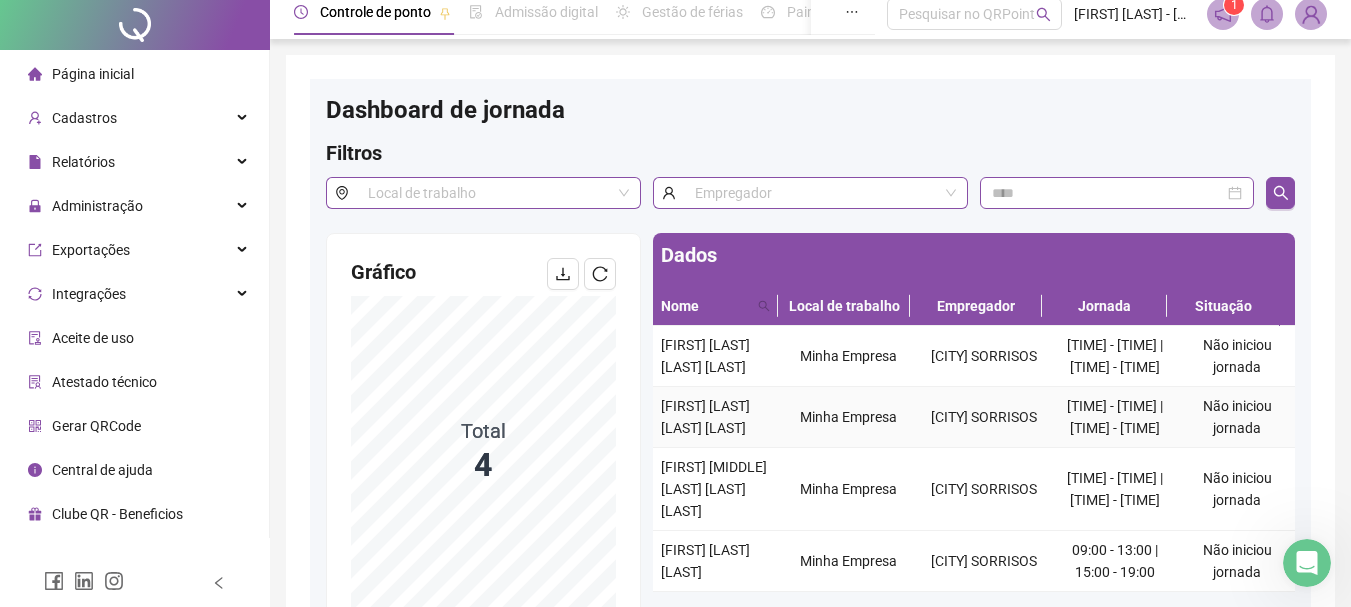scroll, scrollTop: 0, scrollLeft: 0, axis: both 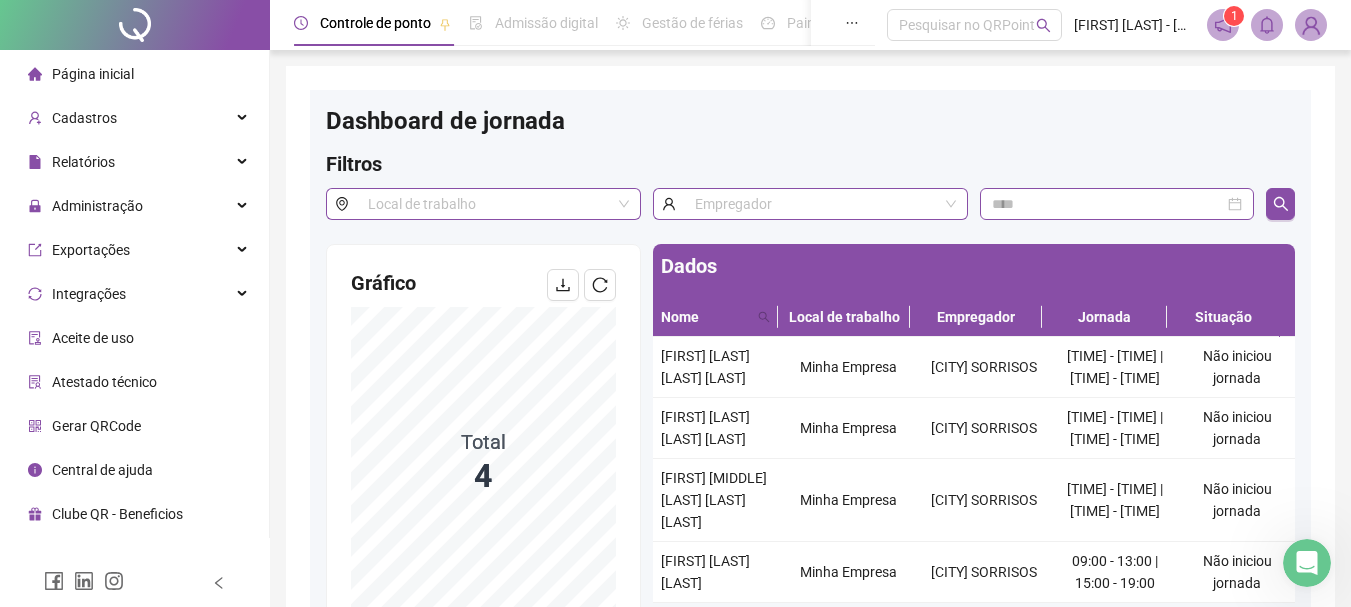 click on "Página inicial" at bounding box center [134, 74] 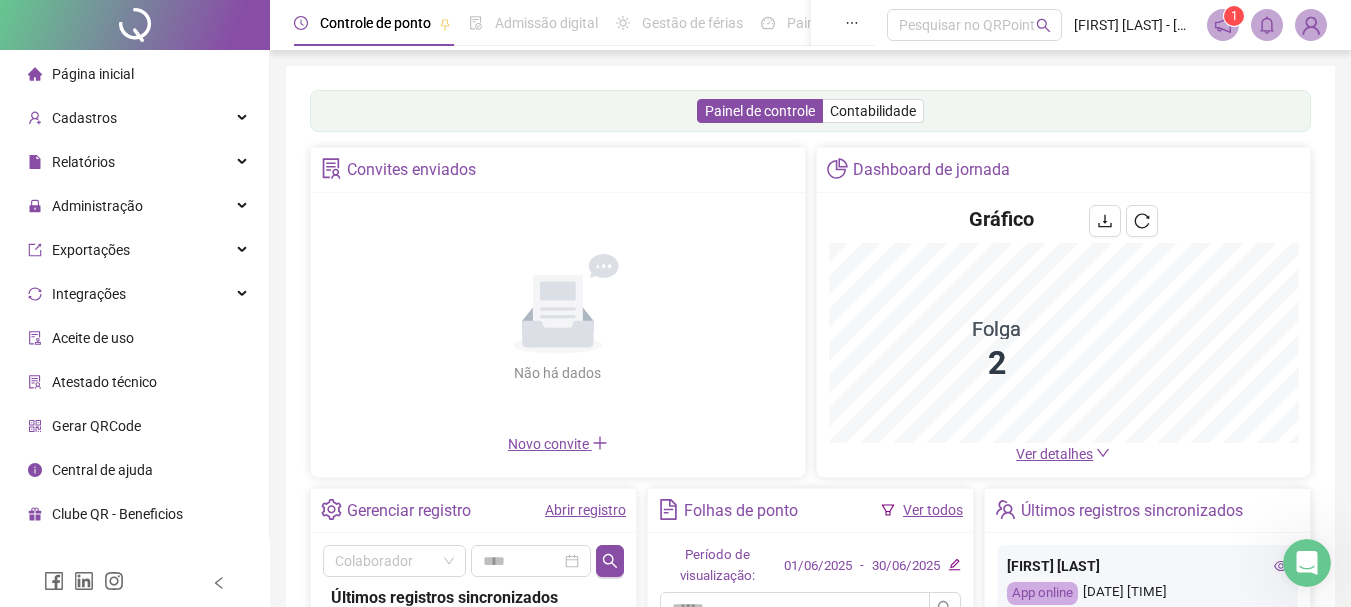 click on "Dashboard de jornada" at bounding box center (1064, 170) 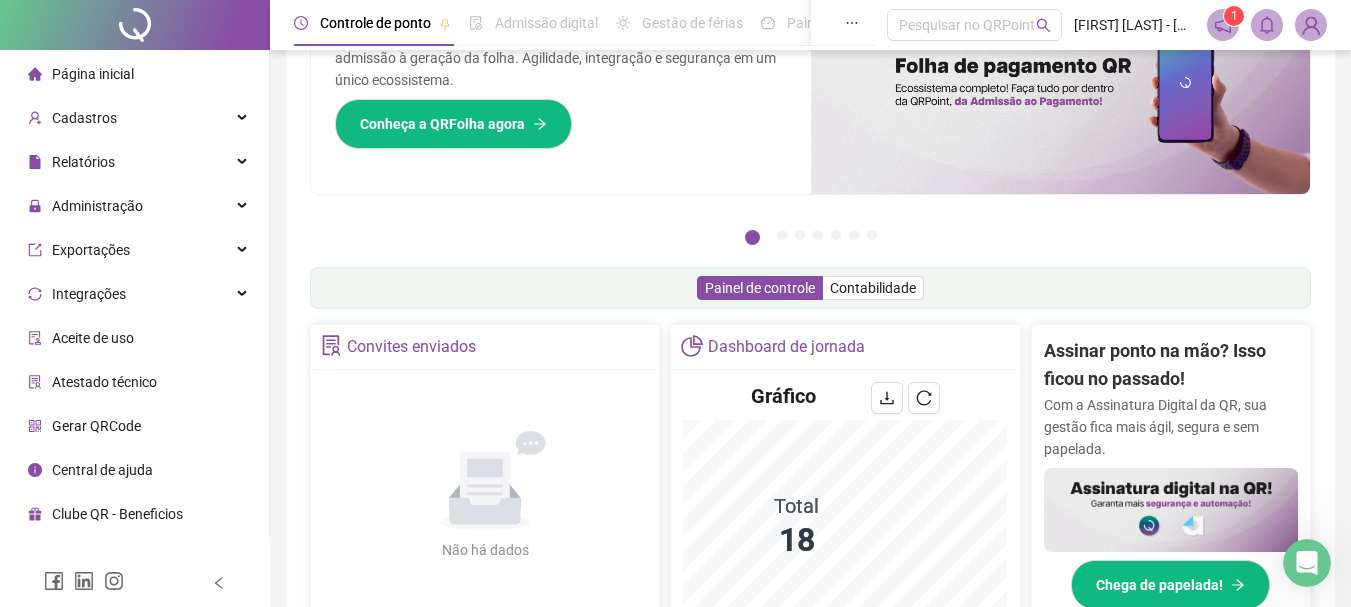 scroll, scrollTop: 0, scrollLeft: 0, axis: both 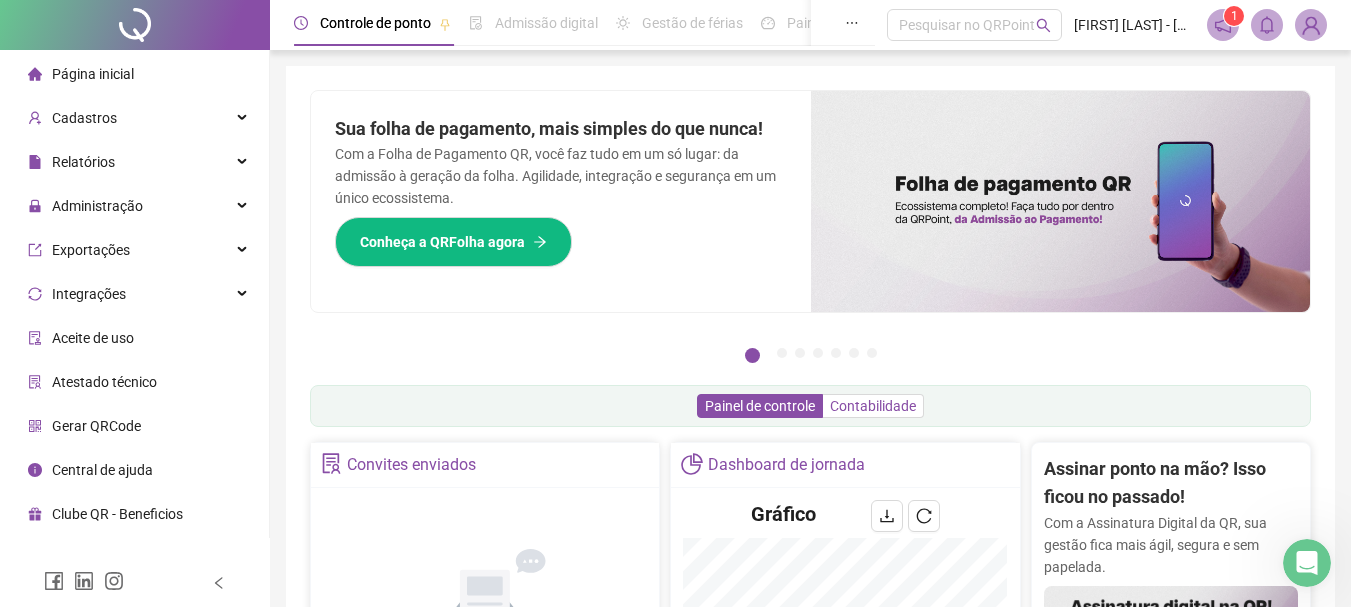 click on "Contabilidade" at bounding box center [873, 406] 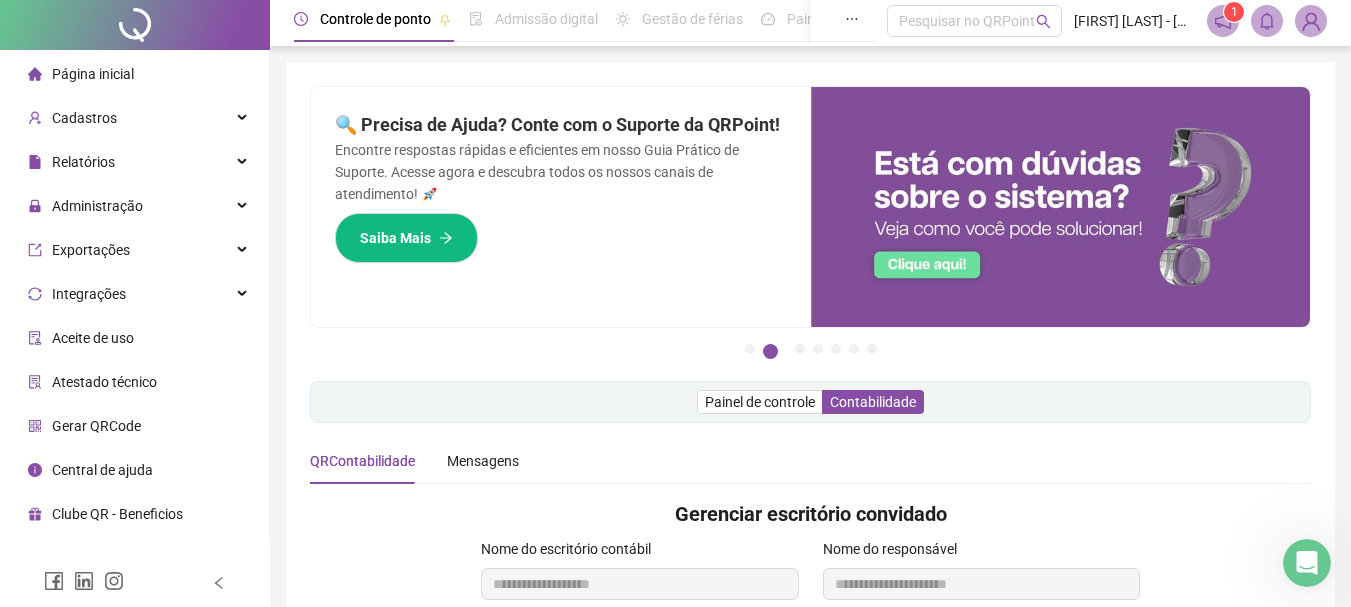 scroll, scrollTop: 0, scrollLeft: 0, axis: both 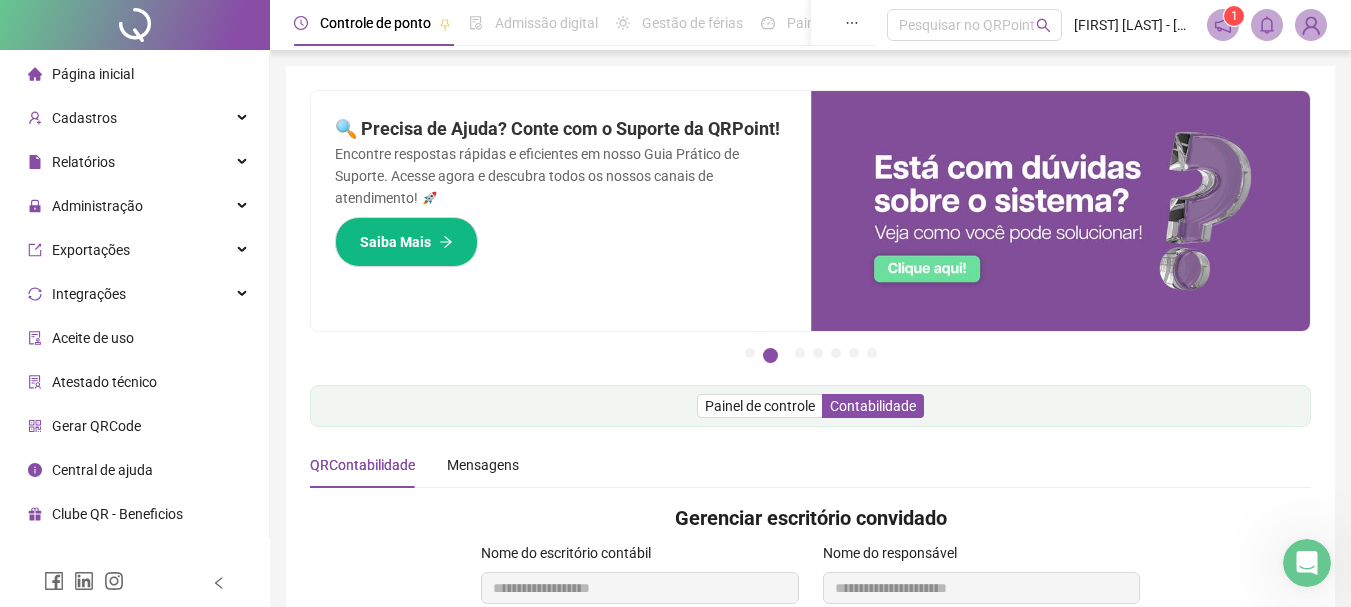 click on "Página inicial" at bounding box center (134, 74) 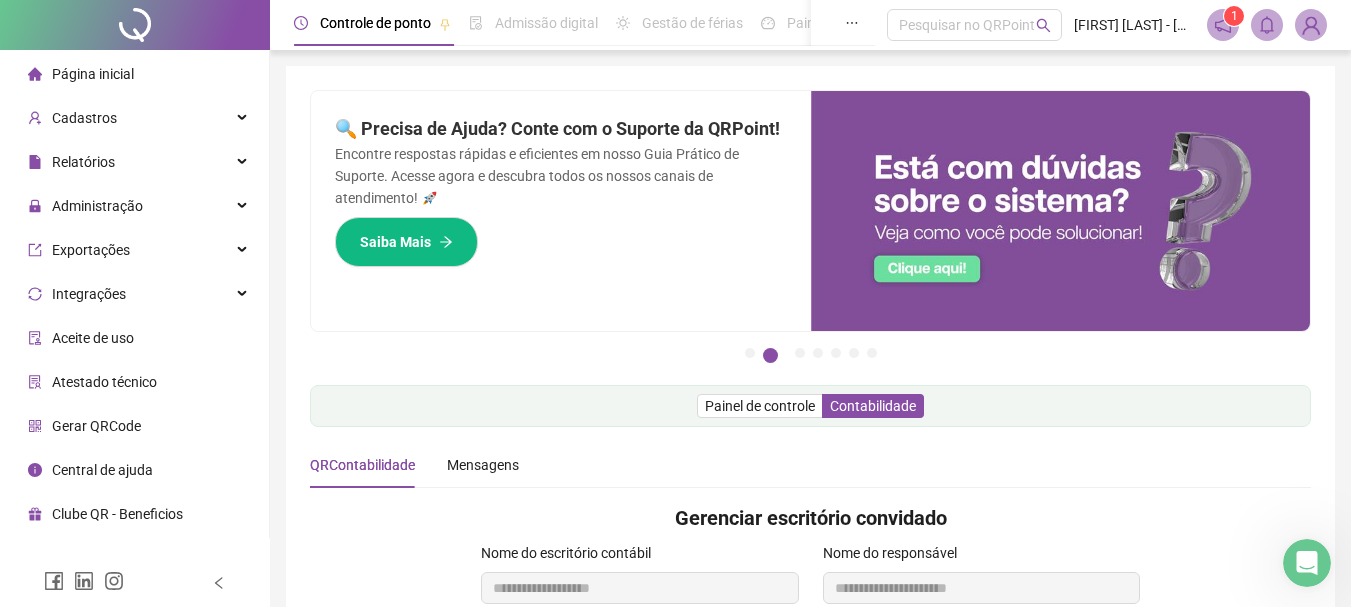 click on "Página inicial" at bounding box center [93, 74] 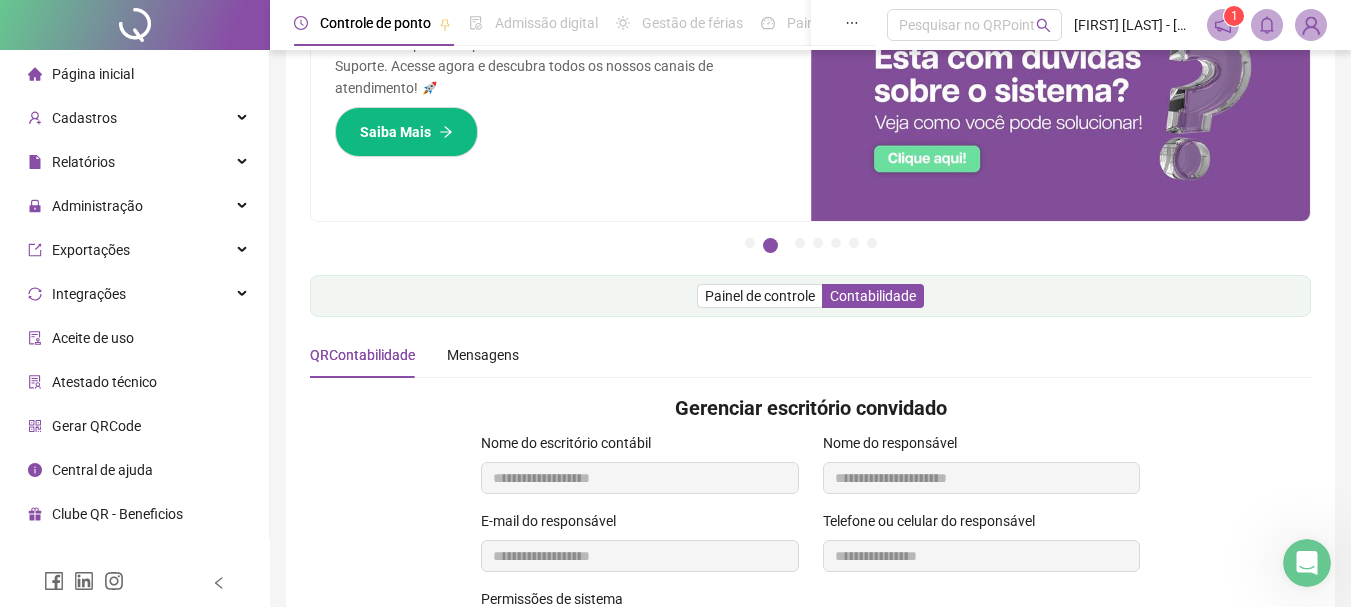scroll, scrollTop: 0, scrollLeft: 0, axis: both 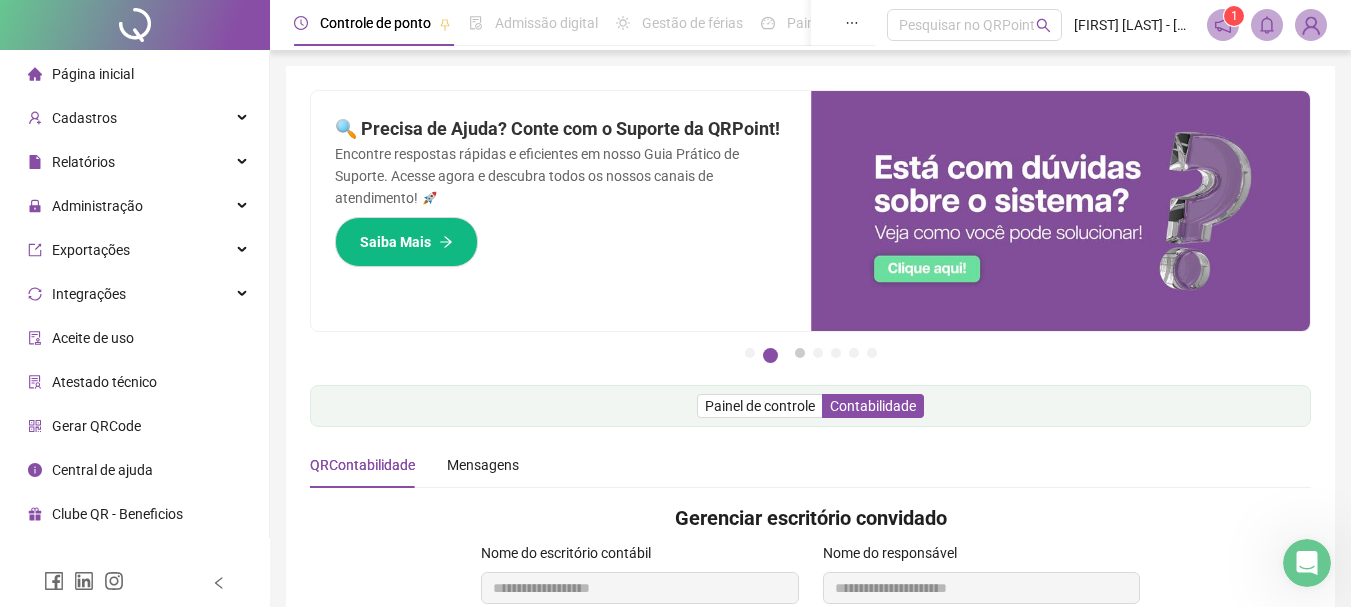 click on "3" at bounding box center (800, 353) 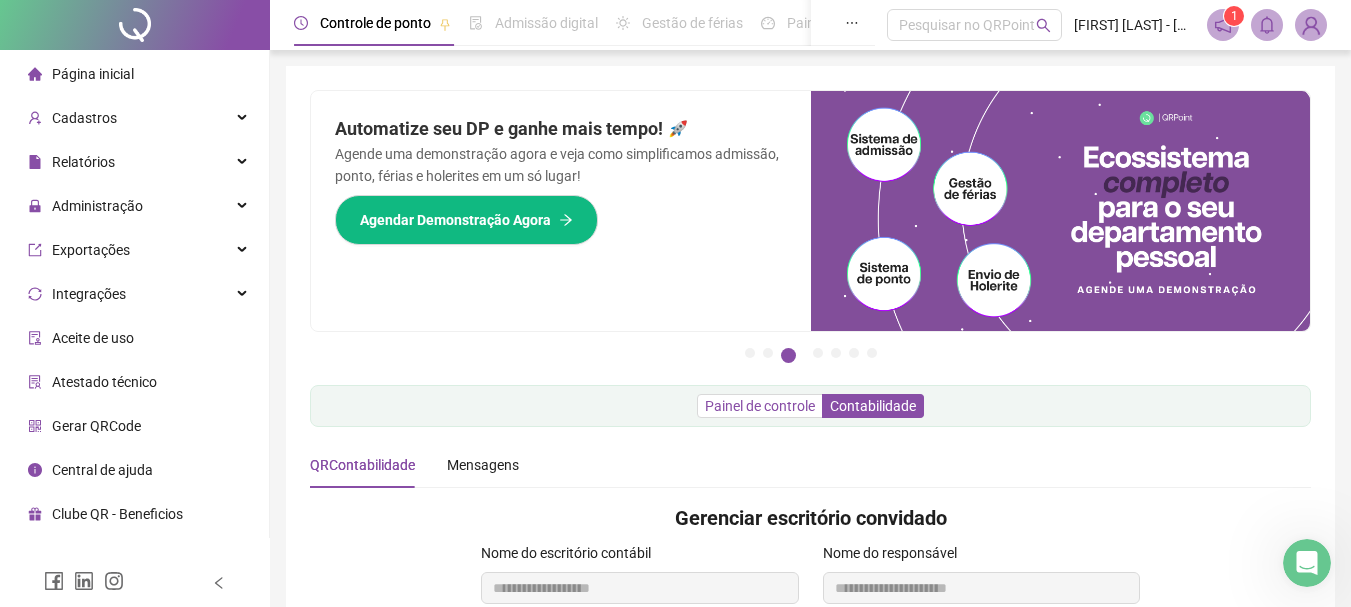 click on "Painel de controle" at bounding box center (760, 406) 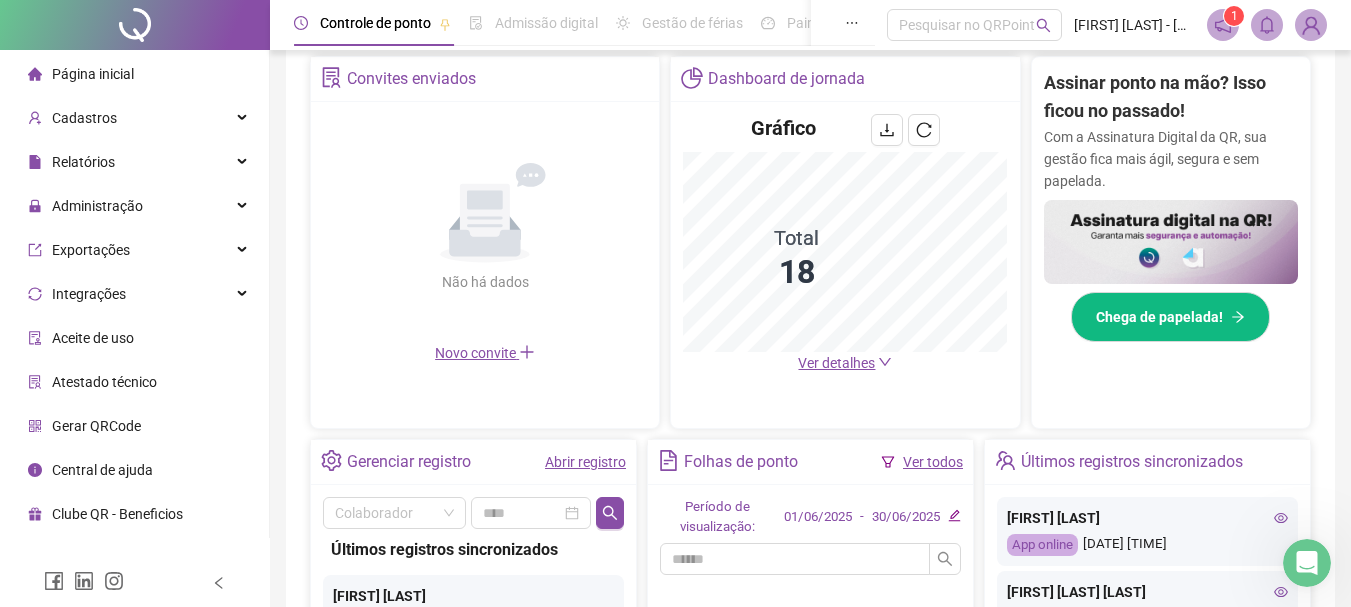 scroll, scrollTop: 400, scrollLeft: 0, axis: vertical 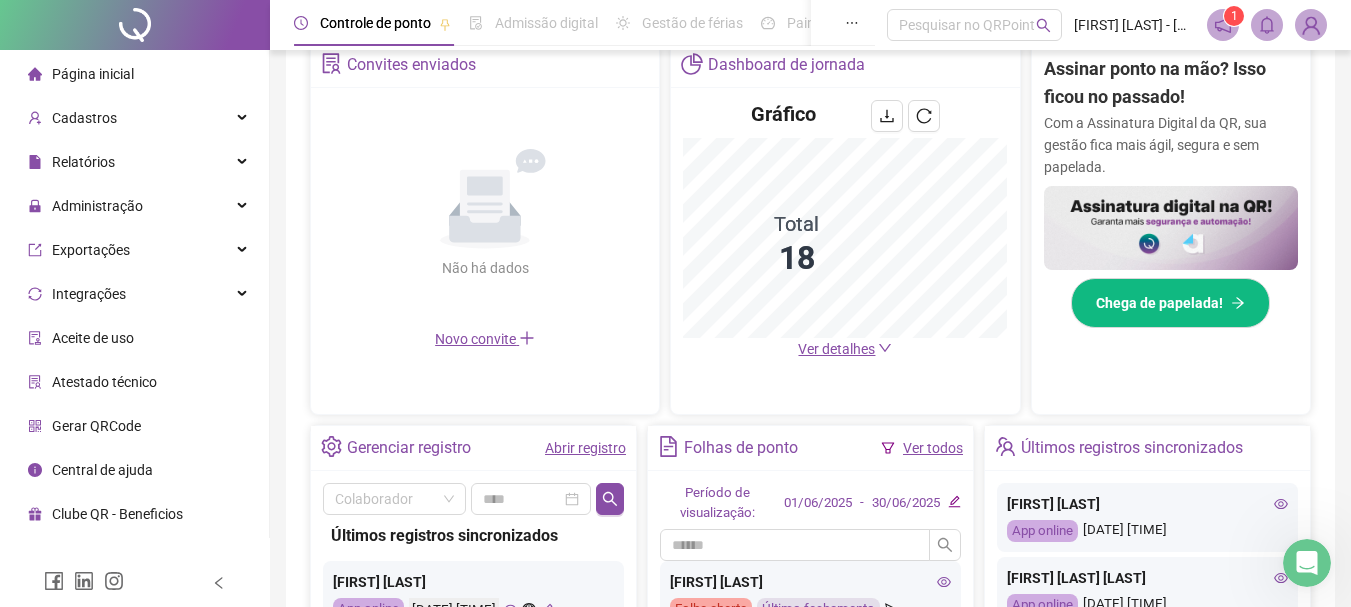 click on "Ver detalhes" at bounding box center [836, 349] 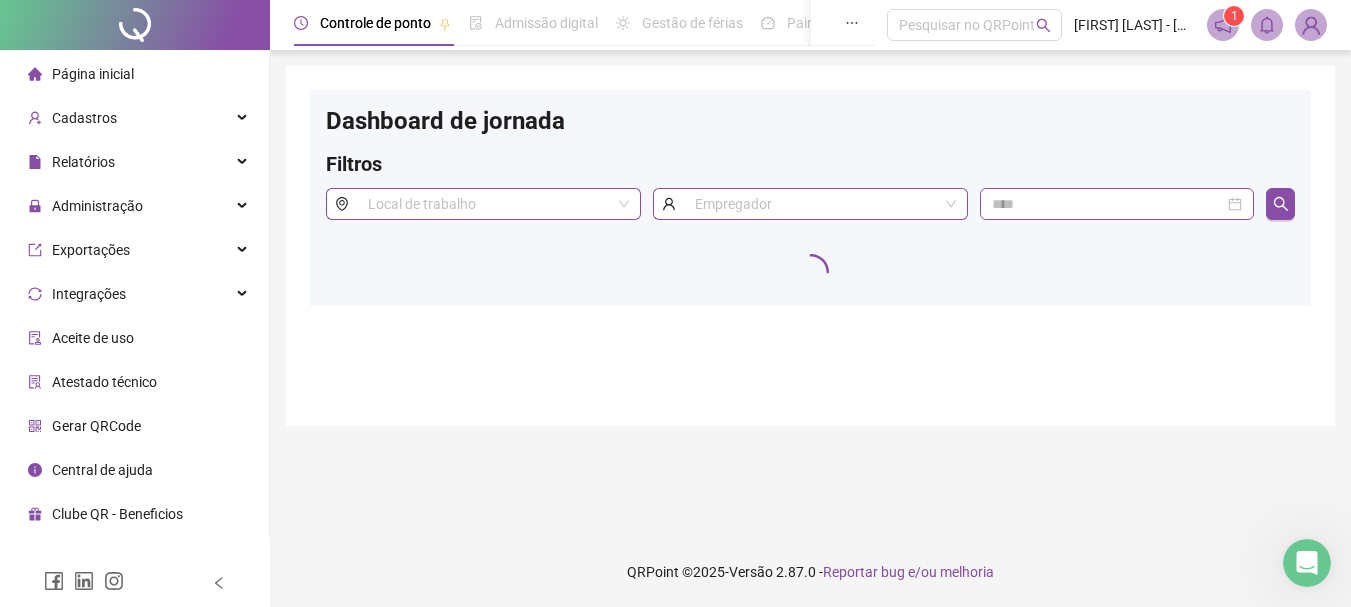 scroll, scrollTop: 0, scrollLeft: 0, axis: both 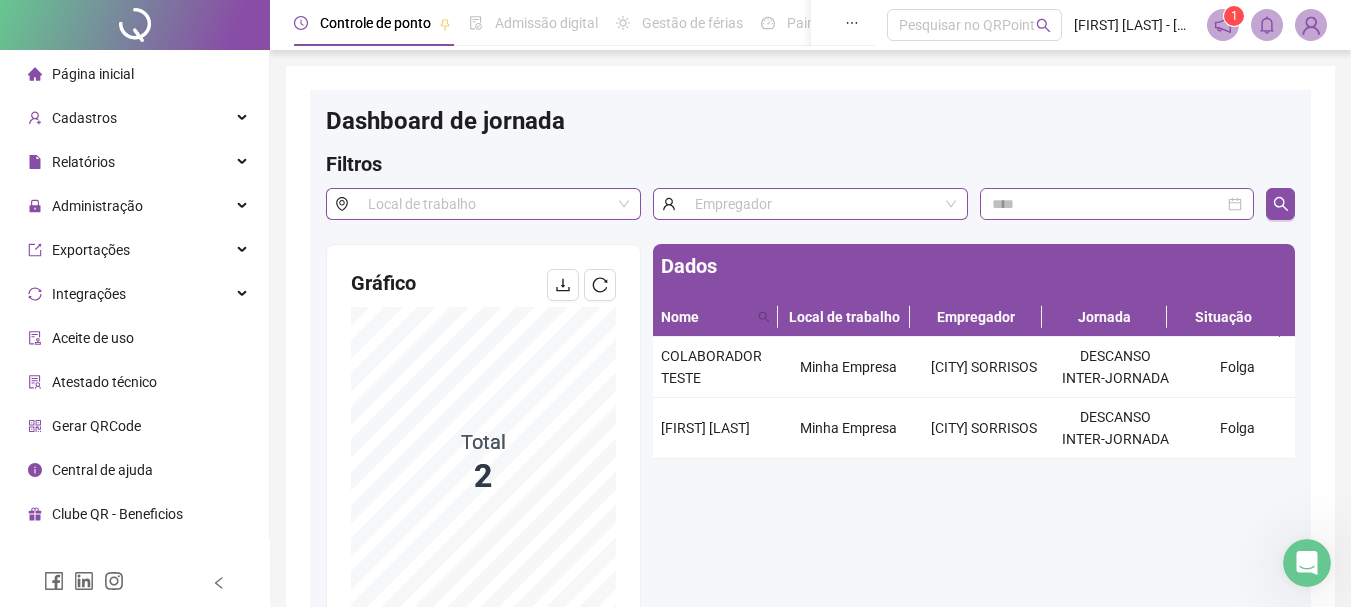 click 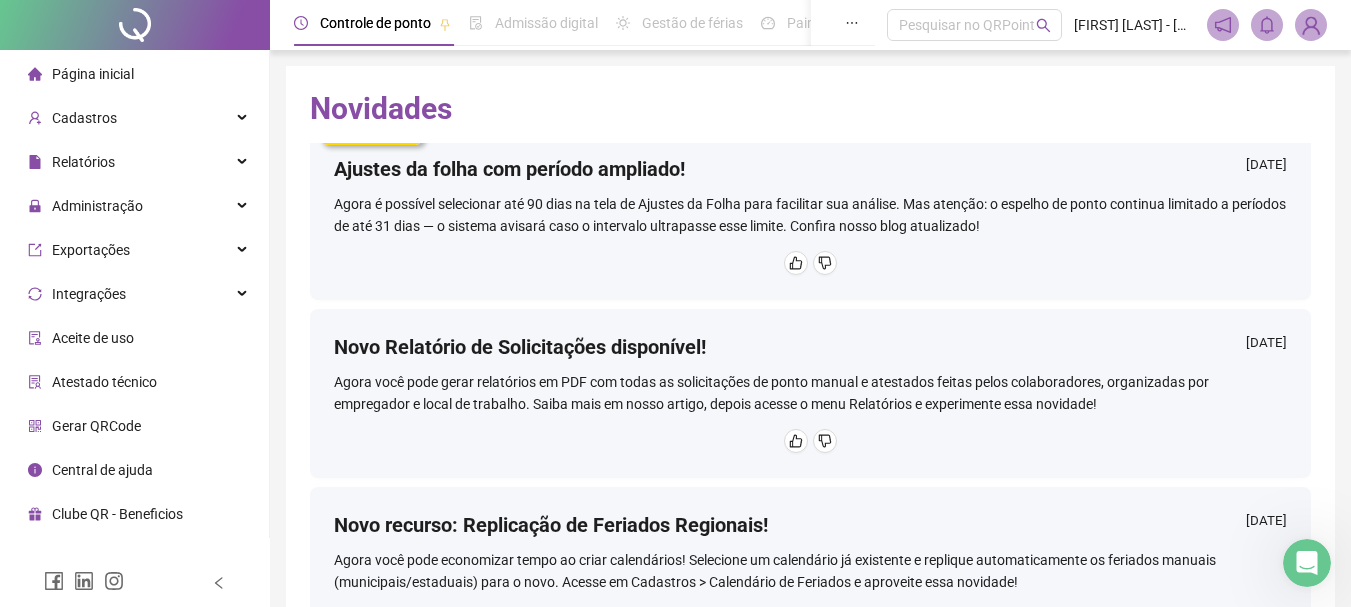 scroll, scrollTop: 0, scrollLeft: 0, axis: both 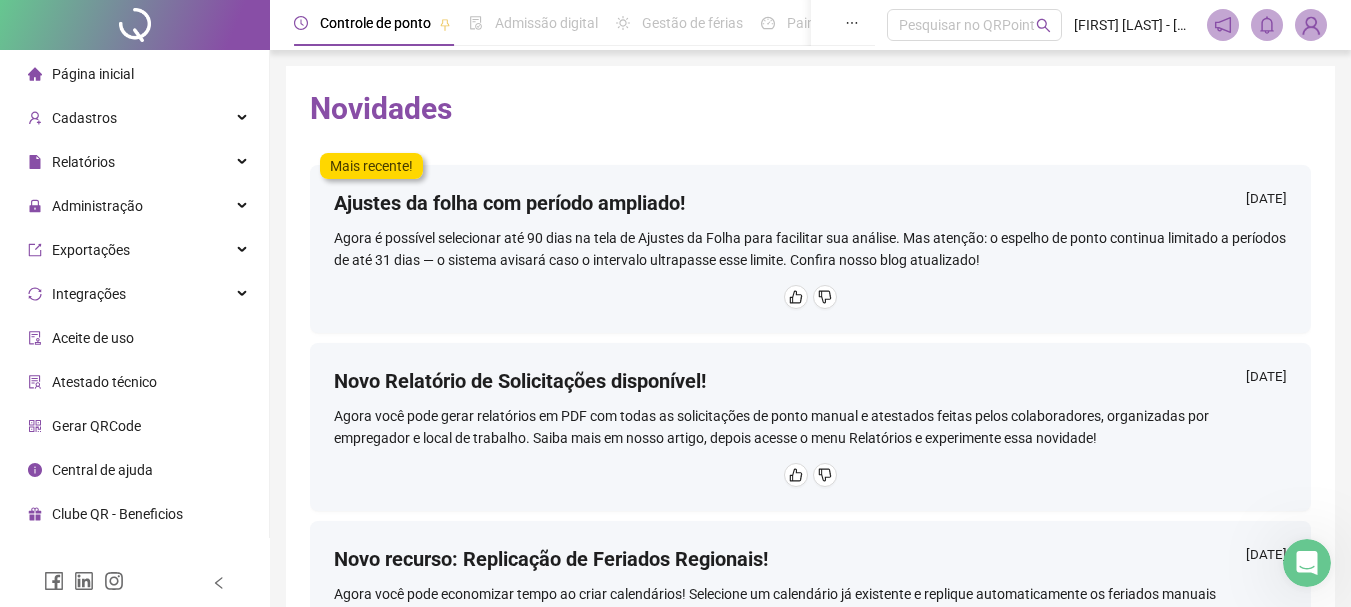 click on "Página inicial" at bounding box center [134, 74] 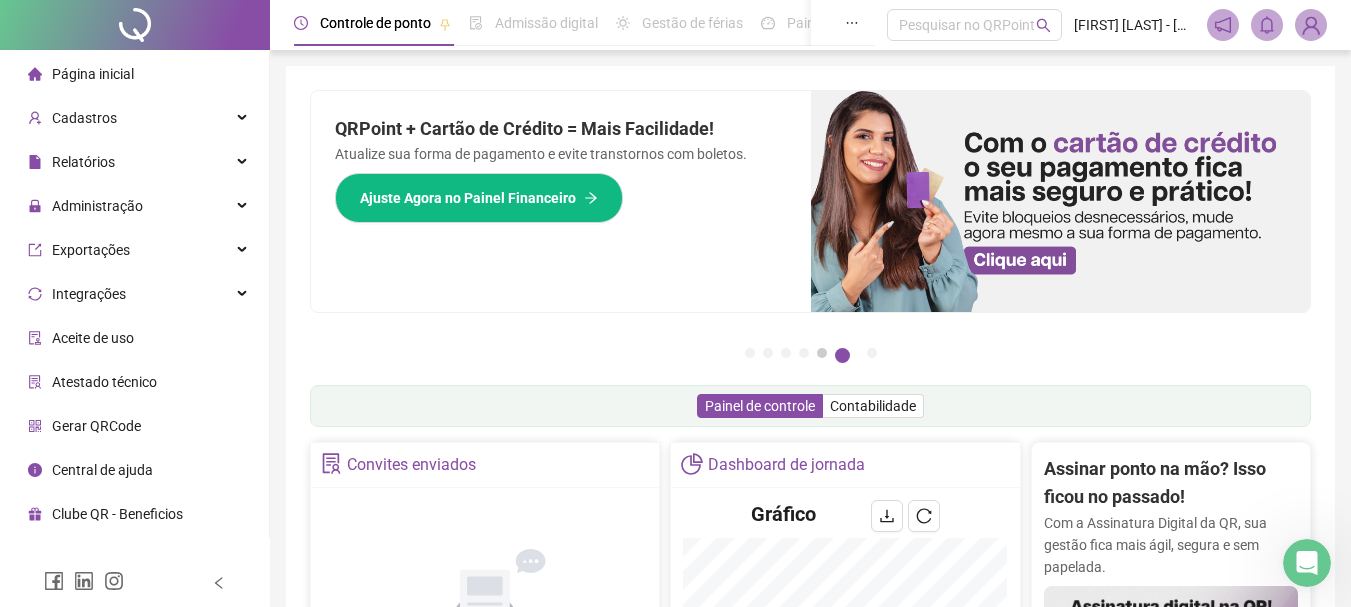 click on "5" at bounding box center (822, 353) 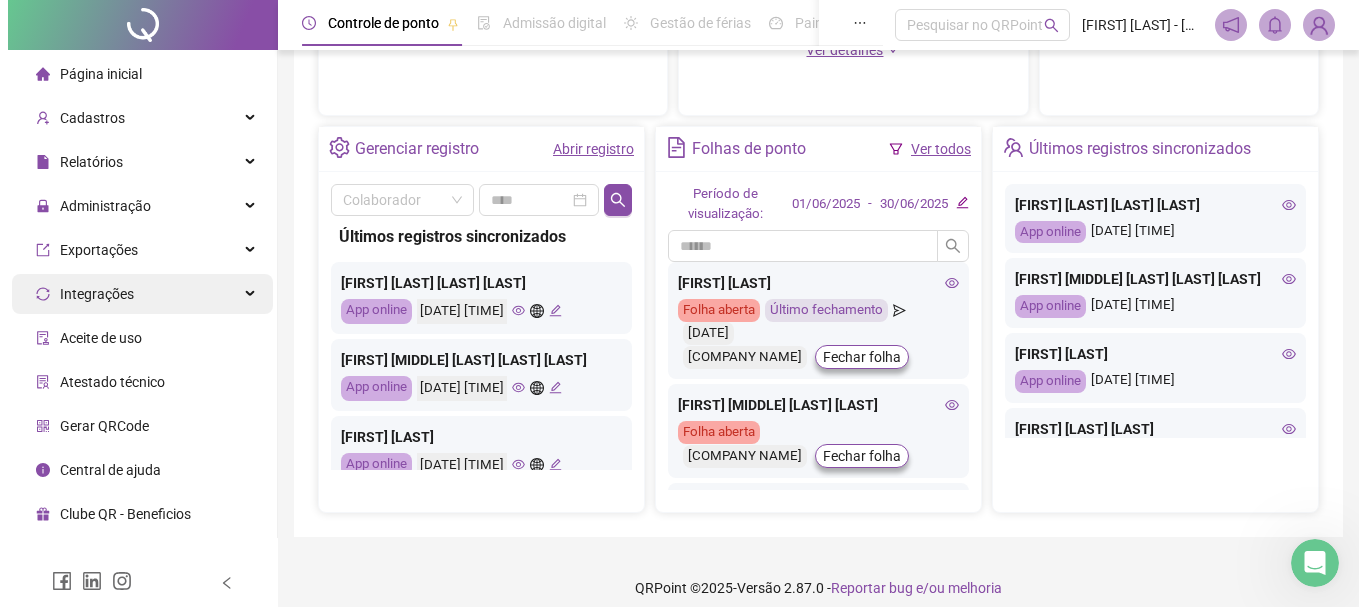 scroll, scrollTop: 700, scrollLeft: 0, axis: vertical 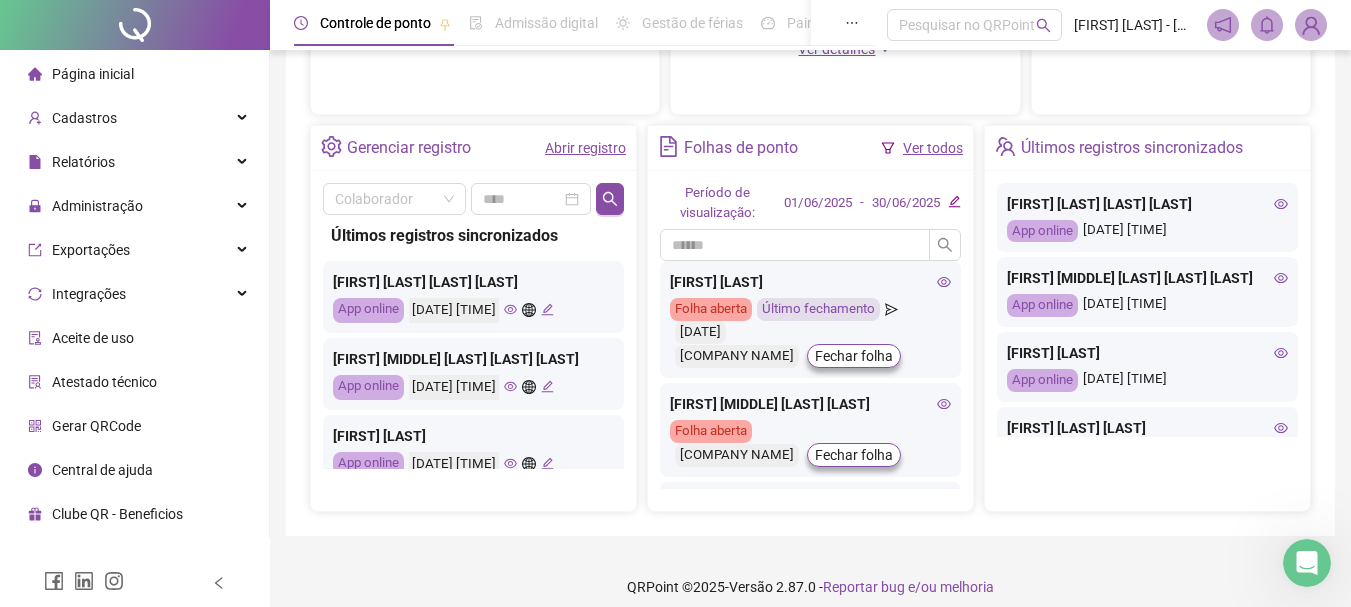 click at bounding box center (1311, 25) 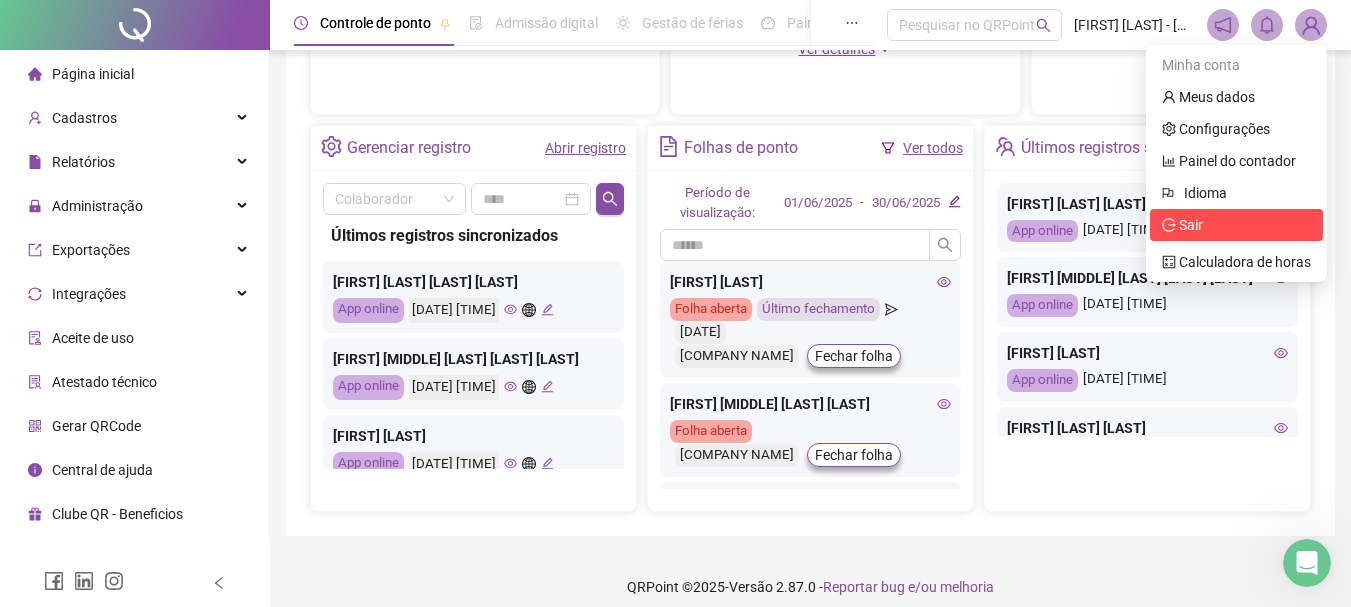 click on "Sair" at bounding box center [1182, 225] 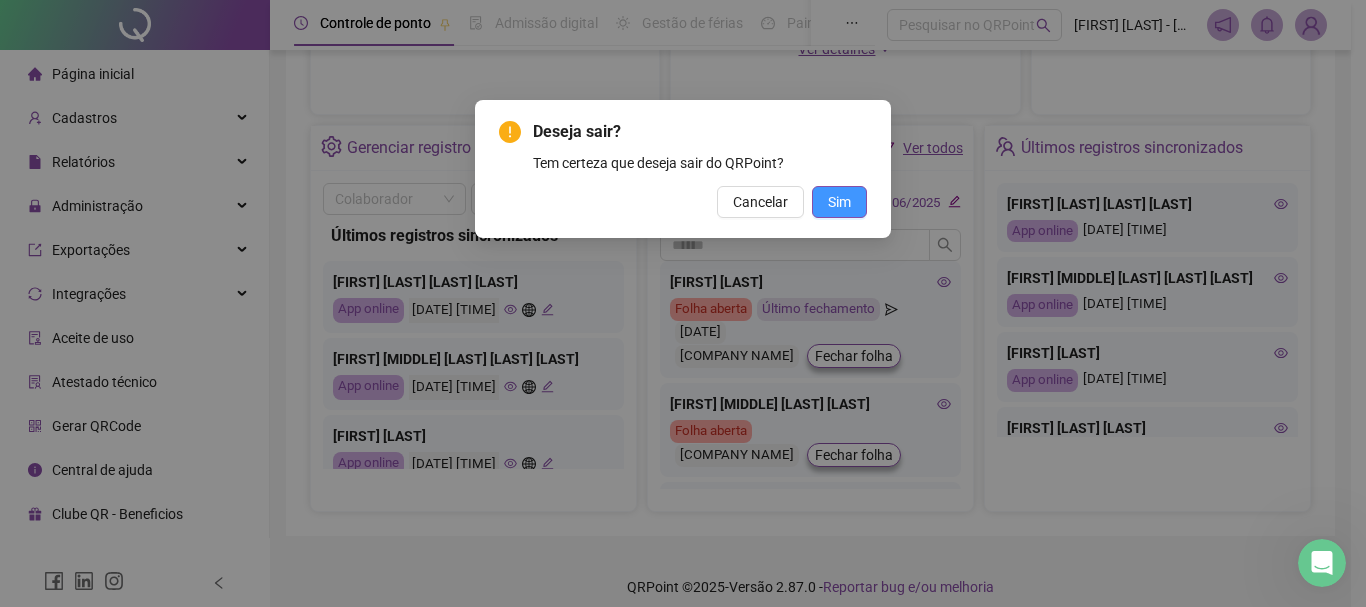 click on "Sim" at bounding box center [839, 202] 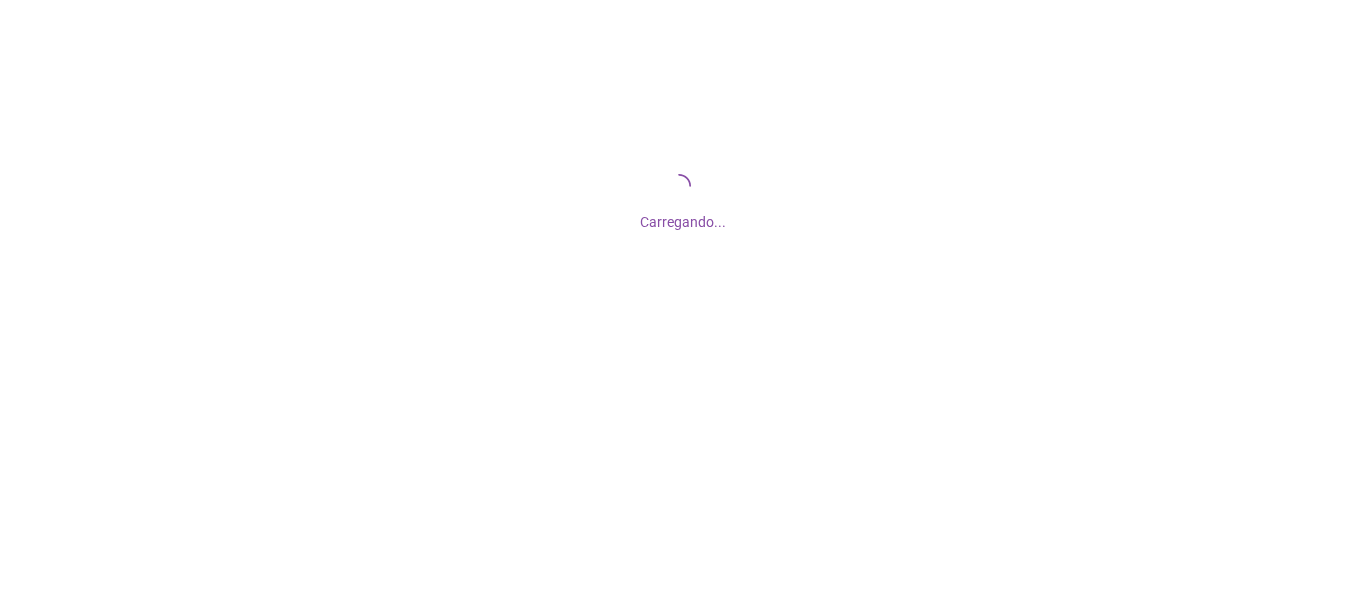 scroll, scrollTop: 0, scrollLeft: 0, axis: both 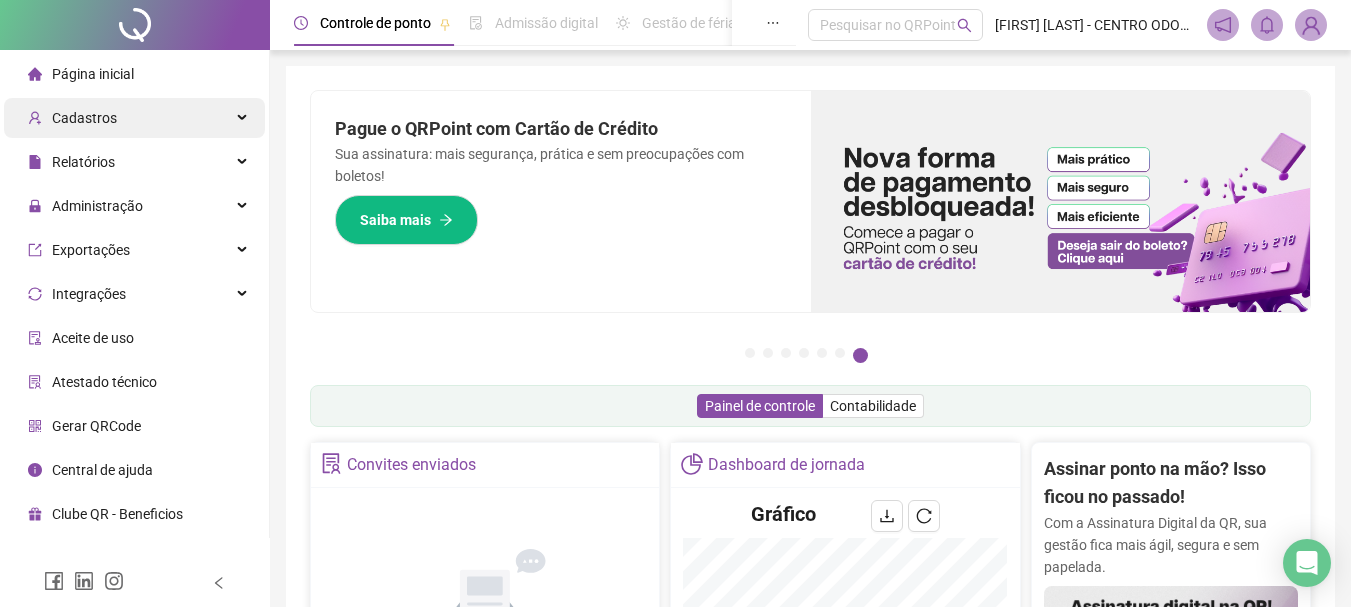 click on "Cadastros" at bounding box center (134, 118) 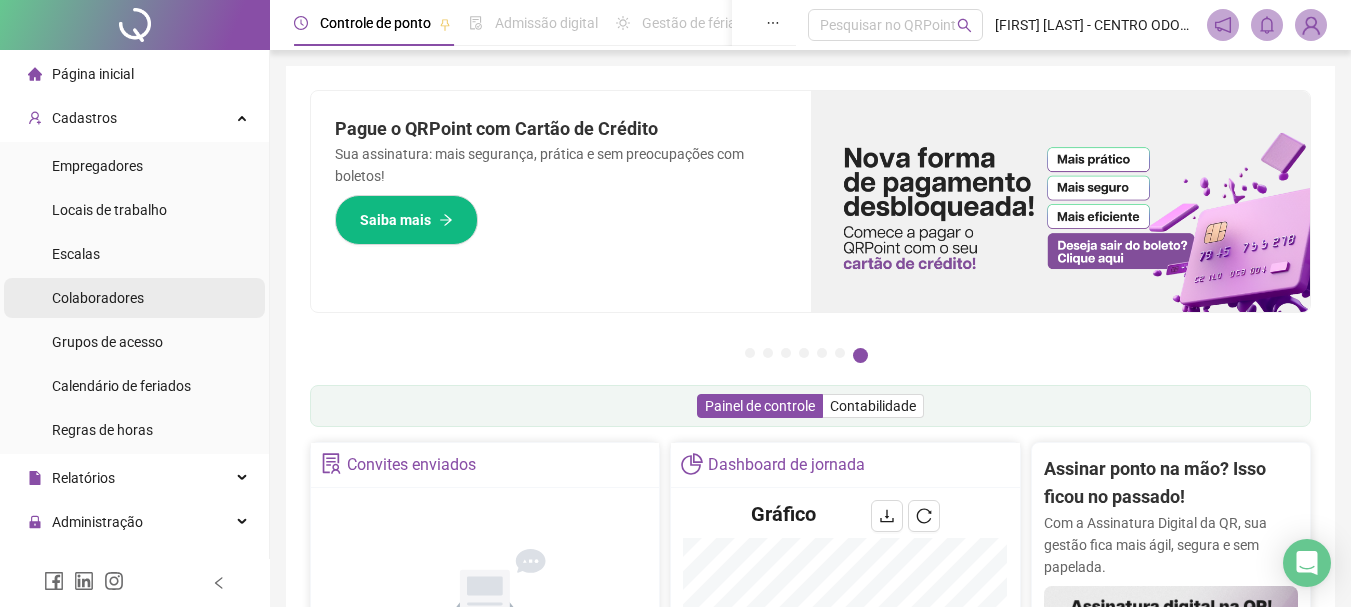 click on "Colaboradores" at bounding box center [134, 298] 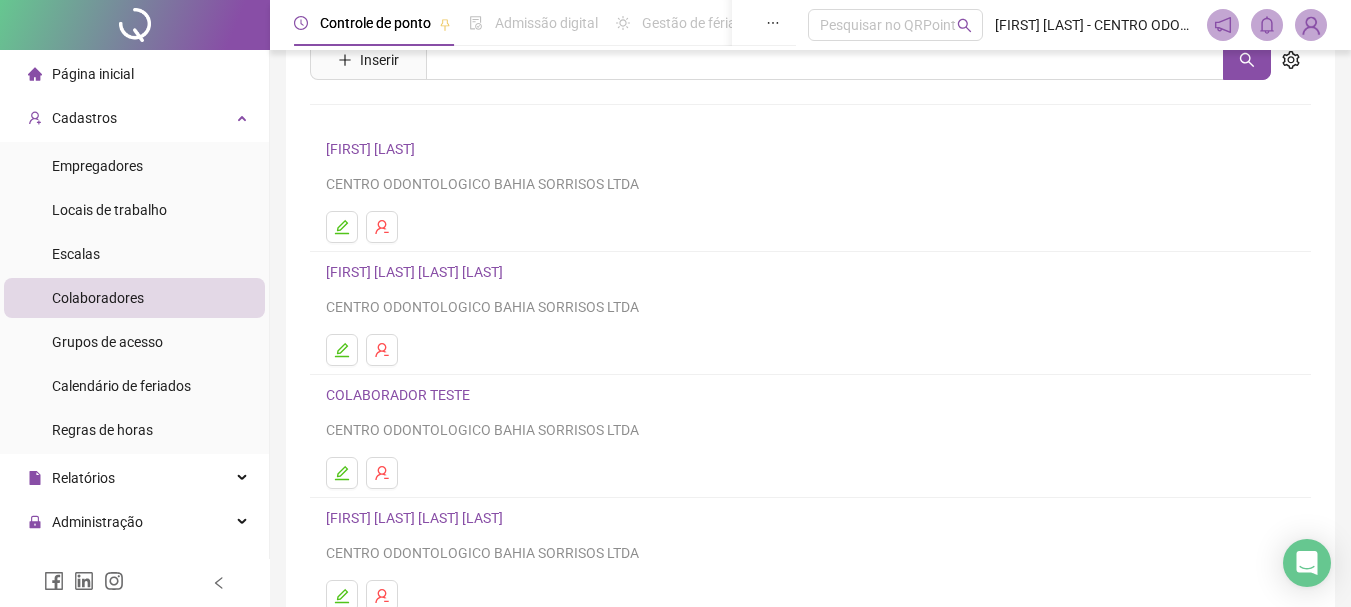 scroll, scrollTop: 0, scrollLeft: 0, axis: both 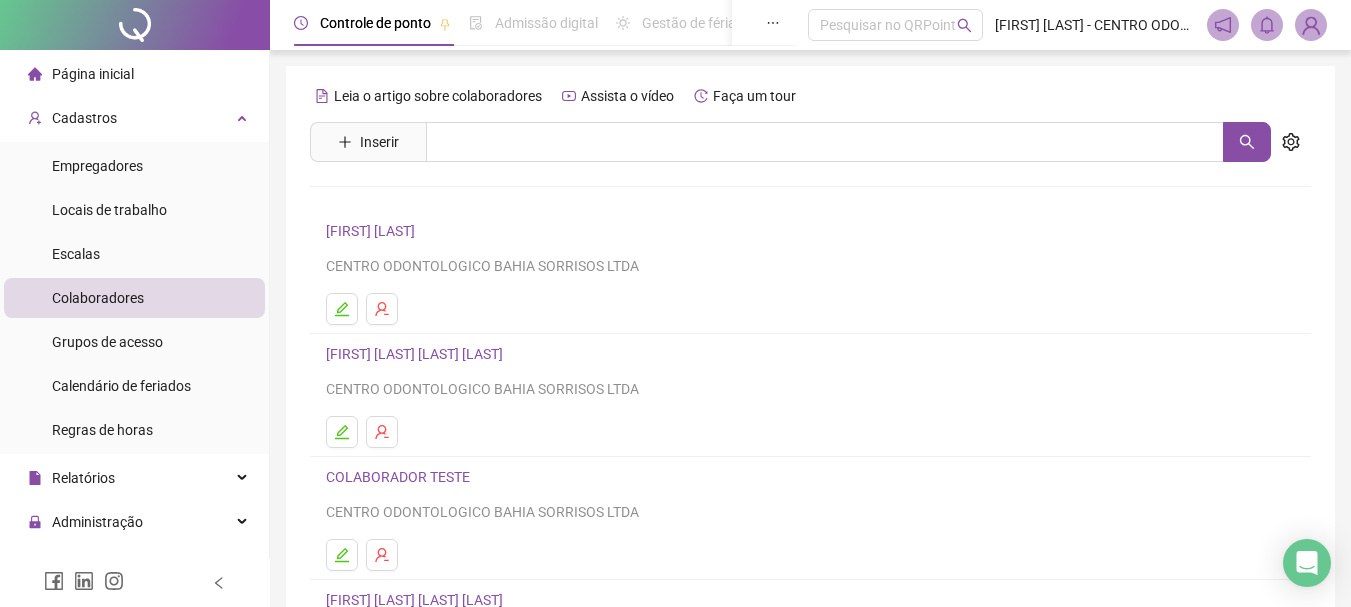 click on "Página inicial" at bounding box center (81, 74) 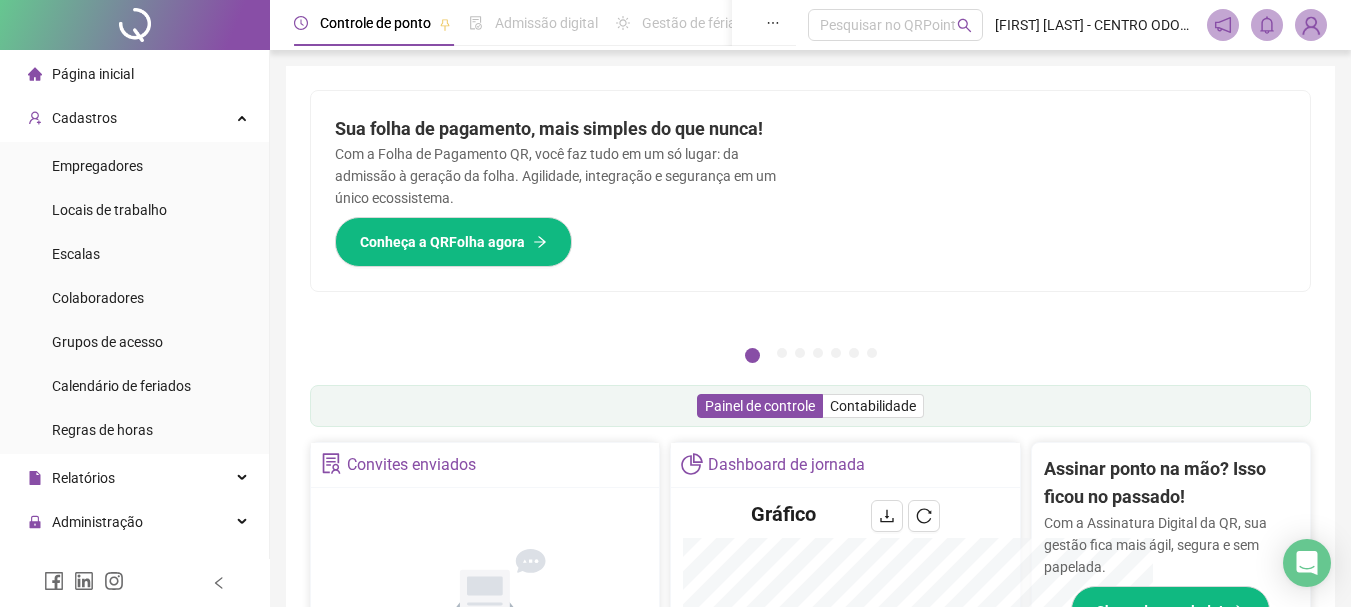 click on "Assinar ponto na mão? Isso ficou no passado! Com a Assinatura Digital da QR, sua gestão fica mais ágil, segura e sem papelada.
Chega de papelada!" at bounding box center (1171, 621) 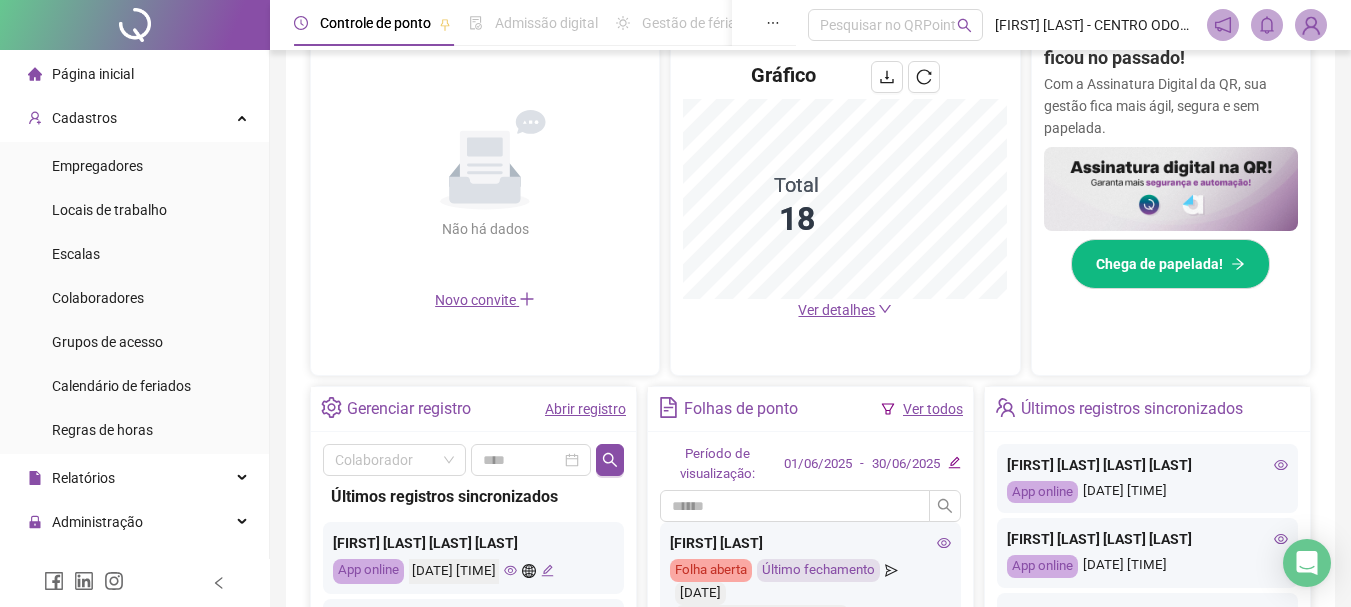 scroll, scrollTop: 400, scrollLeft: 0, axis: vertical 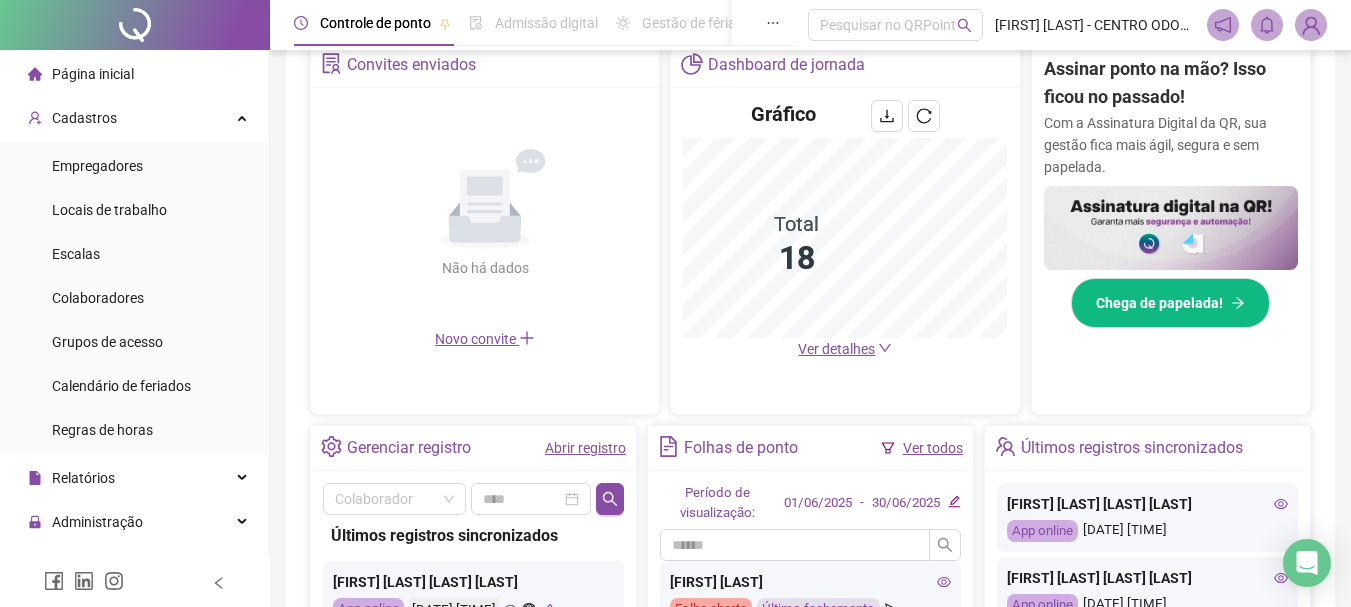 click on "Ver detalhes" at bounding box center (836, 349) 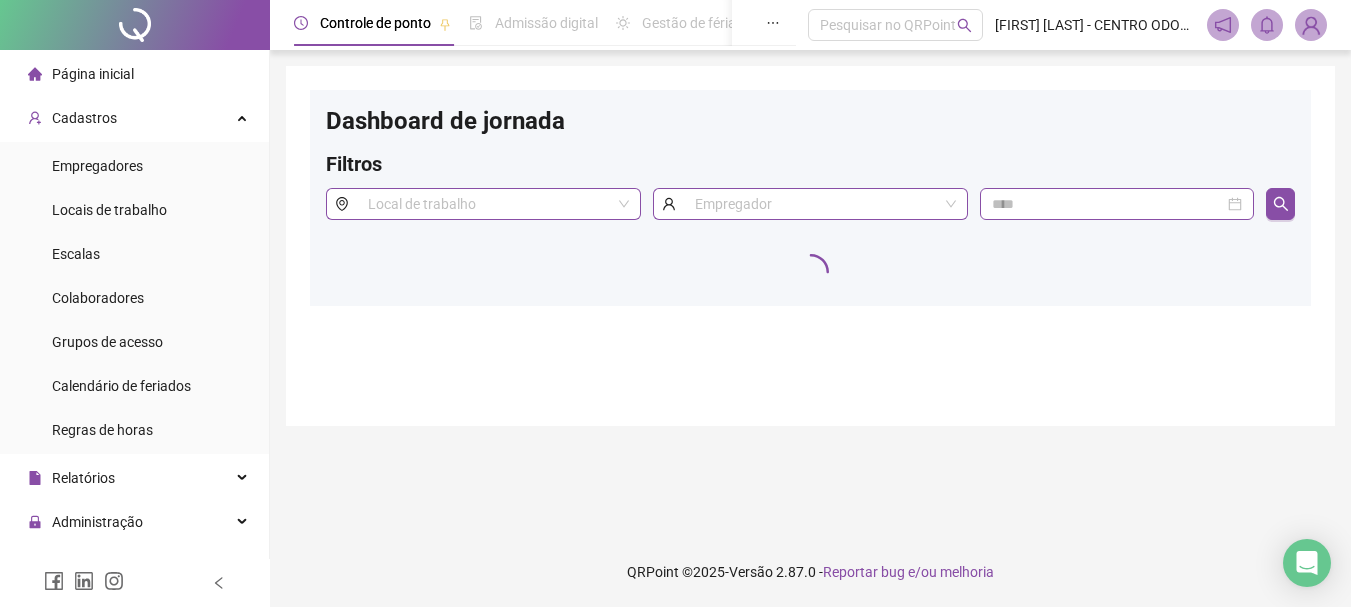 scroll, scrollTop: 0, scrollLeft: 0, axis: both 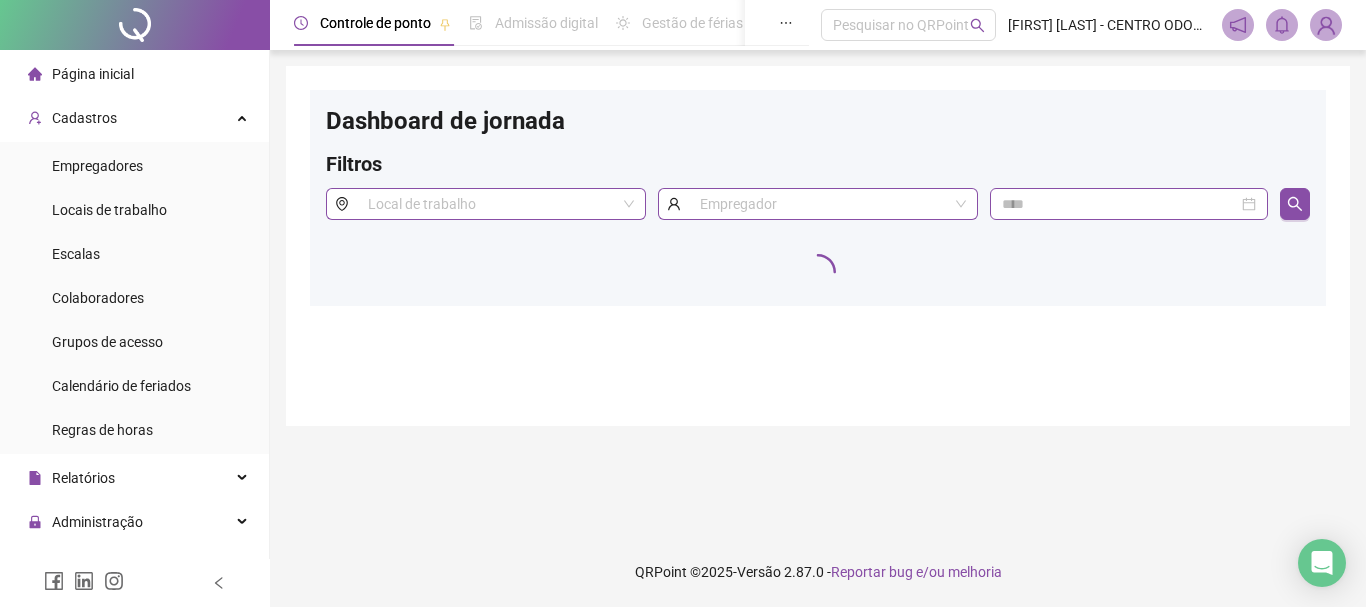 click on "Página inicial" at bounding box center [134, 74] 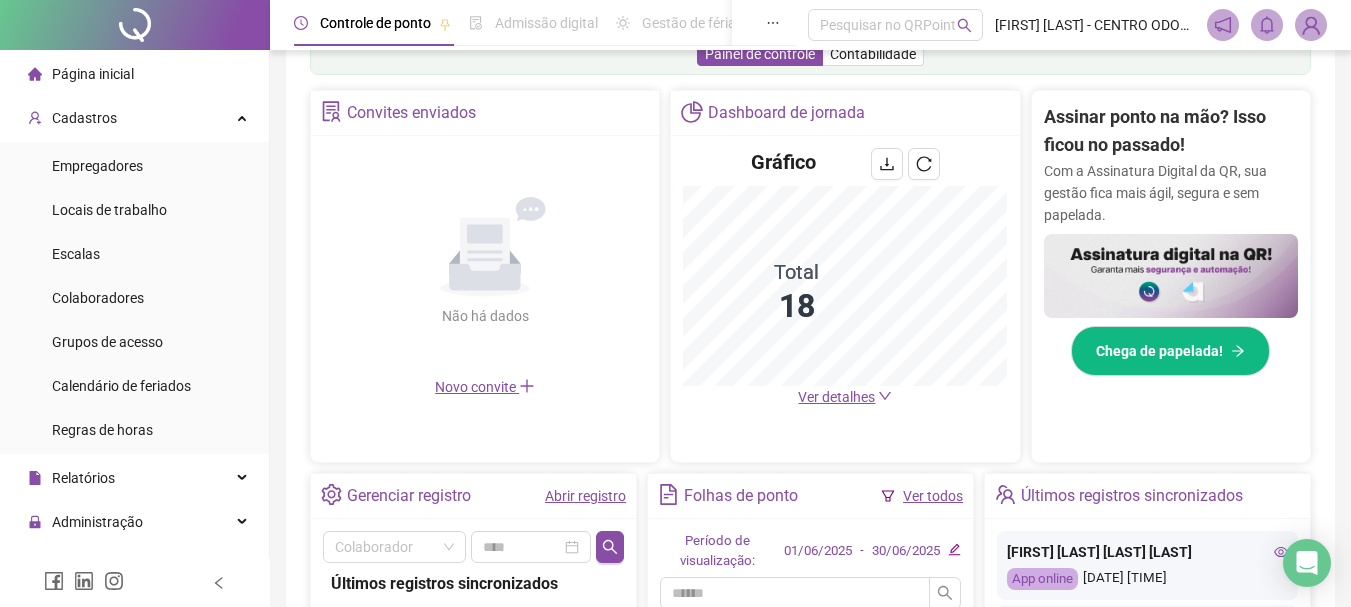 scroll, scrollTop: 400, scrollLeft: 0, axis: vertical 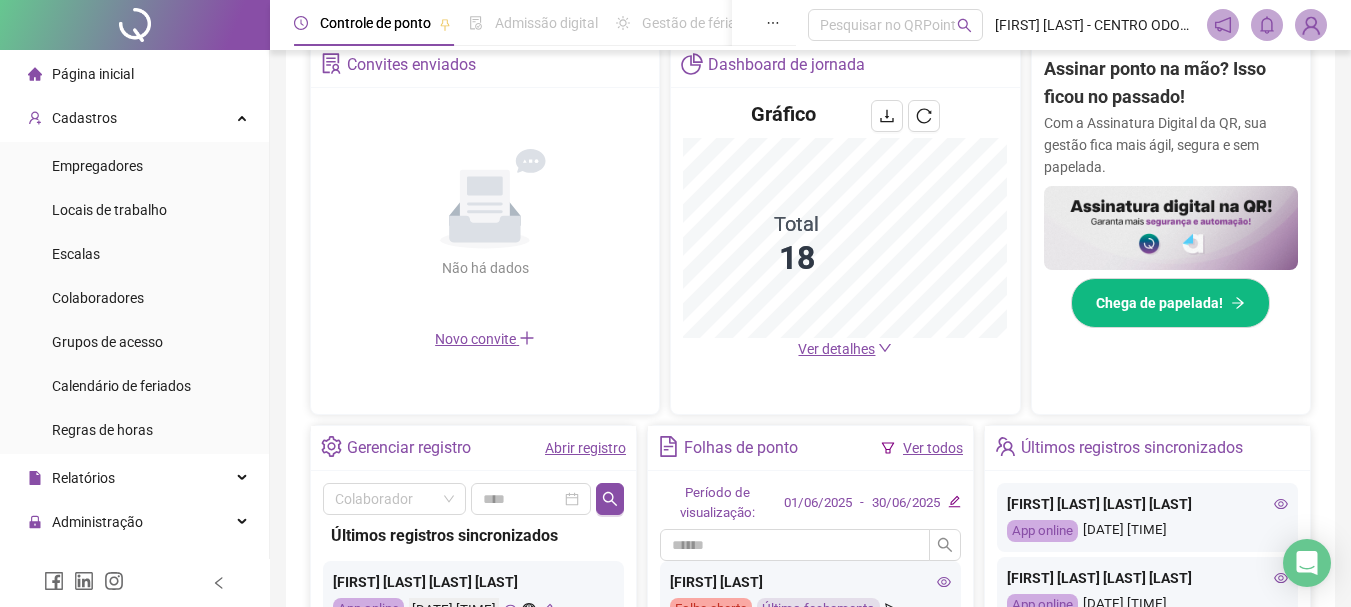 click on "Ver detalhes" at bounding box center (836, 349) 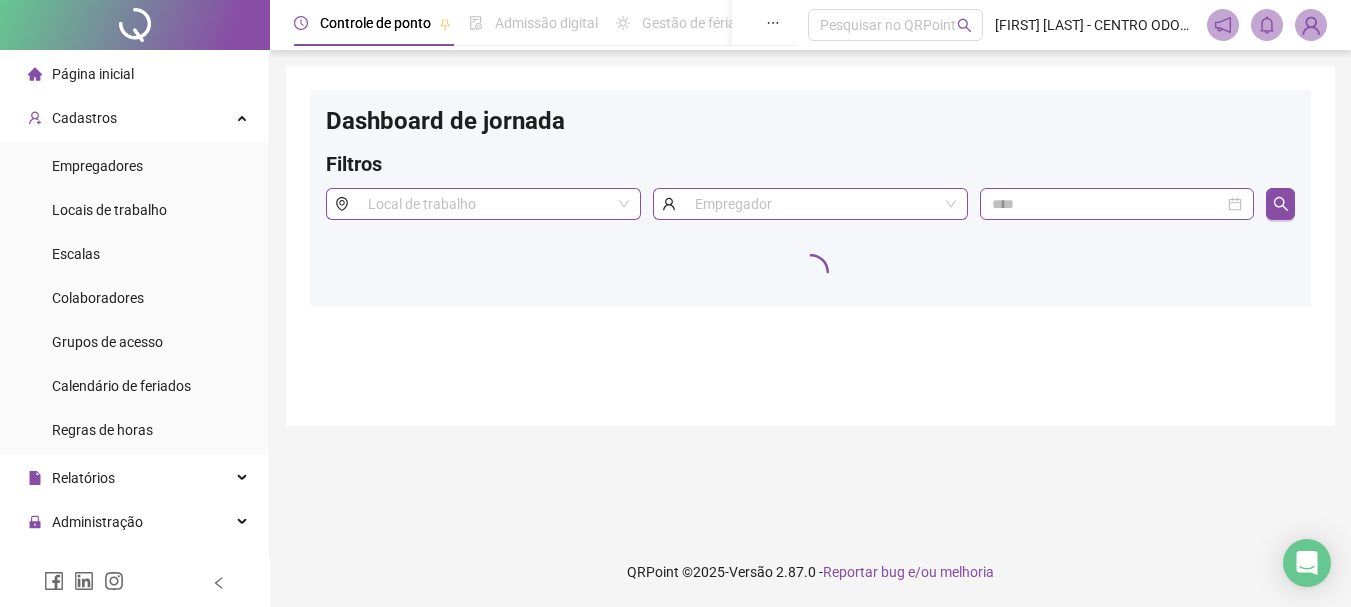 scroll, scrollTop: 0, scrollLeft: 0, axis: both 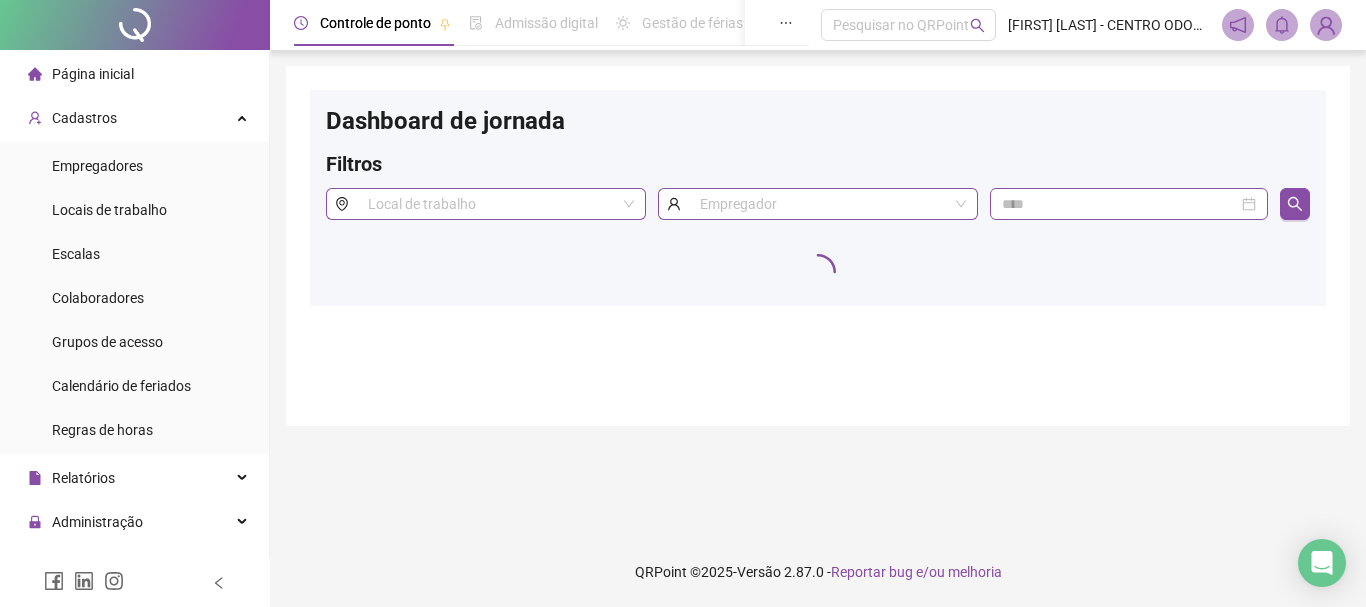 click on "Página inicial" at bounding box center (134, 74) 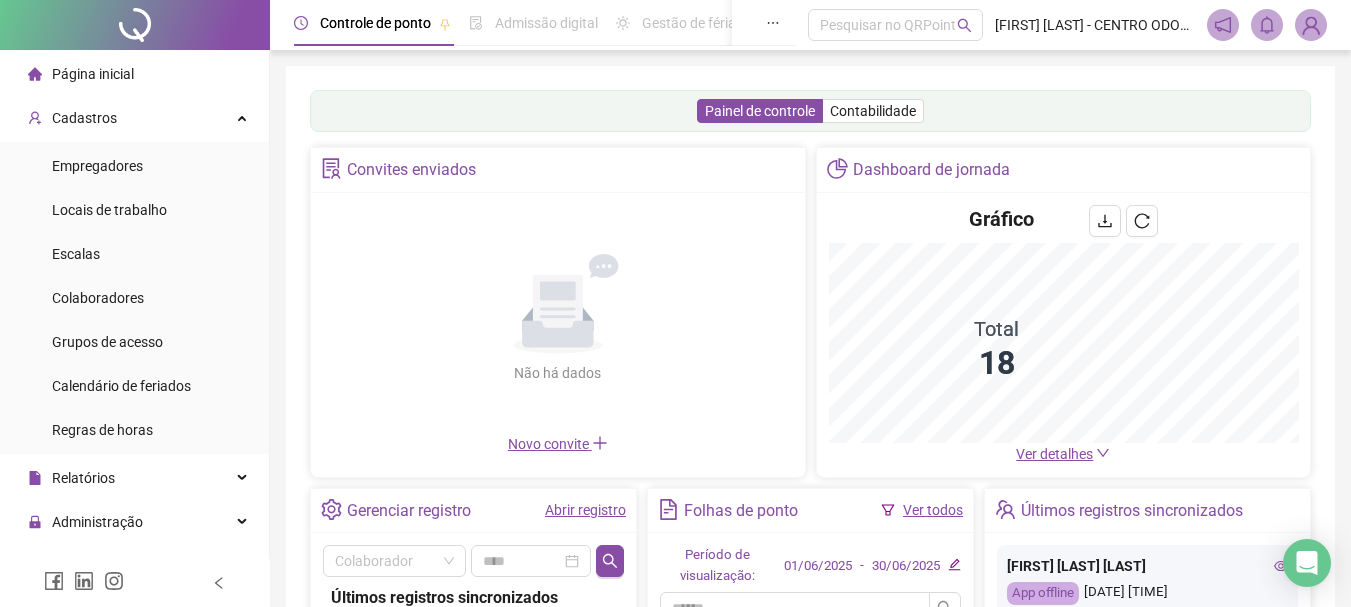 click on "Ver detalhes" at bounding box center [1054, 454] 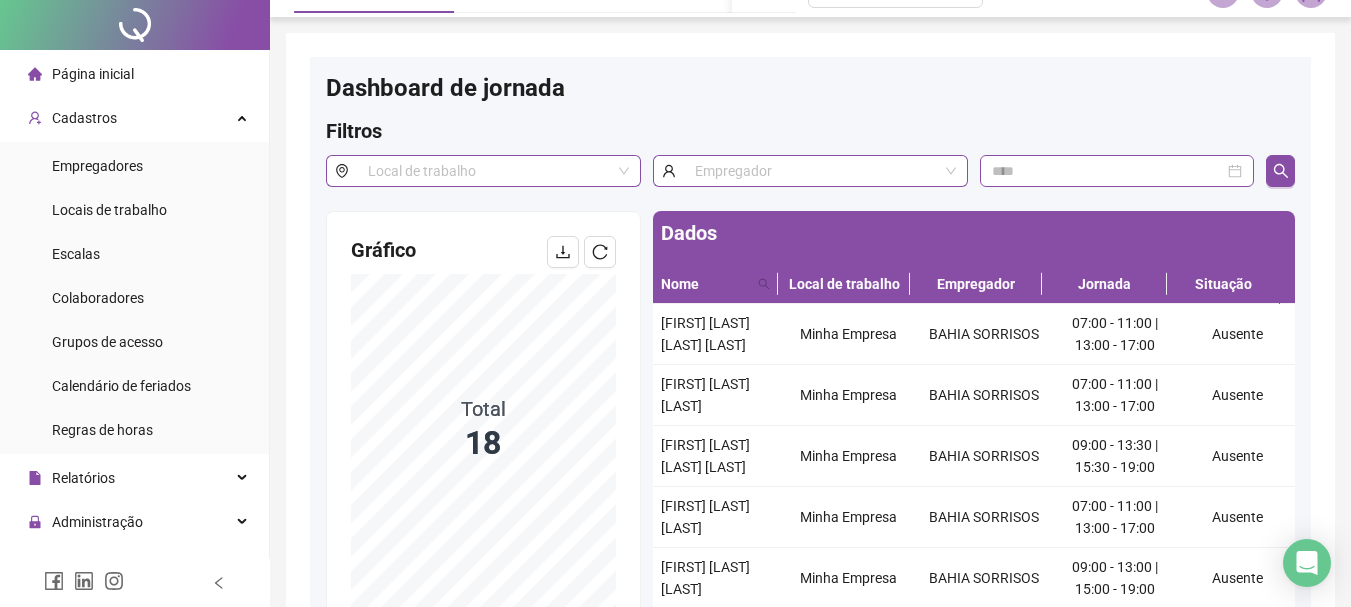 scroll, scrollTop: 0, scrollLeft: 0, axis: both 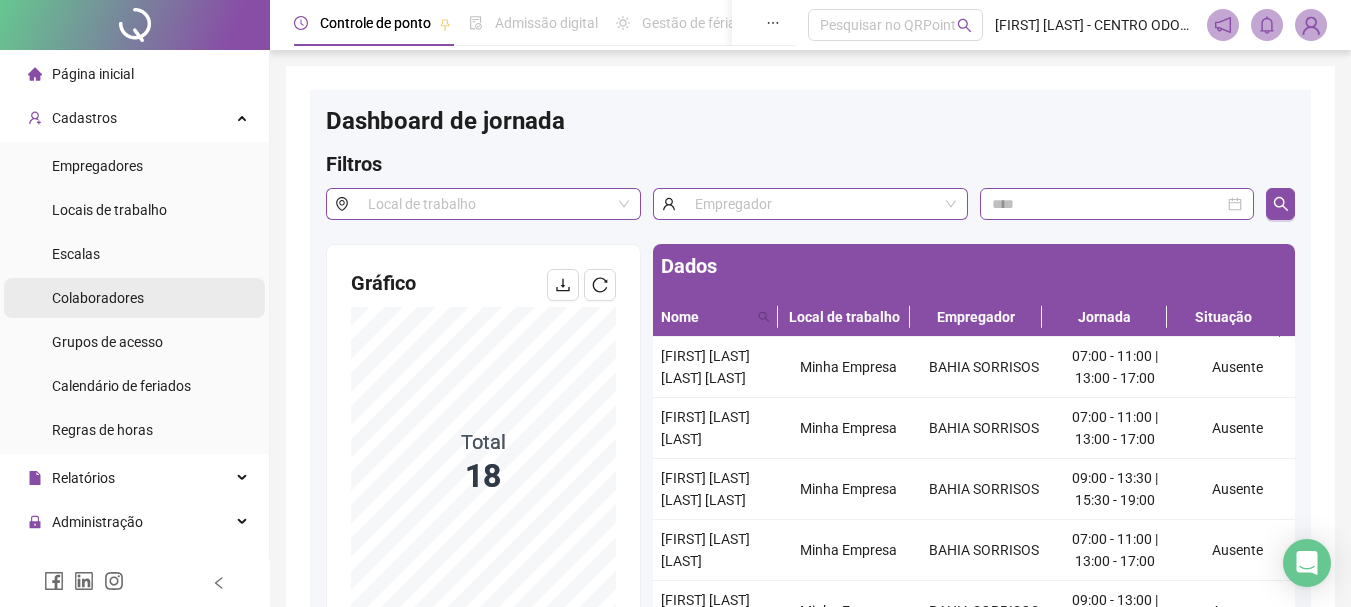 click on "Colaboradores" at bounding box center [134, 298] 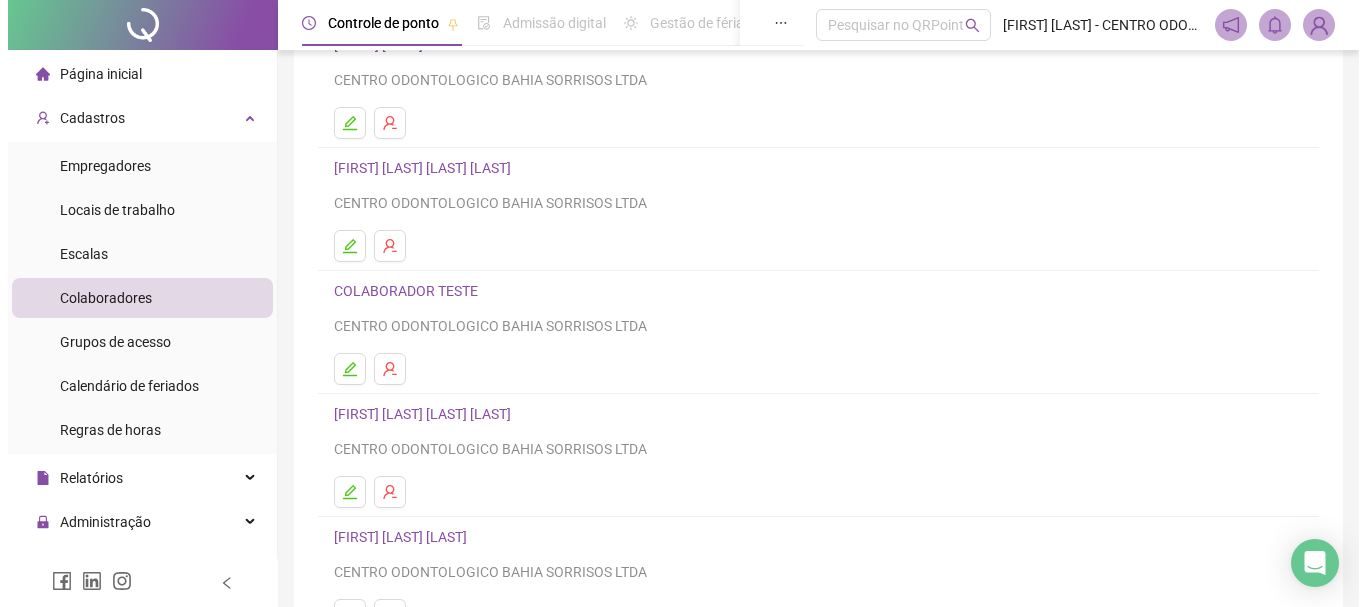 scroll, scrollTop: 200, scrollLeft: 0, axis: vertical 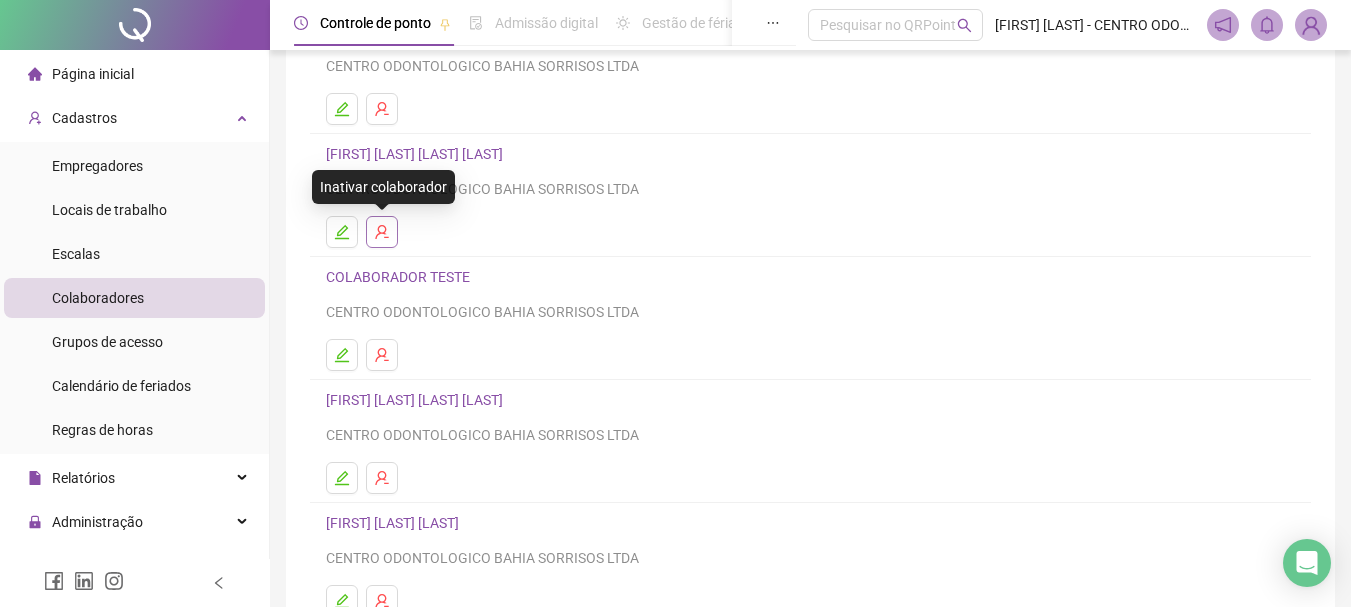 click 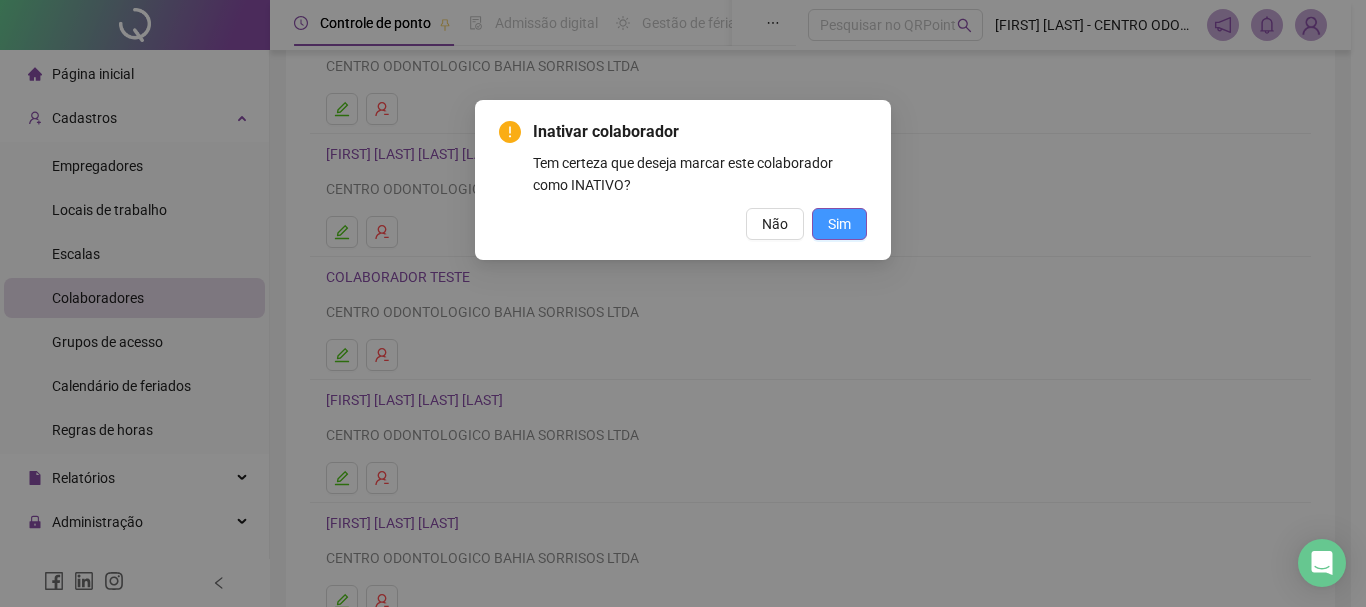 click on "Sim" at bounding box center (839, 224) 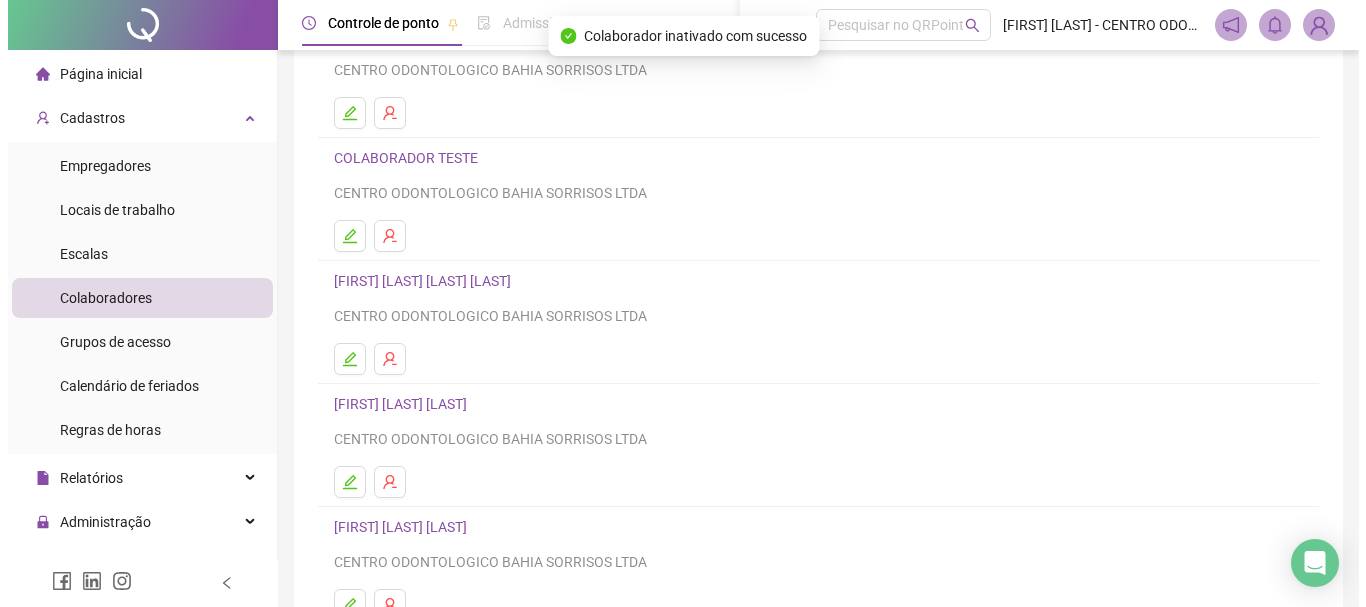 scroll, scrollTop: 200, scrollLeft: 0, axis: vertical 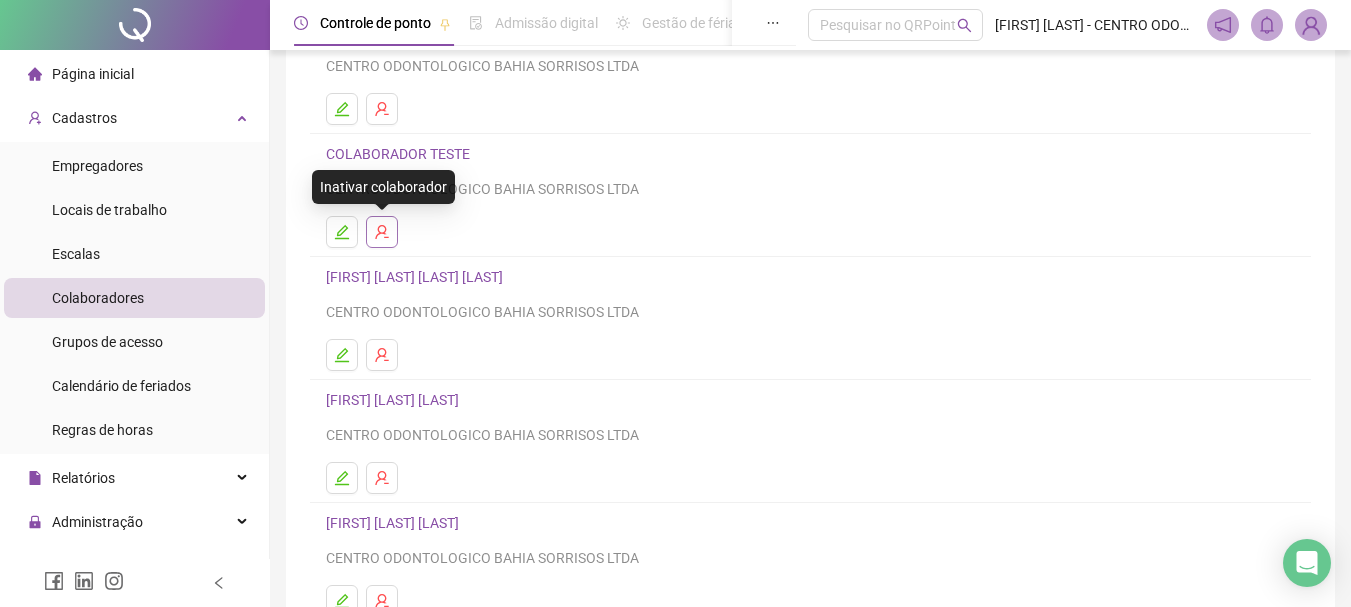 click at bounding box center (382, 232) 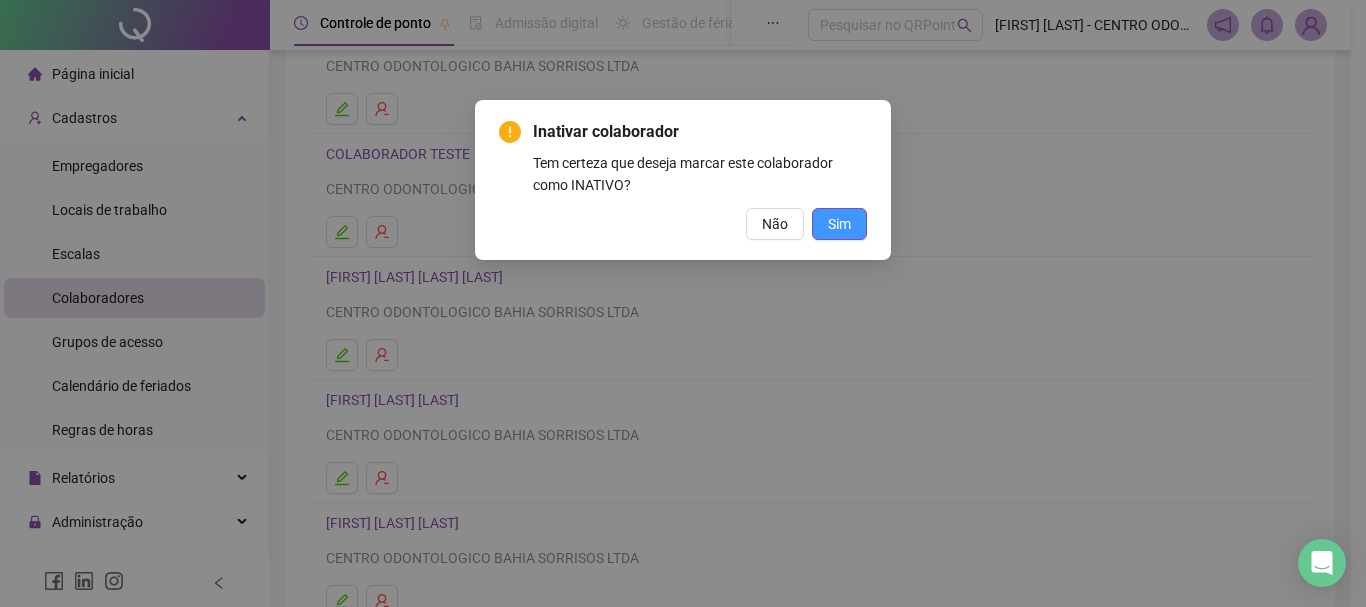 click on "Sim" at bounding box center (839, 224) 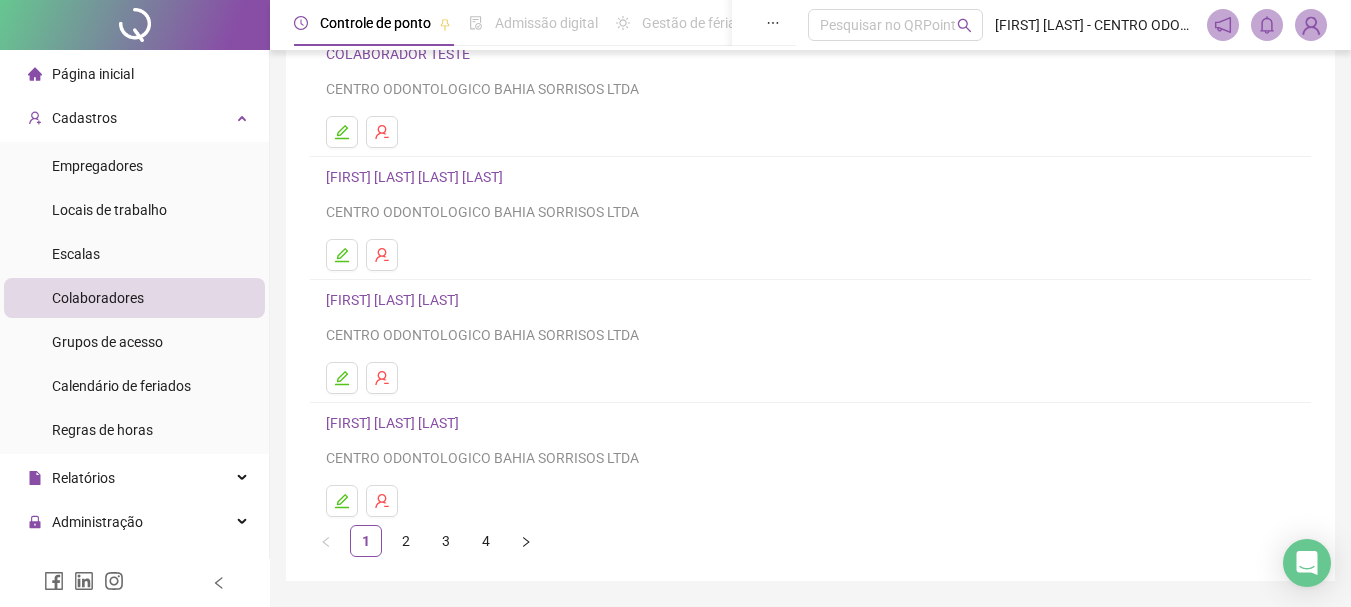 scroll, scrollTop: 360, scrollLeft: 0, axis: vertical 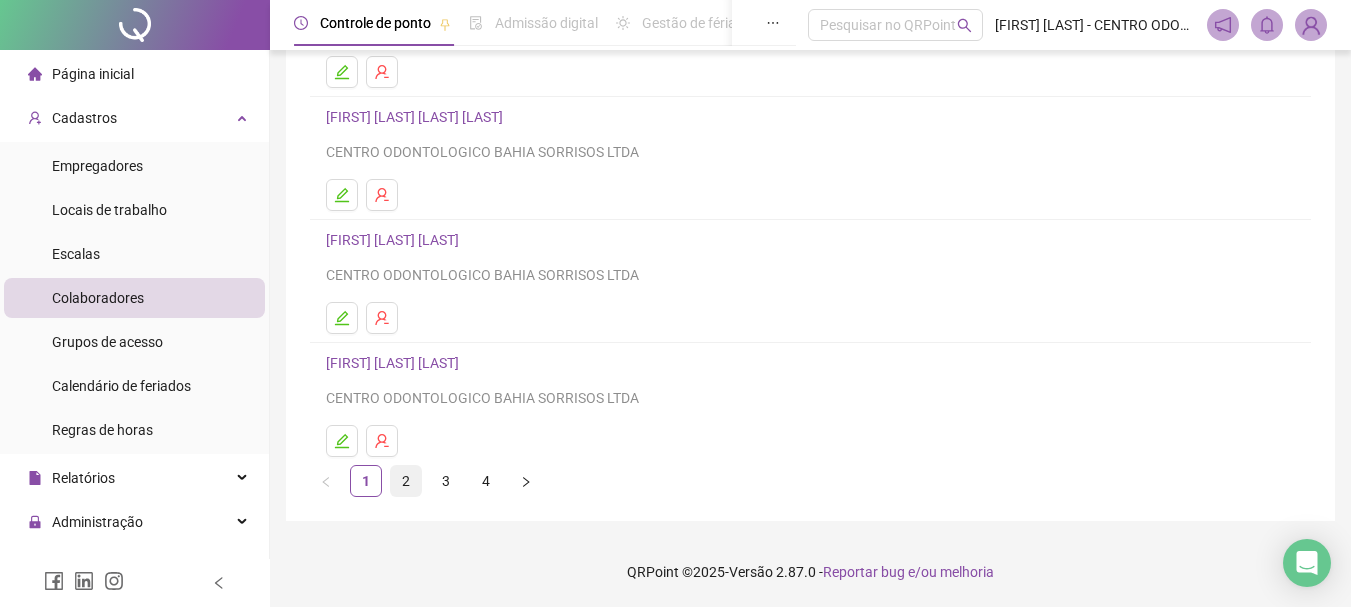 click on "2" at bounding box center [406, 481] 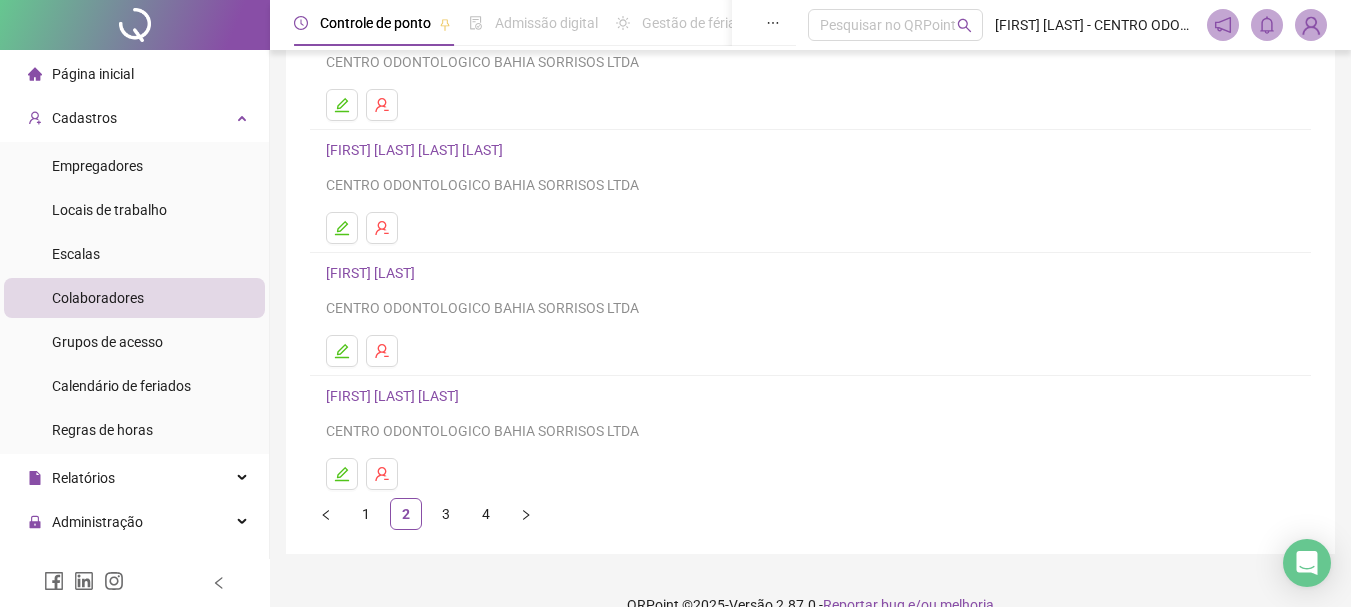 scroll, scrollTop: 360, scrollLeft: 0, axis: vertical 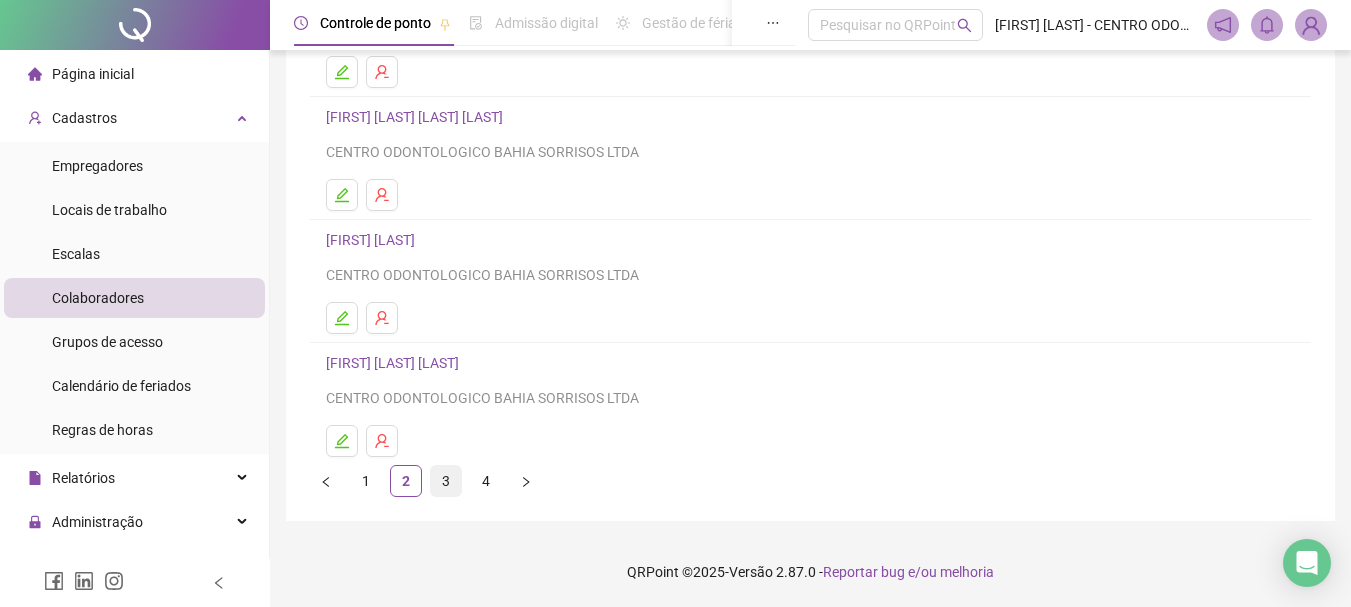 click on "3" at bounding box center [446, 481] 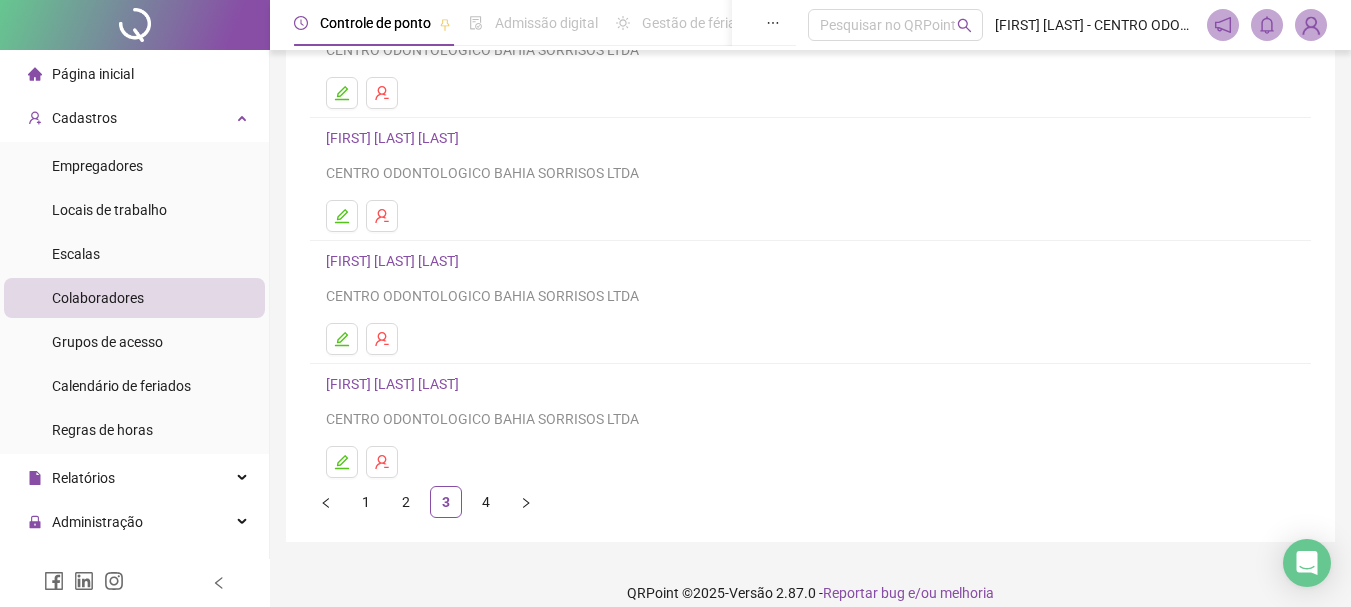 scroll, scrollTop: 360, scrollLeft: 0, axis: vertical 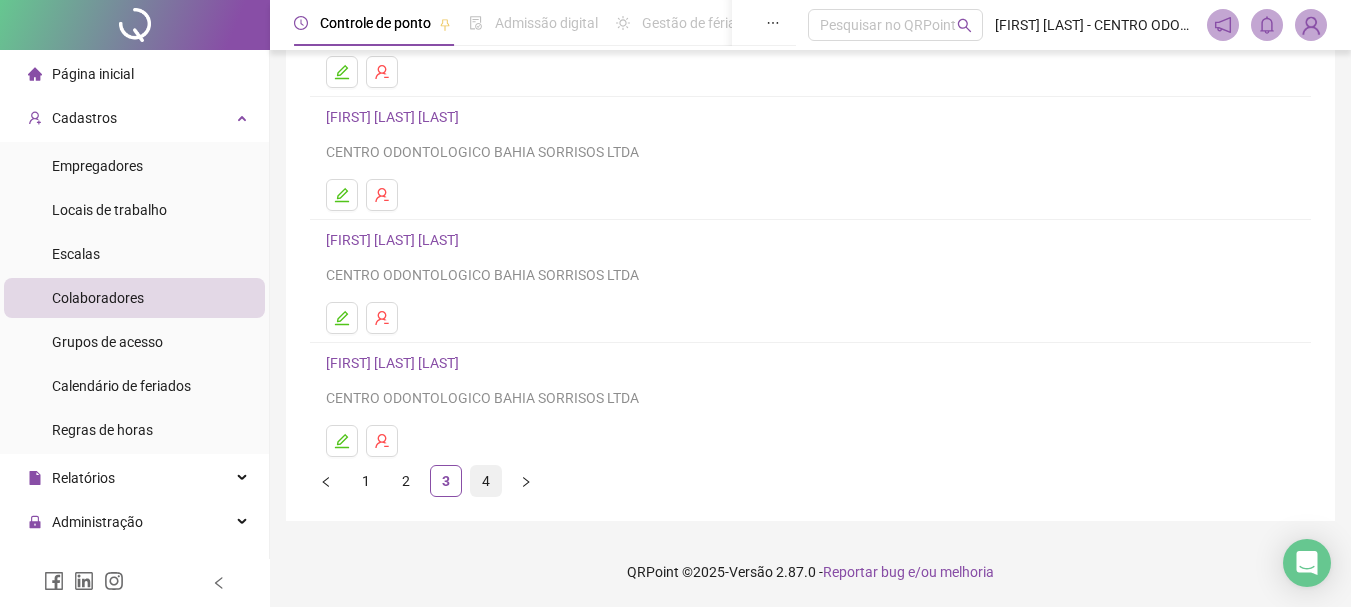 click on "4" at bounding box center [486, 481] 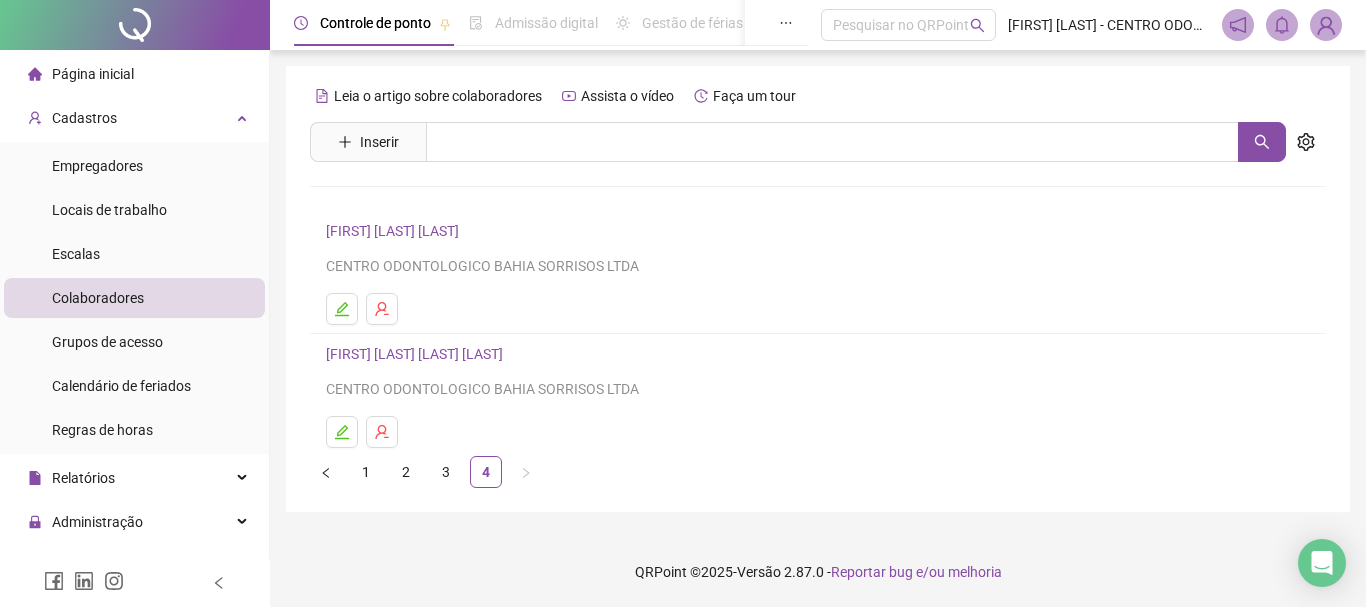 click on "Colaboradores" at bounding box center [134, 298] 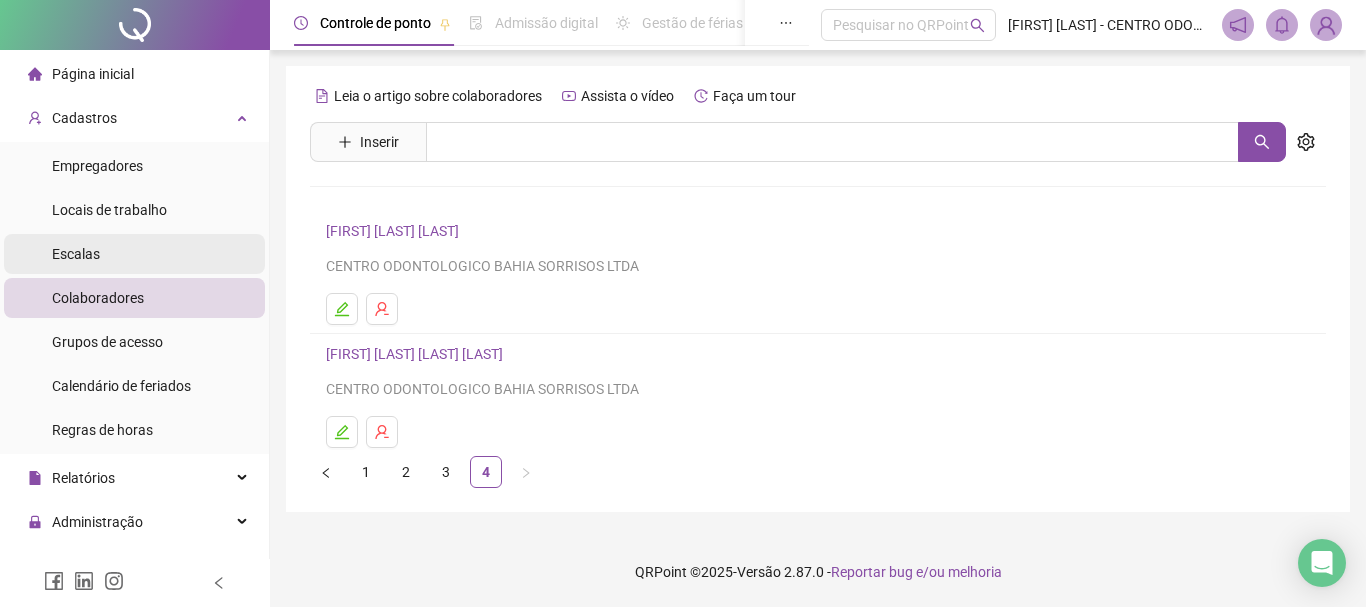 click on "Escalas" at bounding box center [134, 254] 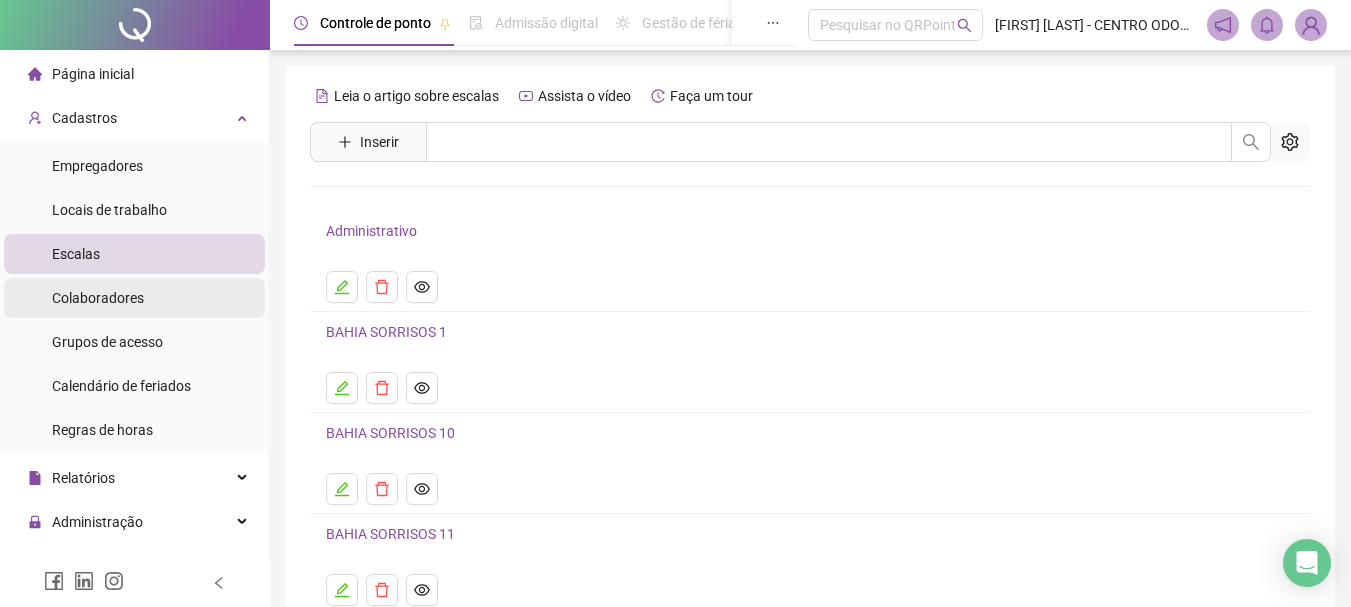 click on "Colaboradores" at bounding box center [98, 298] 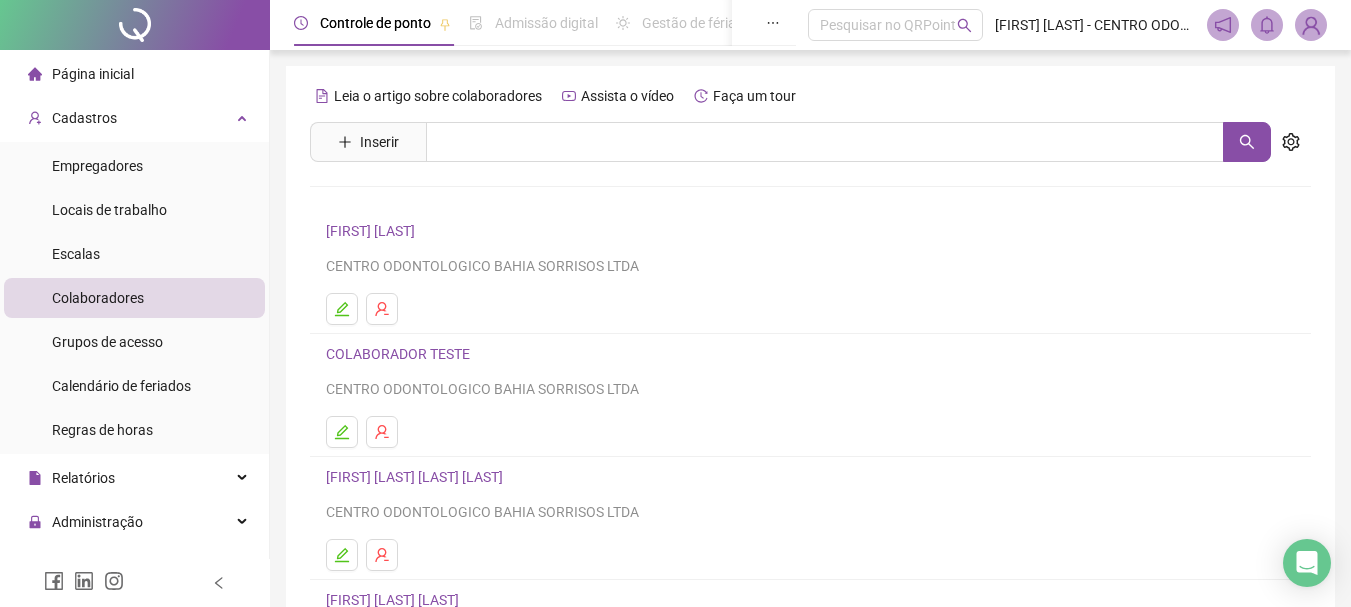 click on "Leia o artigo sobre colaboradores Assista o vídeo Faça um tour Inserir Nenhum resultado [FIRST] [LAST]    CENTRO ODONTOLOGICO BAHIA SORRISOS LTDA COLABORADOR TESTE    CENTRO ODONTOLOGICO BAHIA SORRISOS LTDA [FIRST] [LAST] [LAST]    CENTRO ODONTOLOGICO BAHIA SORRISOS LTDA [FIRST] [LAST] [LAST]    CENTRO ODONTOLOGICO BAHIA SORRISOS LTDA [FIRST] [LAST] [LAST]    CENTRO ODONTOLOGICO BAHIA SORRISOS LTDA 1 2 3 4" at bounding box center (810, 468) 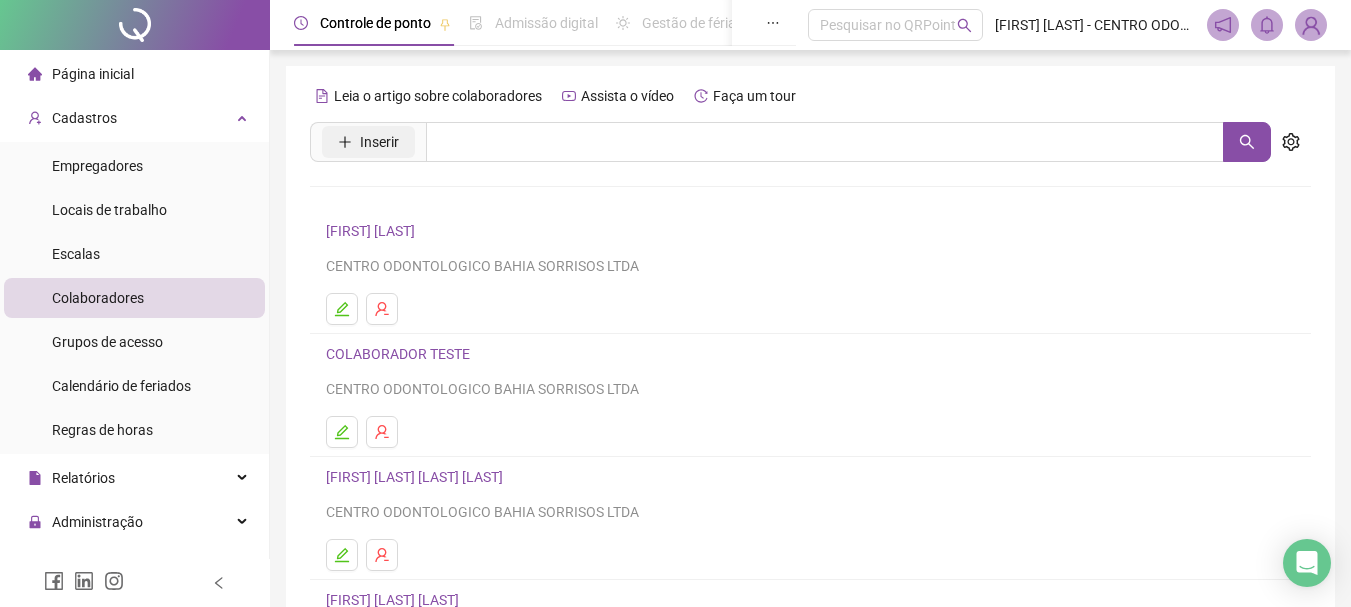 click on "Inserir" at bounding box center (368, 142) 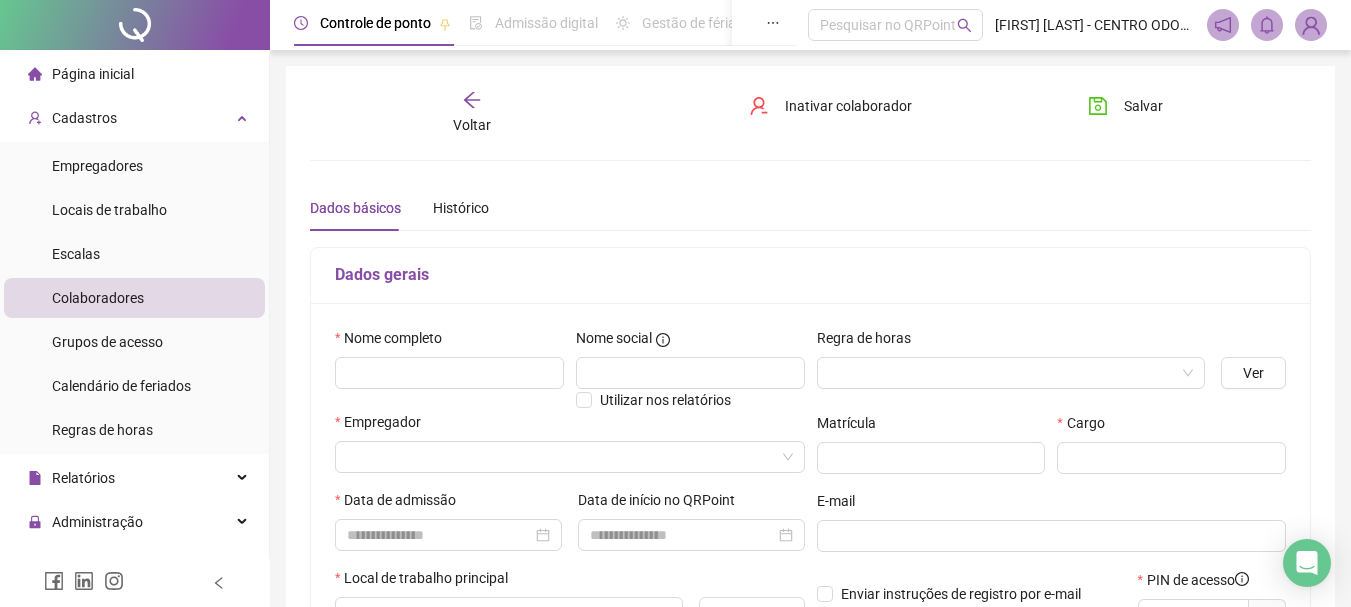 type on "*****" 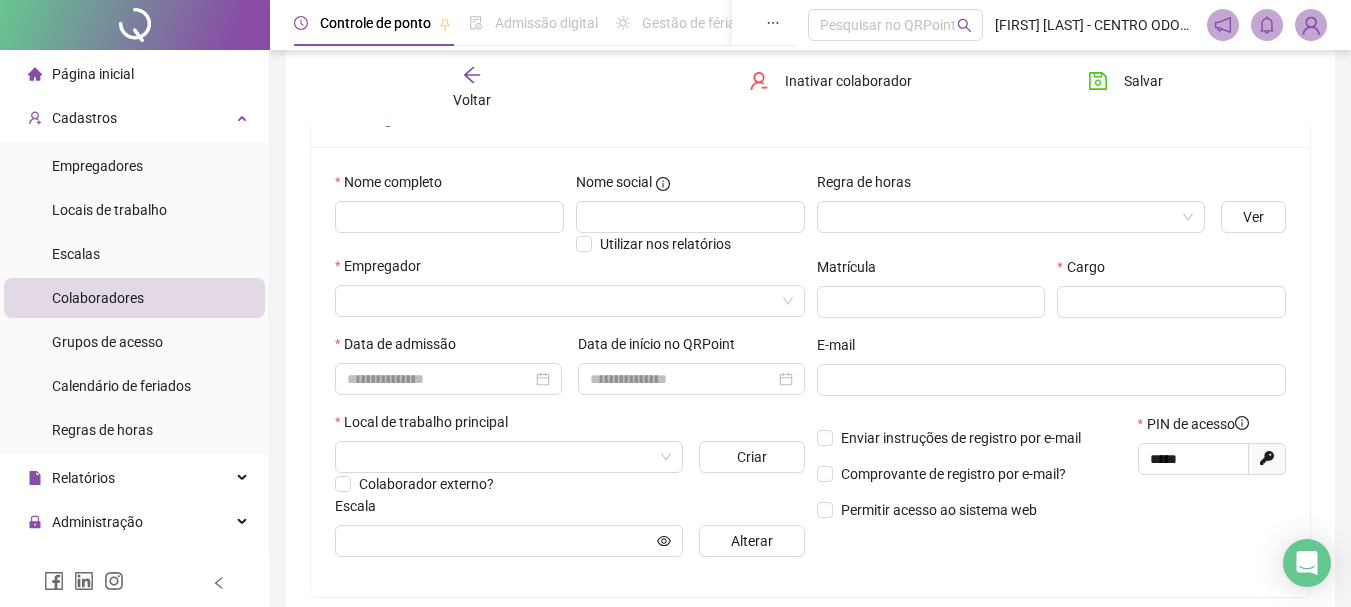 scroll, scrollTop: 200, scrollLeft: 0, axis: vertical 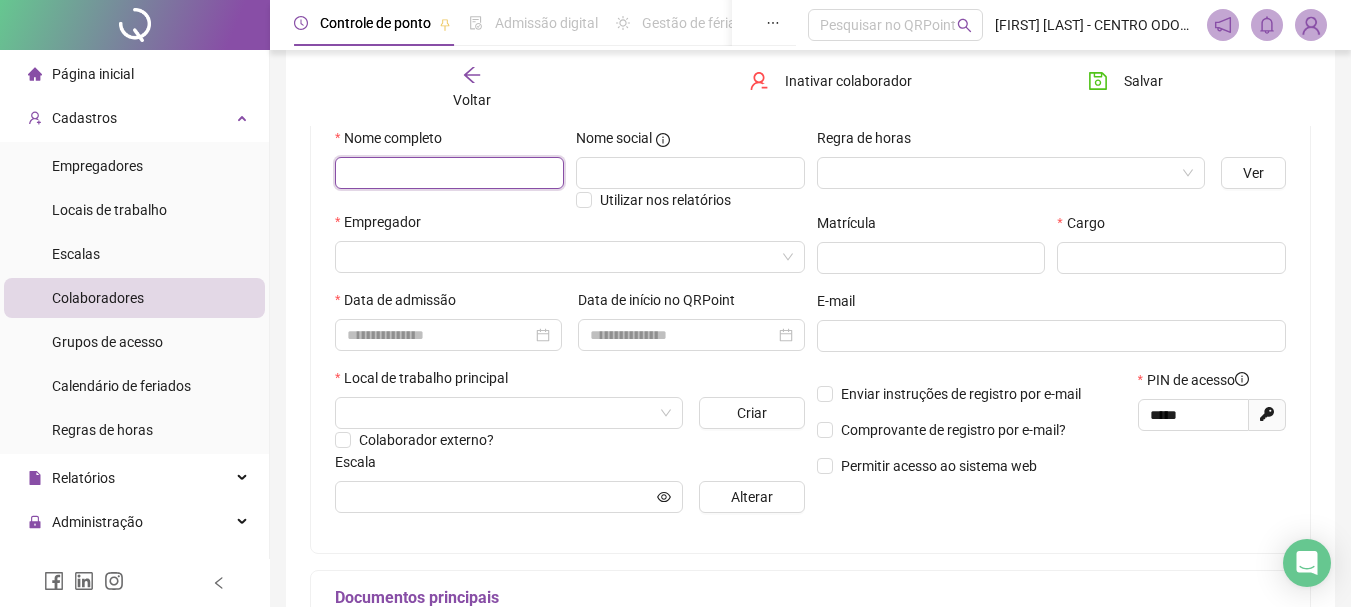 click at bounding box center [449, 173] 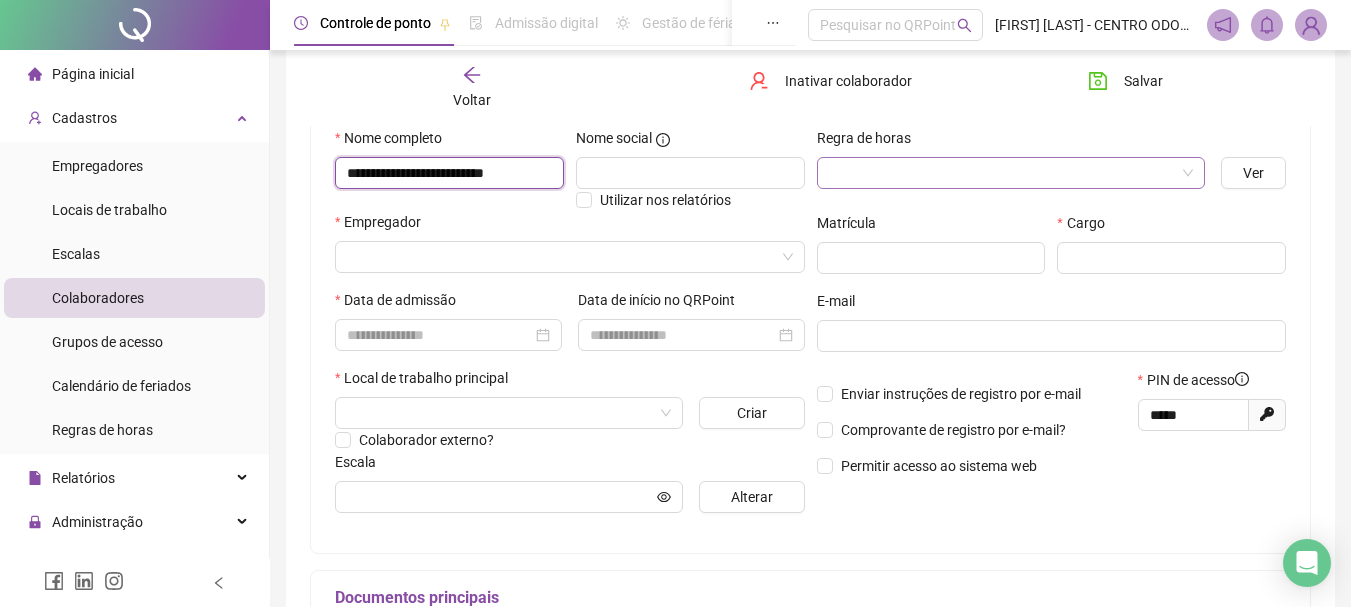 click at bounding box center (1011, 173) 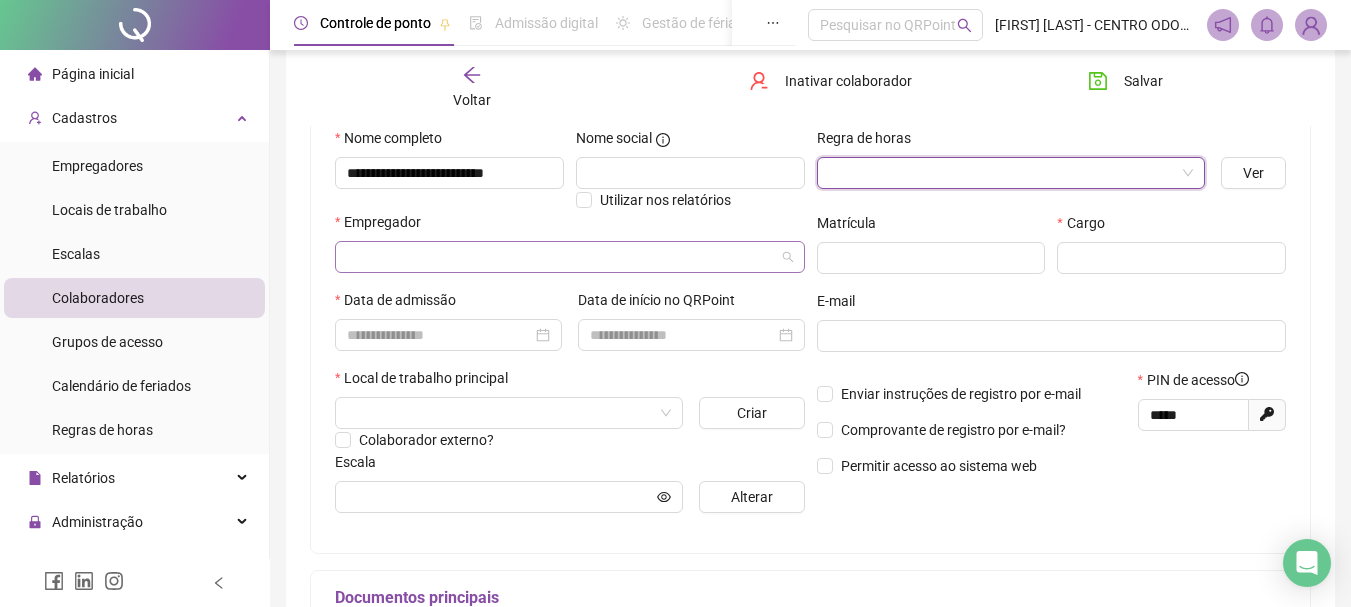 click at bounding box center [564, 257] 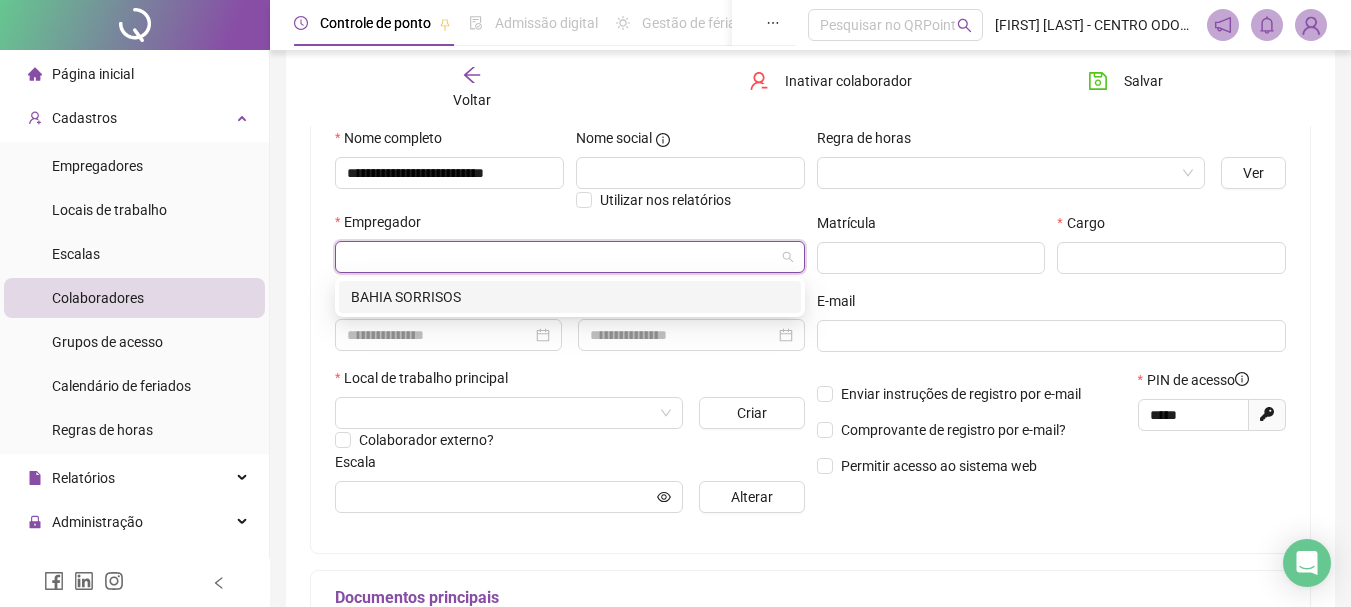 click on "BAHIA SORRISOS" at bounding box center [570, 297] 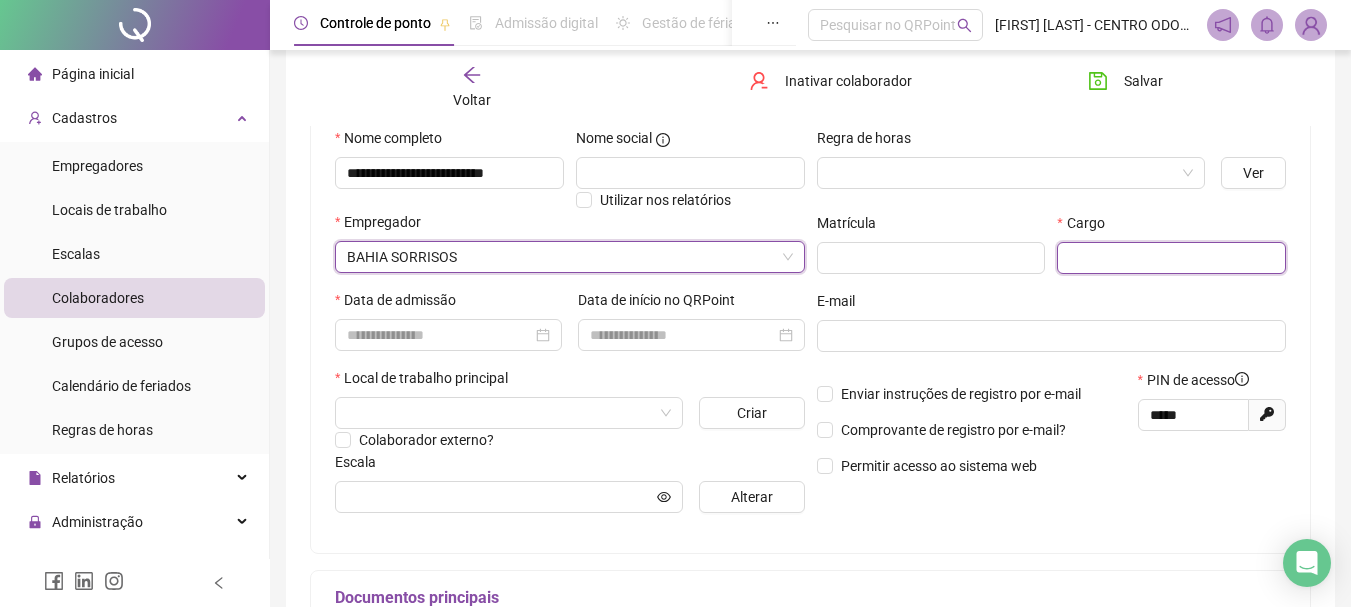click at bounding box center (1171, 258) 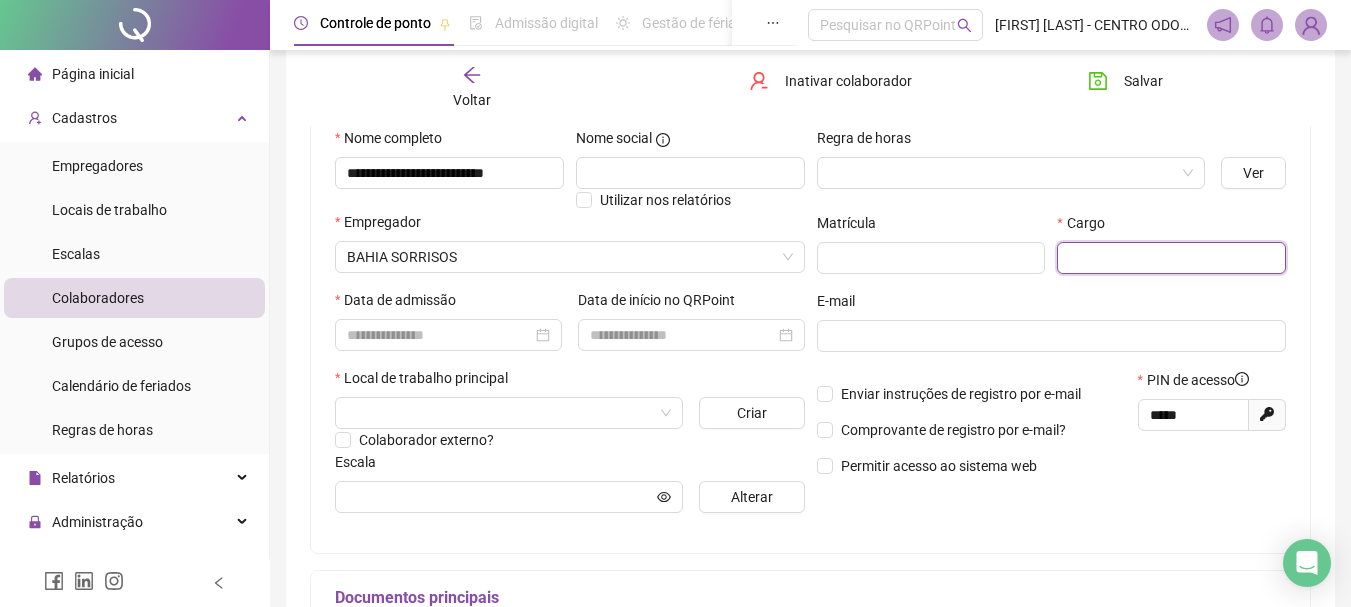 click at bounding box center (1171, 258) 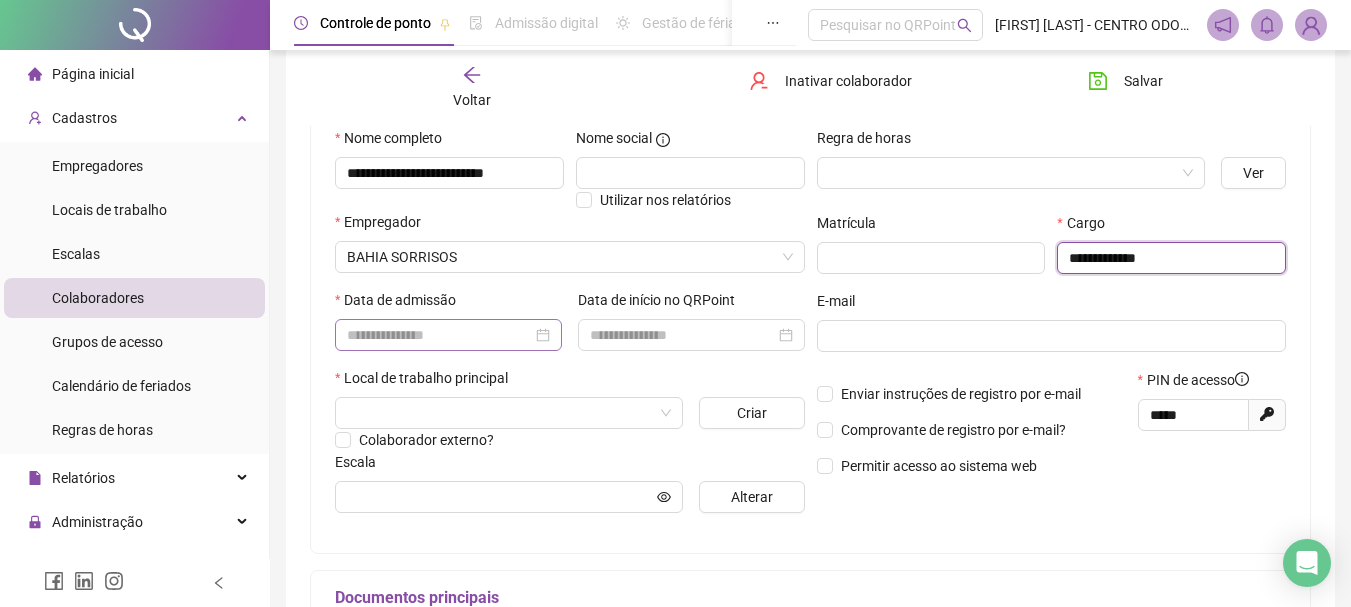 click at bounding box center (448, 335) 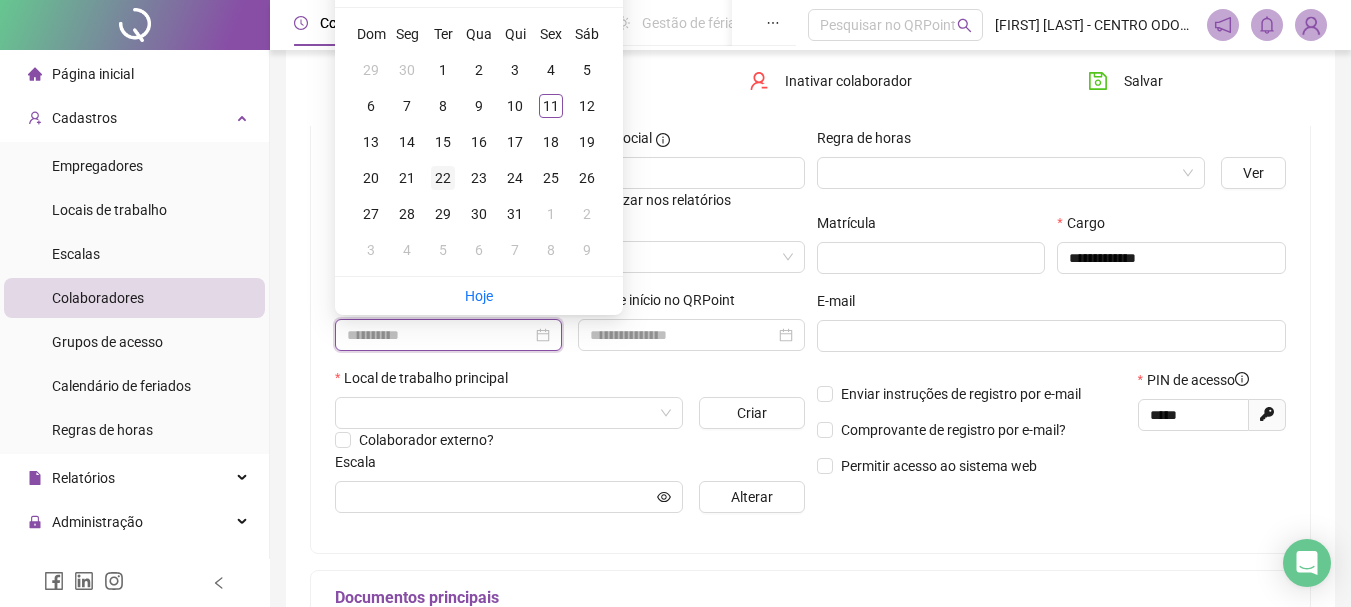scroll, scrollTop: 100, scrollLeft: 0, axis: vertical 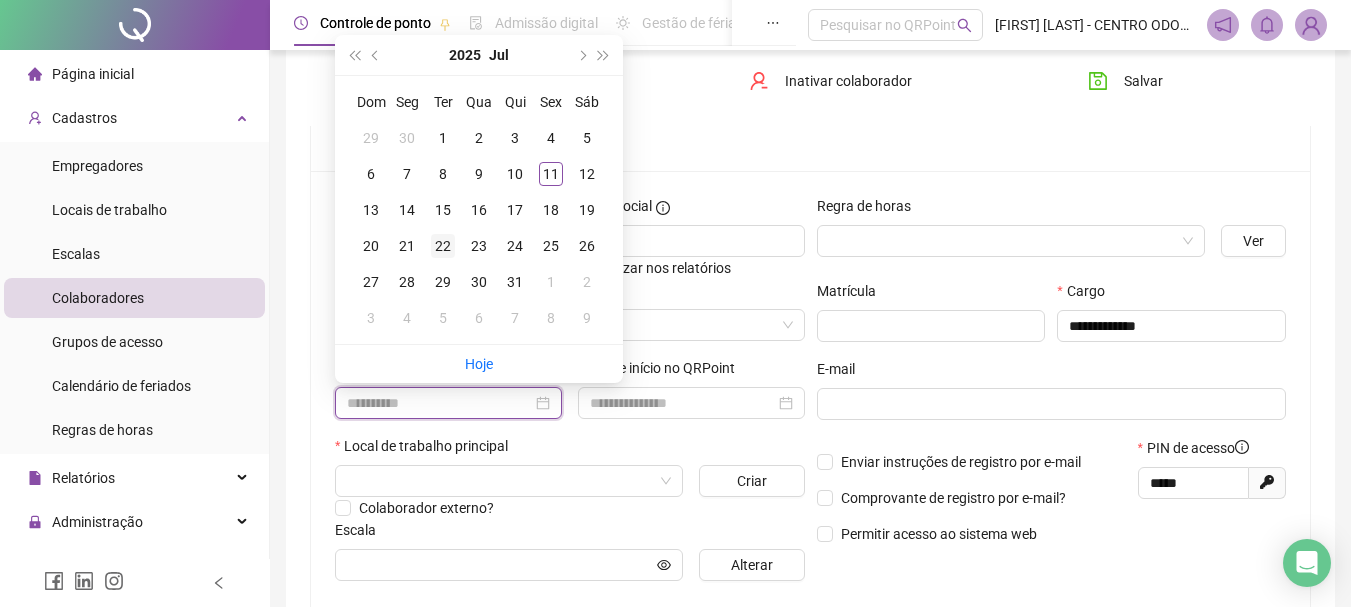 type on "**********" 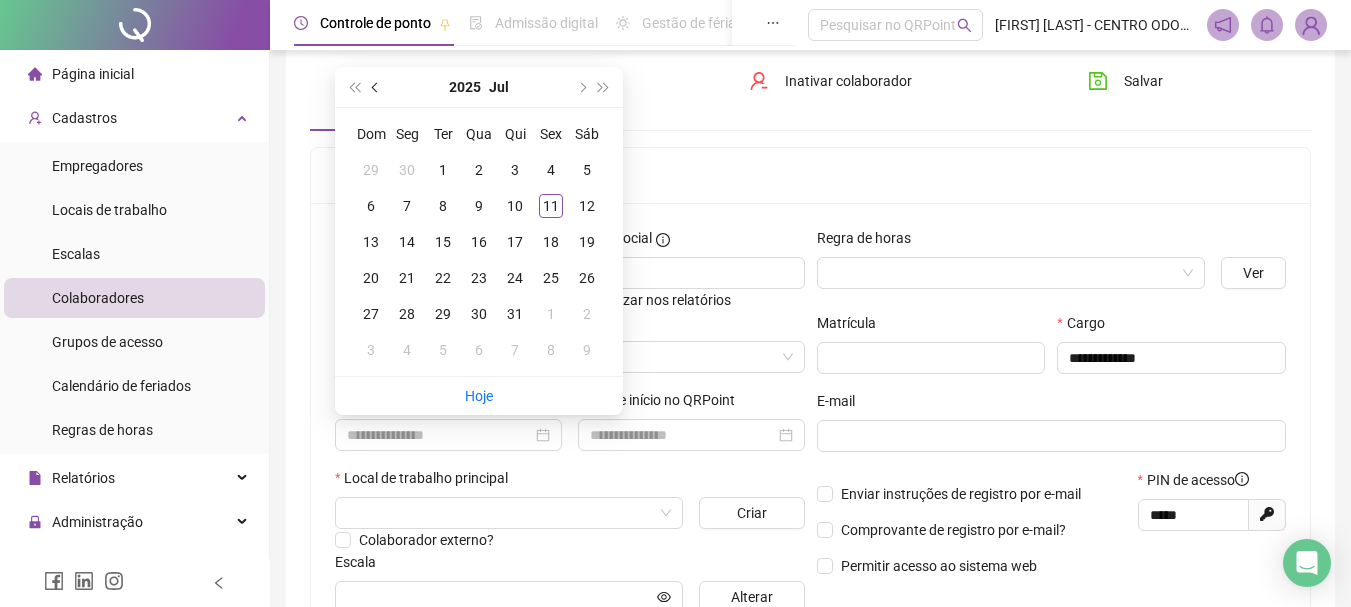 click at bounding box center [376, 87] 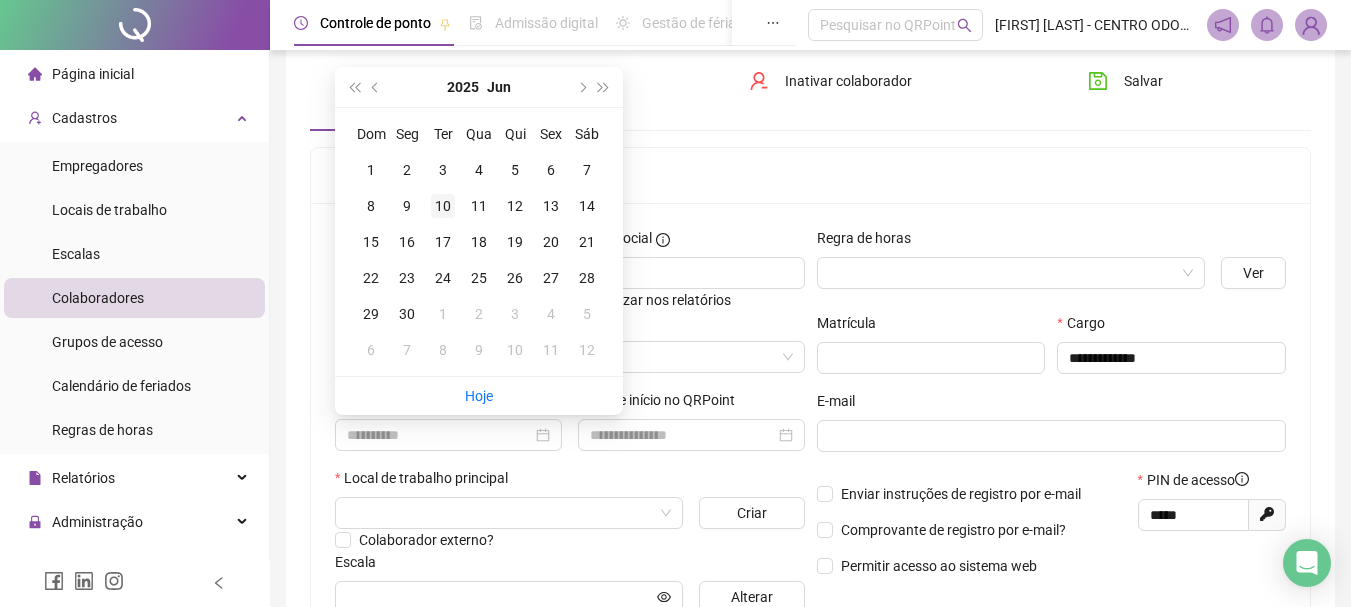 type on "**********" 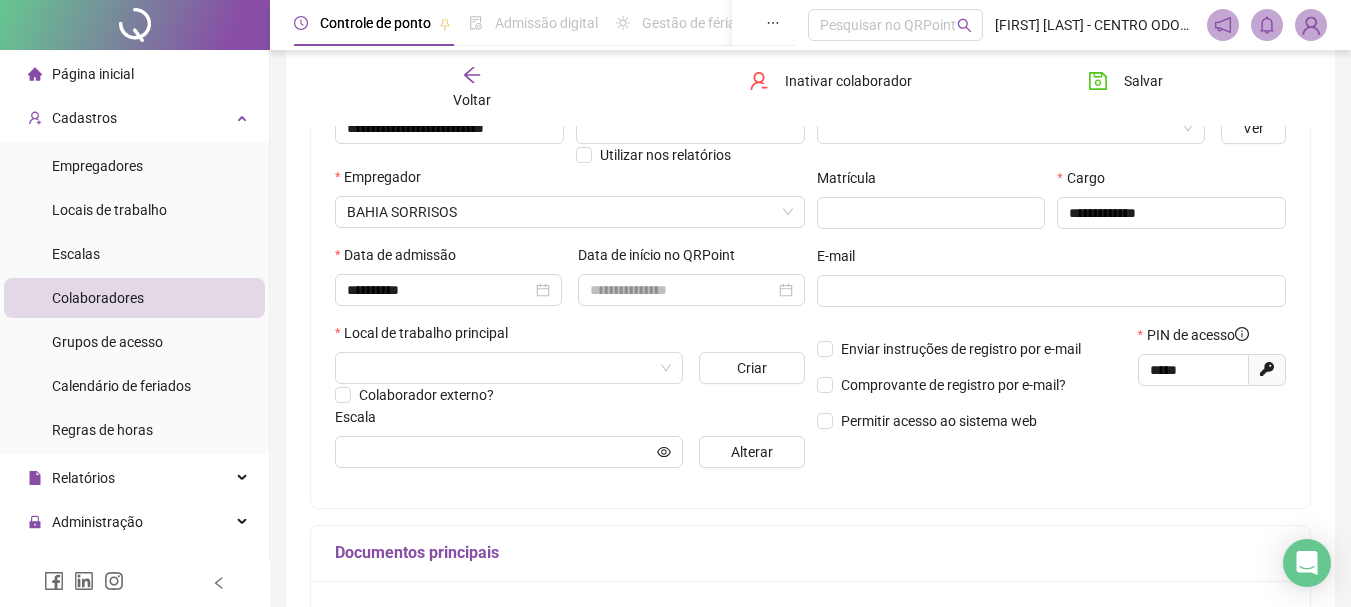 scroll, scrollTop: 300, scrollLeft: 0, axis: vertical 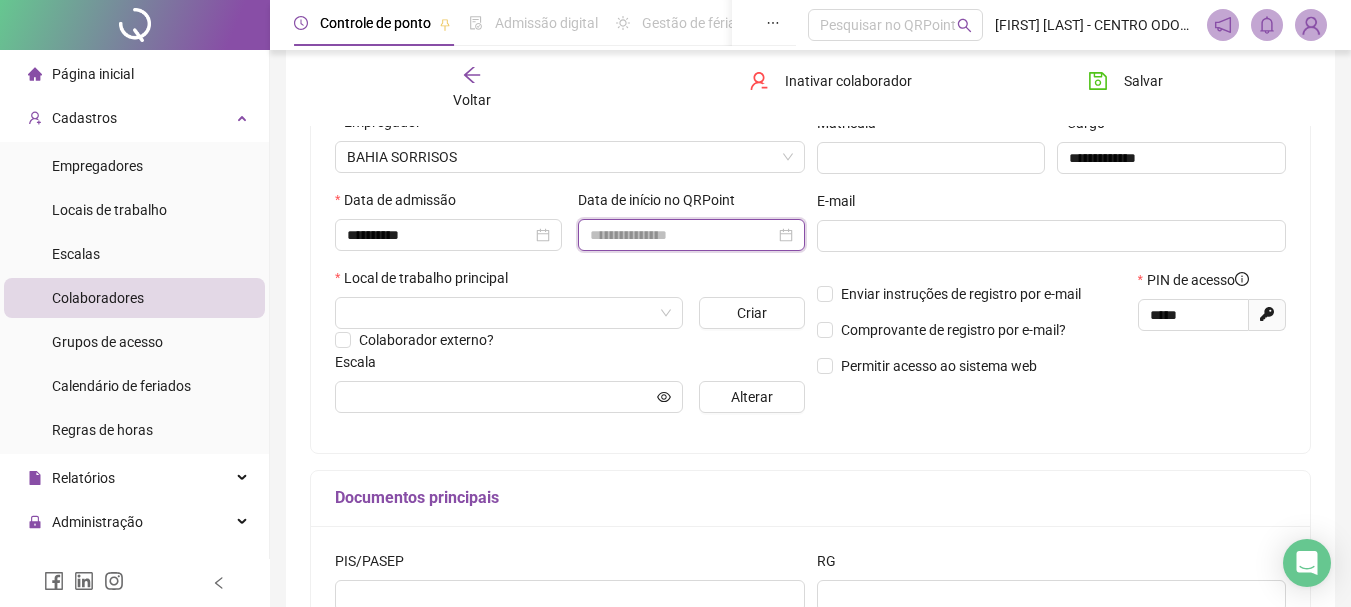 click at bounding box center (682, 235) 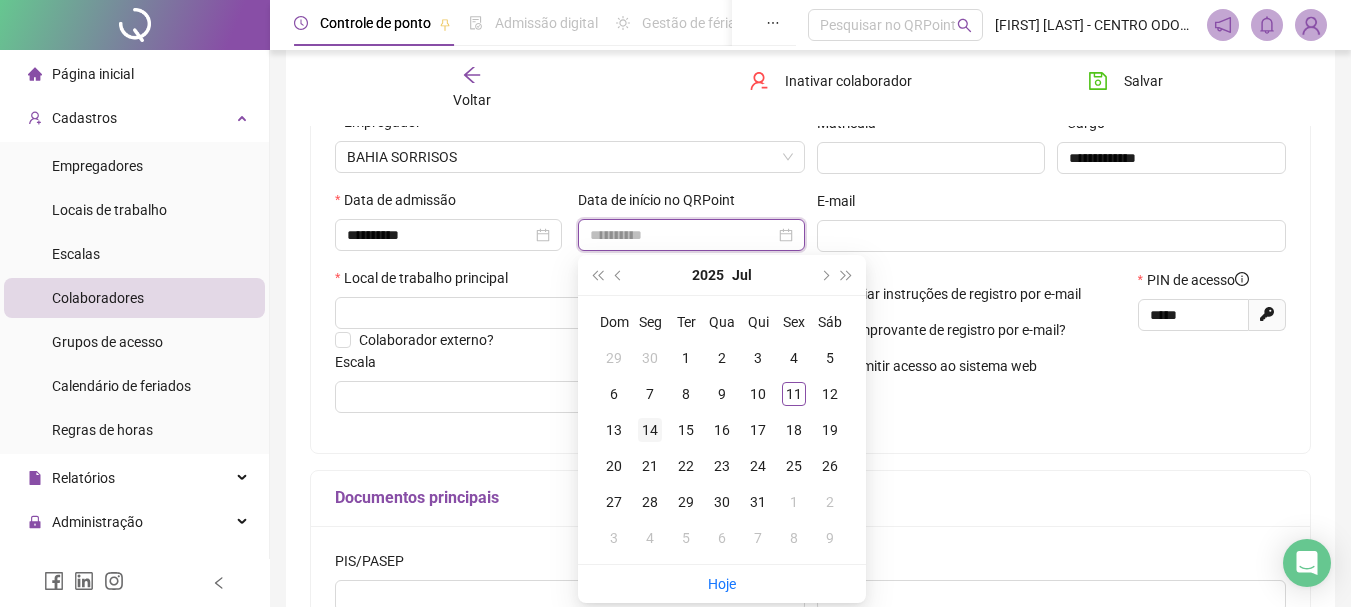 type on "**********" 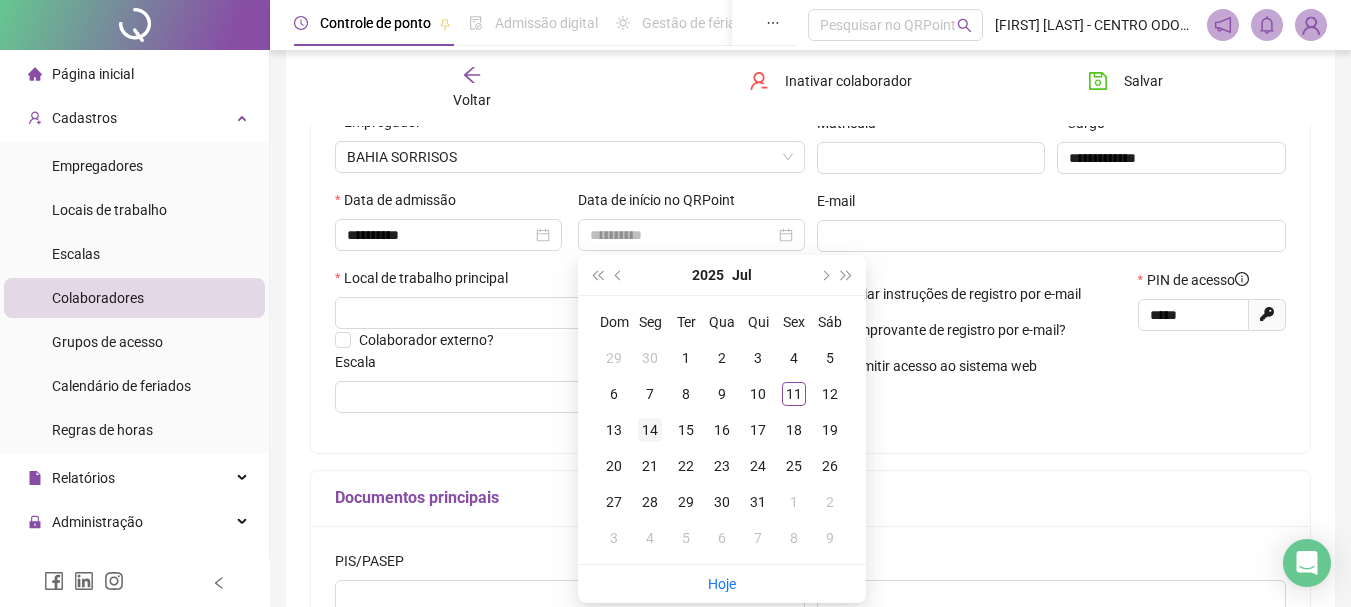 click on "14" at bounding box center [650, 430] 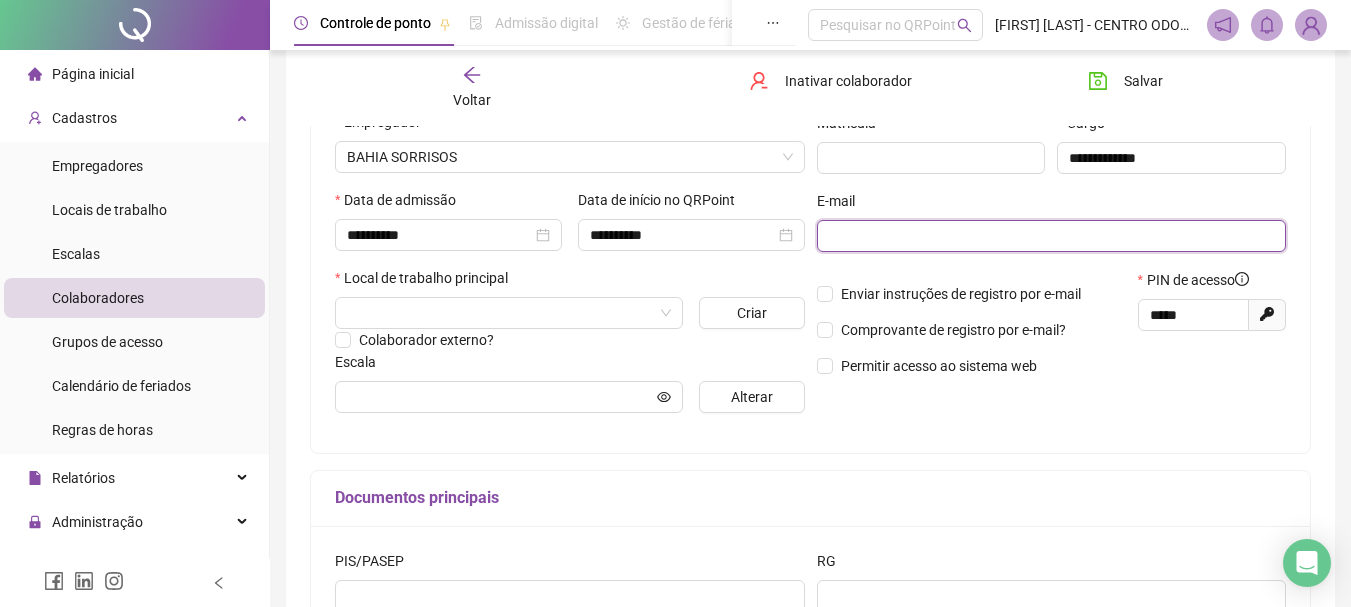 click at bounding box center [1050, 236] 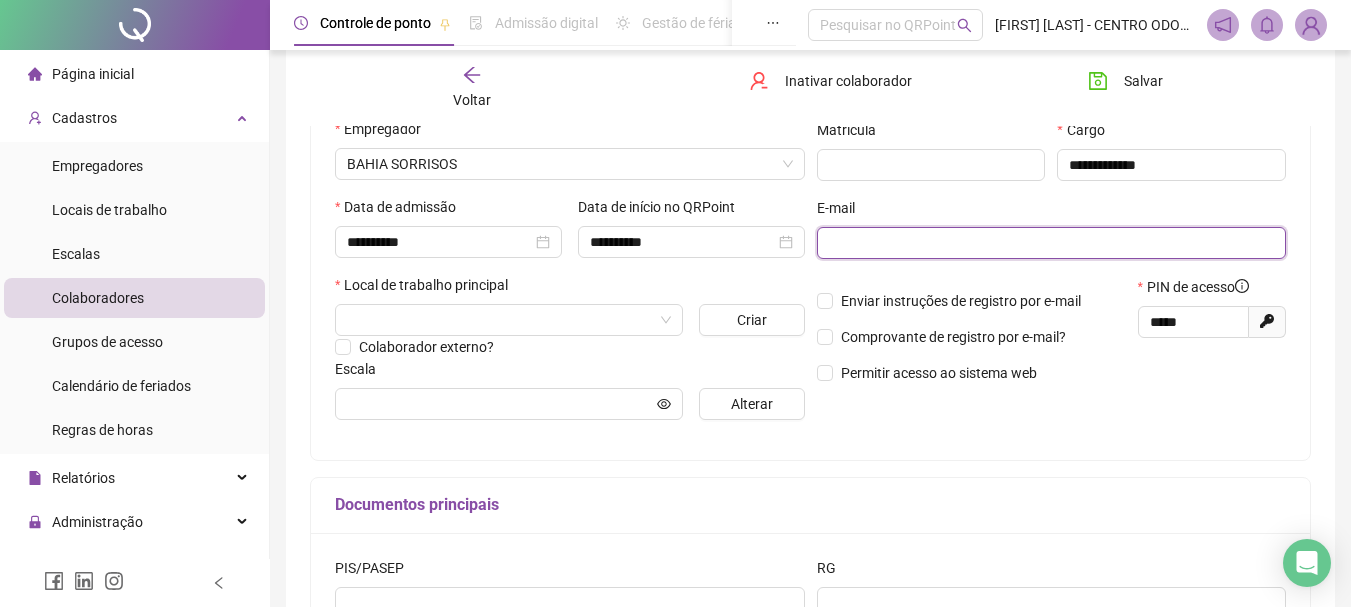 scroll, scrollTop: 300, scrollLeft: 0, axis: vertical 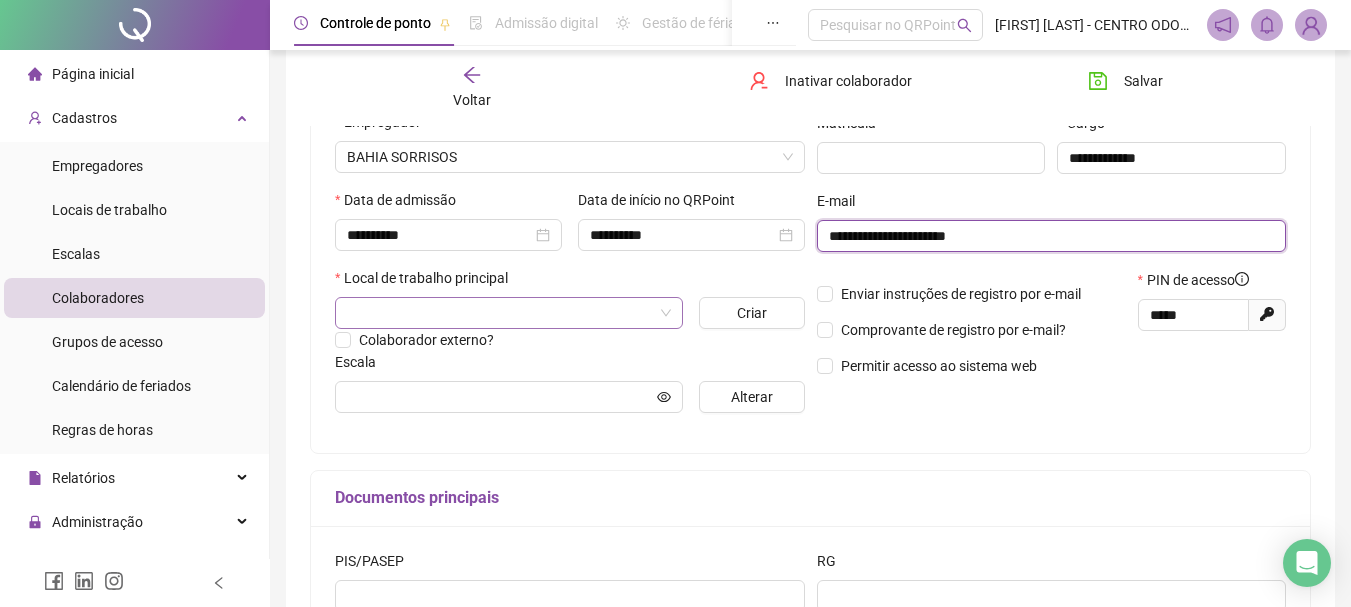 type on "**********" 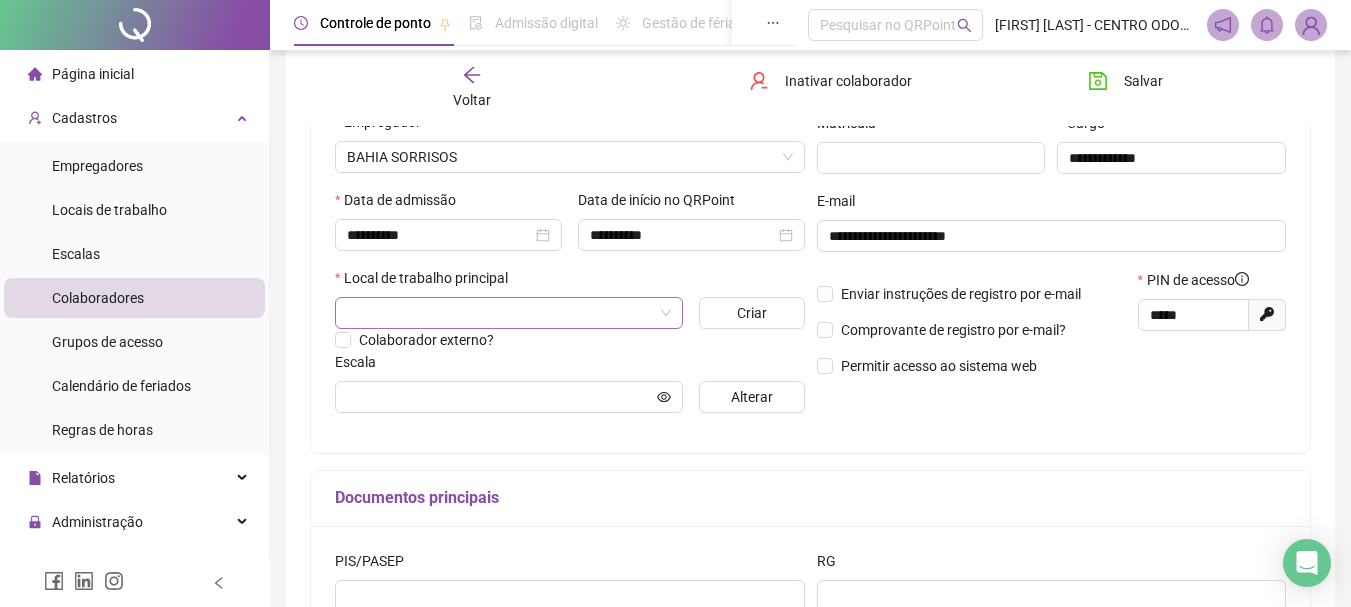 click at bounding box center (503, 313) 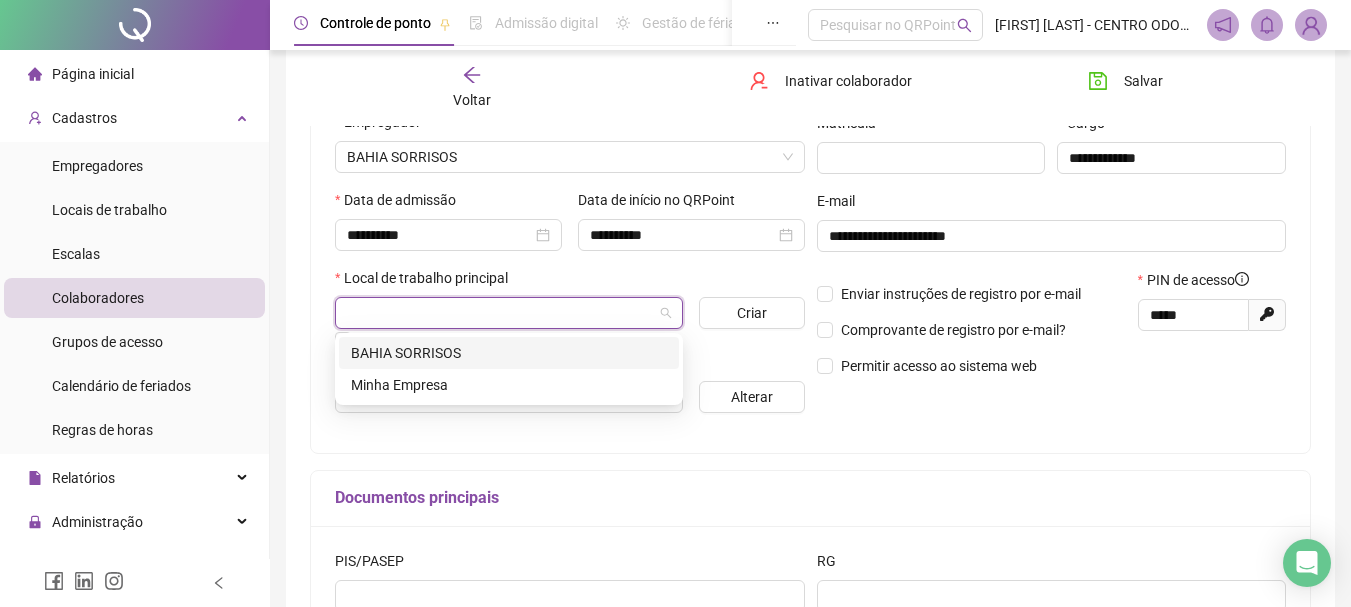 click on "BAHIA SORRISOS" at bounding box center [509, 353] 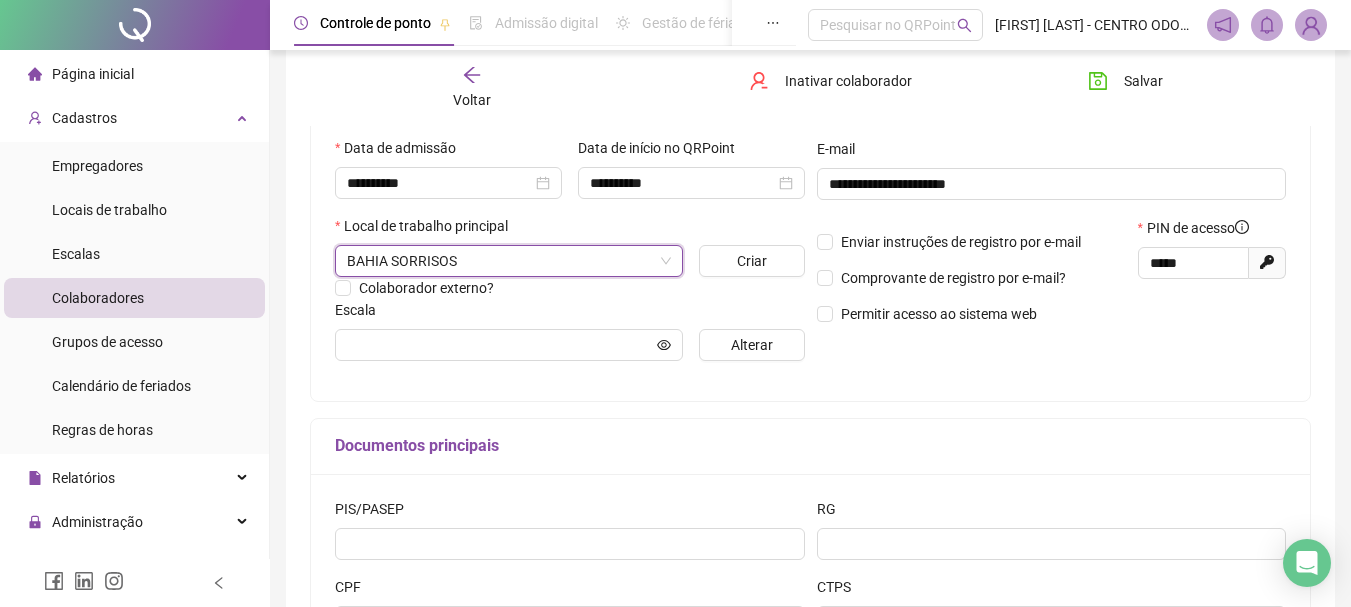 scroll, scrollTop: 300, scrollLeft: 0, axis: vertical 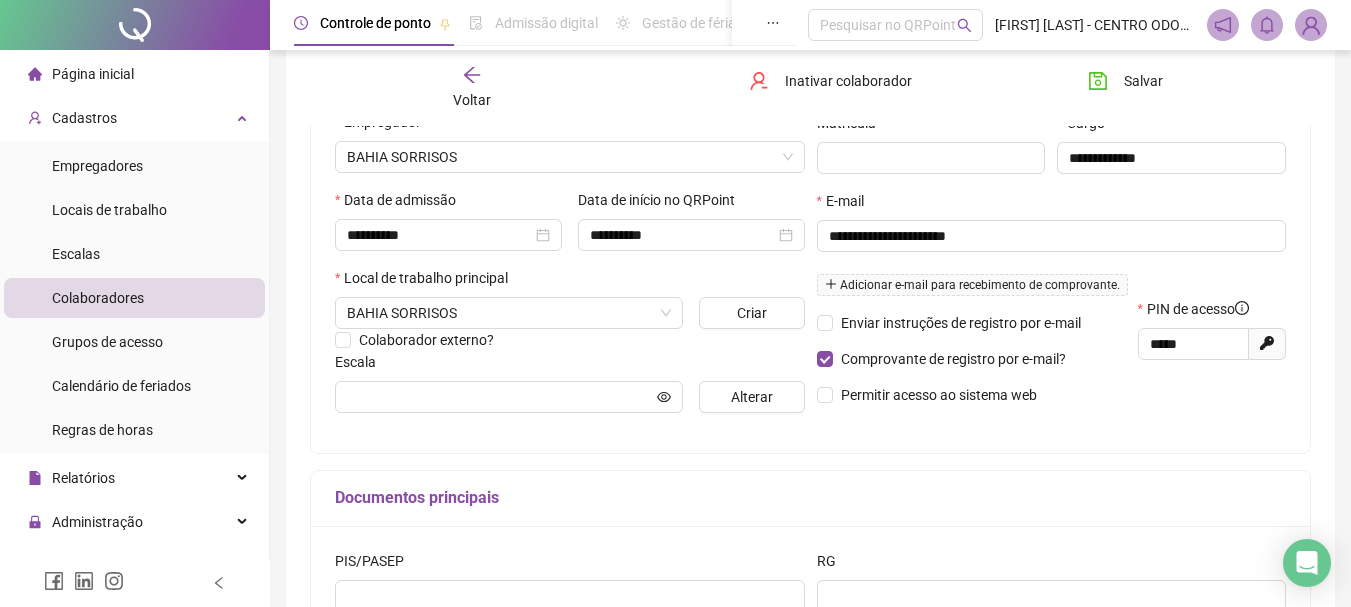 click on "Adicionar e-mail para recebimento de comprovante." at bounding box center (972, 285) 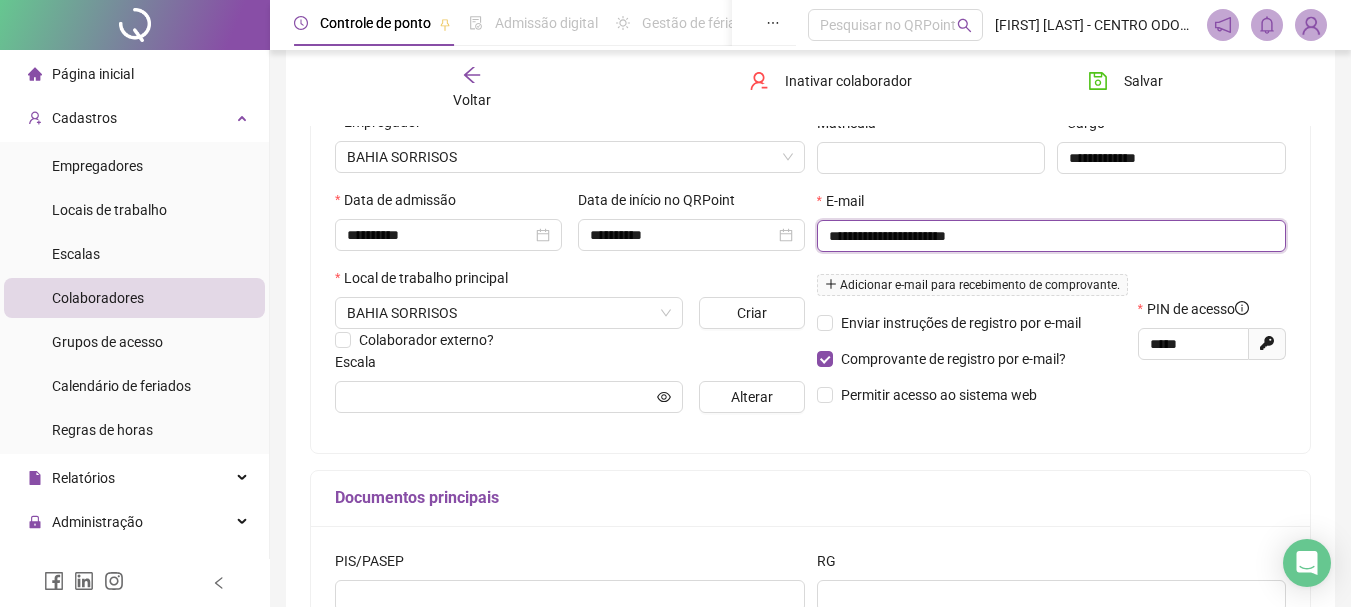 drag, startPoint x: 829, startPoint y: 234, endPoint x: 1011, endPoint y: 226, distance: 182.17574 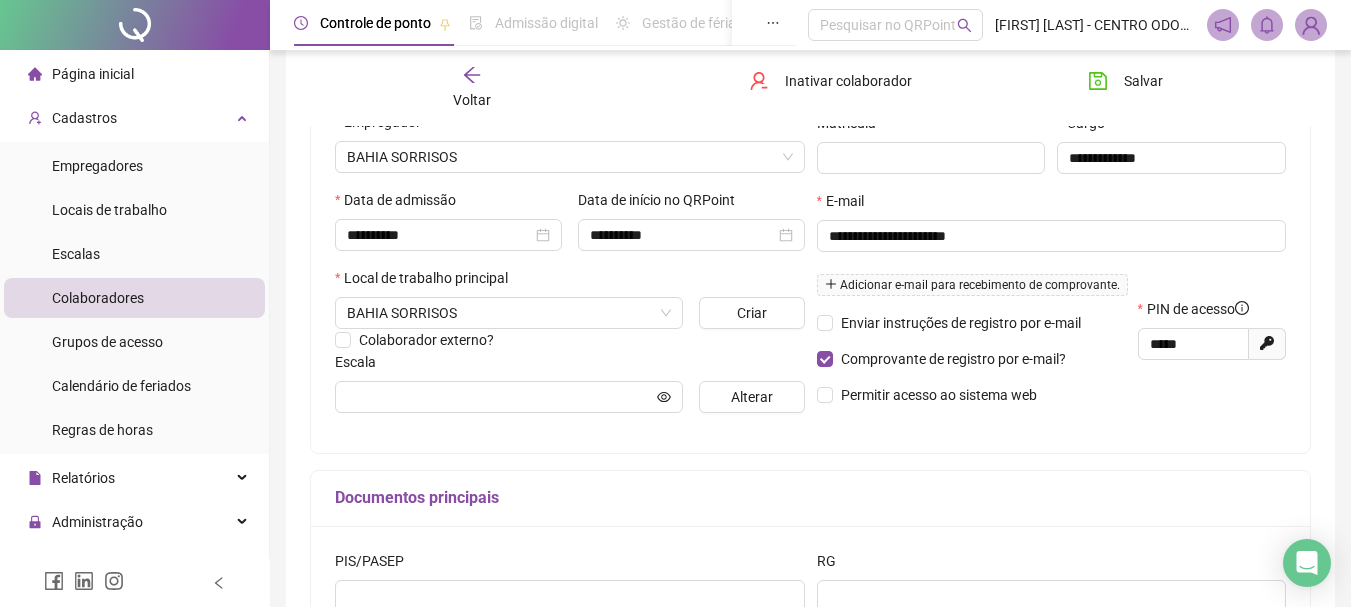 click on "Adicionar e-mail para recebimento de comprovante." at bounding box center [972, 285] 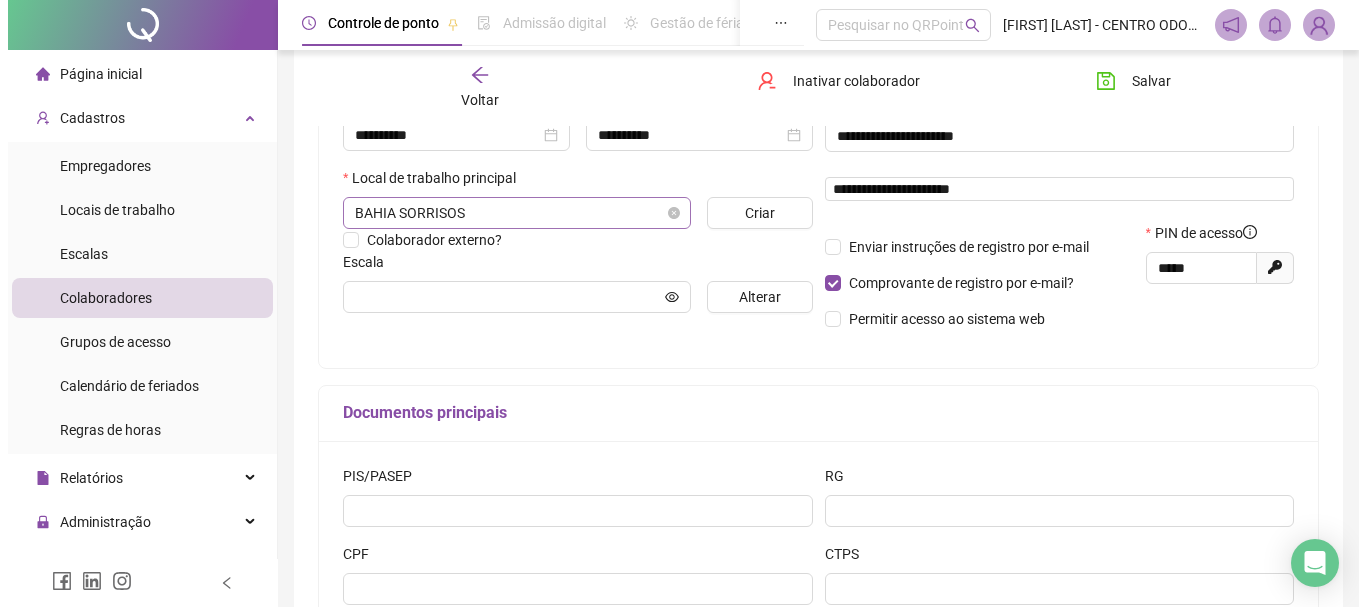 scroll, scrollTop: 500, scrollLeft: 0, axis: vertical 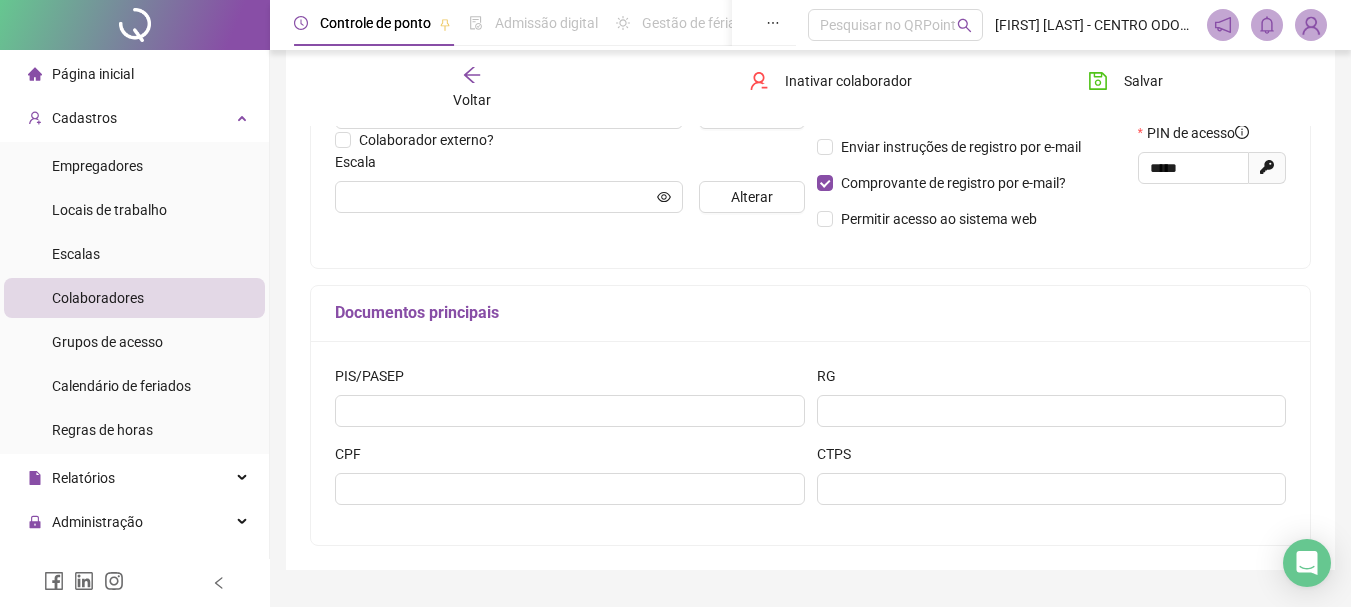 type on "**********" 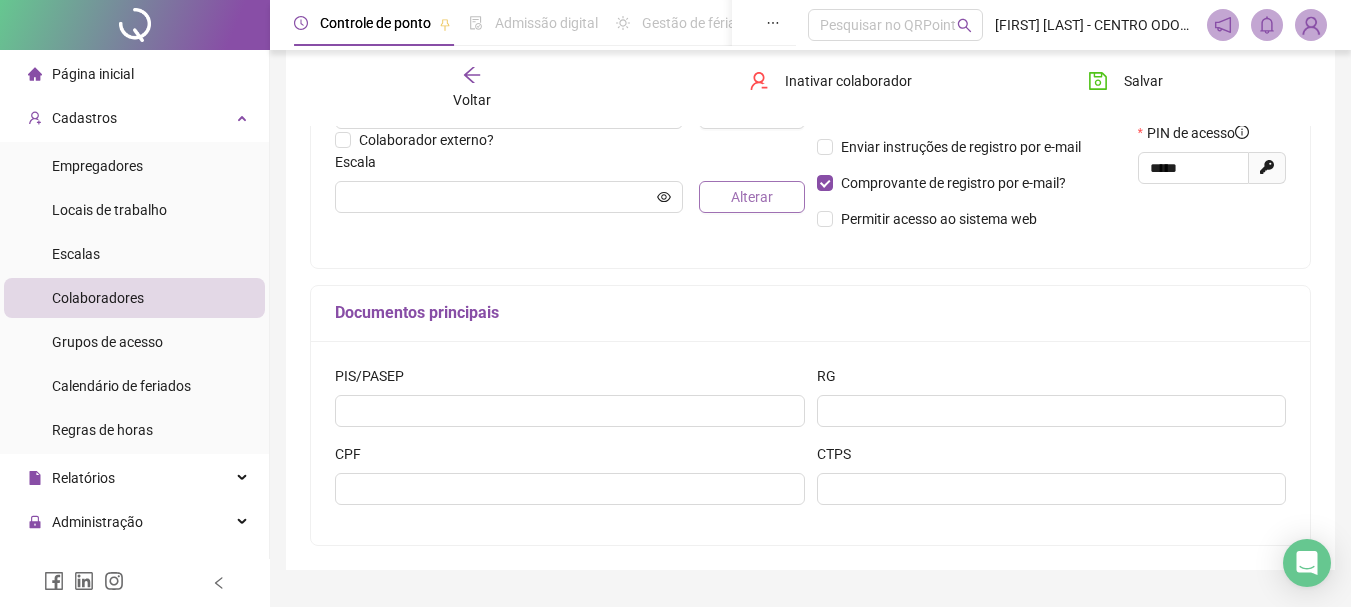 click on "Alterar" at bounding box center [752, 197] 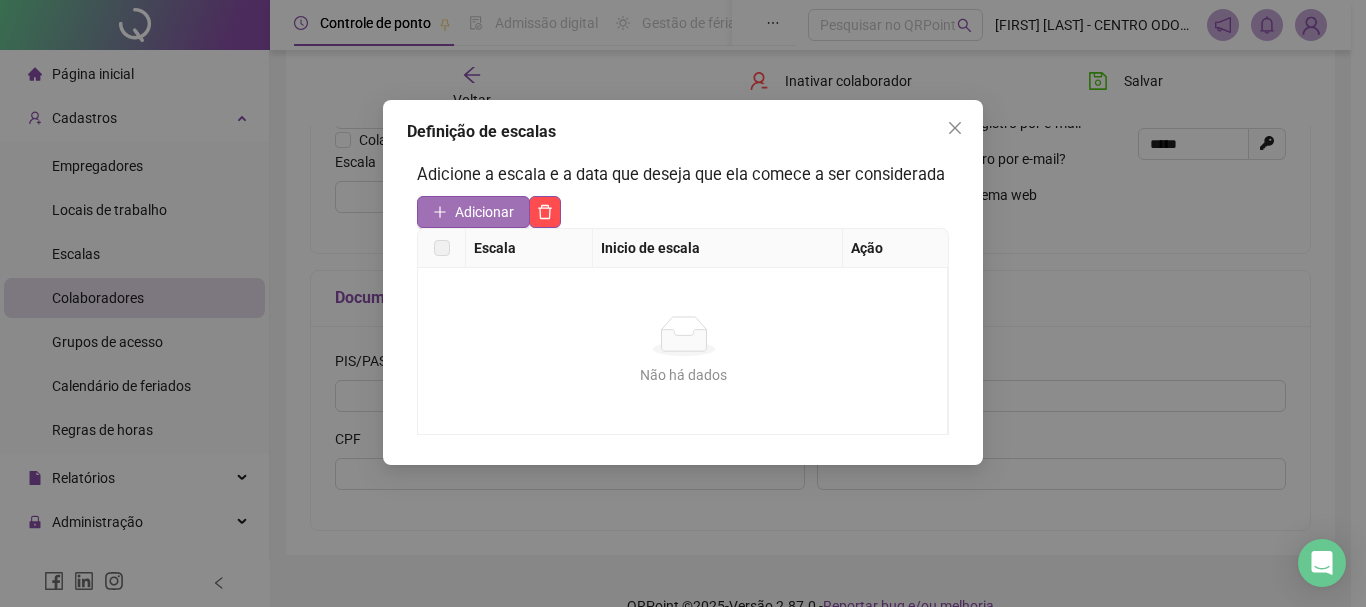 click on "Adicionar" at bounding box center (473, 212) 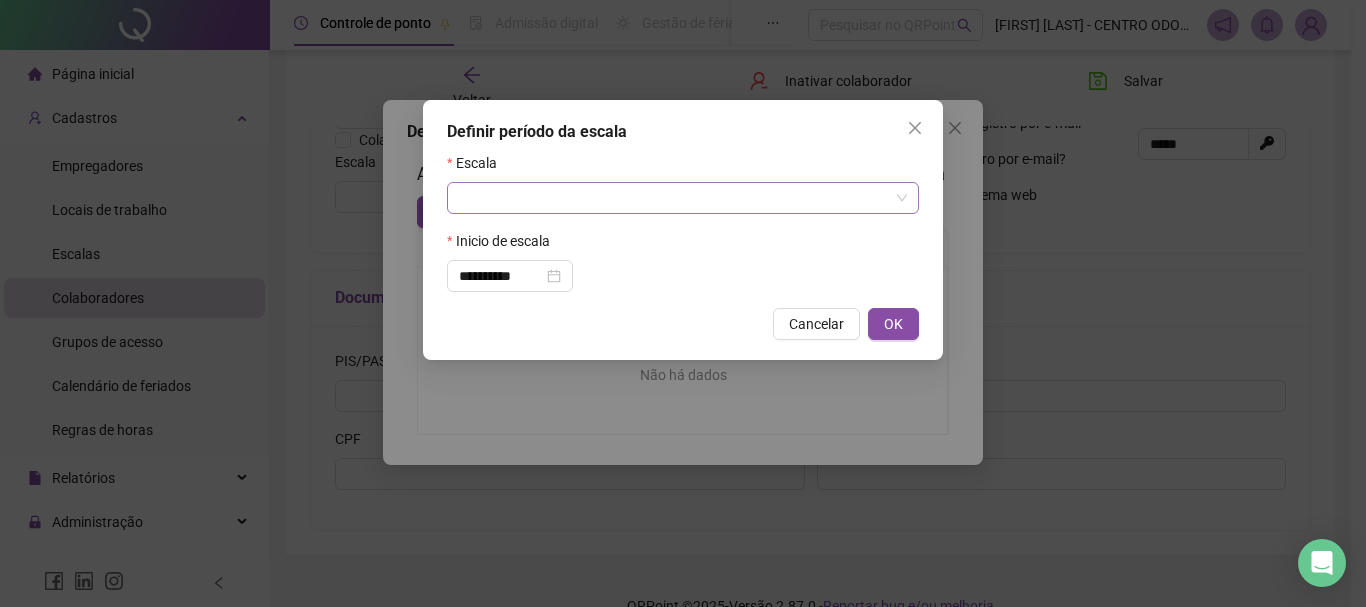 click at bounding box center (683, 198) 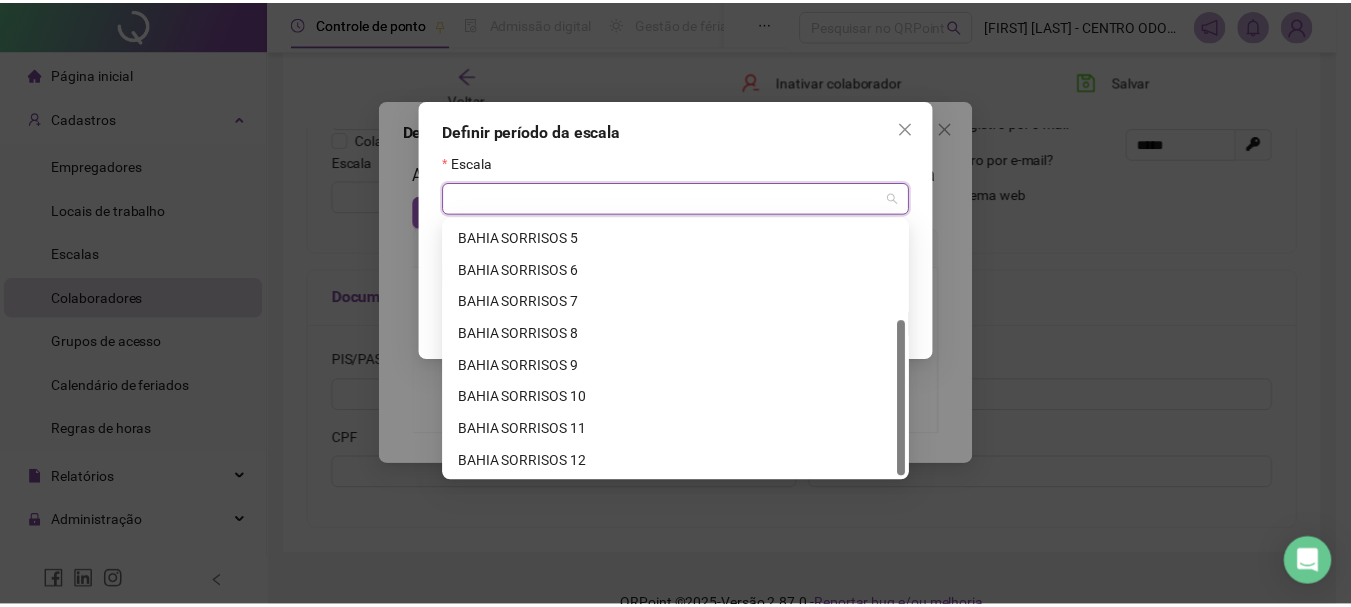 scroll, scrollTop: 0, scrollLeft: 0, axis: both 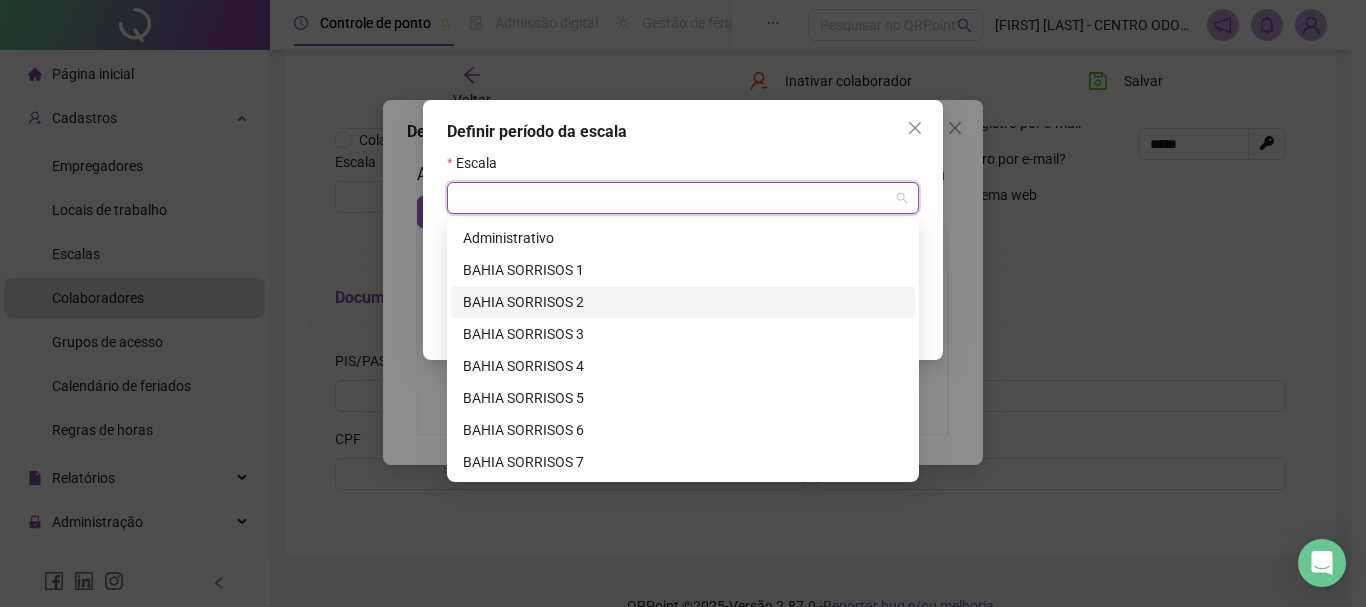 click on "BAHIA SORRISOS 2" at bounding box center [683, 302] 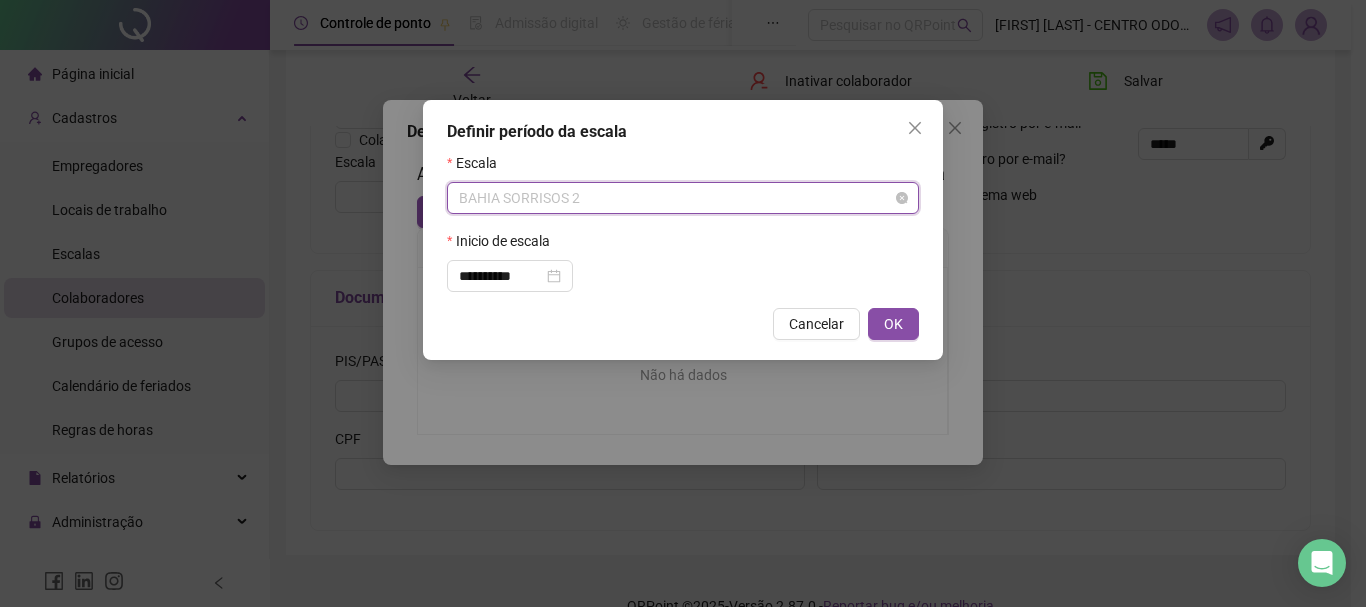 click on "BAHIA SORRISOS 2" at bounding box center (683, 198) 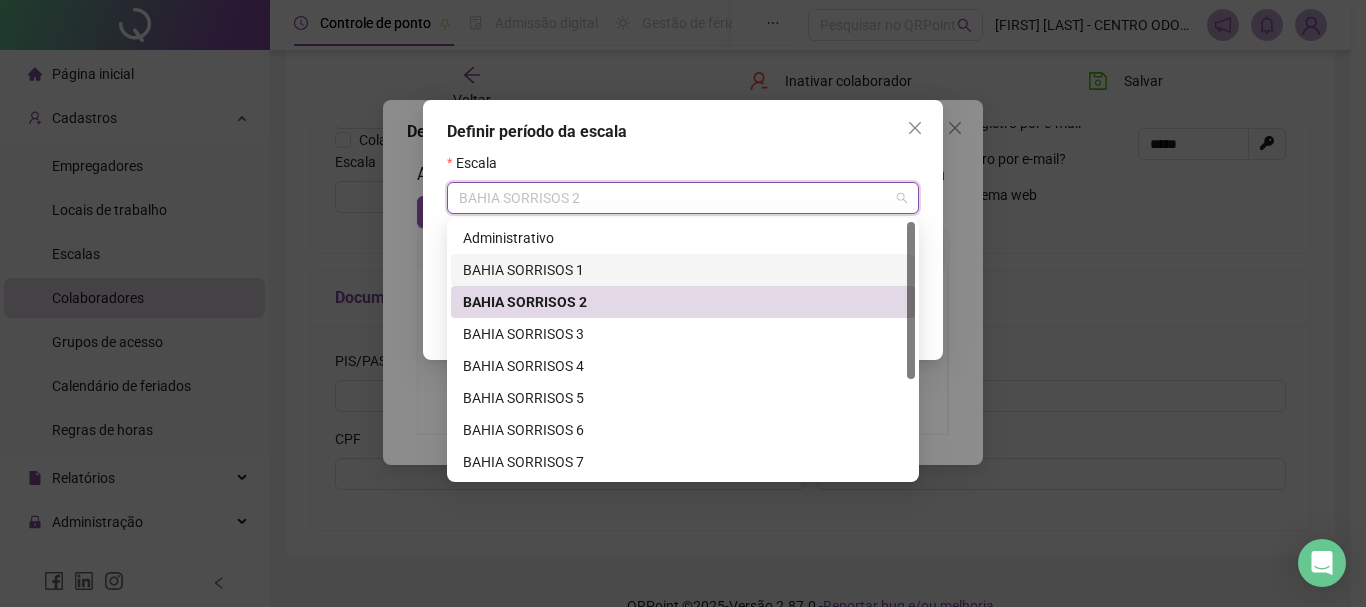 click on "BAHIA SORRISOS 1" at bounding box center (683, 270) 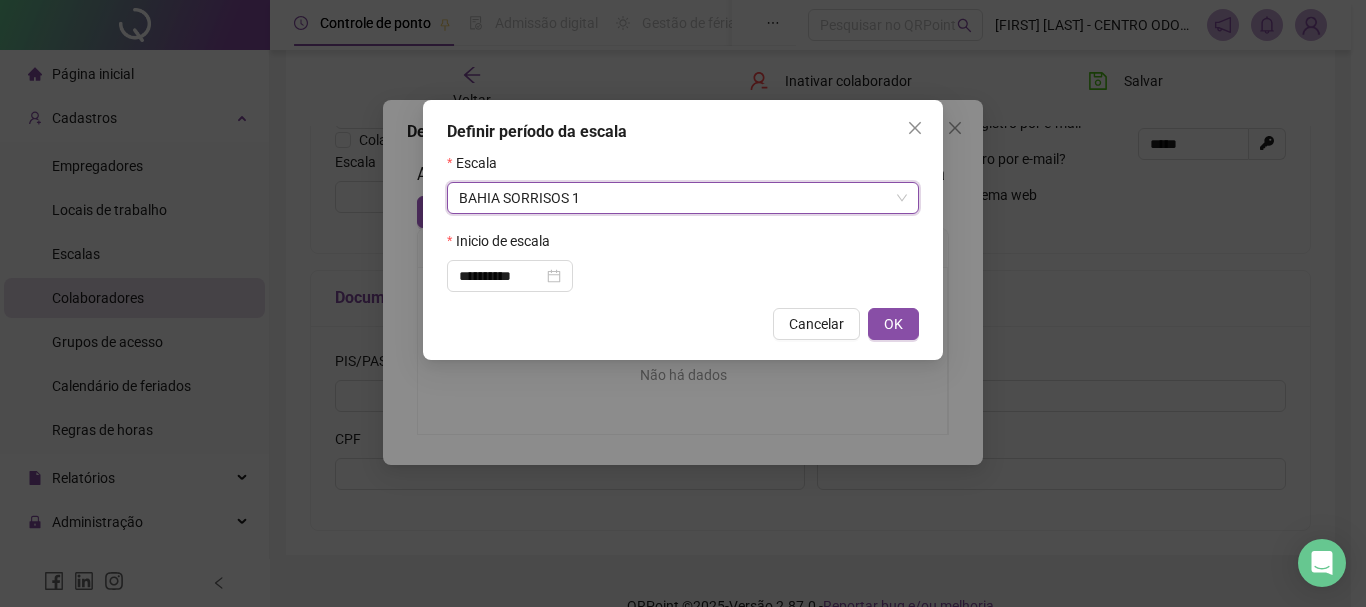 click on "**********" at bounding box center (683, 230) 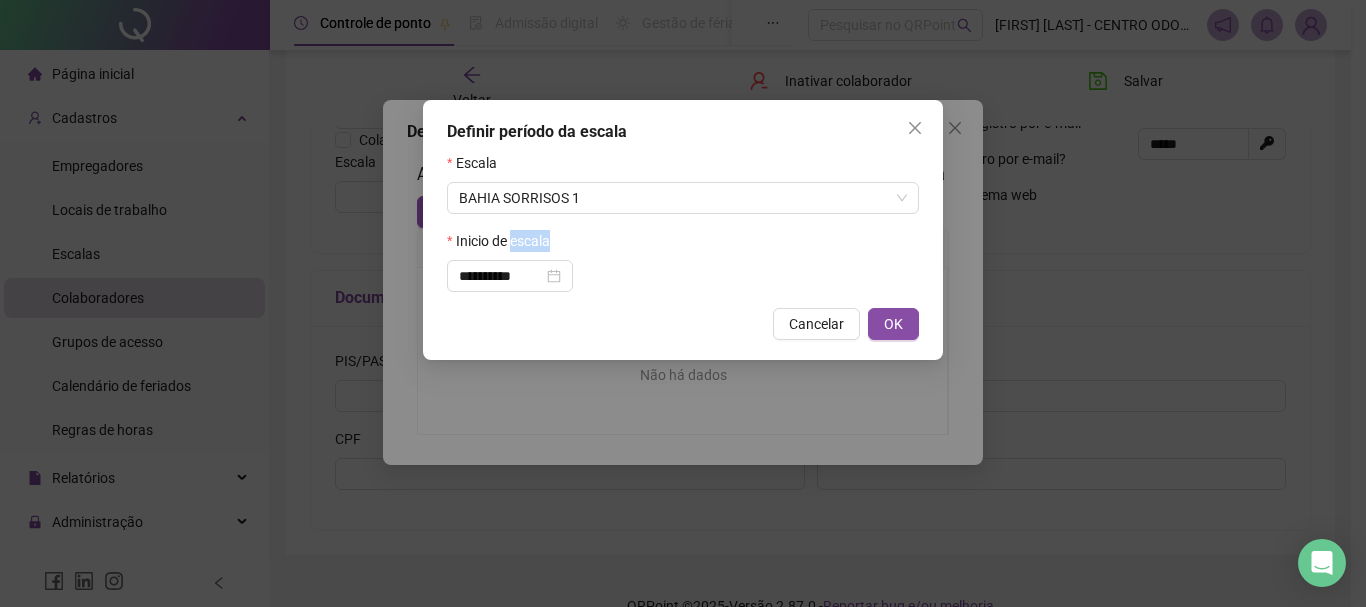 click on "**********" at bounding box center [683, 230] 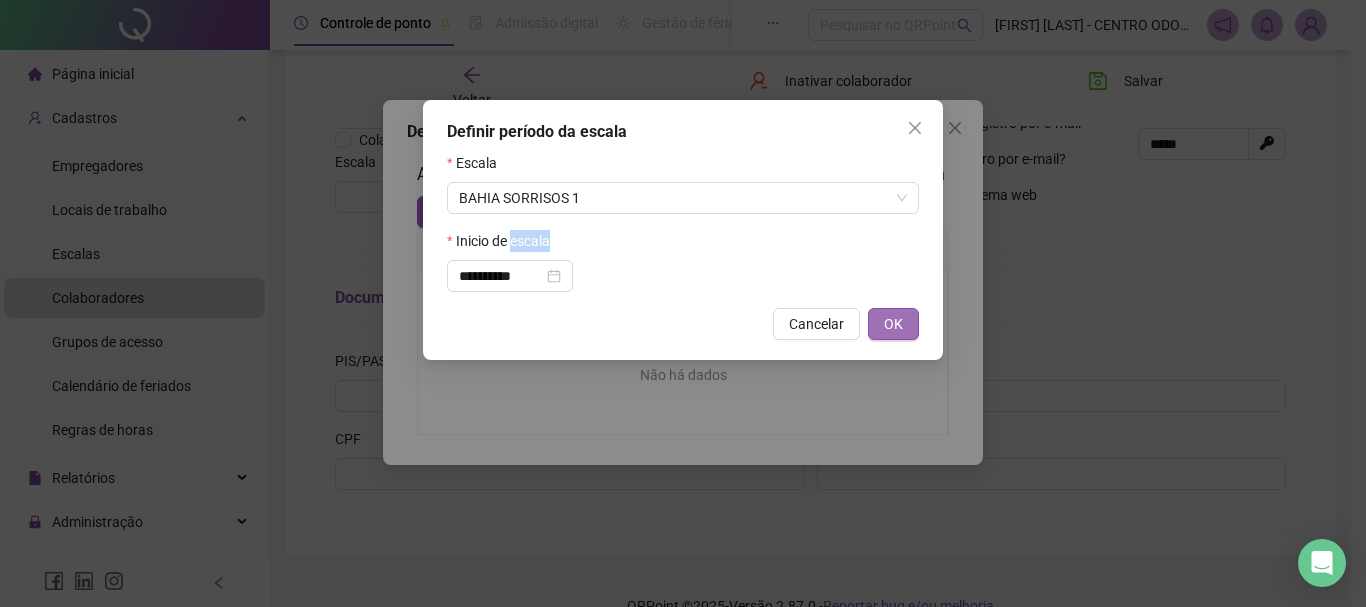 click on "OK" at bounding box center (893, 324) 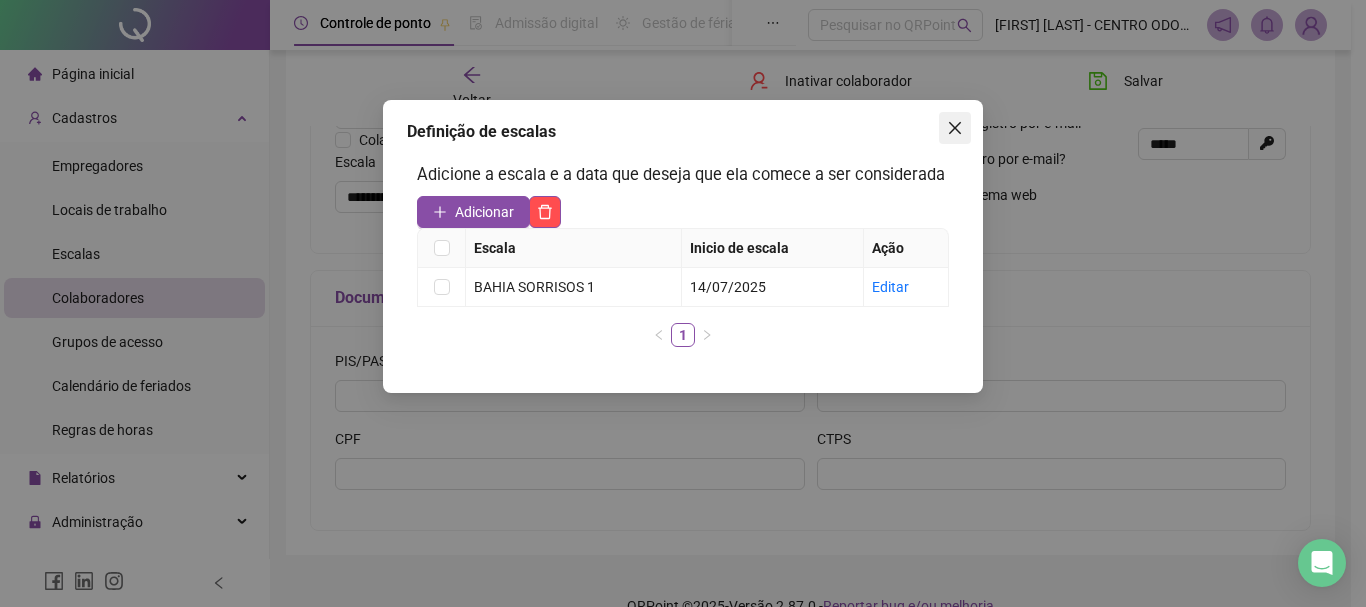 click at bounding box center [955, 128] 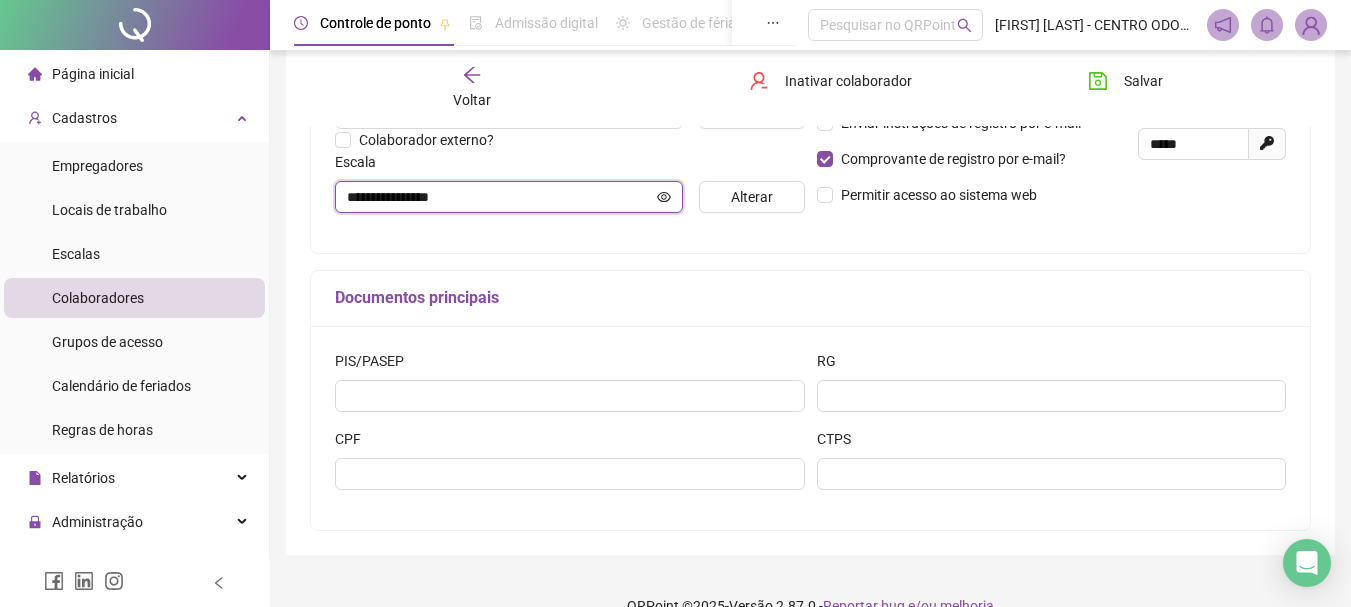 click 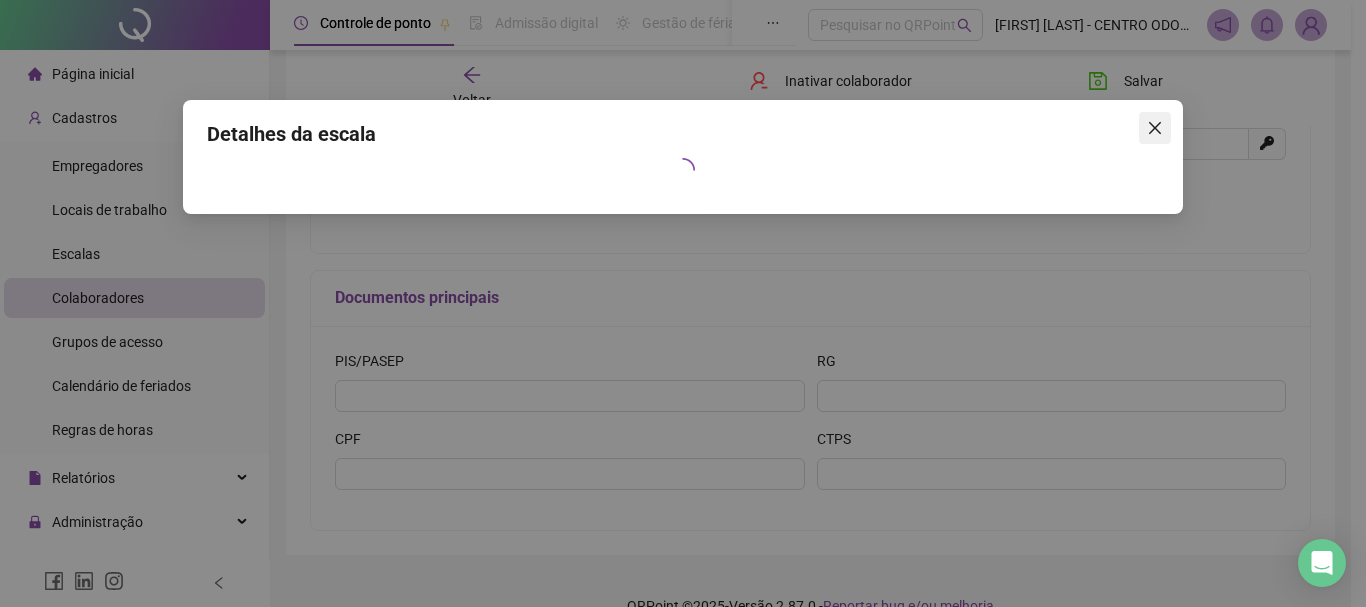 click at bounding box center (1155, 128) 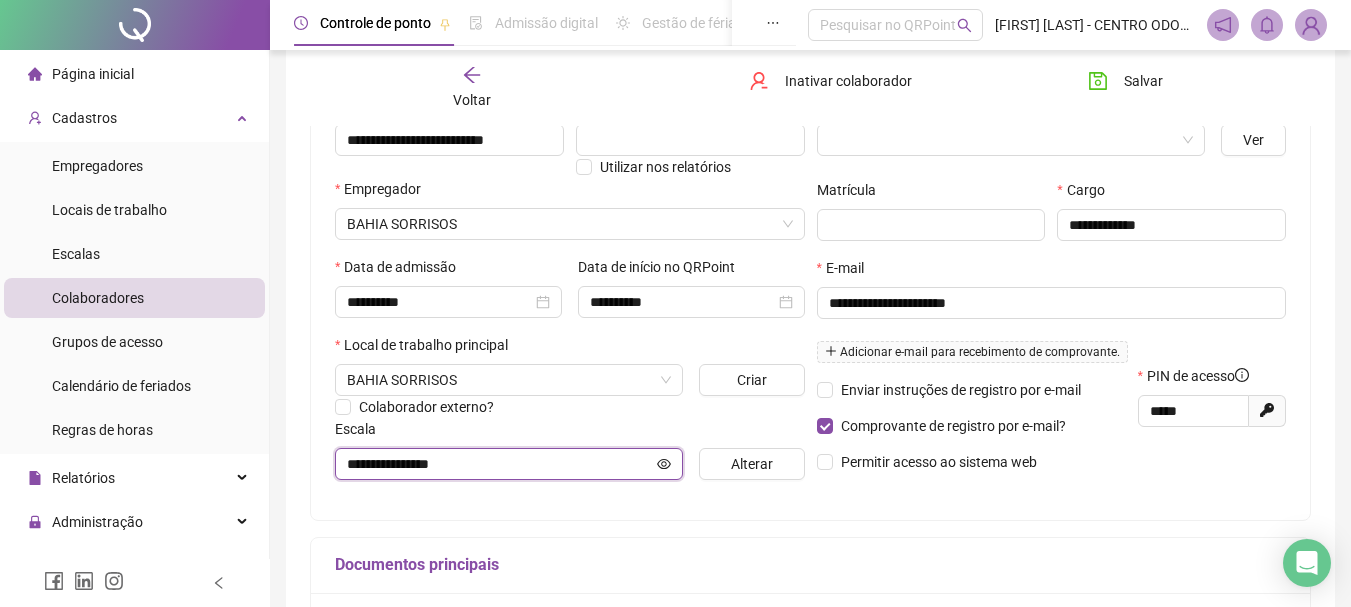 scroll, scrollTop: 300, scrollLeft: 0, axis: vertical 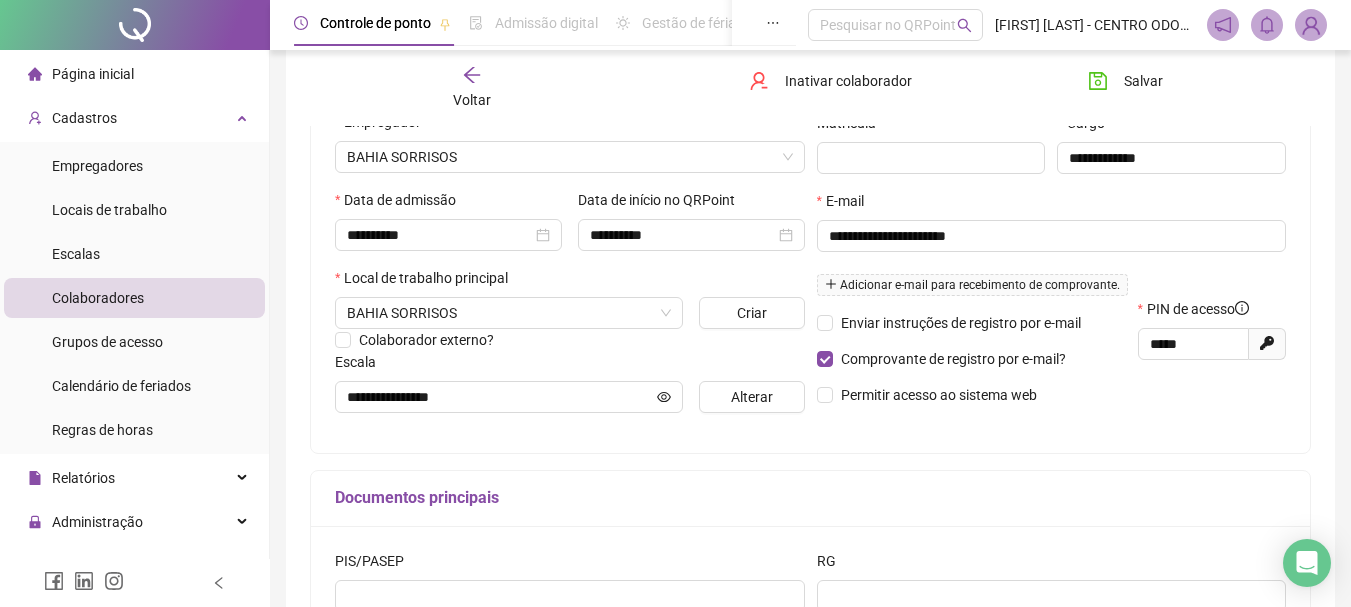 click on "Adicionar e-mail para recebimento de comprovante." at bounding box center [972, 285] 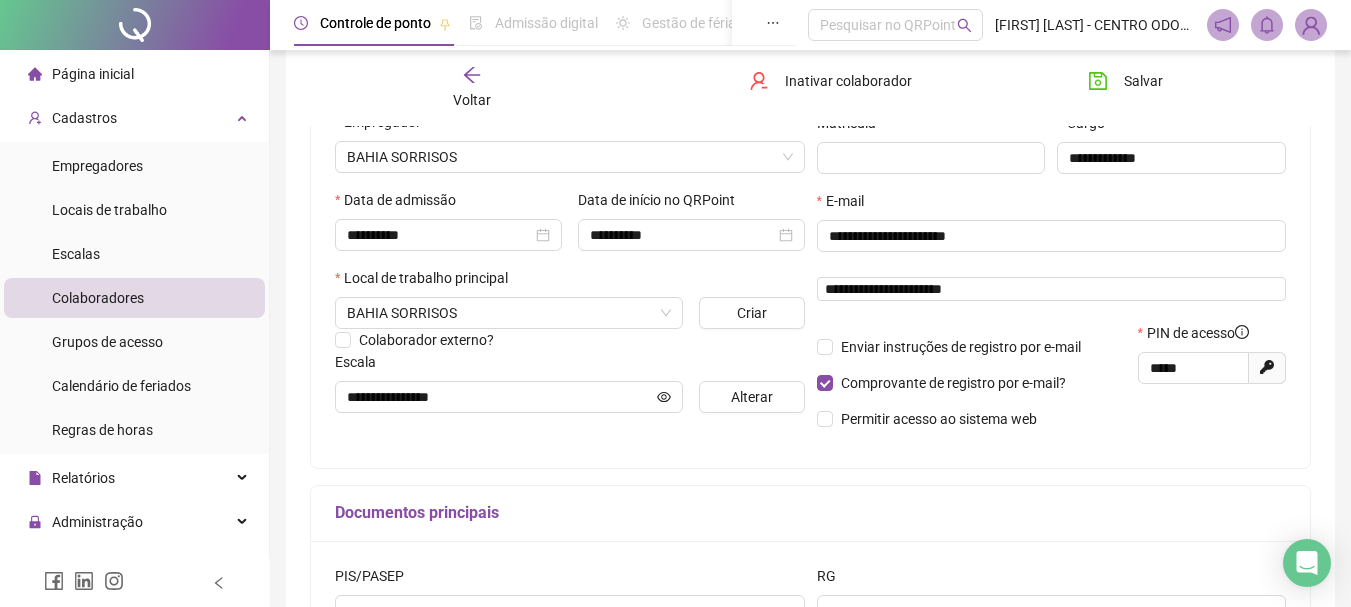 type on "**********" 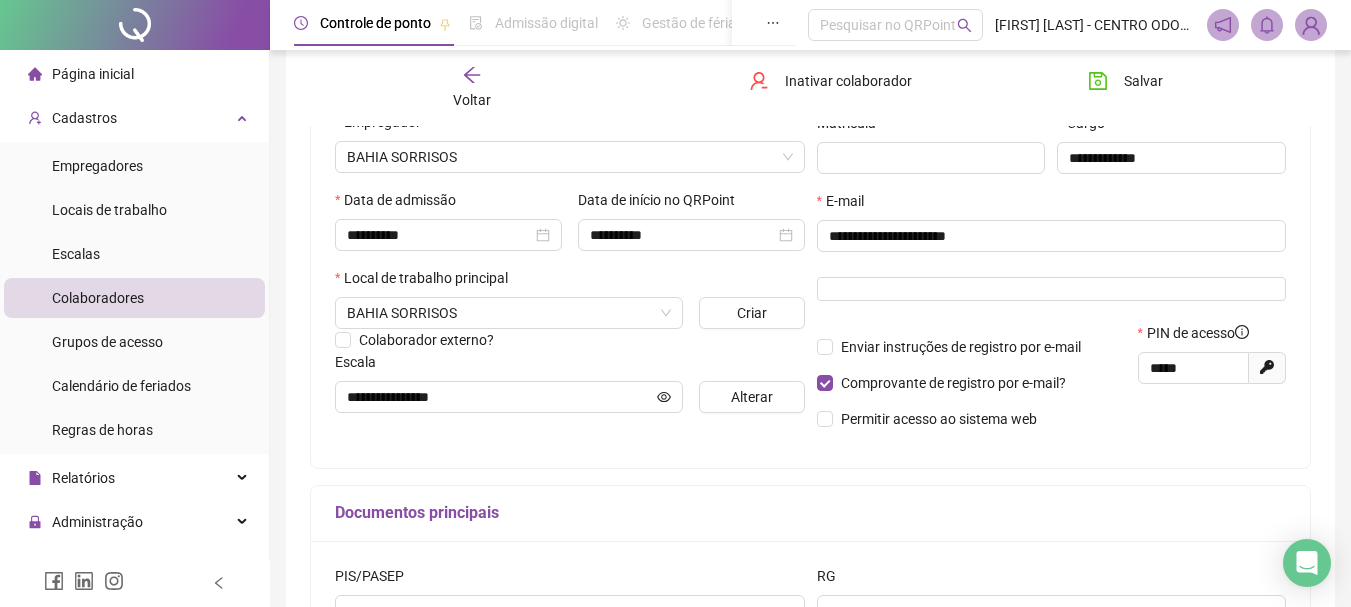click on "Enviar instruções de registro por e-mail Comprovante de registro por e-mail? Permitir acesso ao sistema web" at bounding box center (971, 383) 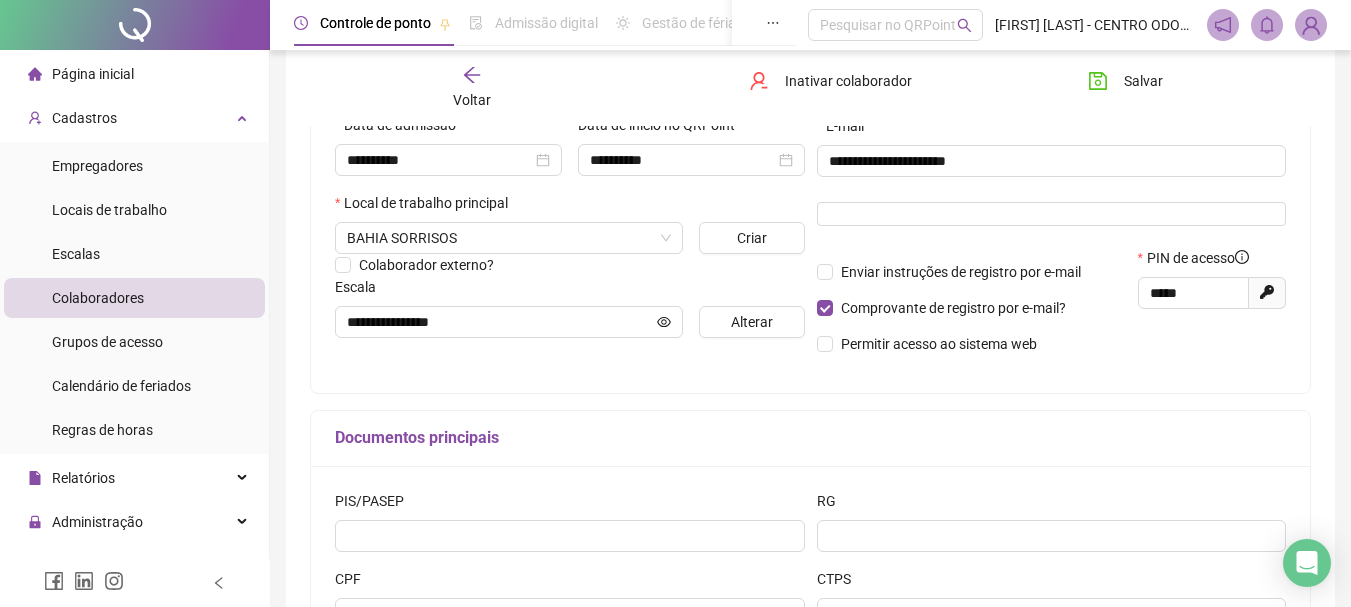 scroll, scrollTop: 549, scrollLeft: 0, axis: vertical 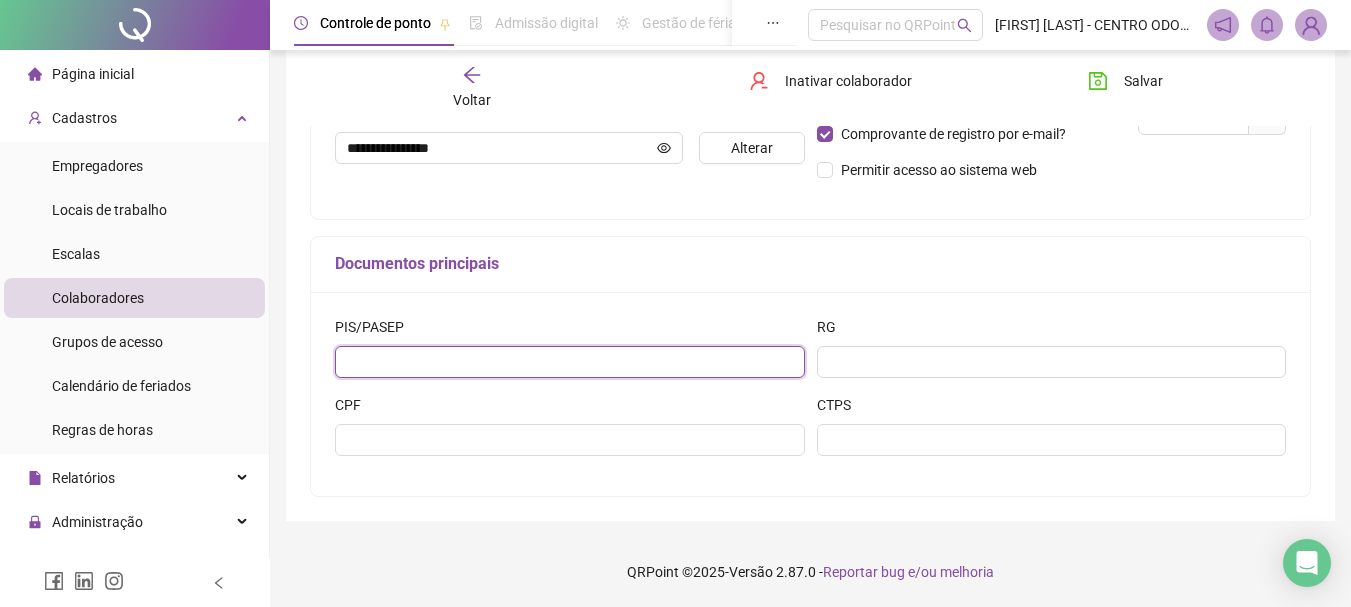 click at bounding box center (570, 362) 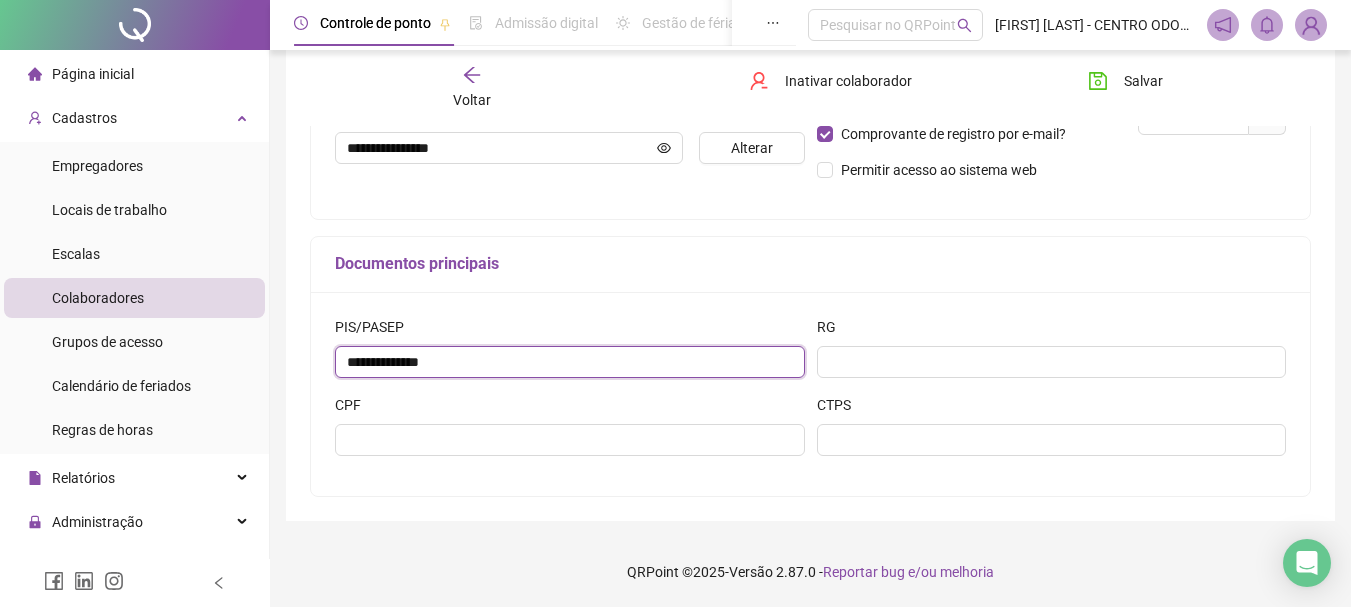 type on "**********" 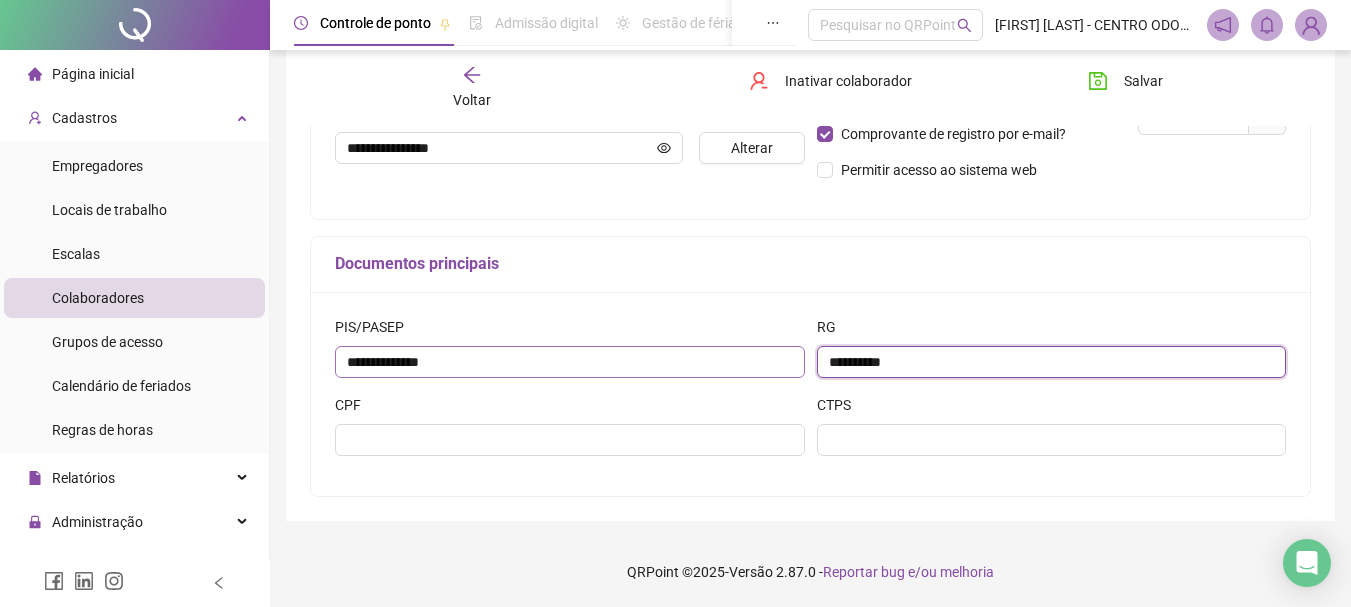 type on "**********" 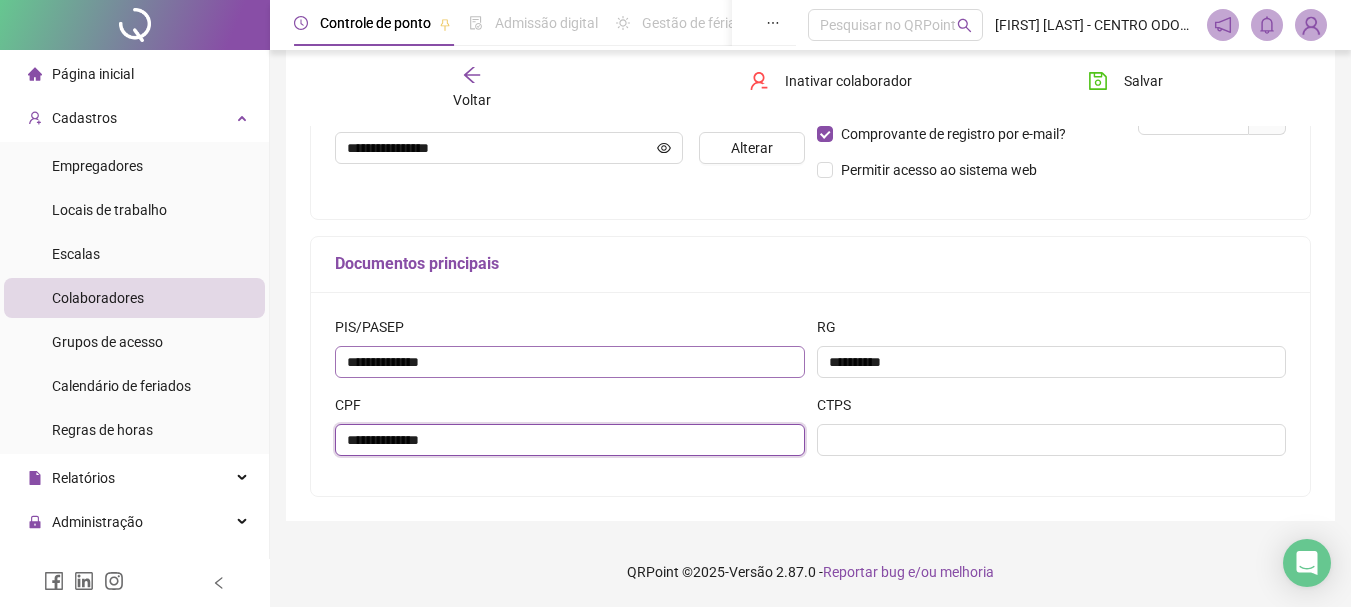 type on "**********" 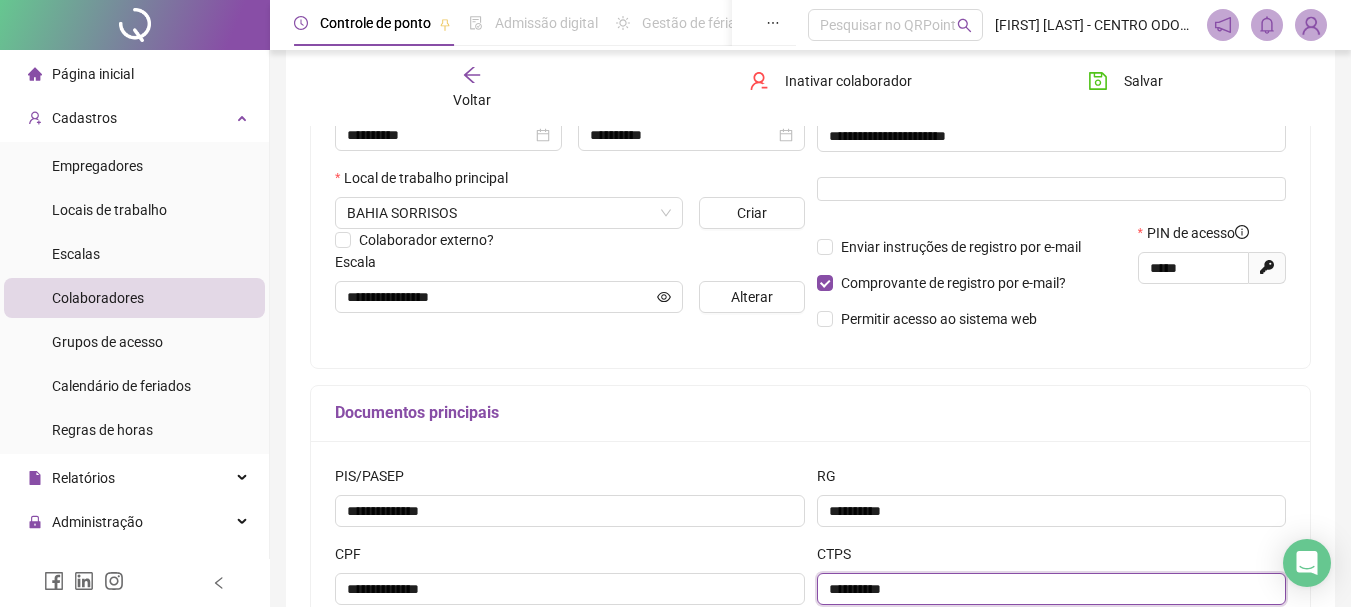 scroll, scrollTop: 549, scrollLeft: 0, axis: vertical 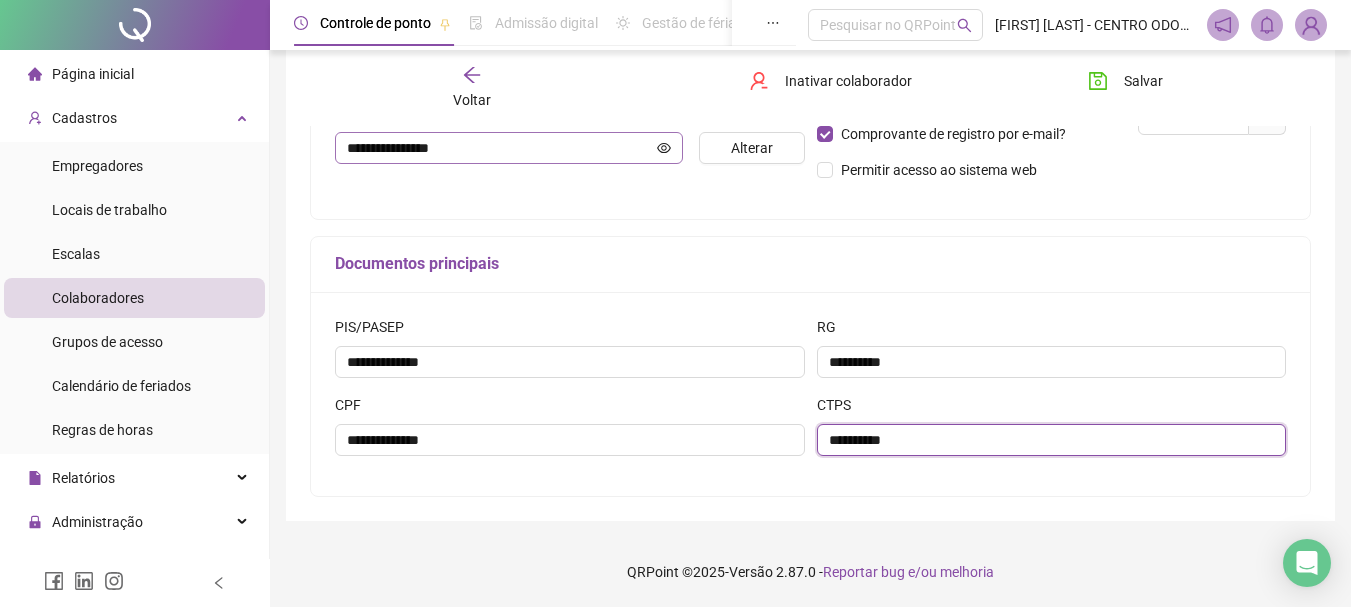 type on "**********" 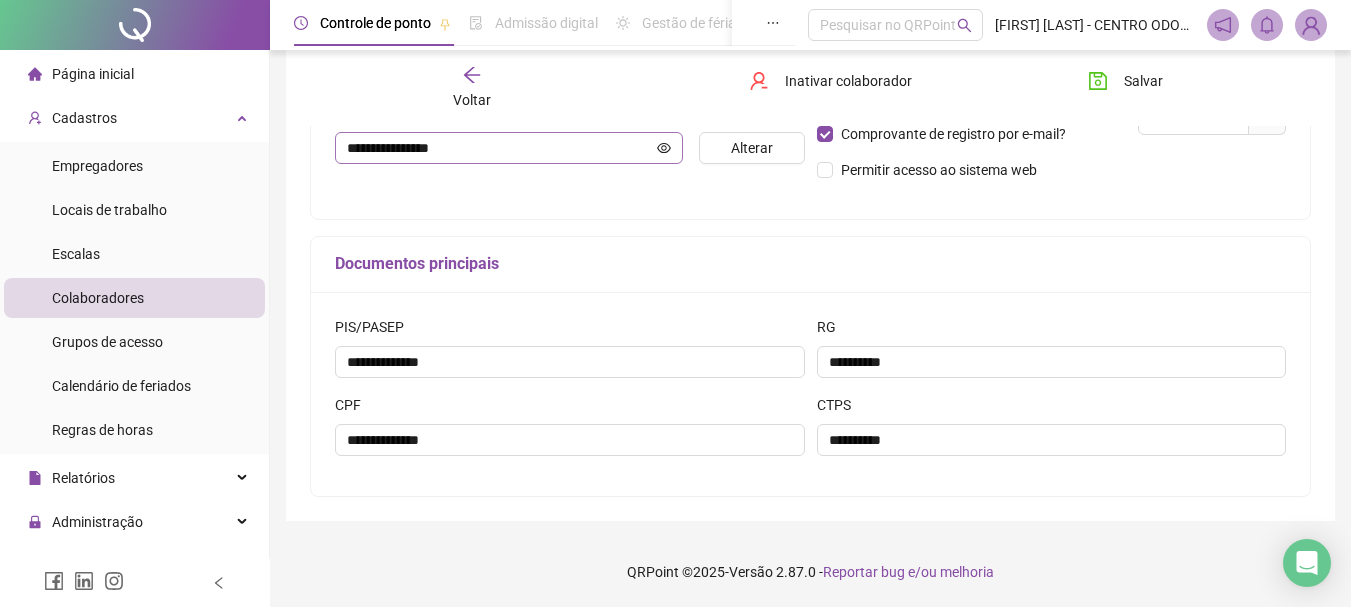 click at bounding box center [664, 148] 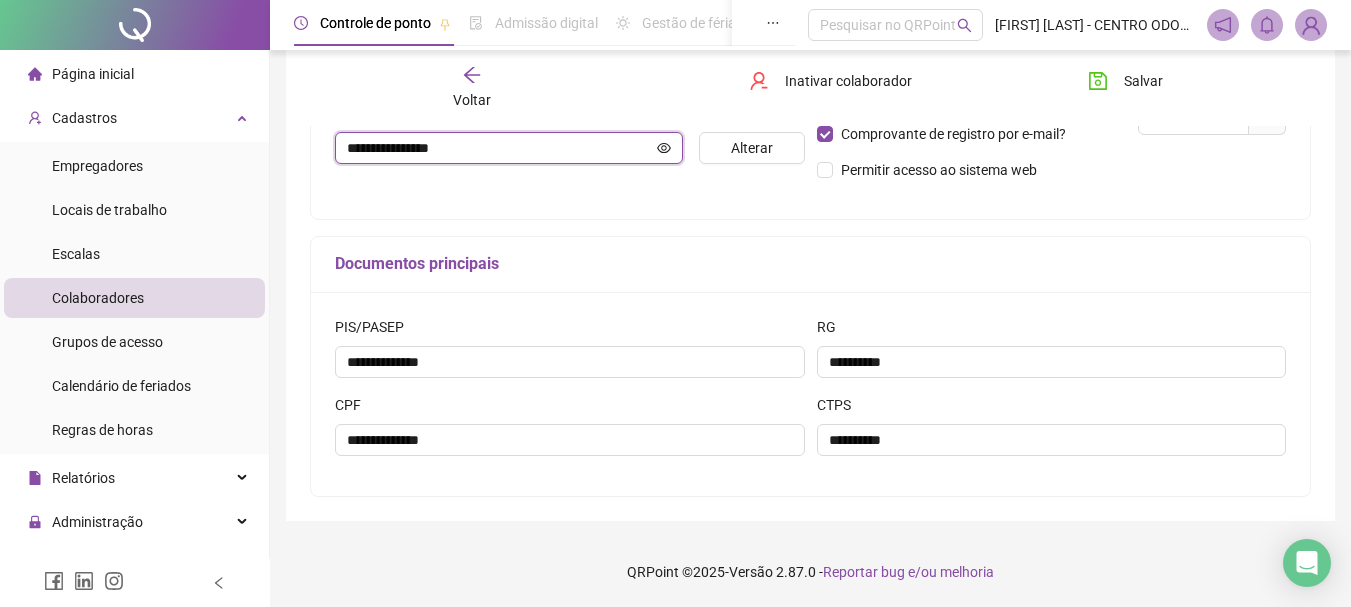 click 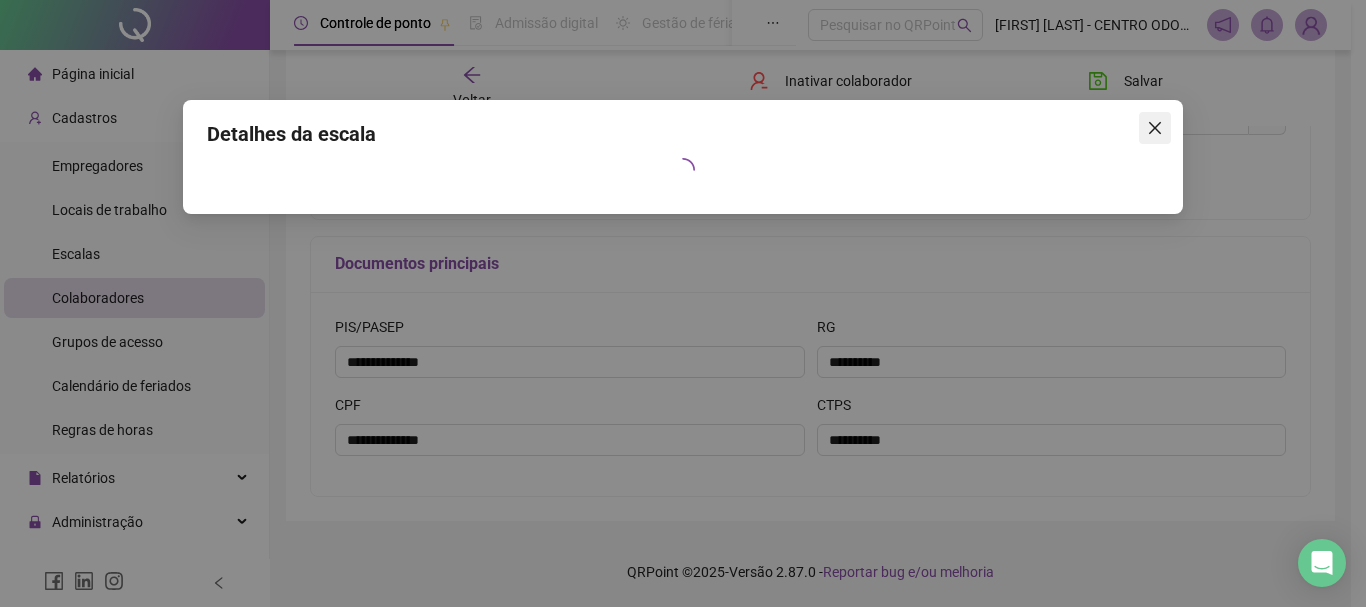 click at bounding box center (1155, 128) 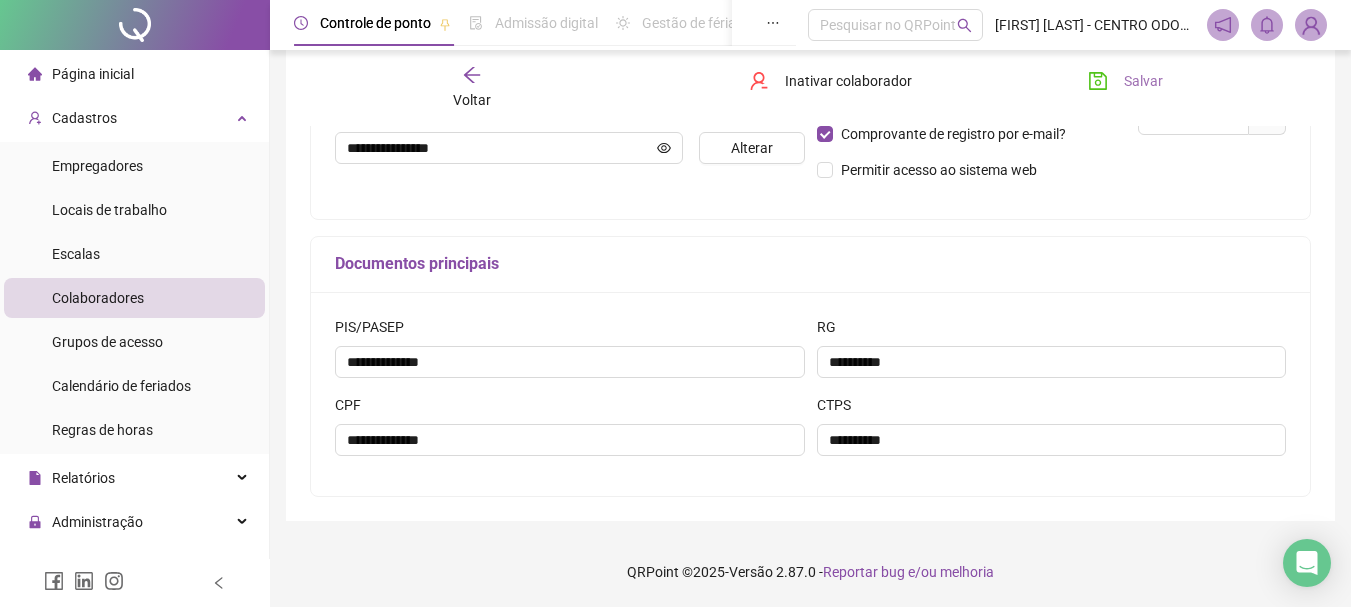 click on "Salvar" at bounding box center (1125, 81) 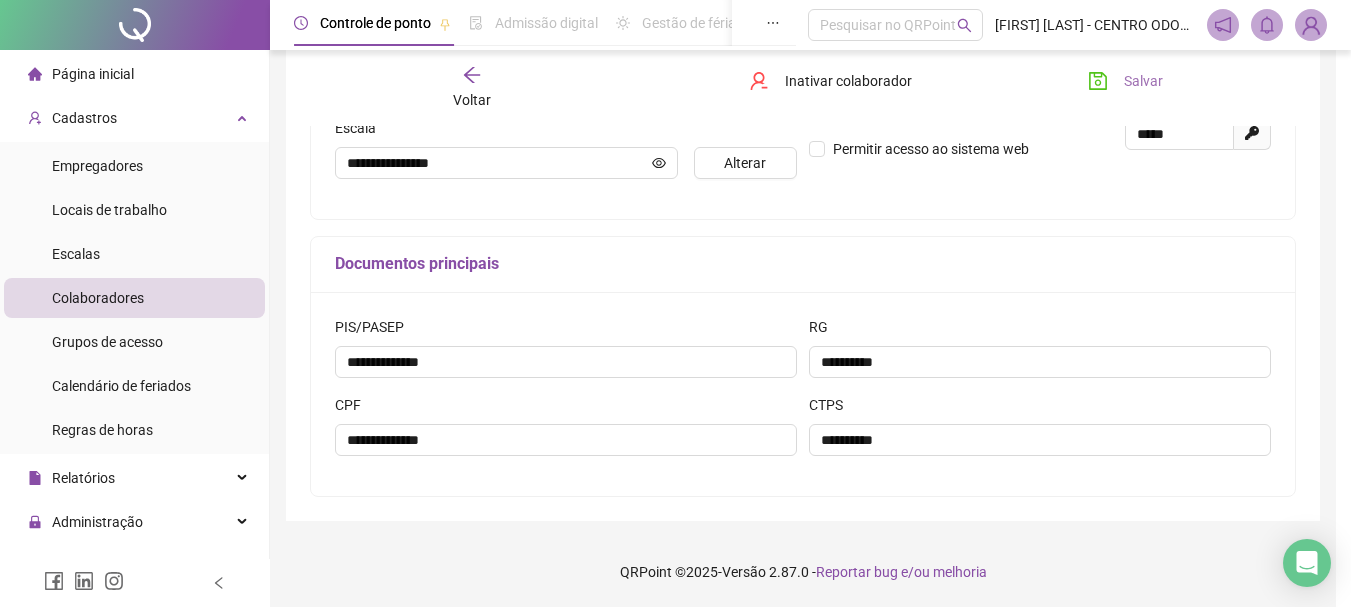 scroll, scrollTop: 534, scrollLeft: 0, axis: vertical 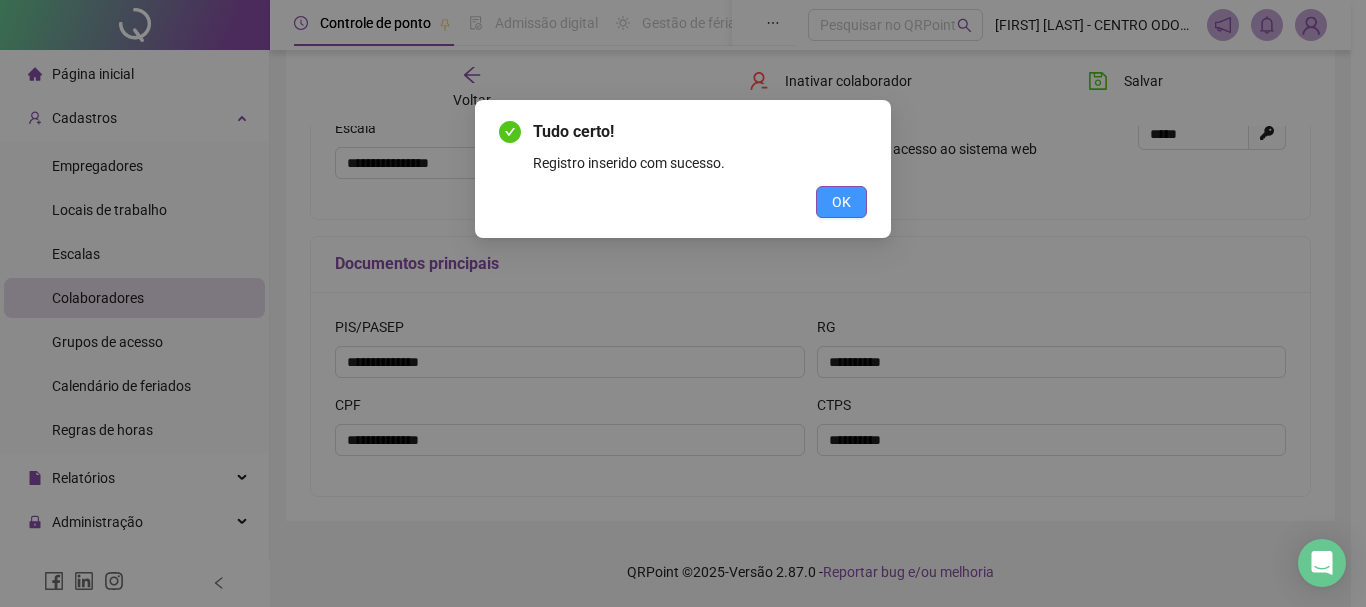 click on "OK" at bounding box center (841, 202) 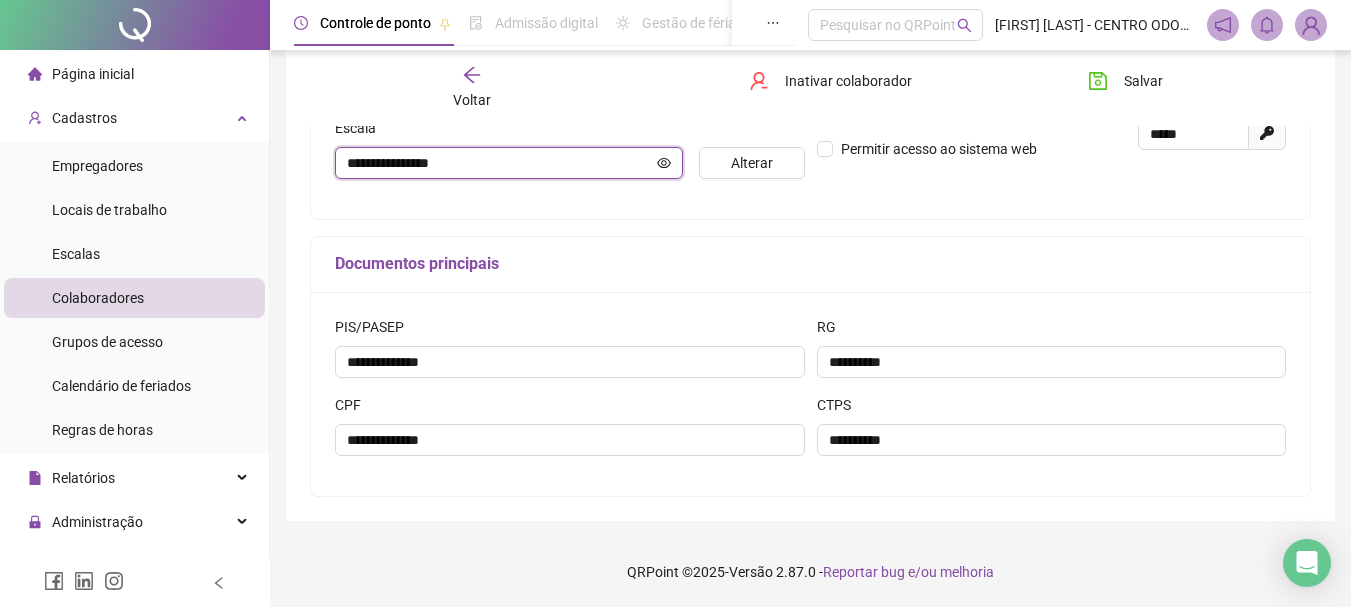 click 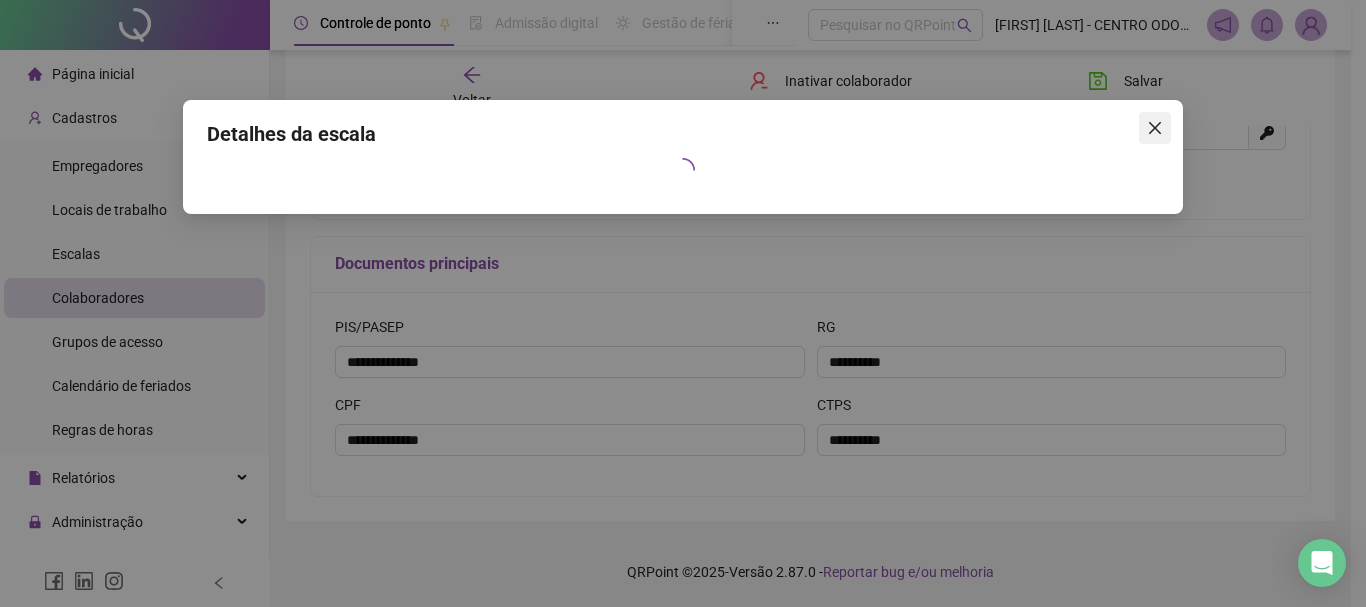 click 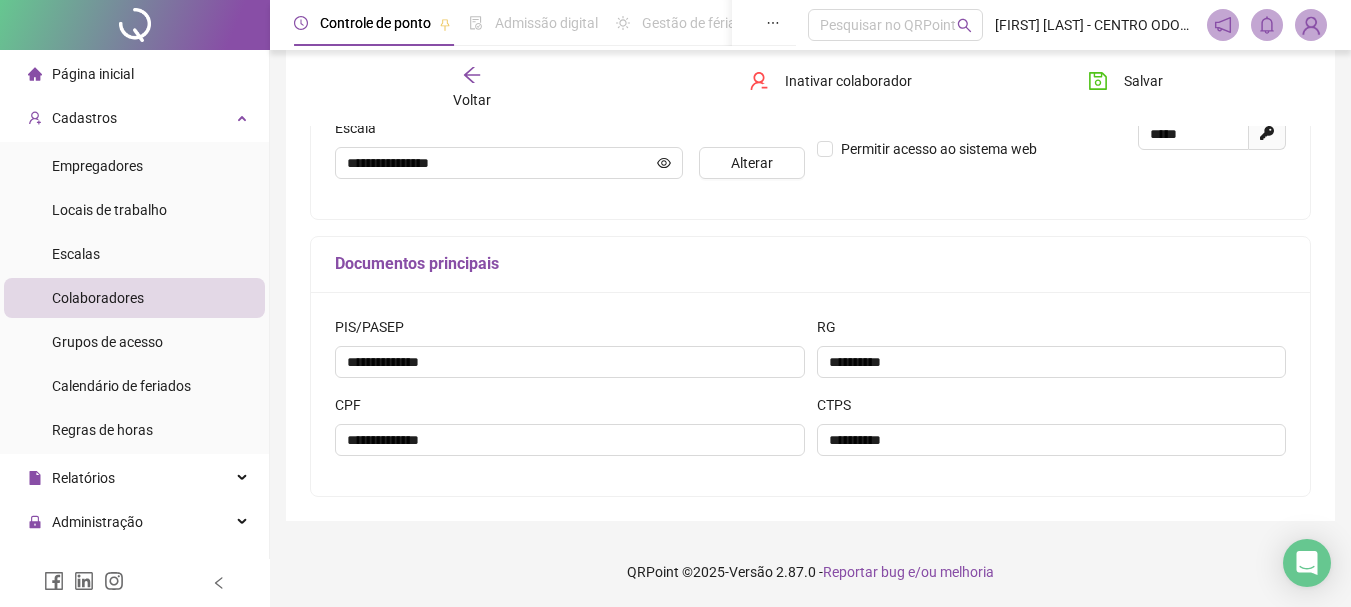 click 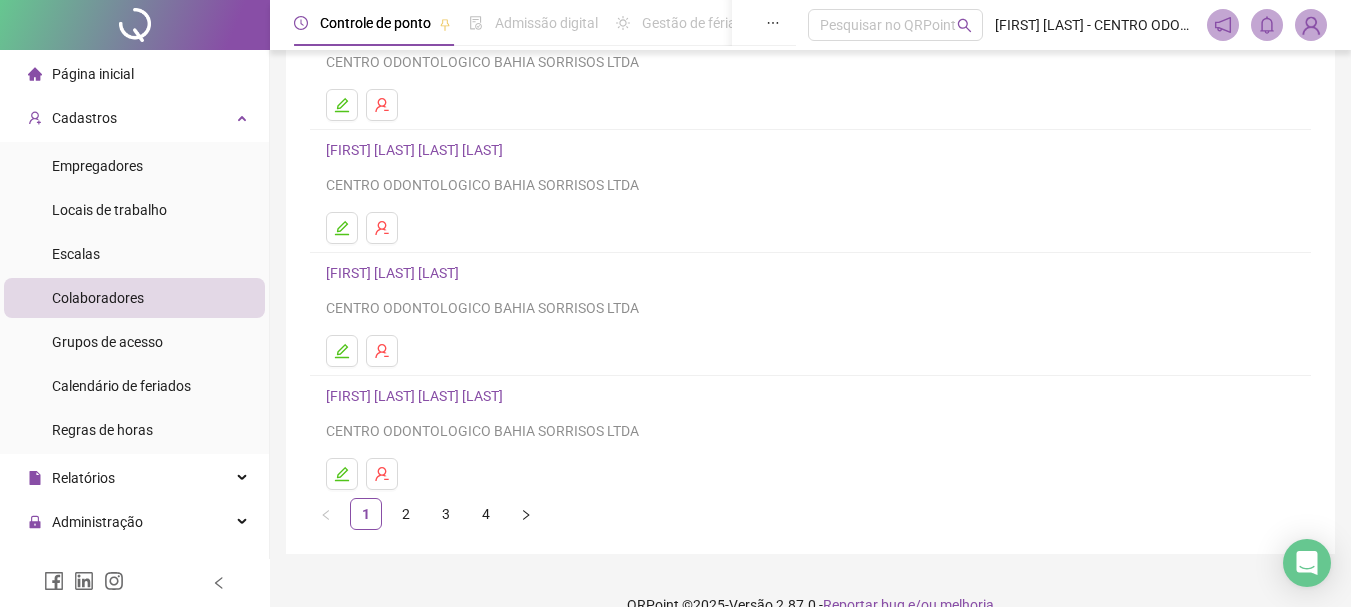 scroll, scrollTop: 360, scrollLeft: 0, axis: vertical 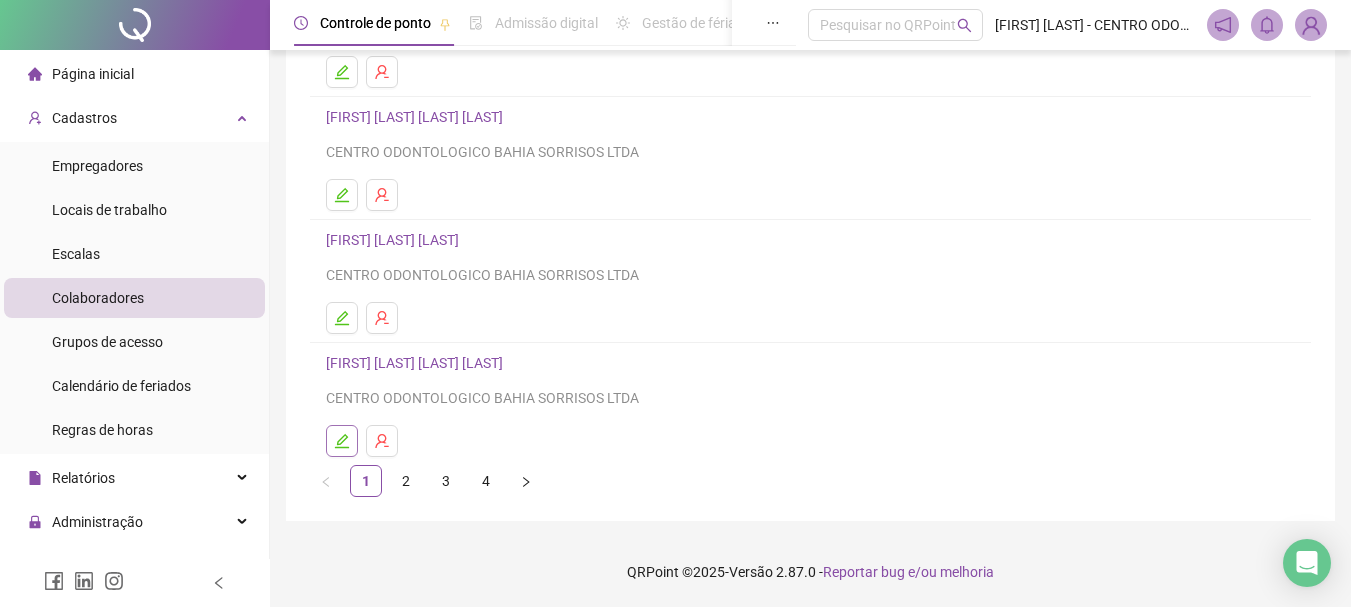 click at bounding box center [342, 441] 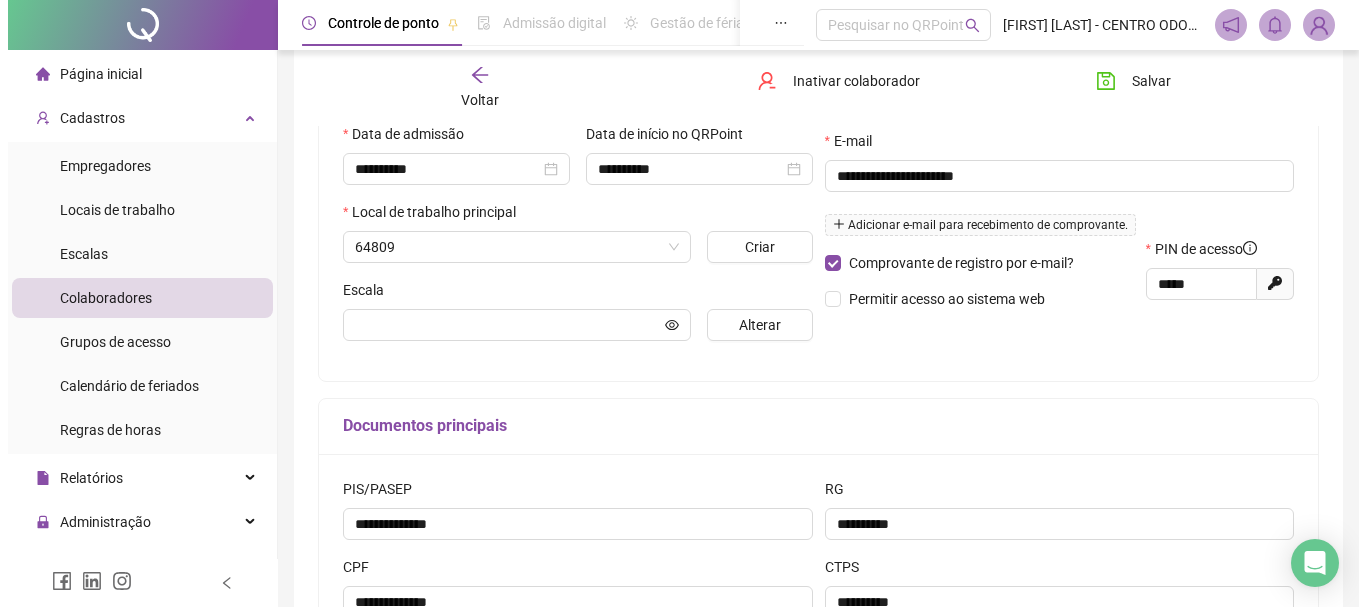 scroll, scrollTop: 370, scrollLeft: 0, axis: vertical 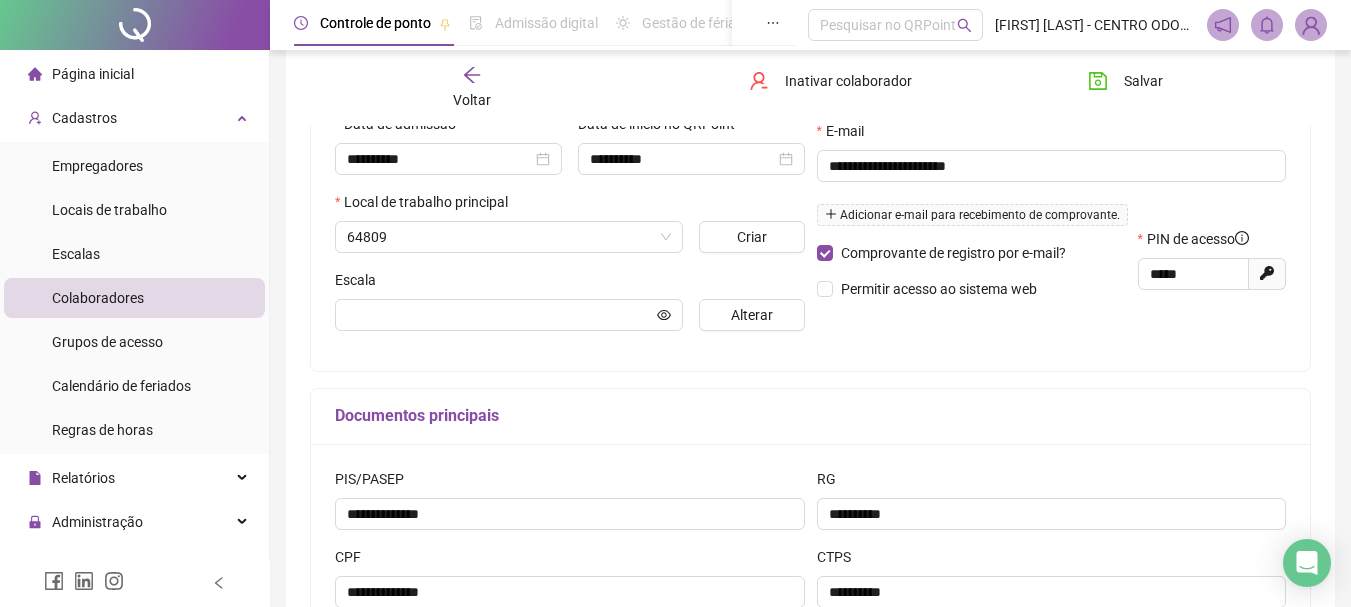 type on "**********" 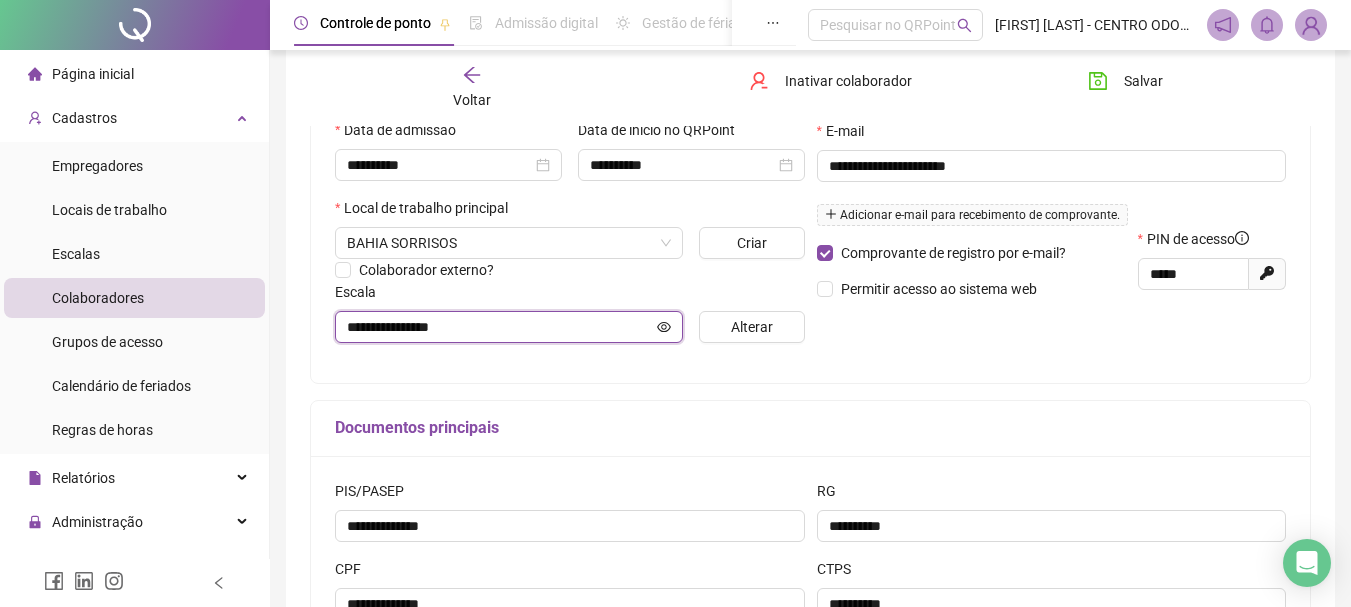 click 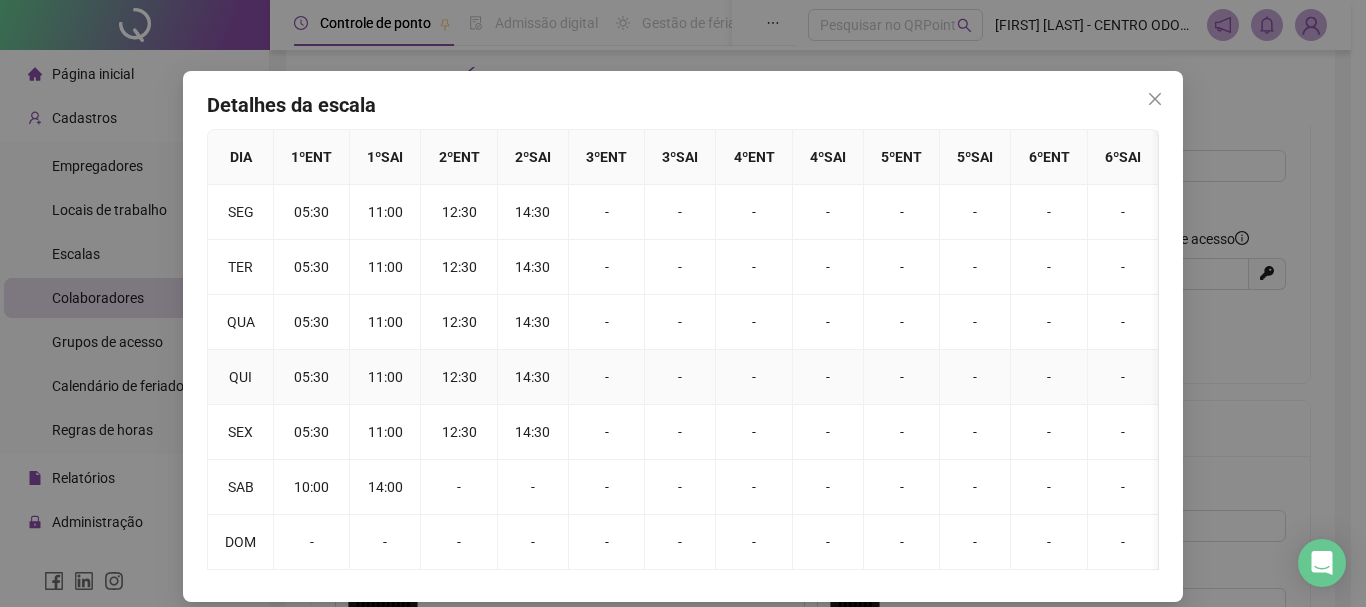 scroll, scrollTop: 0, scrollLeft: 0, axis: both 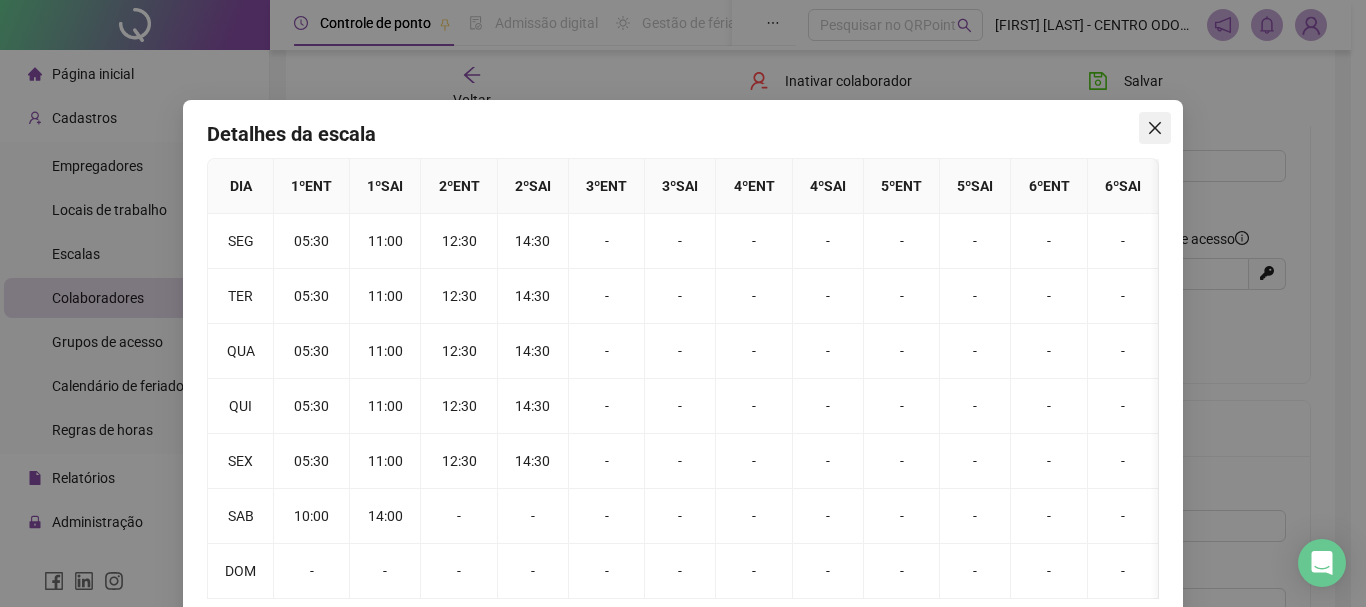 click 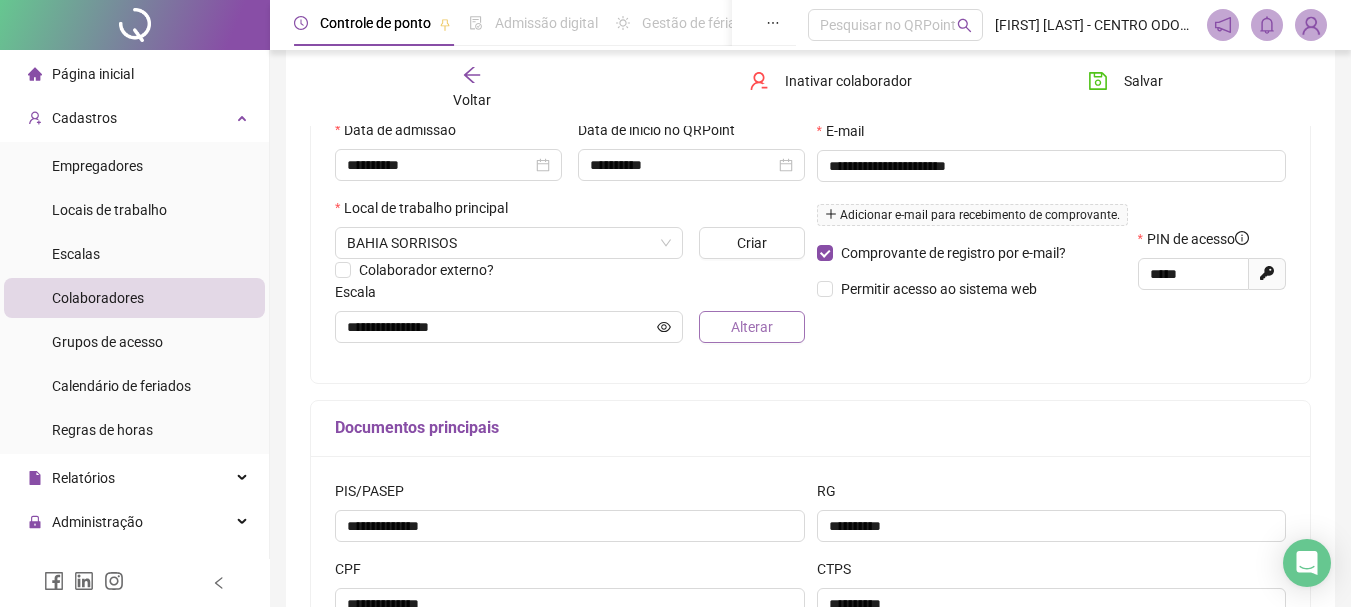 click on "Alterar" at bounding box center (751, 327) 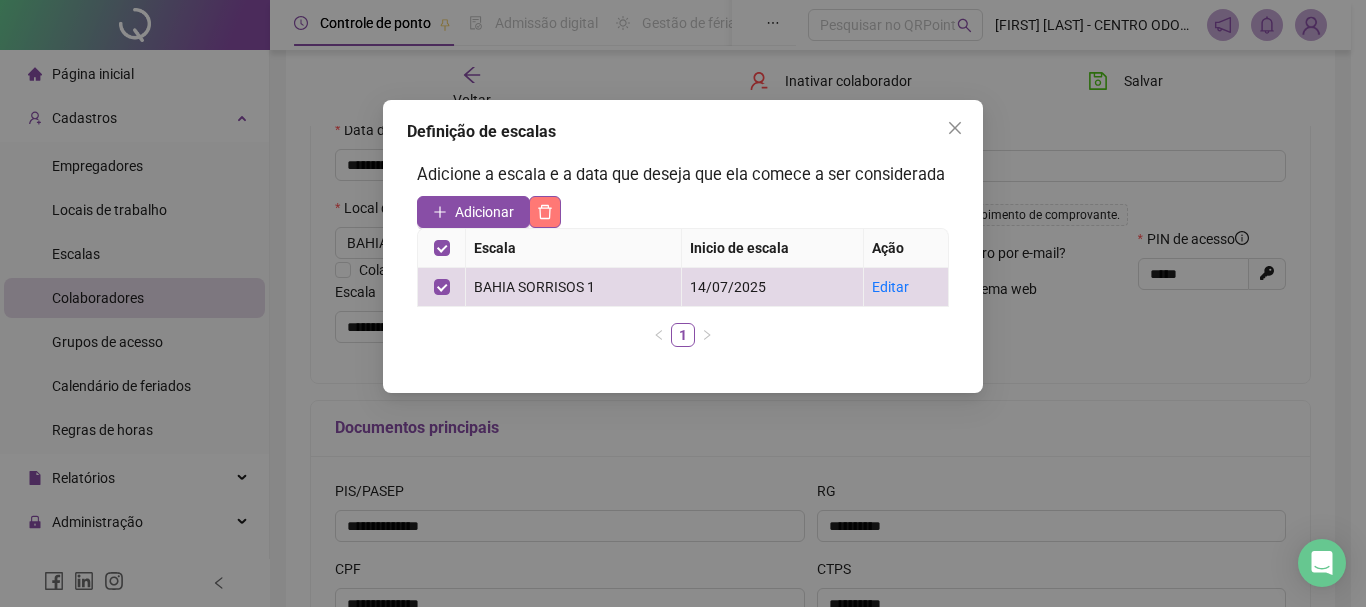 click at bounding box center [545, 212] 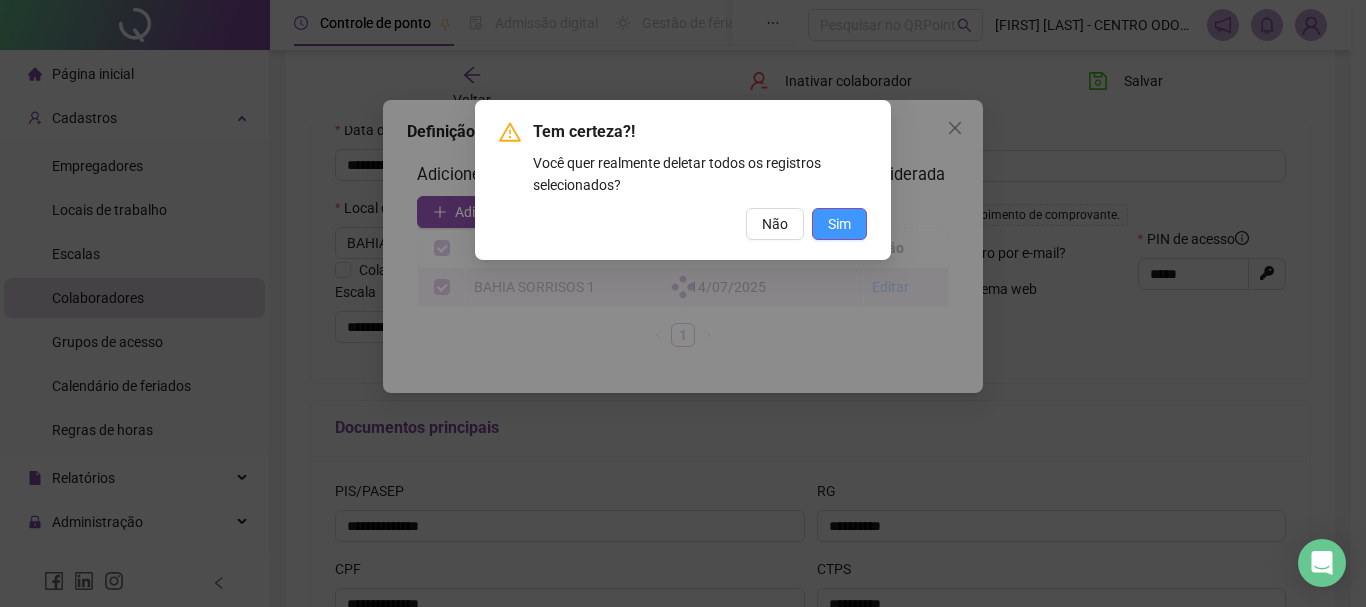 click on "Sim" at bounding box center (839, 224) 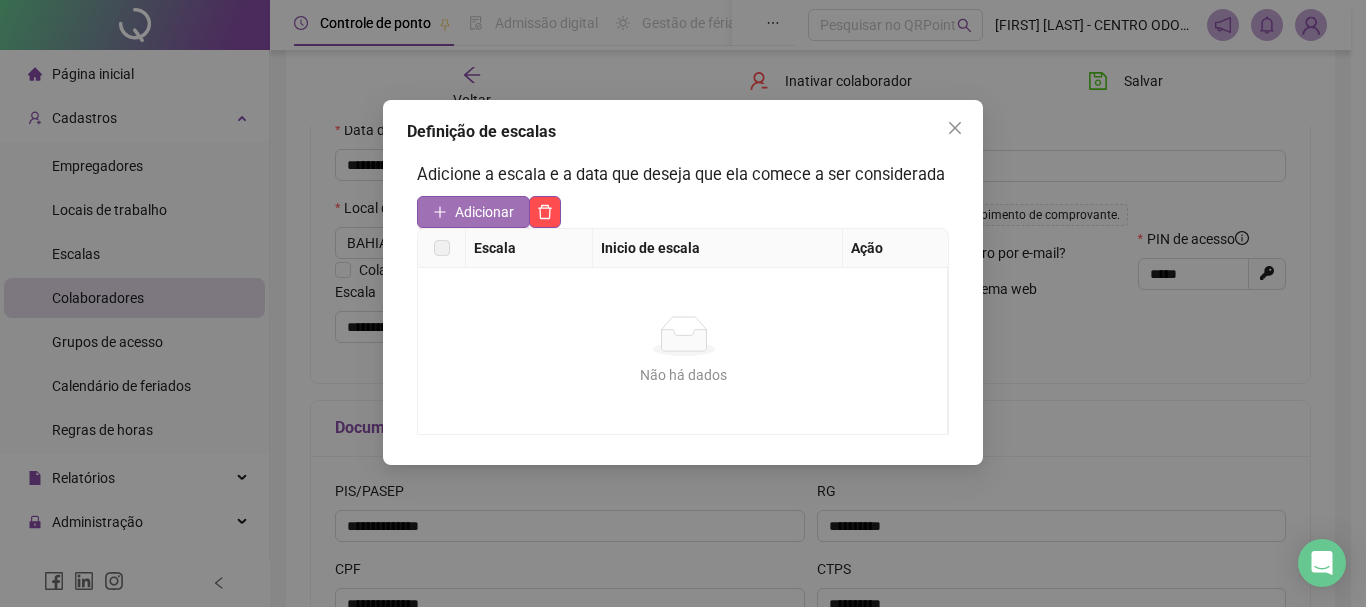 click on "Adicionar" at bounding box center [484, 212] 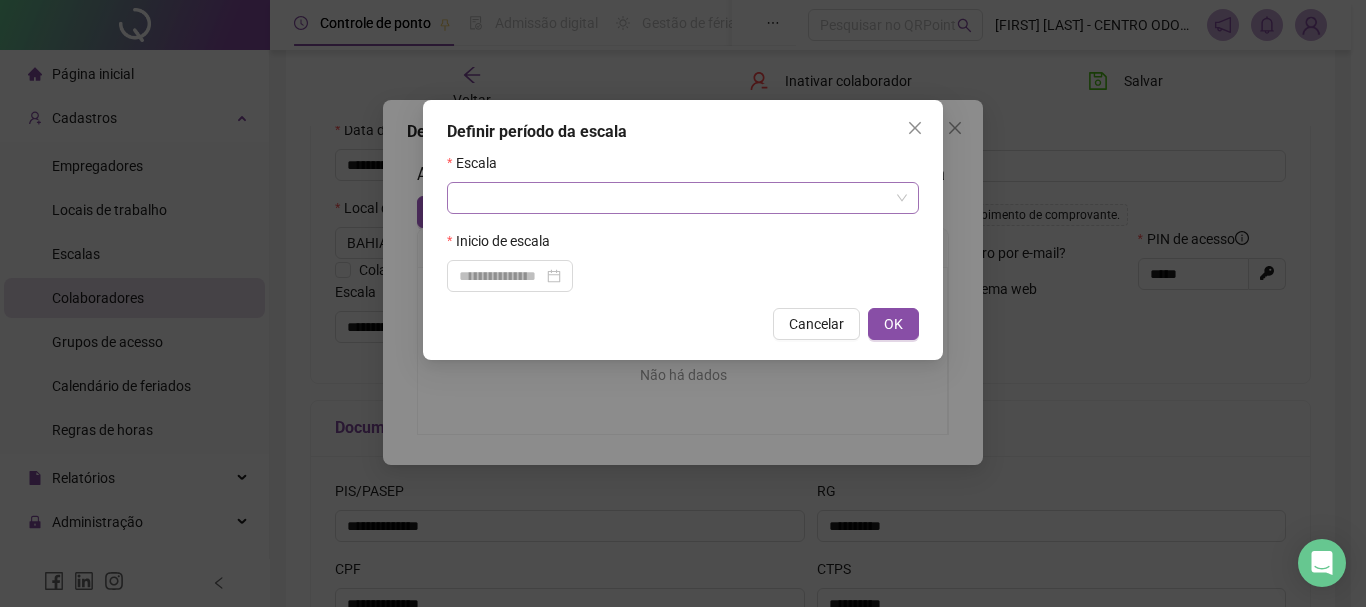 click at bounding box center [677, 198] 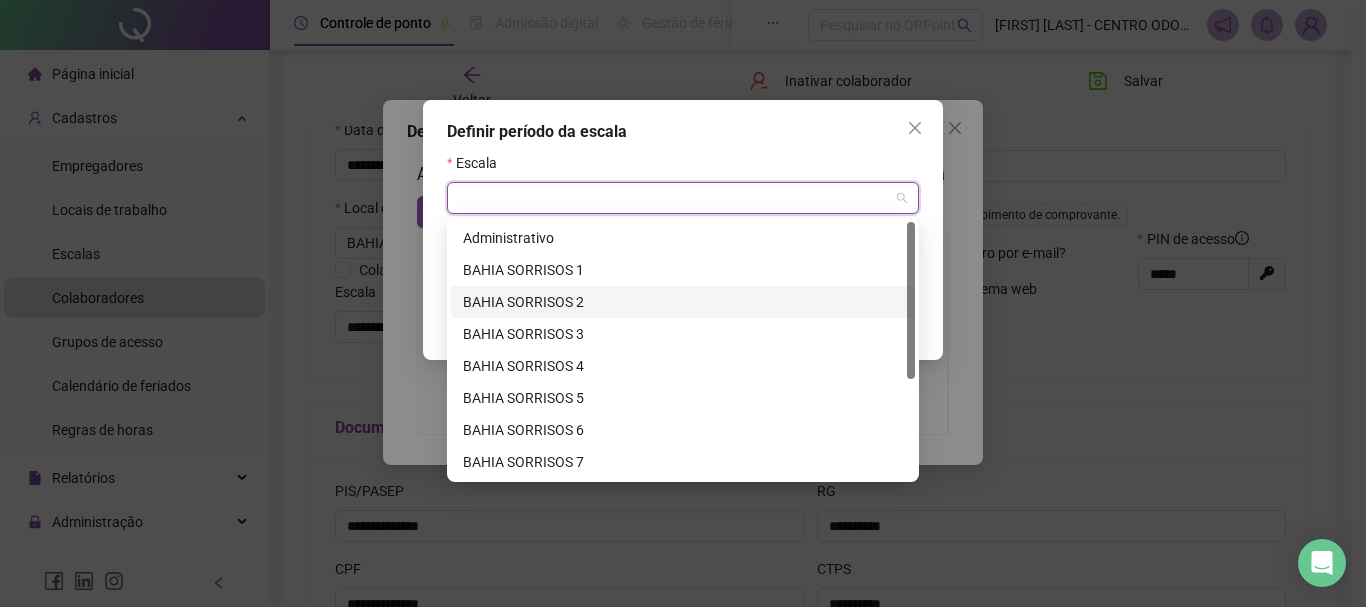 click on "BAHIA SORRISOS 2" at bounding box center (683, 302) 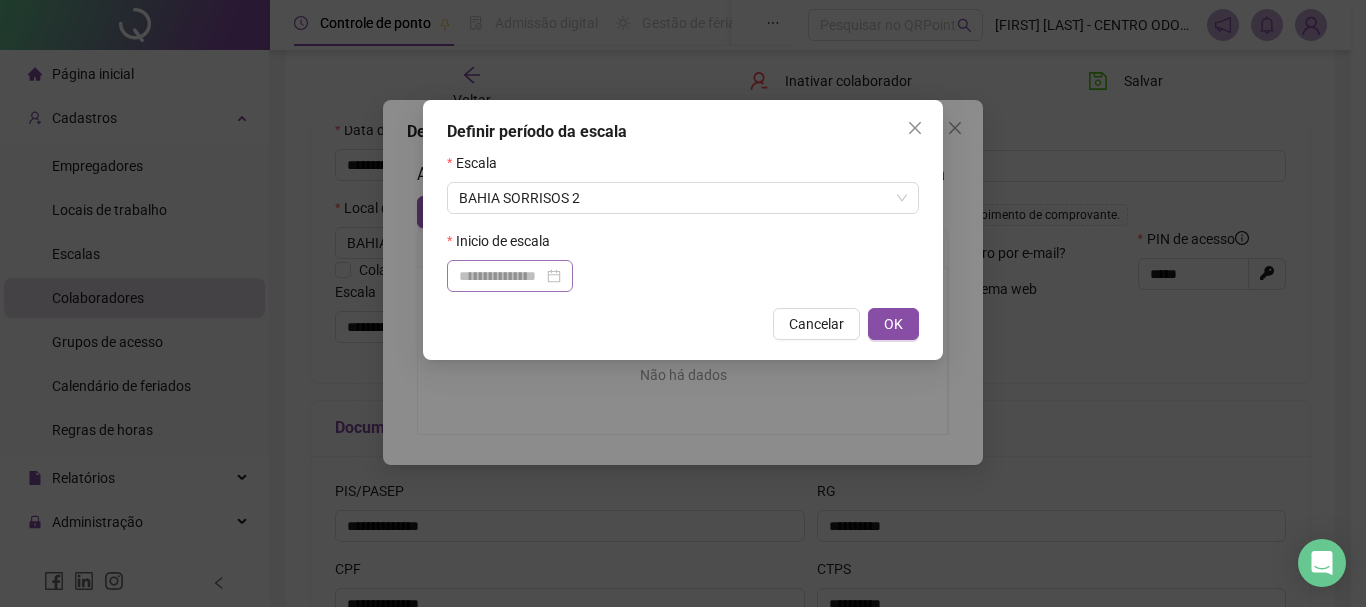 click at bounding box center (510, 276) 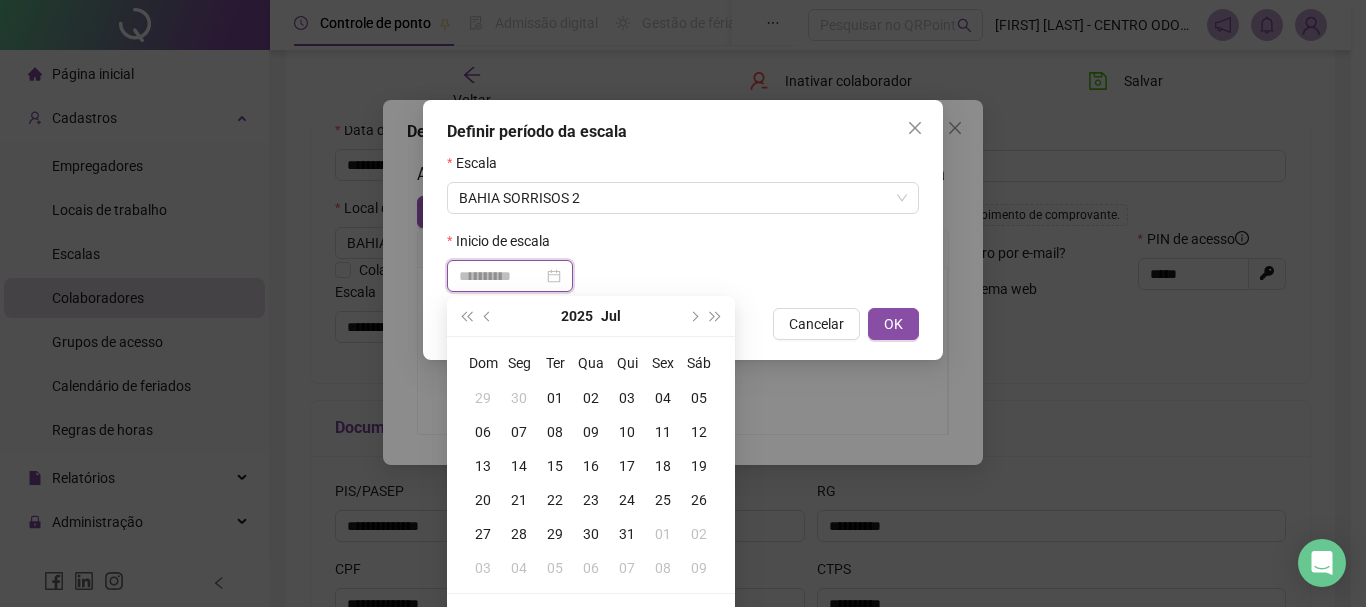 type on "**********" 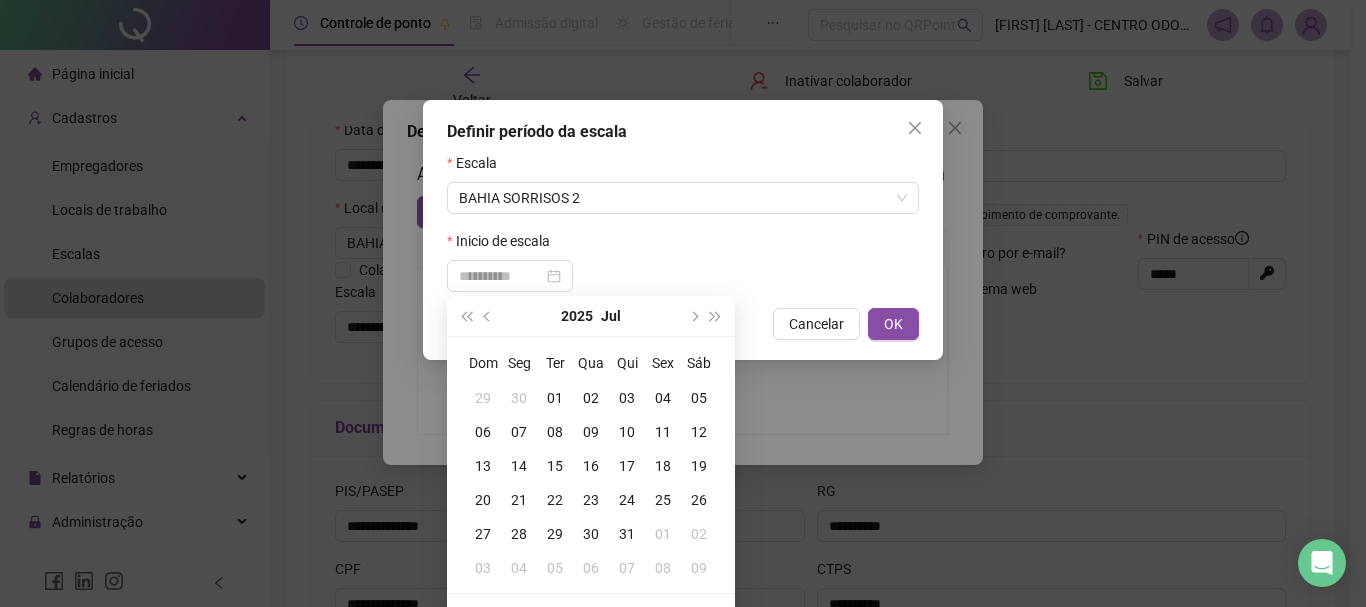 click on "14" at bounding box center [519, 466] 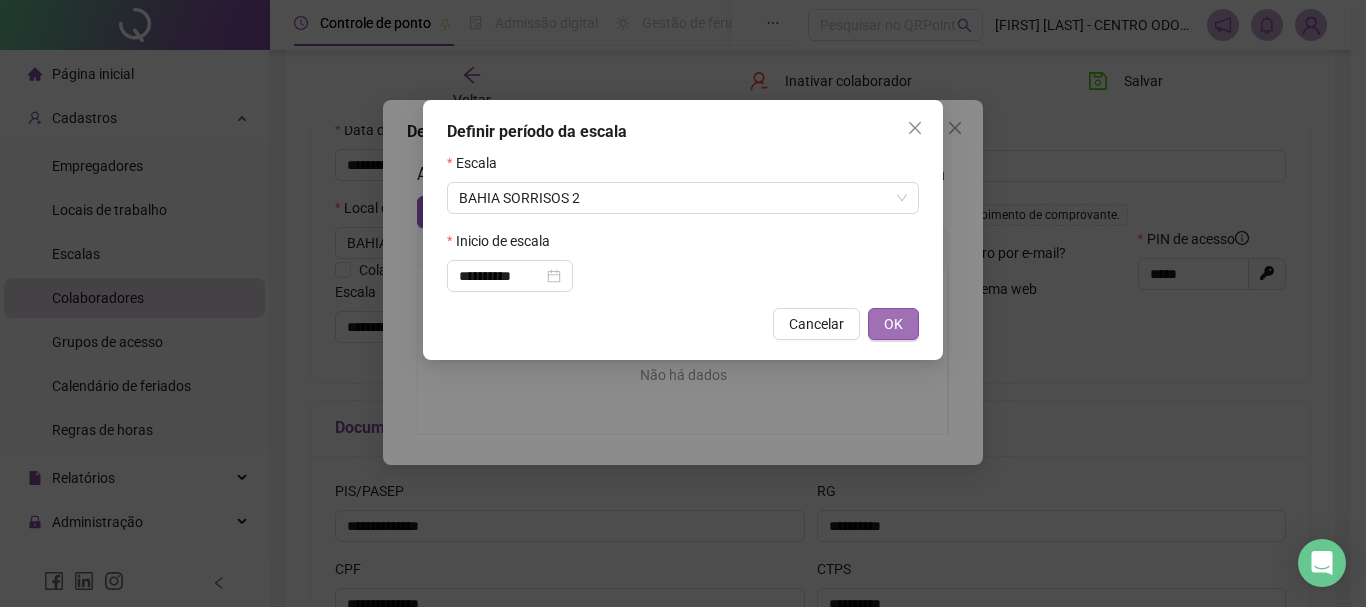 click on "OK" at bounding box center (893, 324) 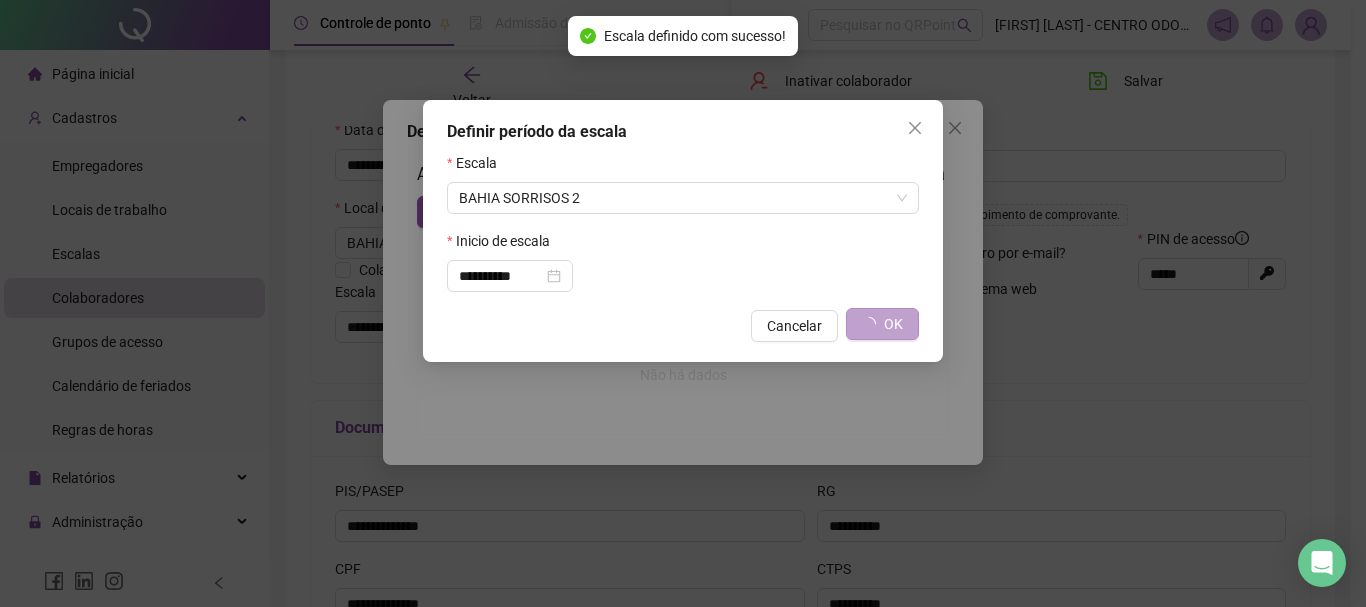 type on "**********" 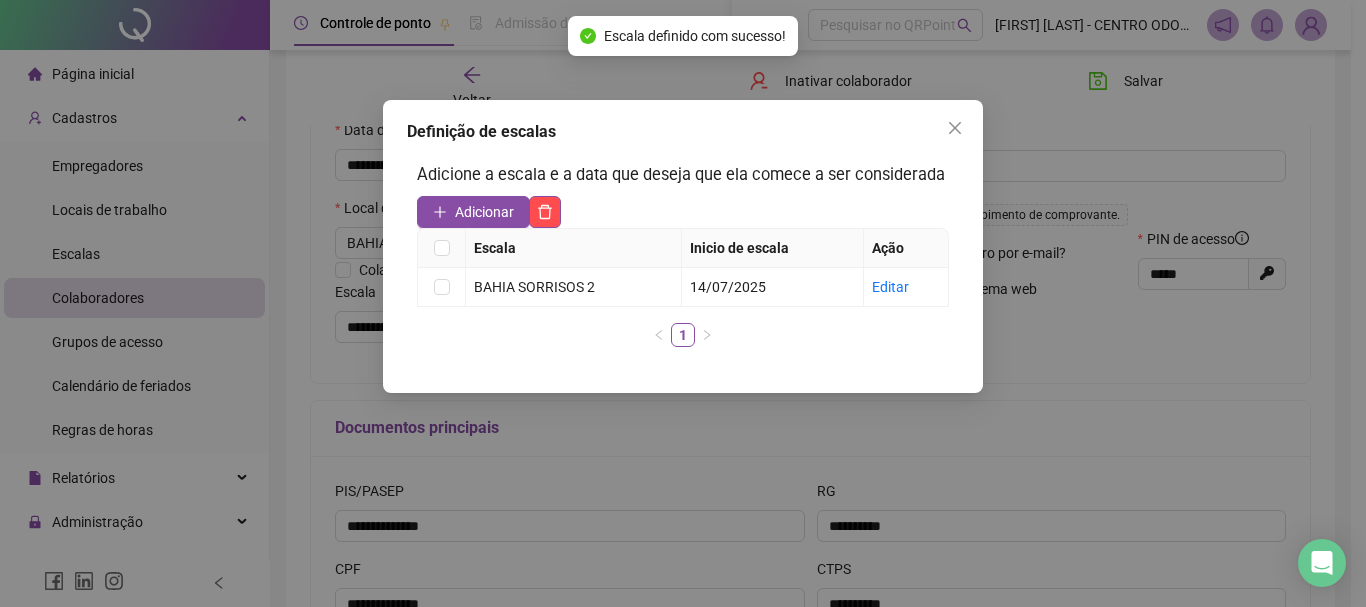 drag, startPoint x: 958, startPoint y: 129, endPoint x: 936, endPoint y: 166, distance: 43.046486 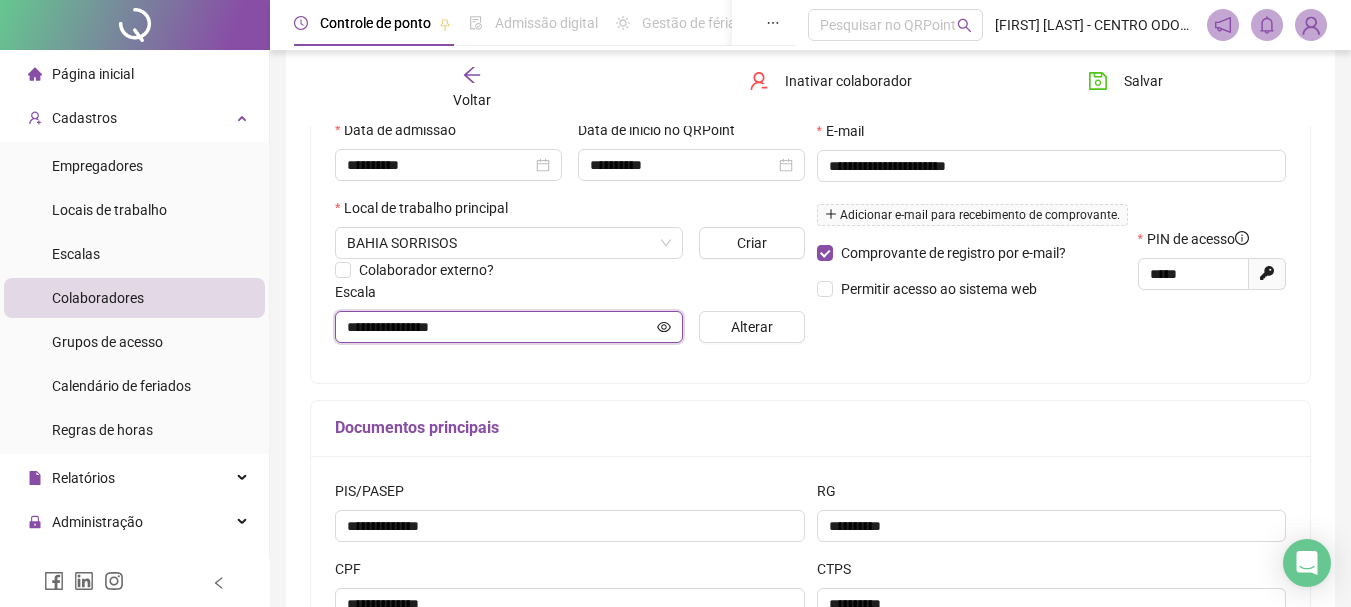 click 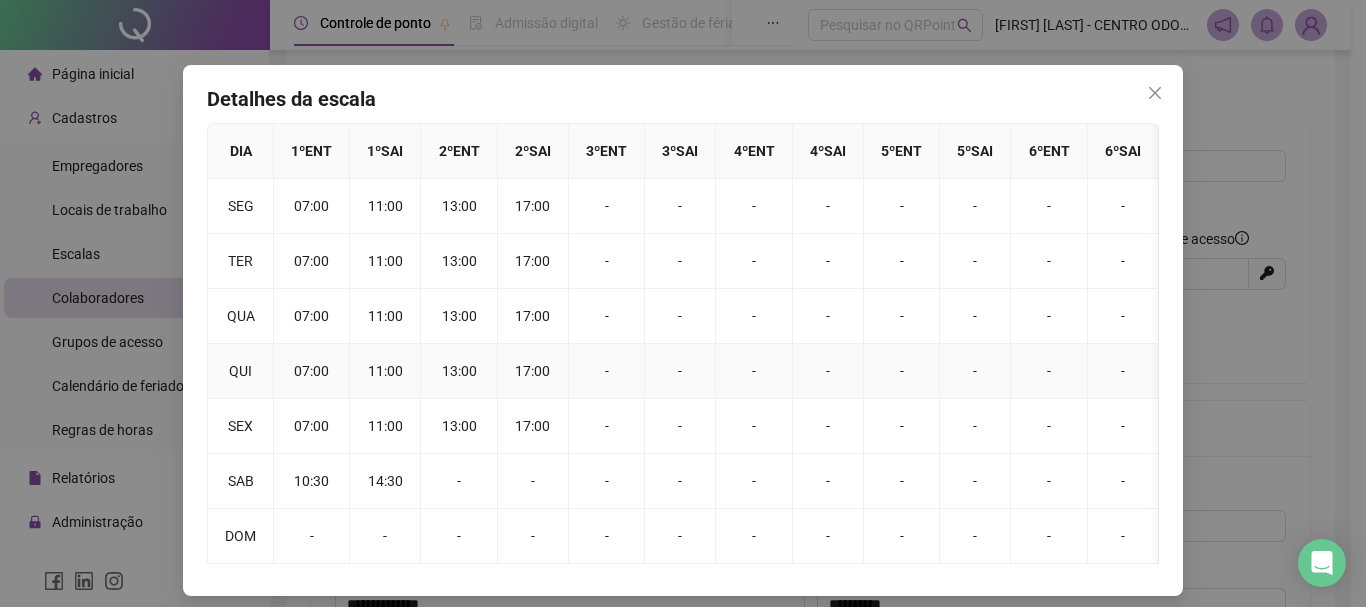 scroll, scrollTop: 63, scrollLeft: 0, axis: vertical 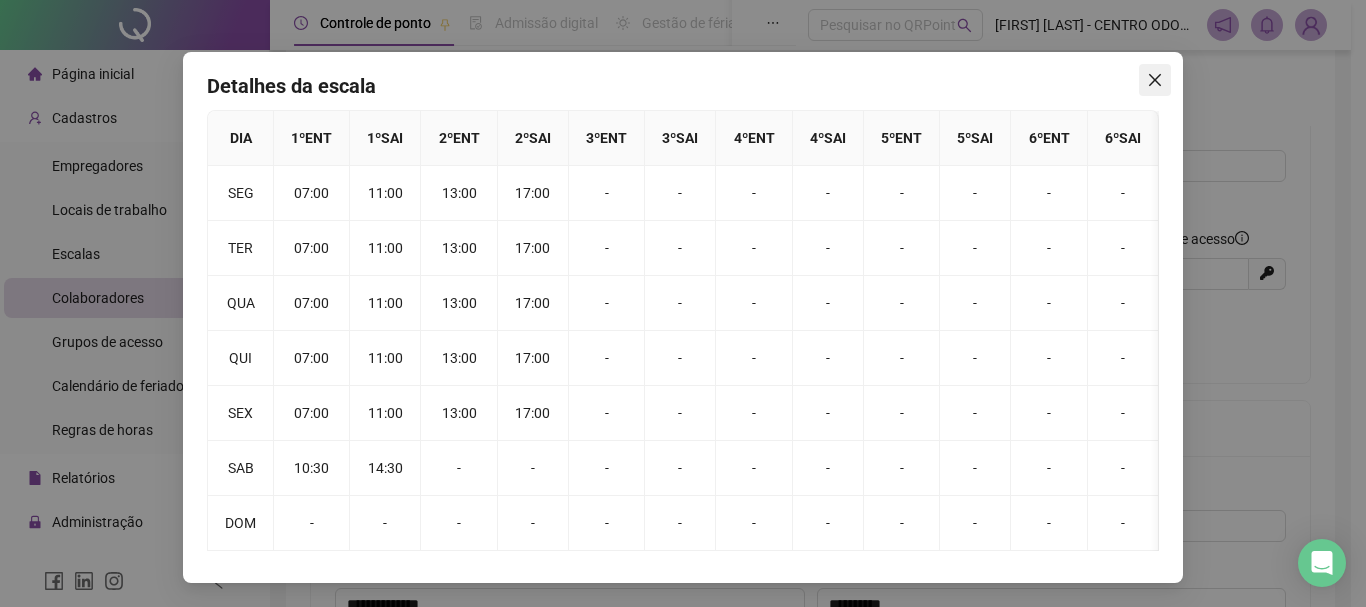 click 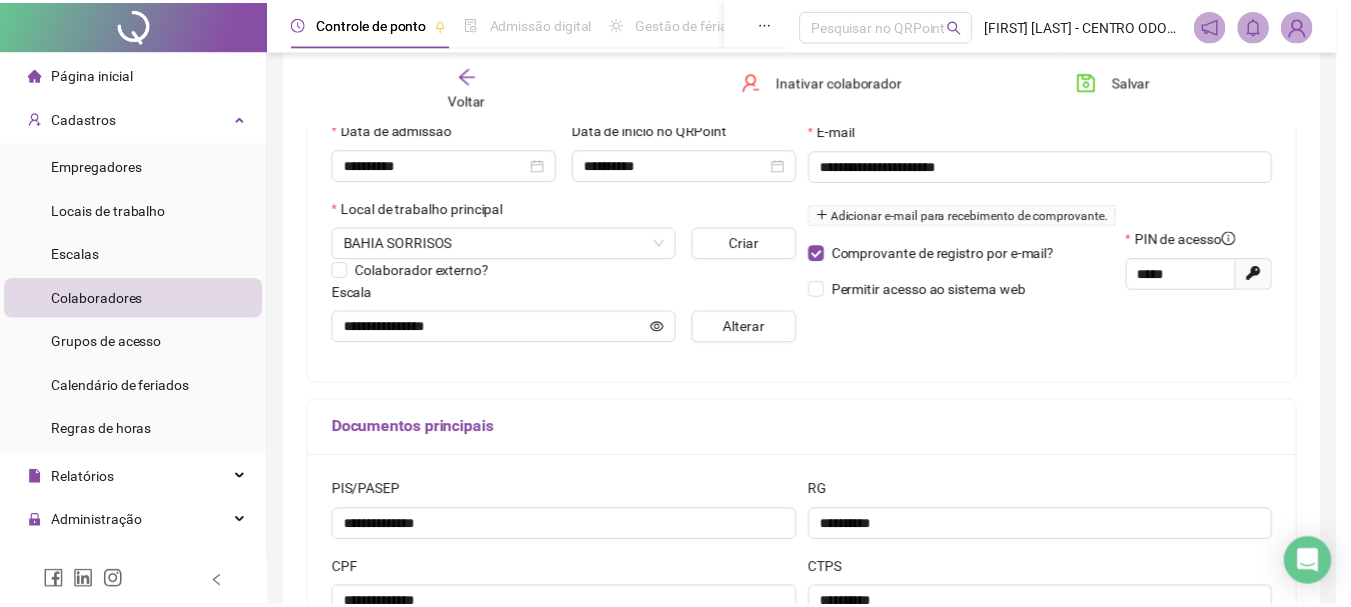 scroll, scrollTop: 0, scrollLeft: 0, axis: both 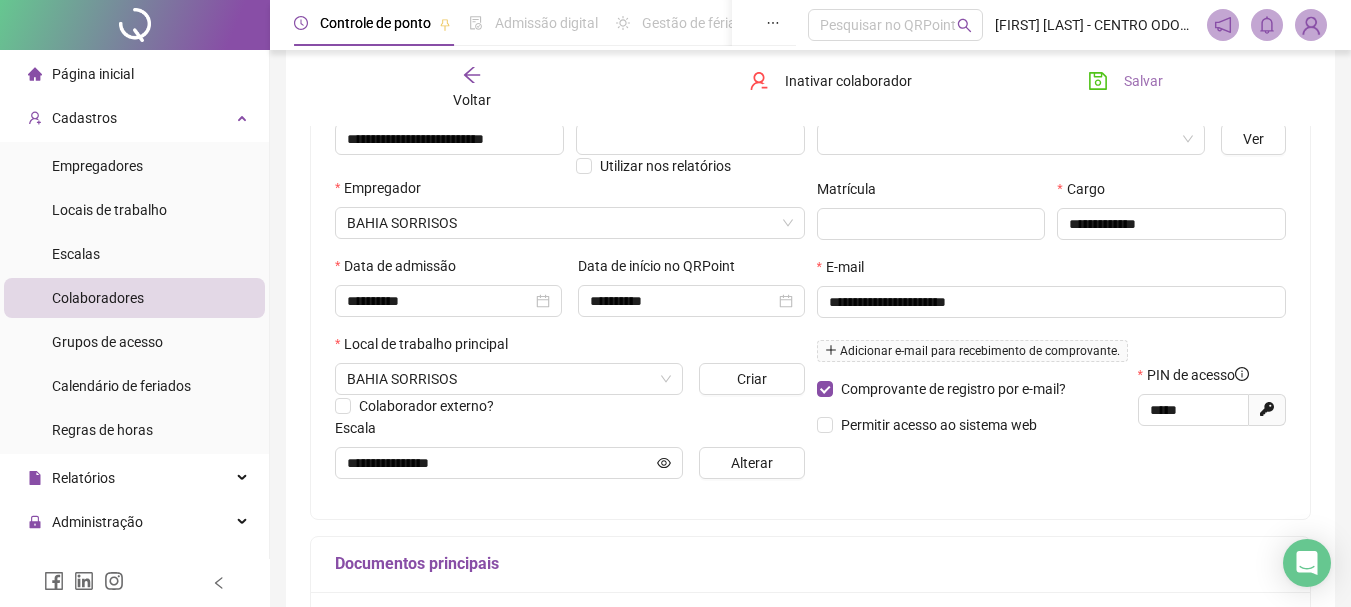 click on "Salvar" at bounding box center (1143, 81) 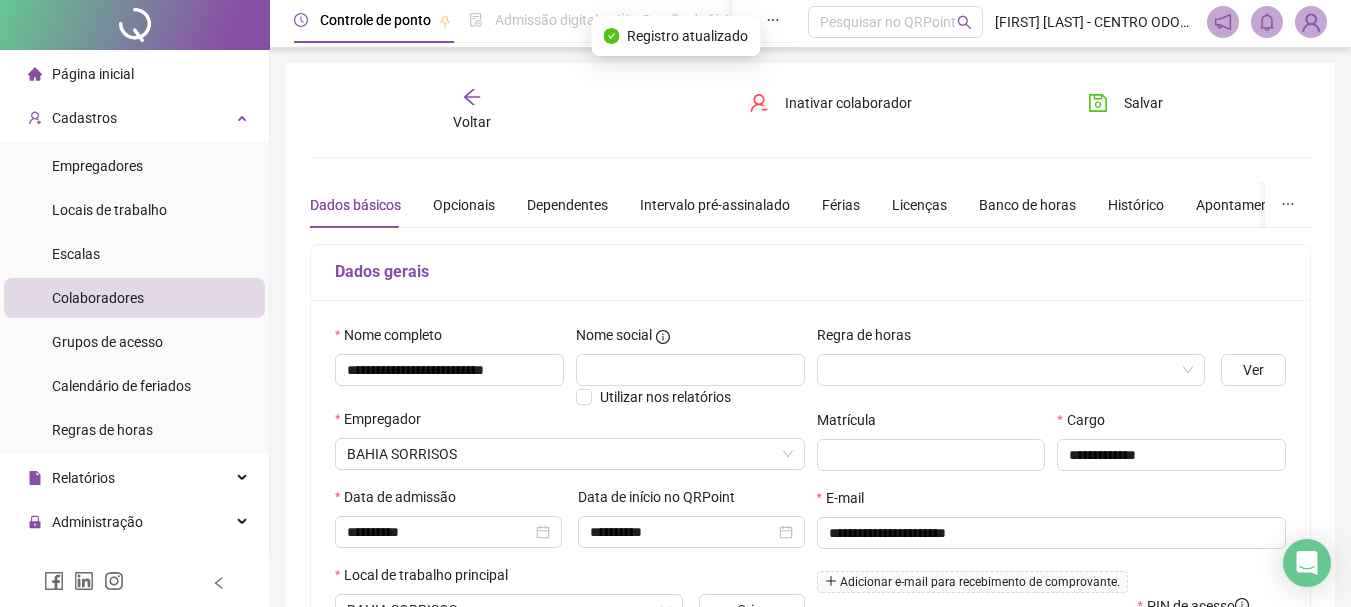 scroll, scrollTop: 0, scrollLeft: 0, axis: both 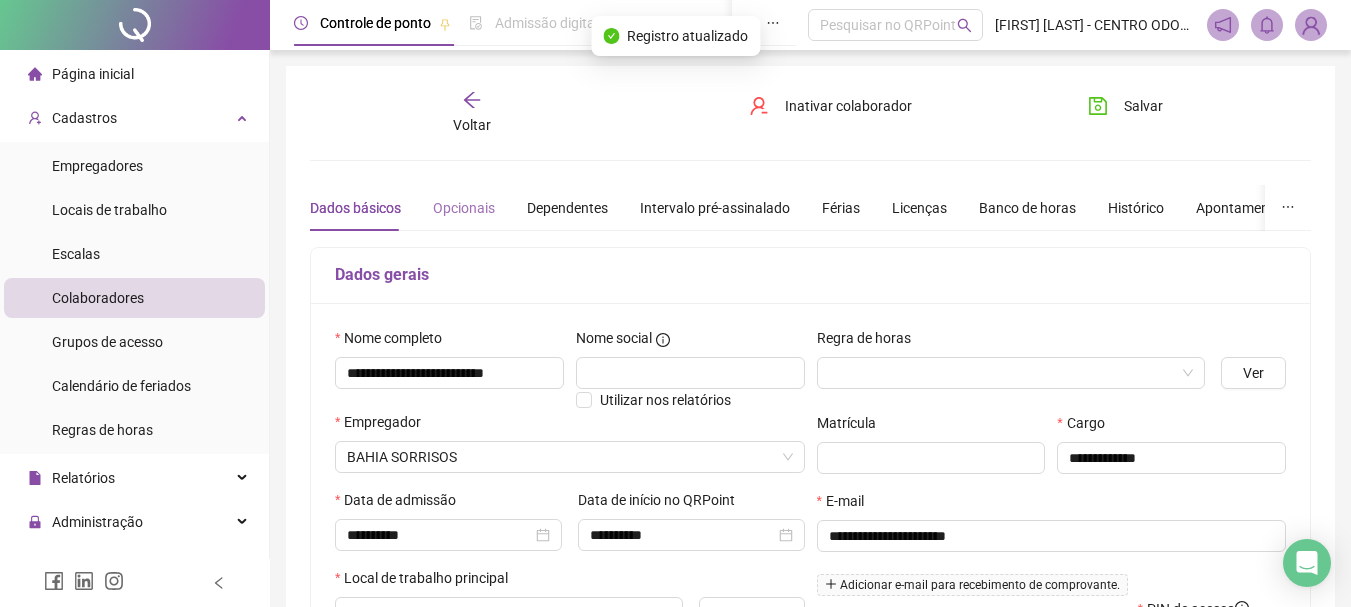 click on "Opcionais" at bounding box center (464, 208) 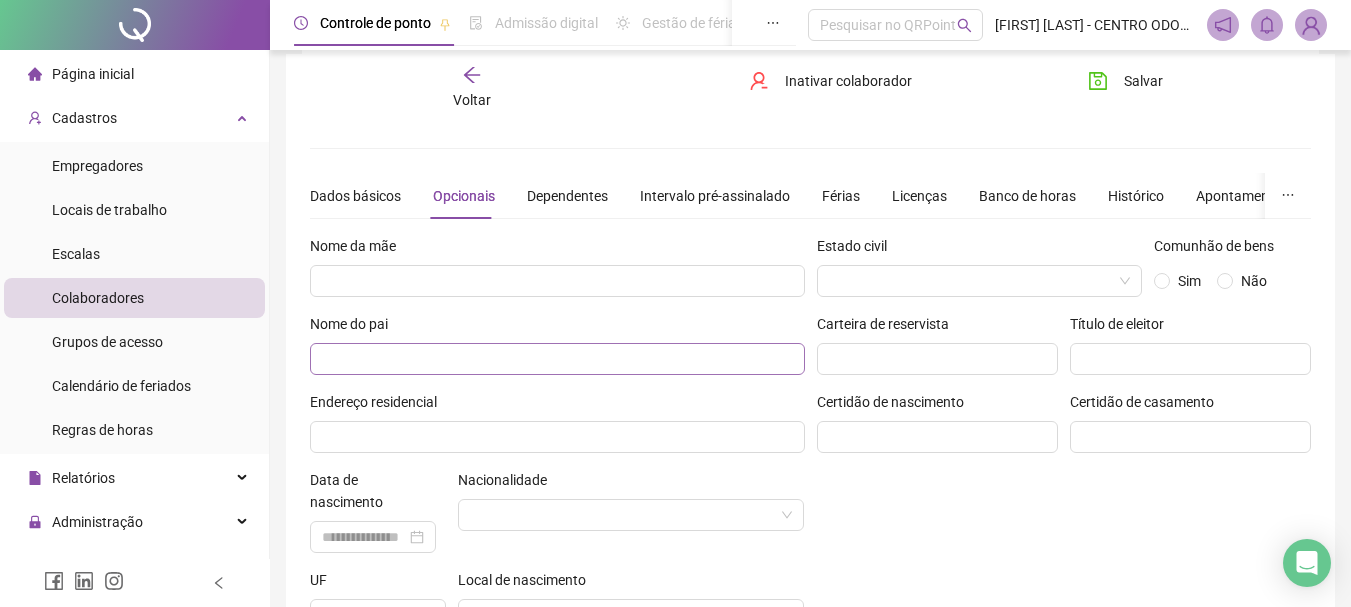 scroll, scrollTop: 0, scrollLeft: 0, axis: both 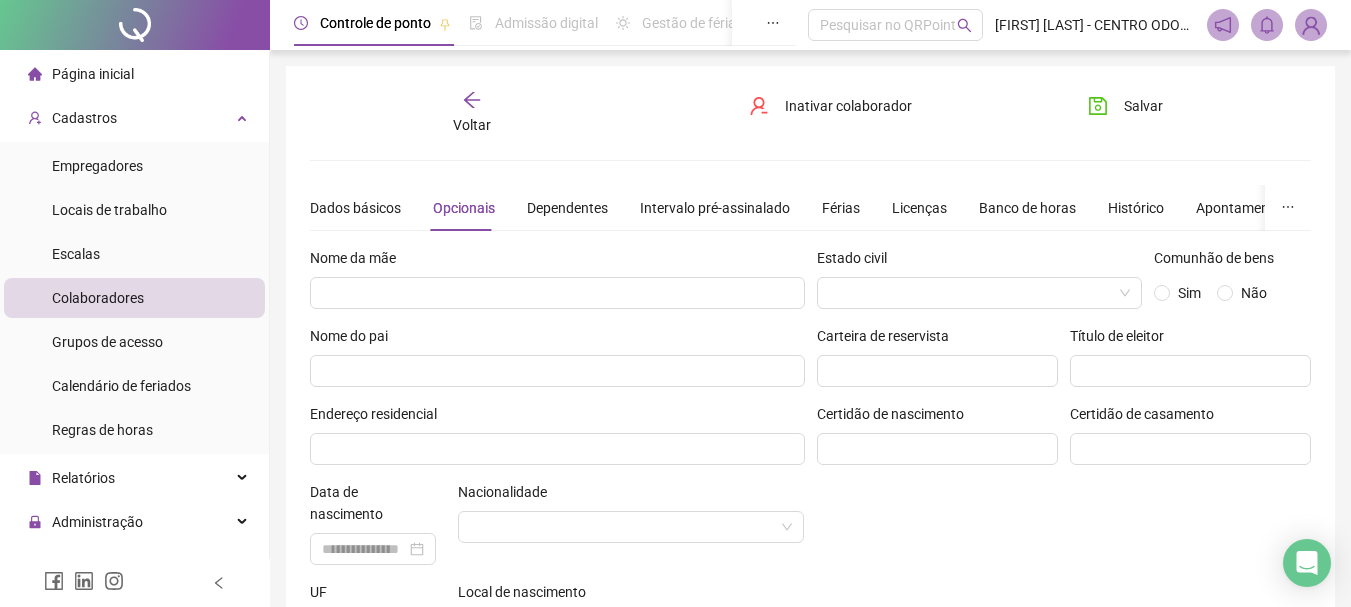 click on "Nome da mãe Nome do pai Endereço residencial Data de nascimento Nacionalidade UF Local de nascimento Sexo Masculino Feminino Outro" at bounding box center (557, 492) 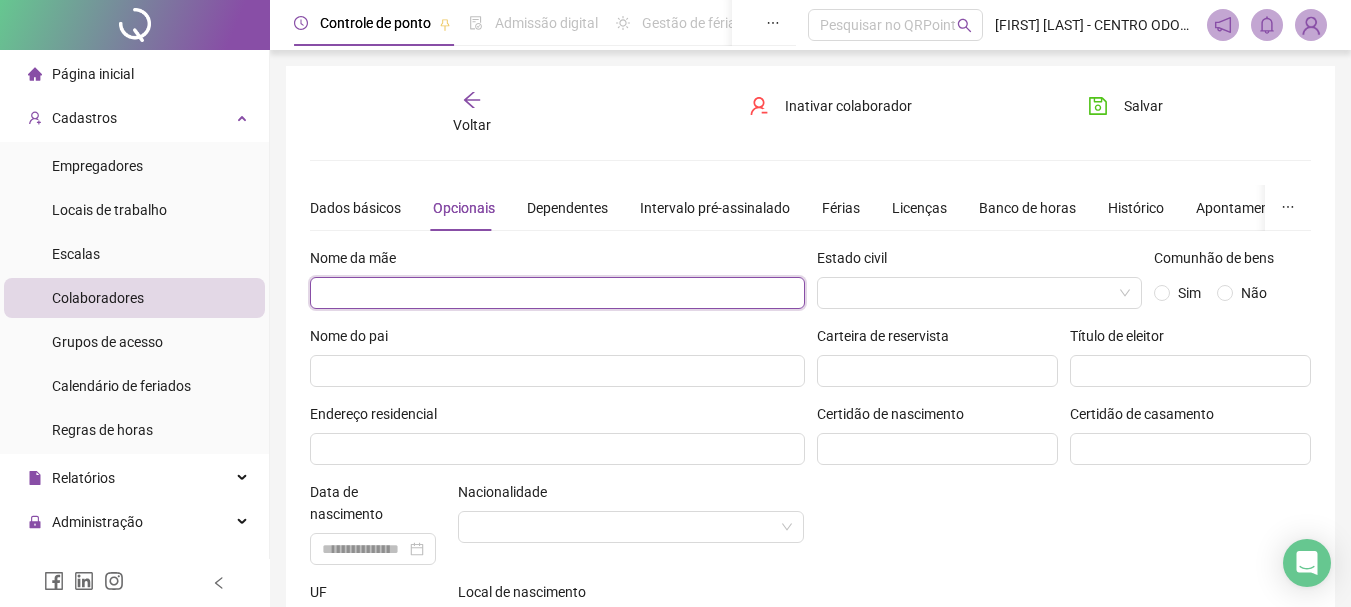 click at bounding box center (557, 293) 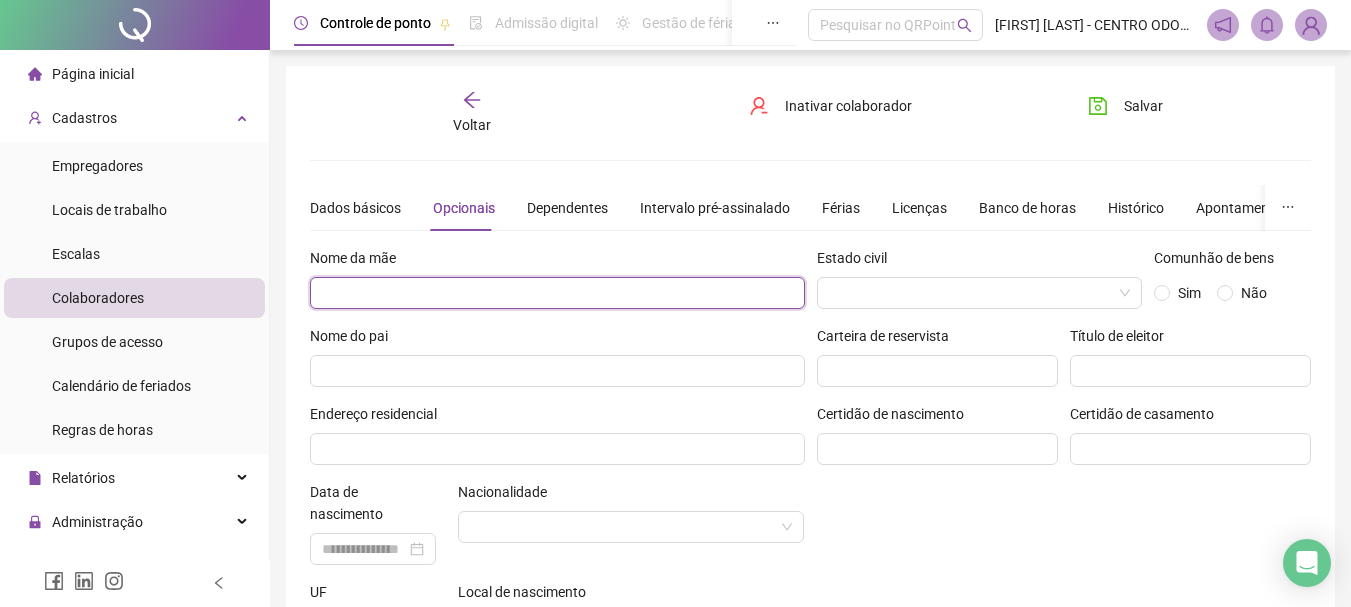 click at bounding box center [557, 293] 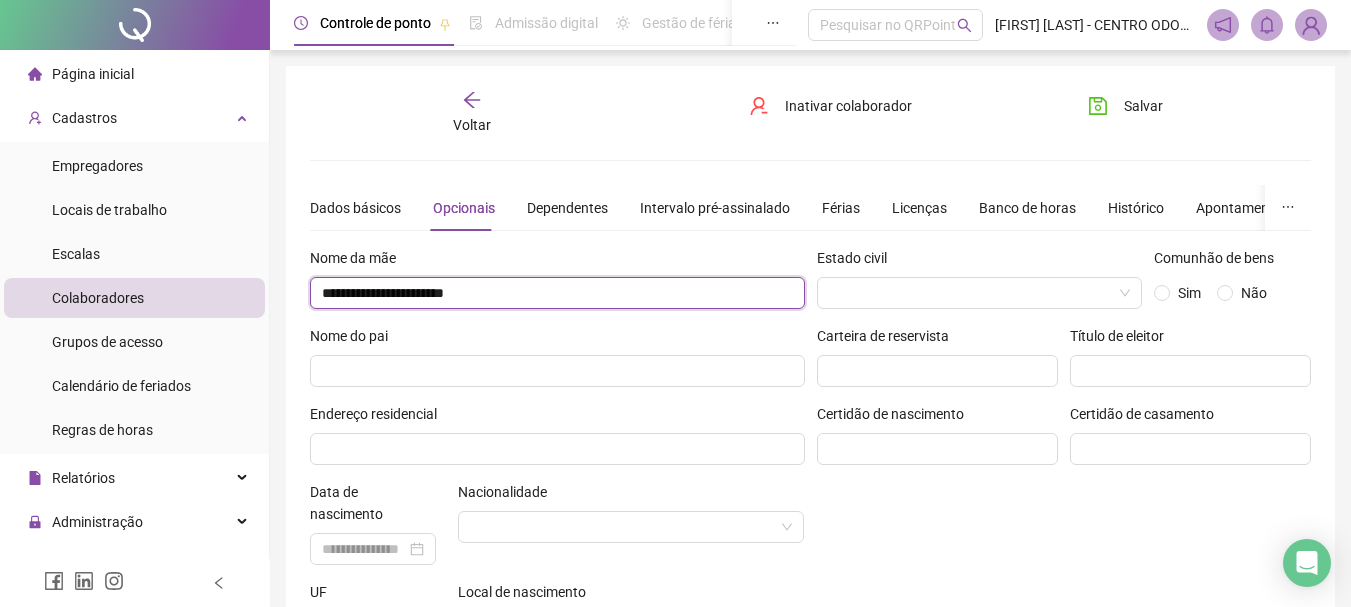 type on "**********" 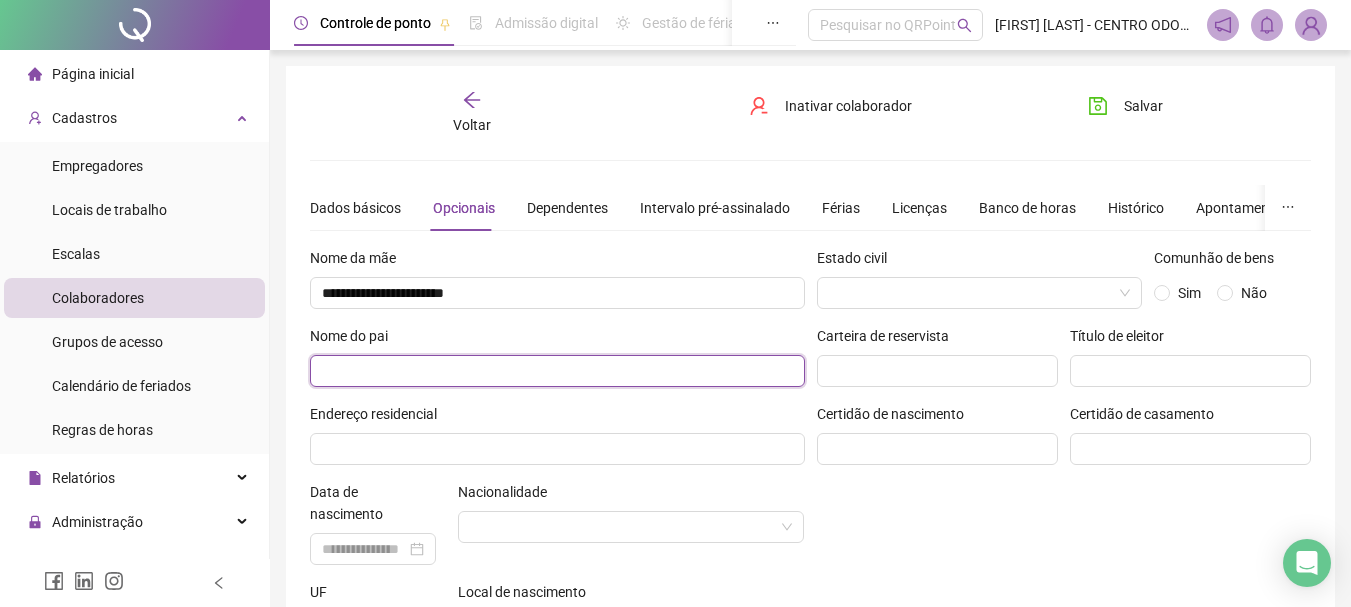 click at bounding box center [557, 371] 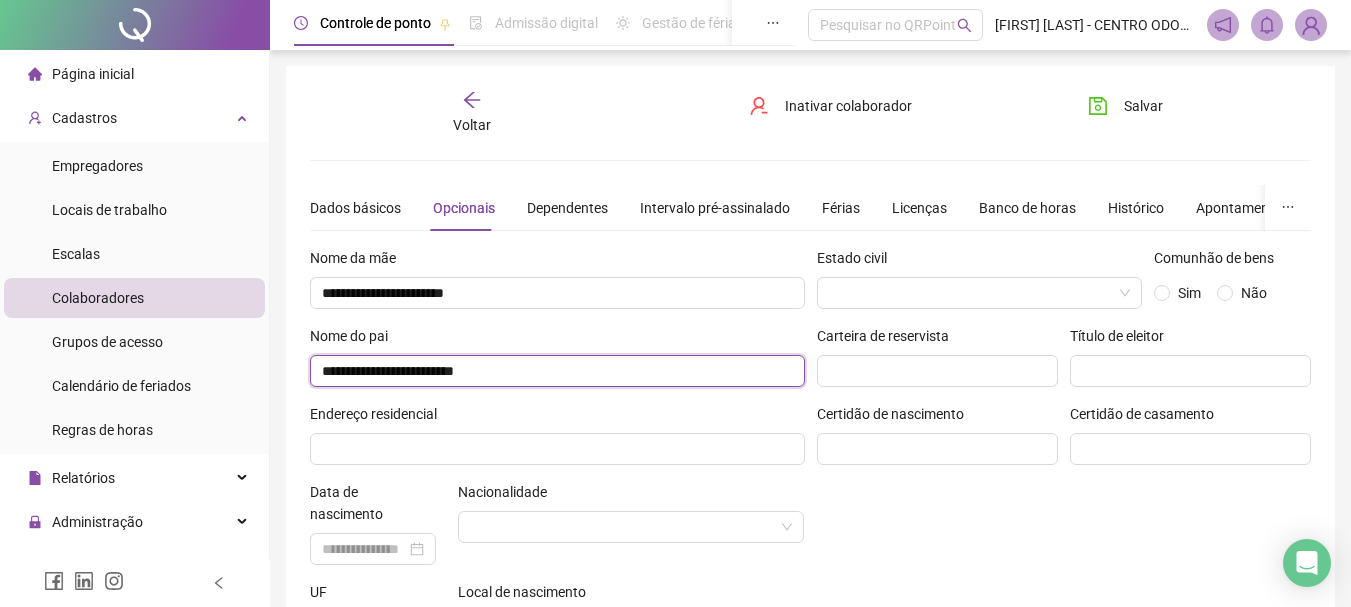 type on "**********" 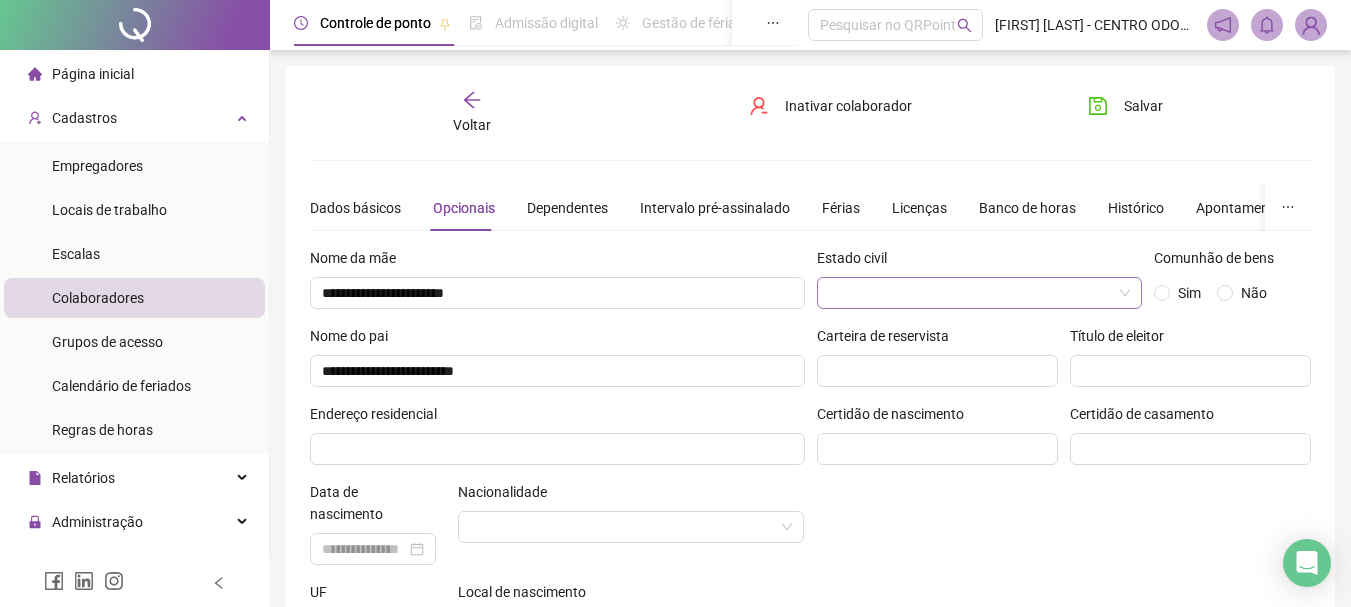 click at bounding box center (974, 293) 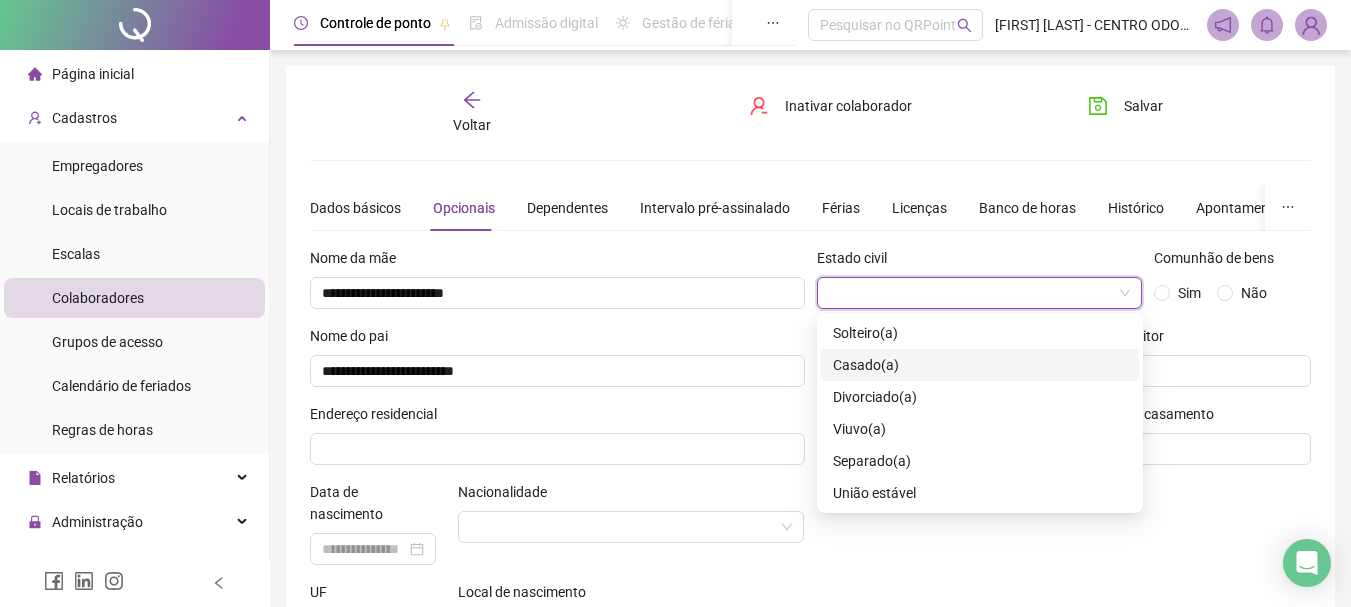 click on "Casado(a)" at bounding box center (980, 365) 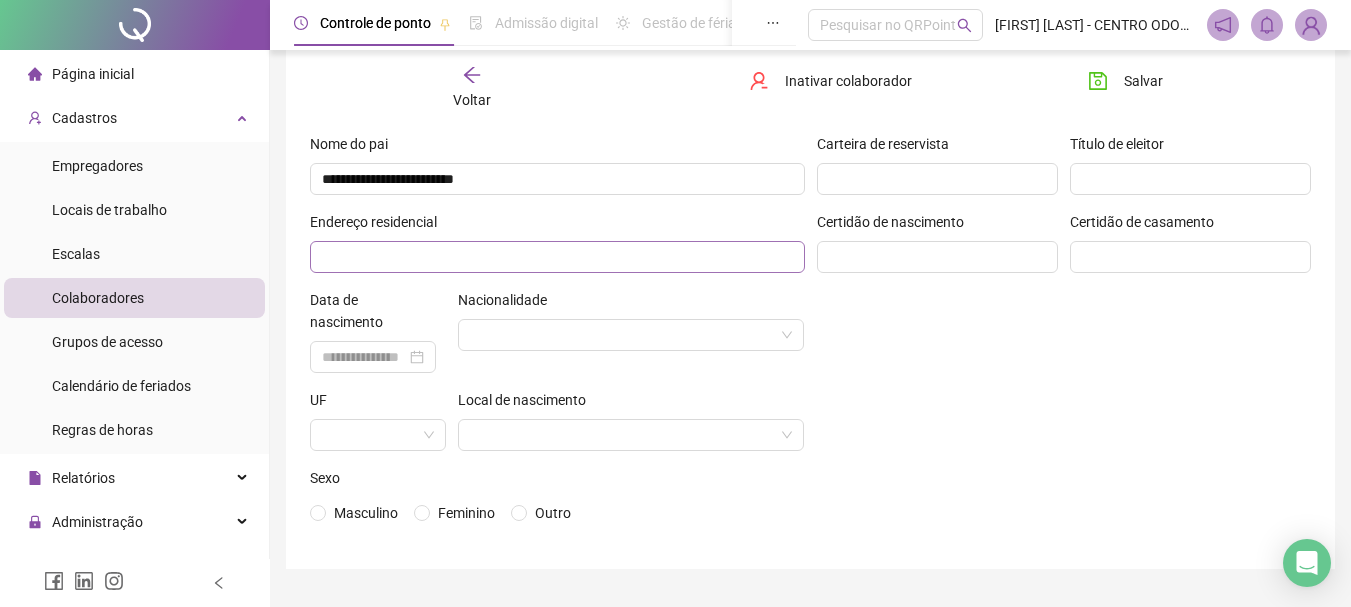 scroll, scrollTop: 200, scrollLeft: 0, axis: vertical 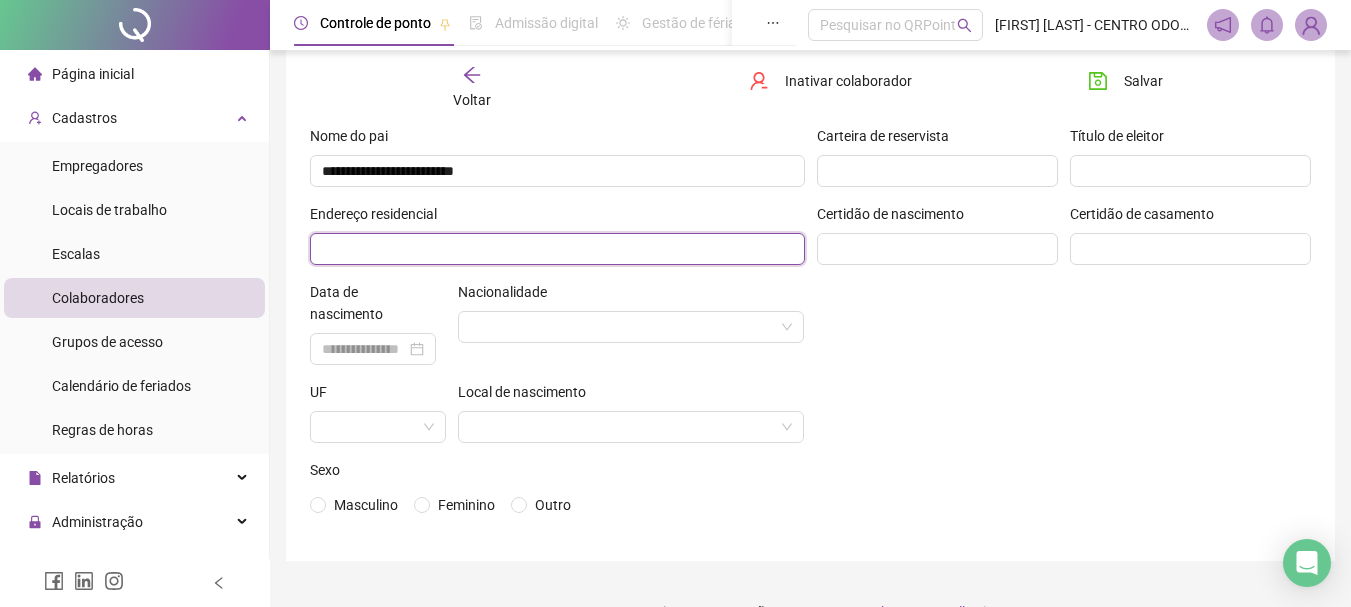 click at bounding box center (557, 249) 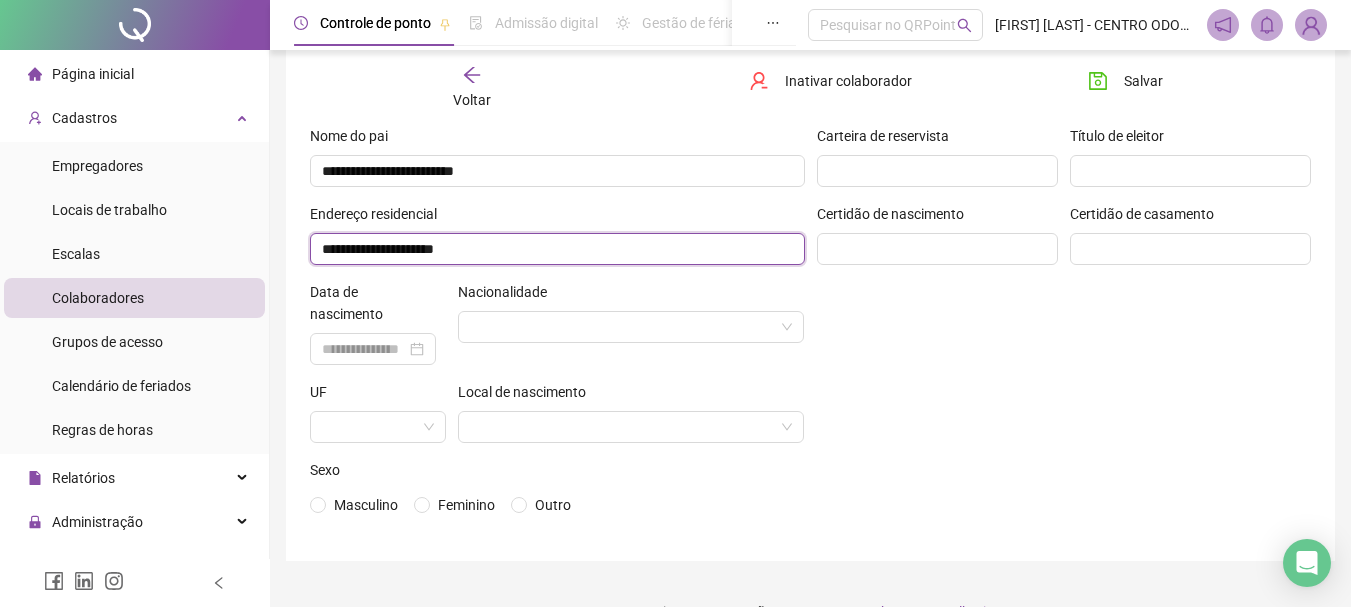 type on "**********" 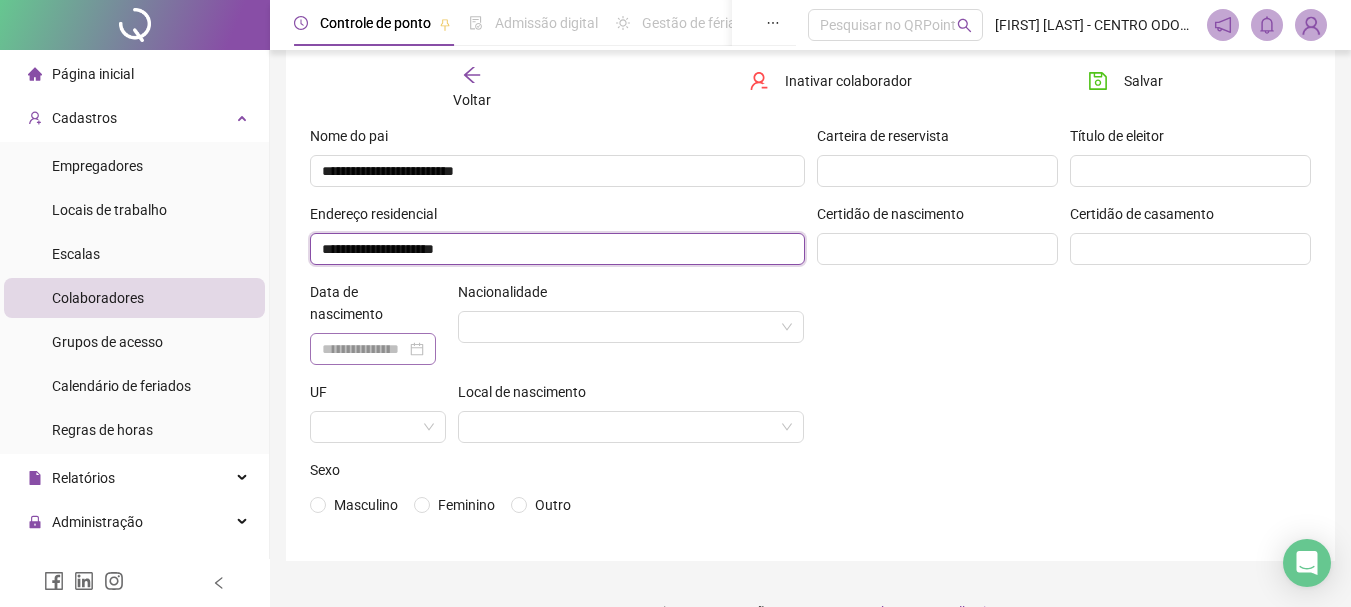 click at bounding box center (373, 349) 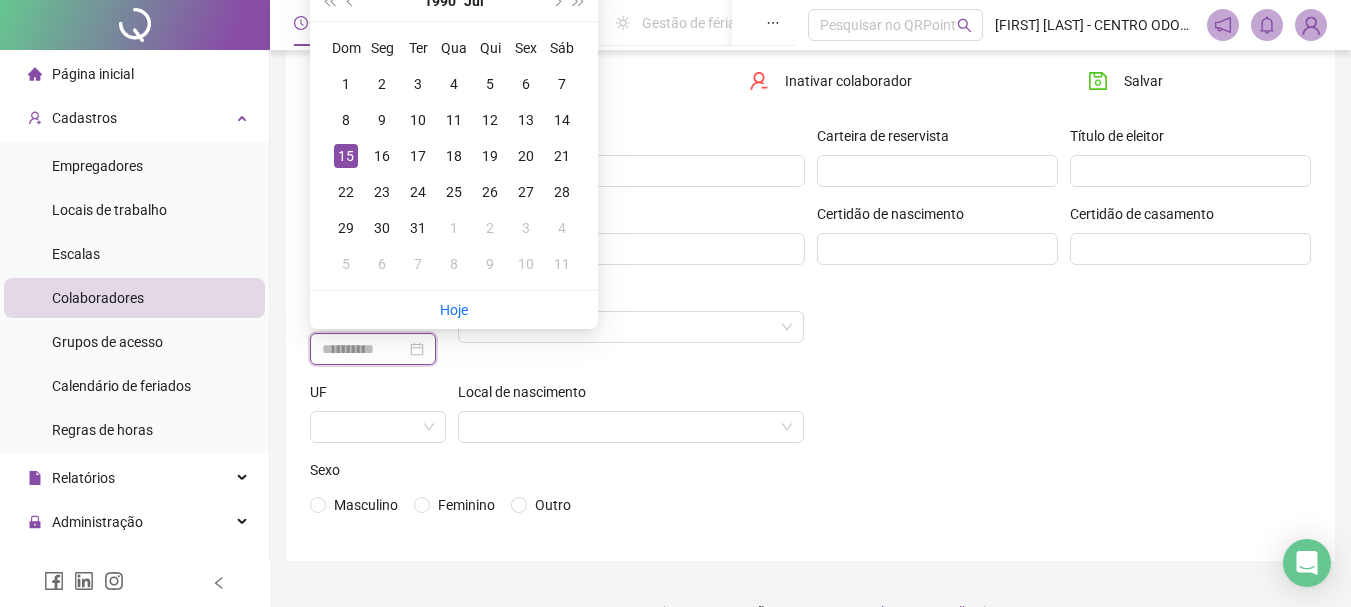 type on "**********" 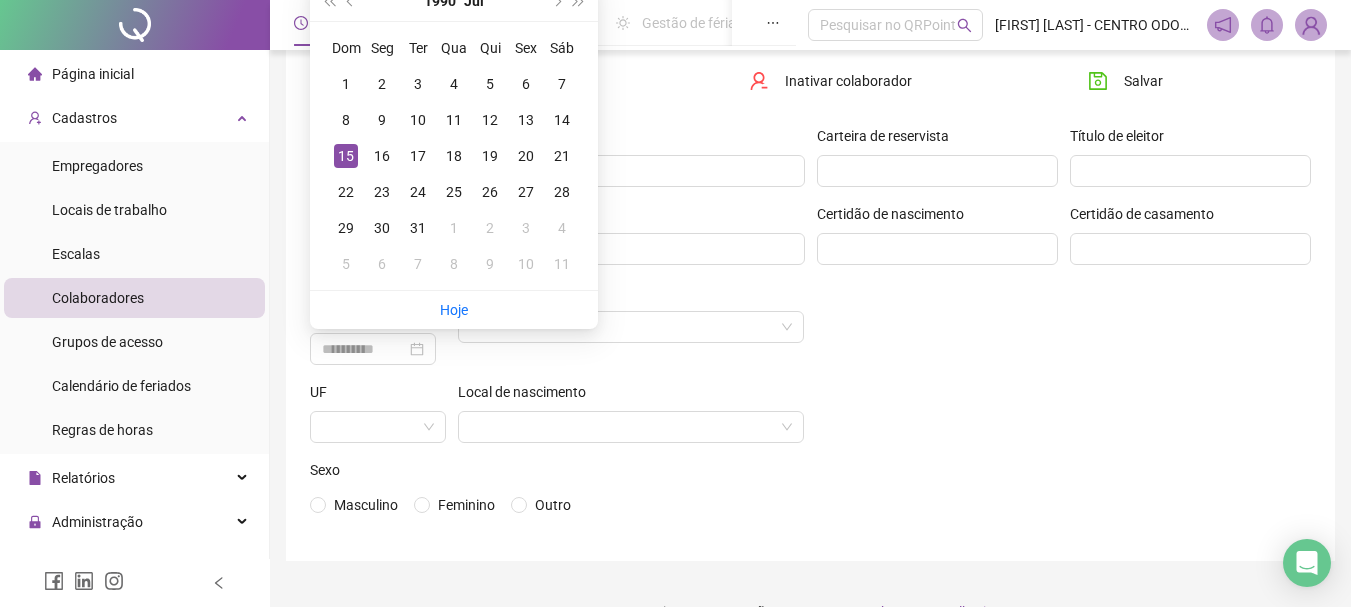 click on "15" at bounding box center [346, 156] 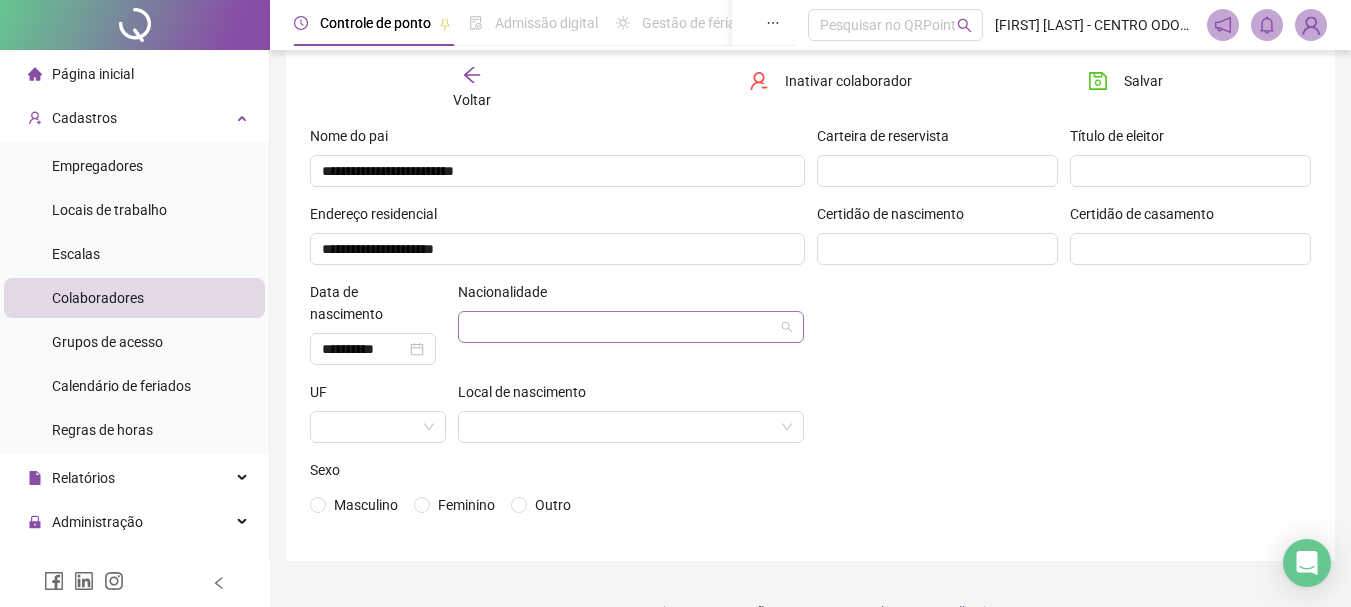 click at bounding box center (625, 327) 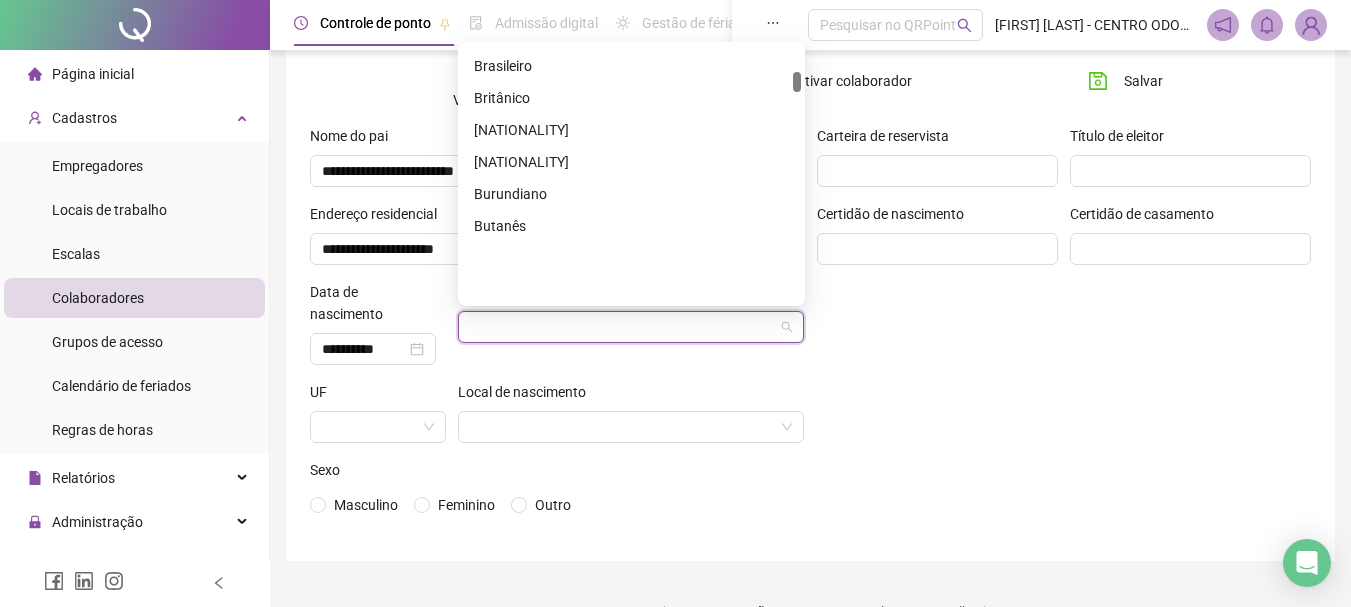 scroll, scrollTop: 600, scrollLeft: 0, axis: vertical 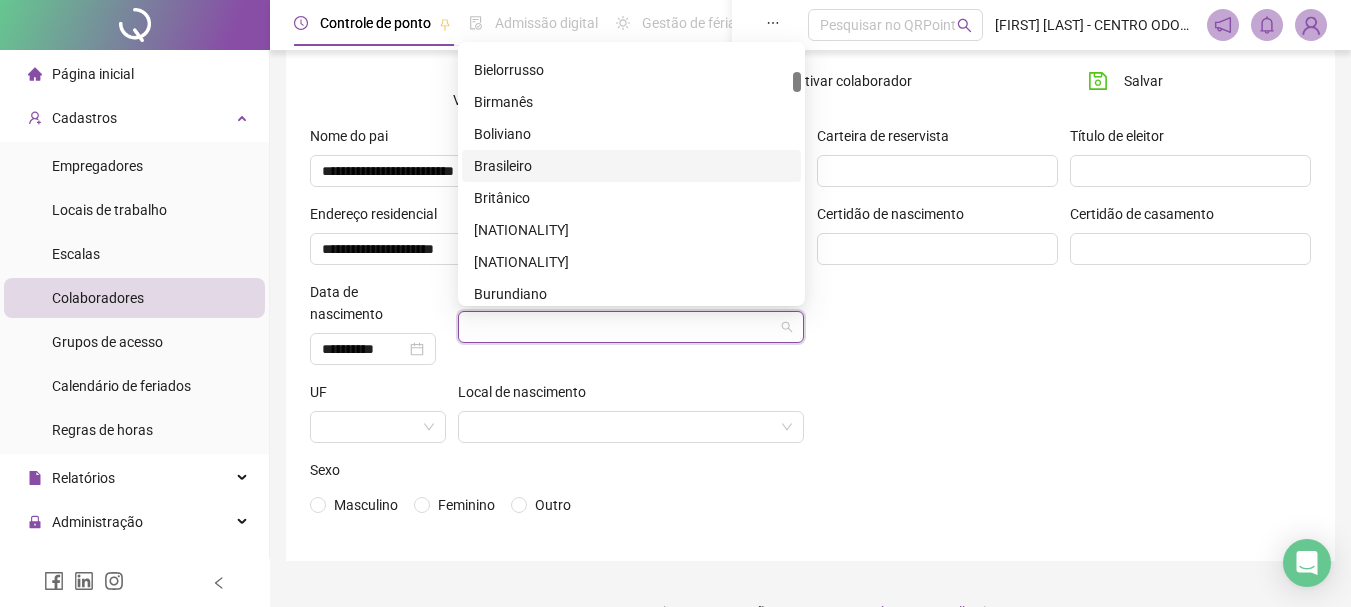 click on "Brasileiro" at bounding box center (631, 166) 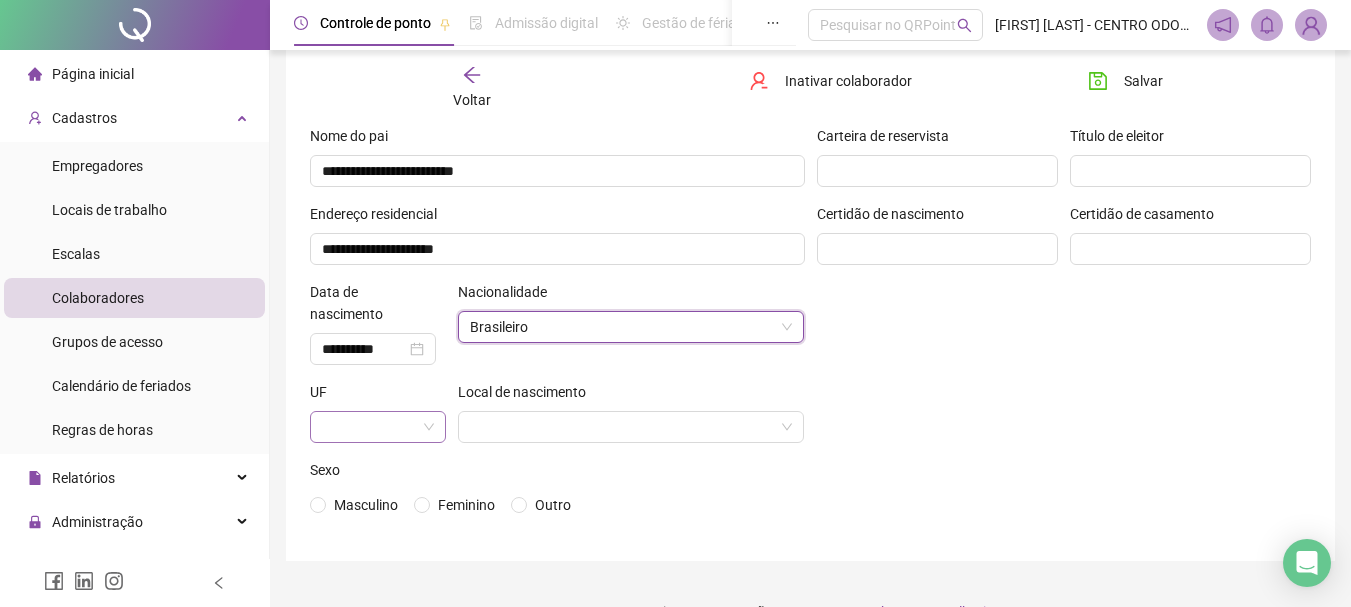 click at bounding box center (372, 427) 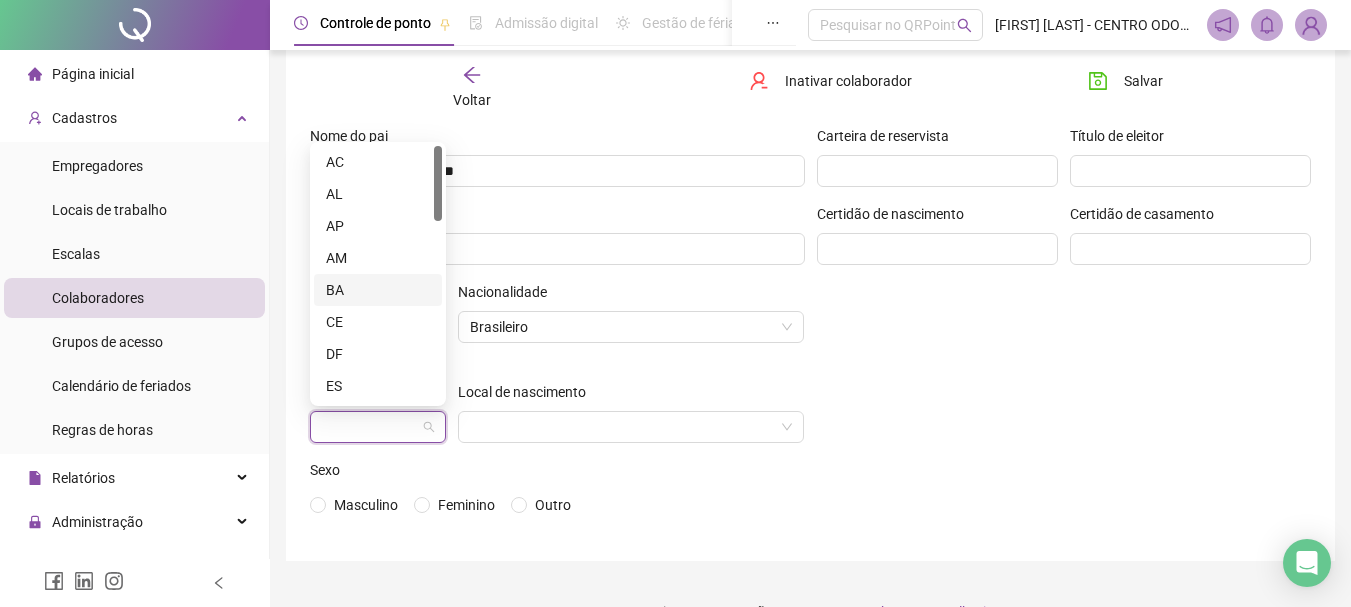 click on "BA" at bounding box center (378, 290) 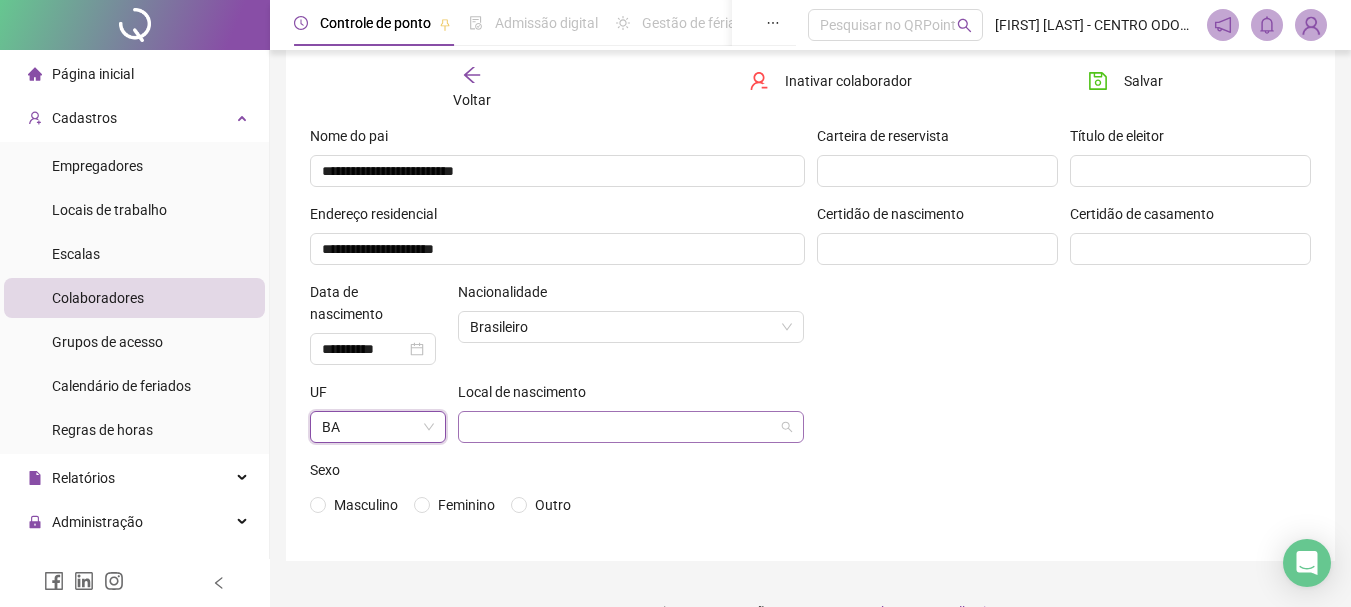 click at bounding box center (625, 427) 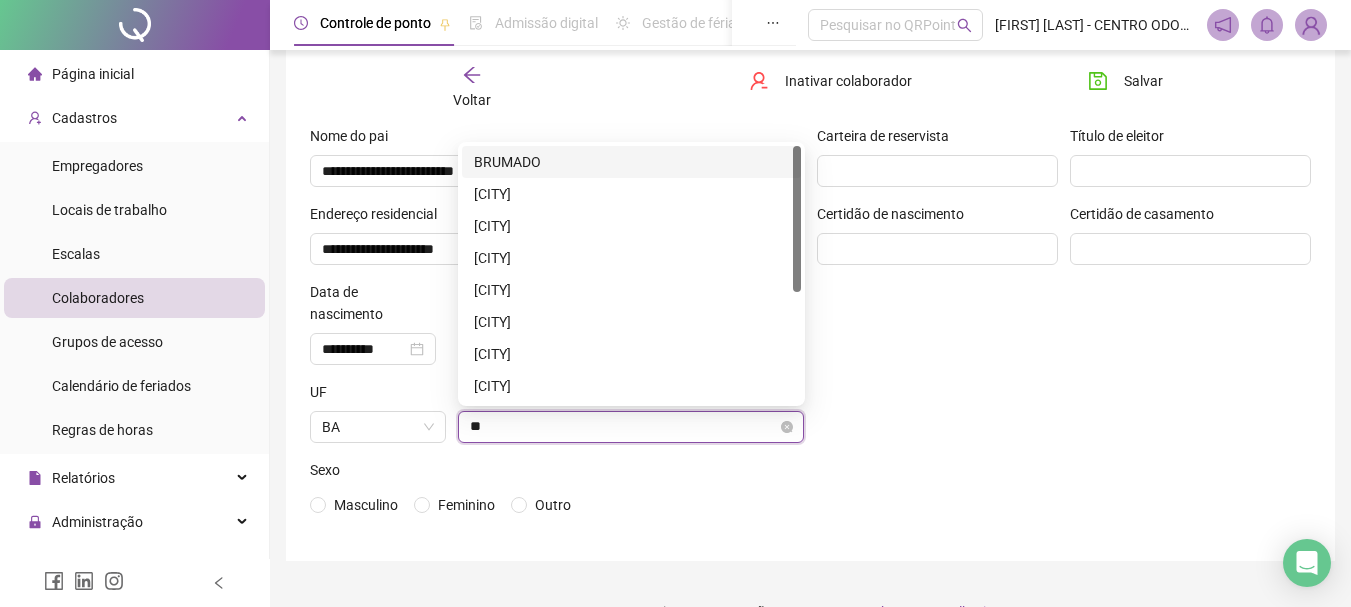 type on "***" 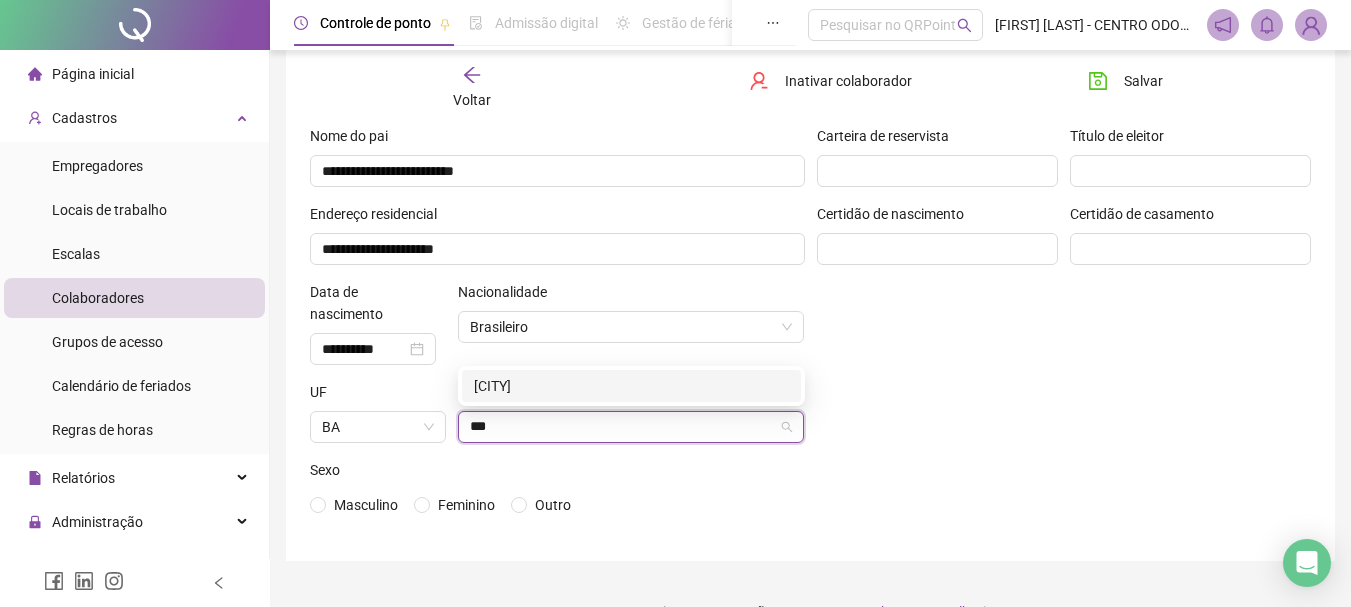 click on "[CITY]" at bounding box center (631, 386) 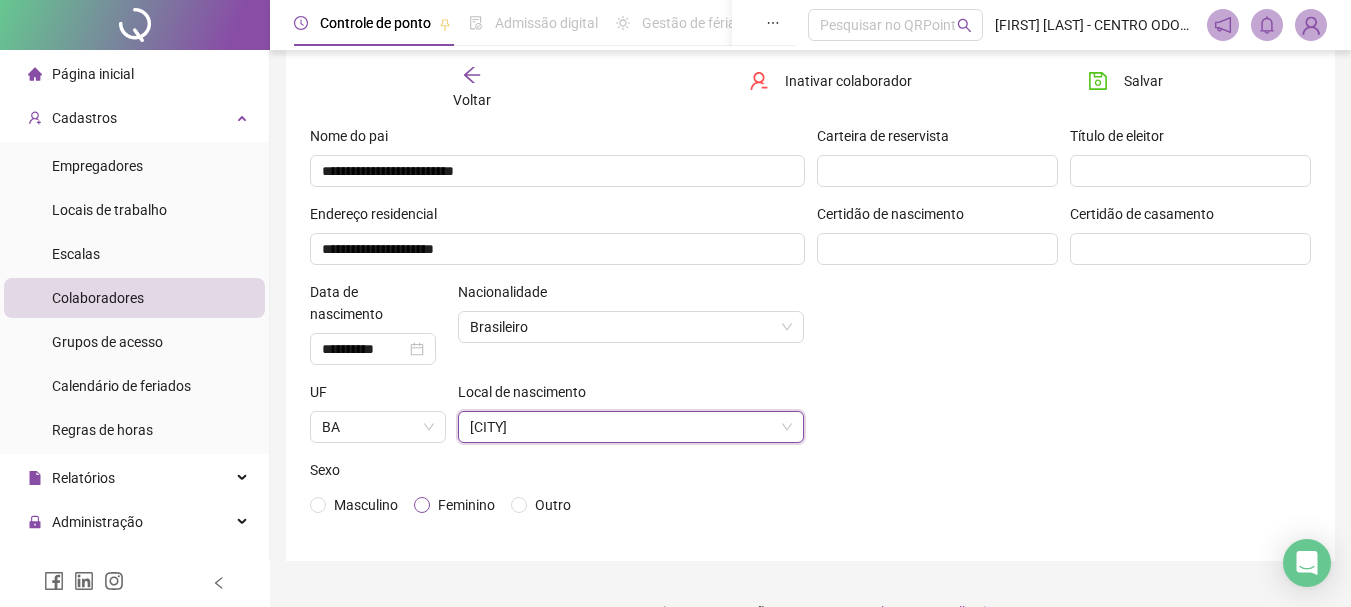 click on "Feminino" at bounding box center (466, 505) 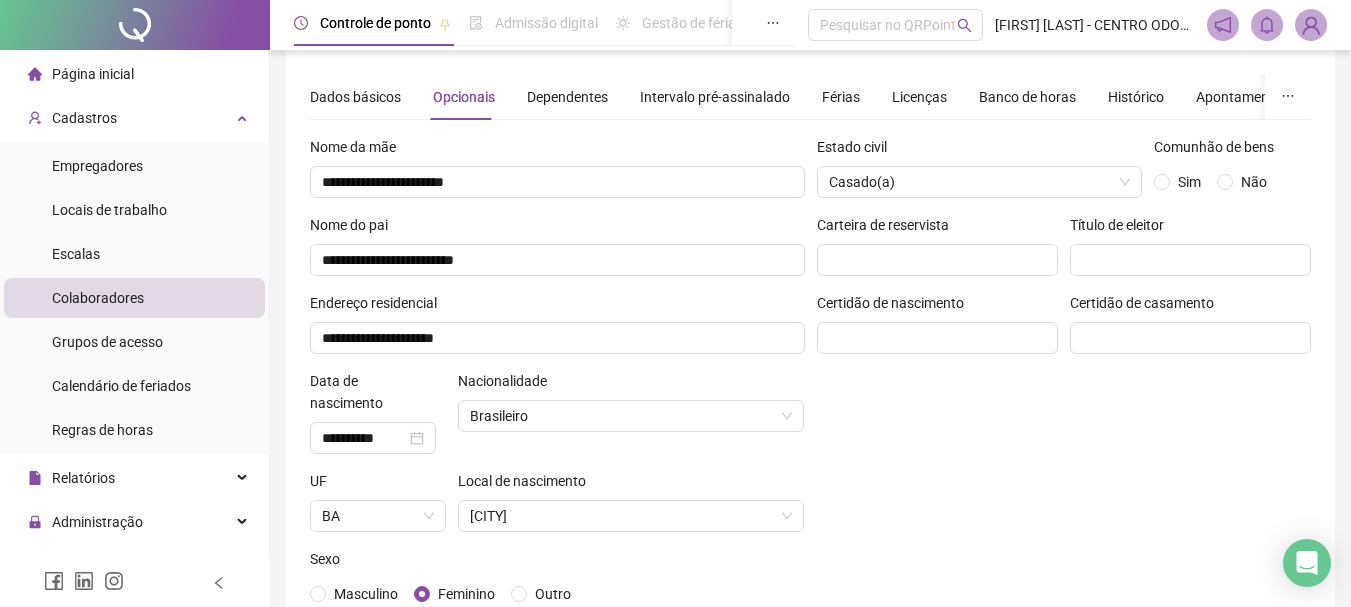 scroll, scrollTop: 0, scrollLeft: 0, axis: both 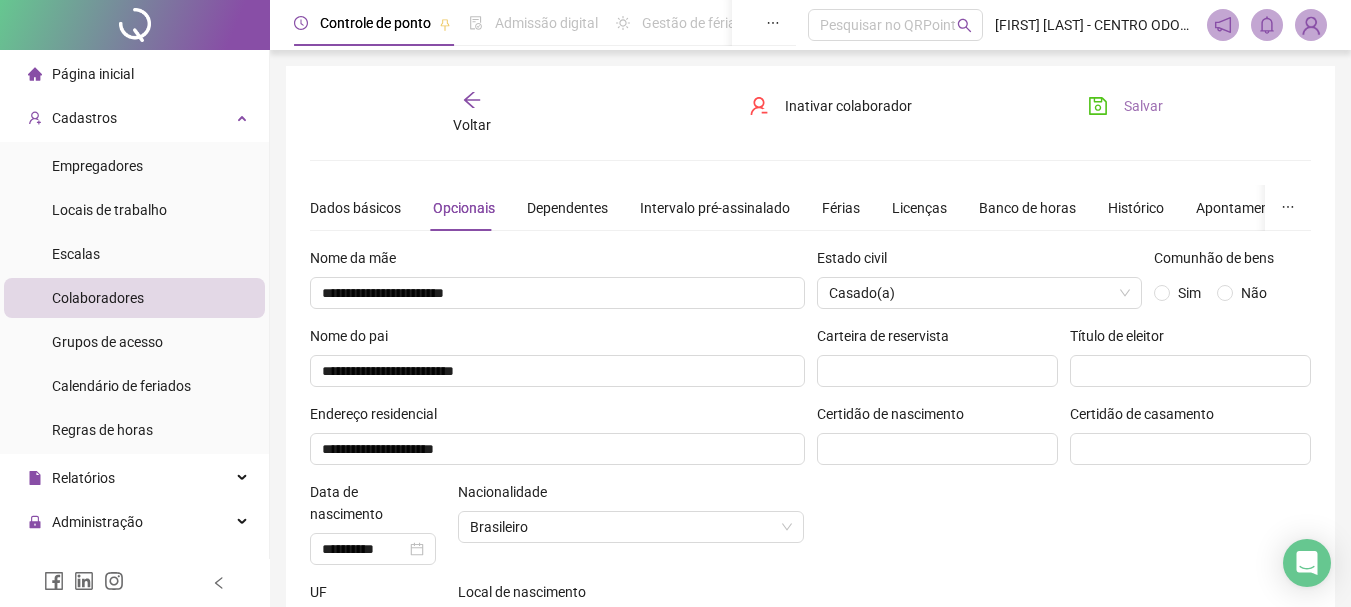 click on "Salvar" at bounding box center [1125, 106] 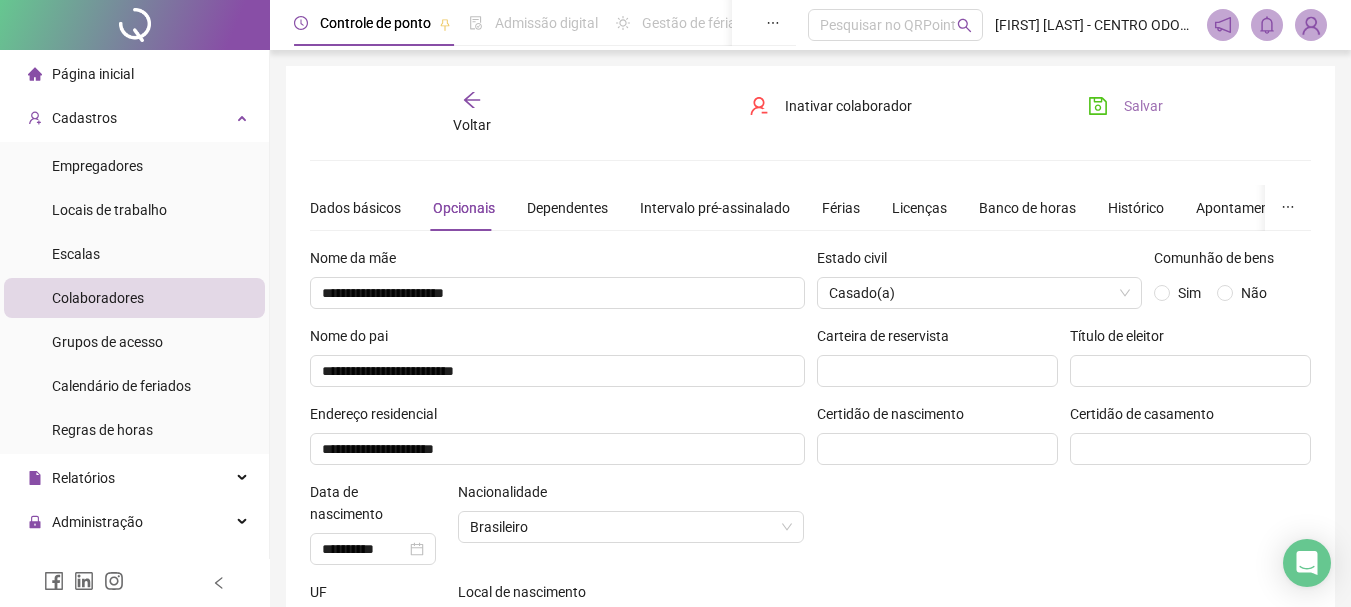 click on "Salvar" at bounding box center (1125, 106) 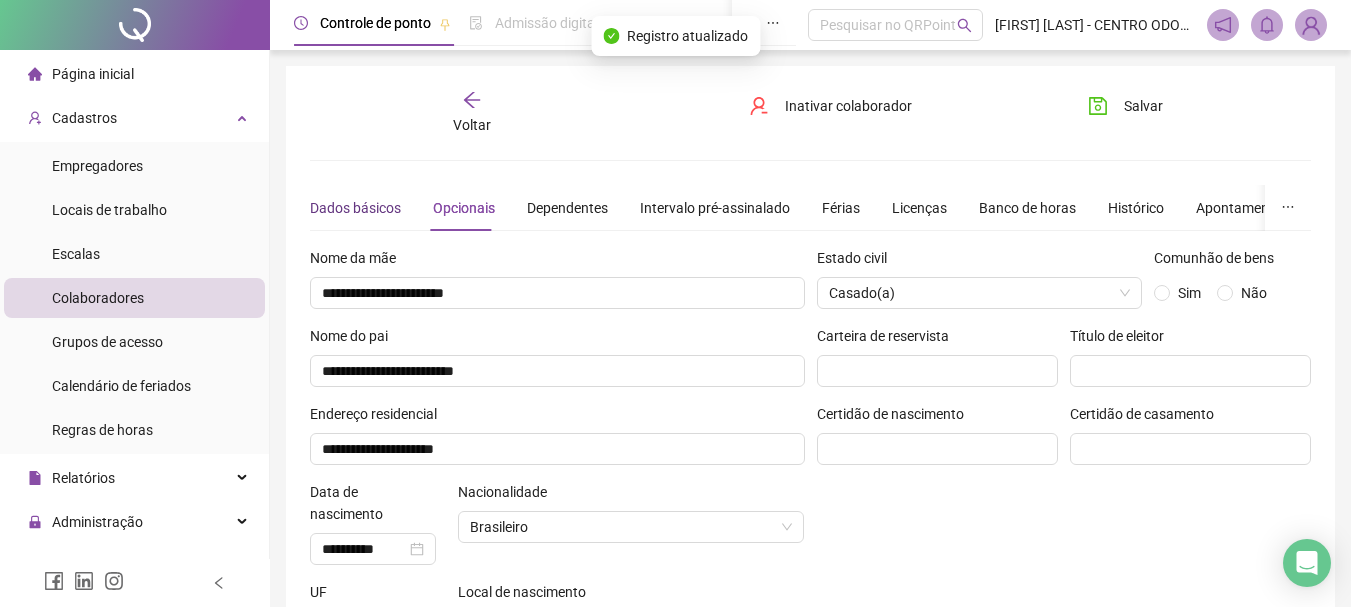 click on "Dados básicos" at bounding box center (355, 208) 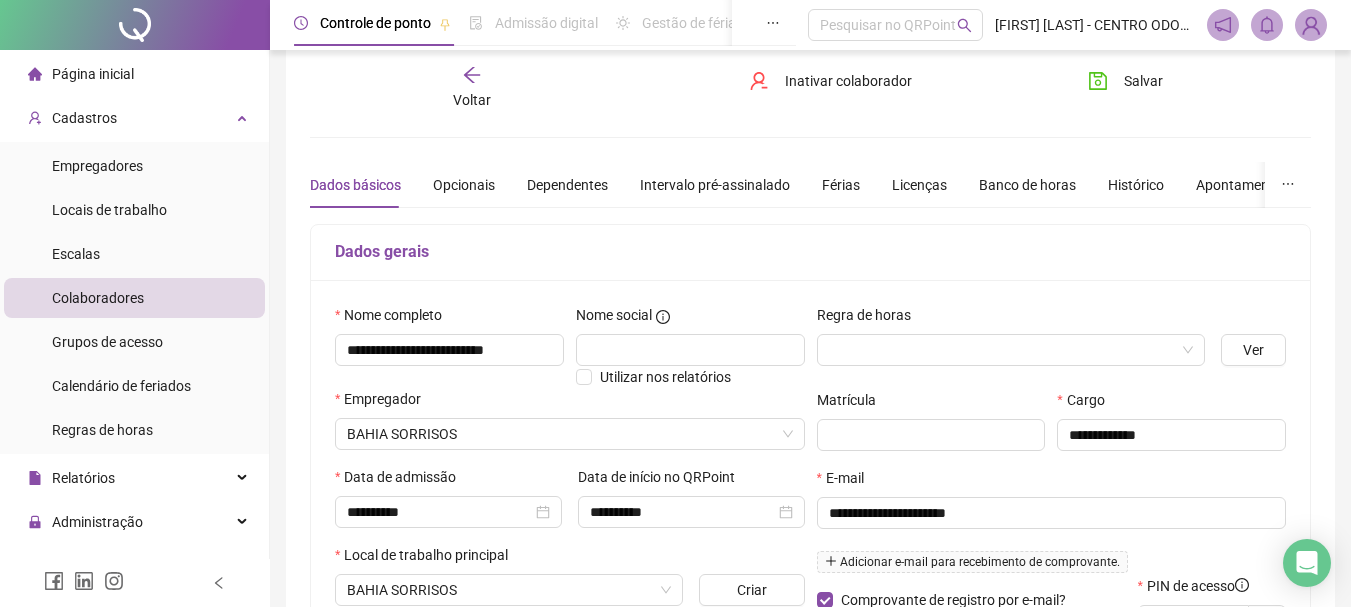 scroll, scrollTop: 0, scrollLeft: 0, axis: both 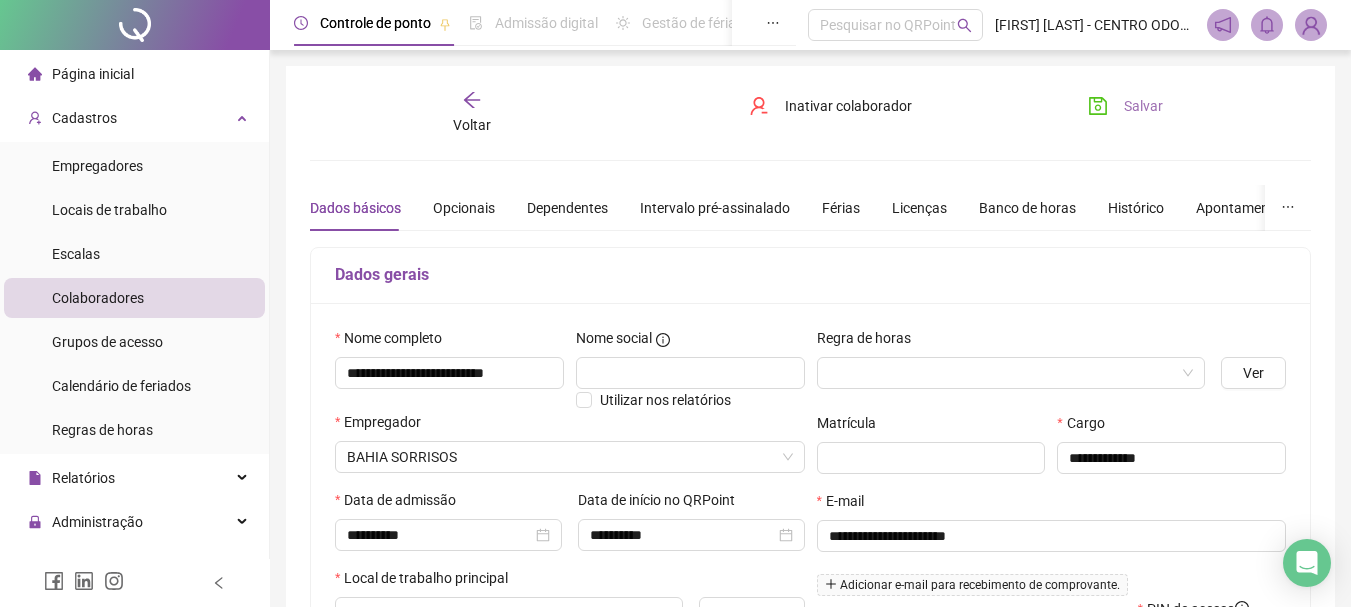click on "Salvar" at bounding box center (1143, 106) 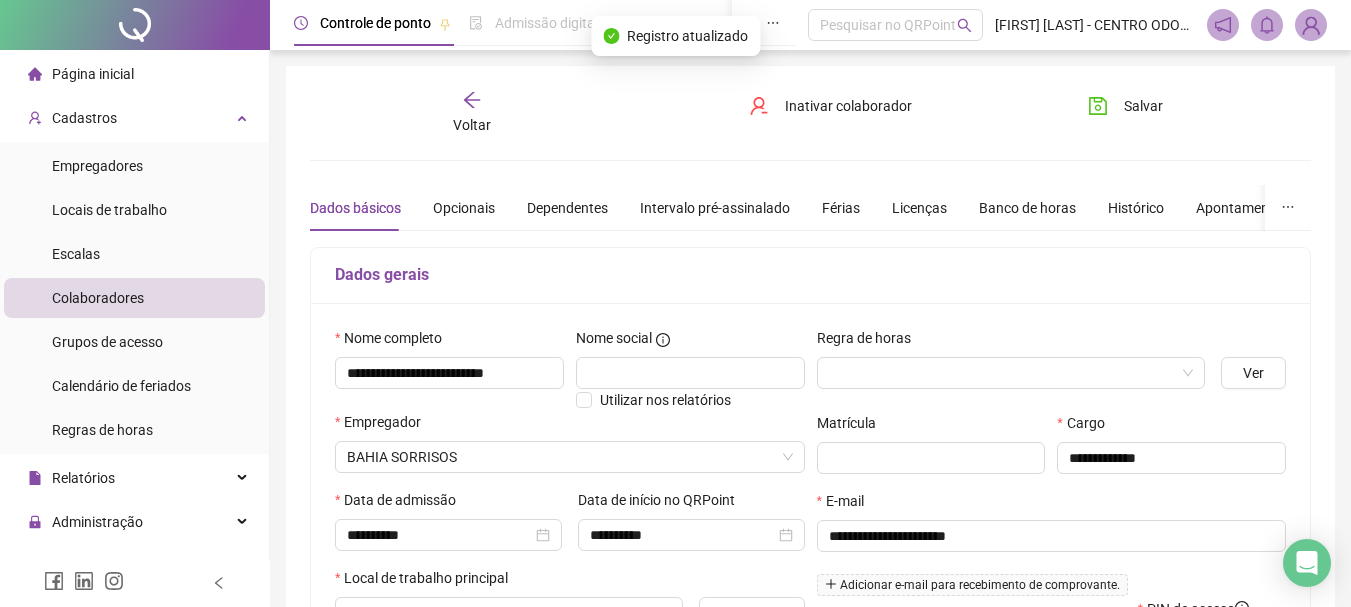 click on "Voltar" at bounding box center [472, 125] 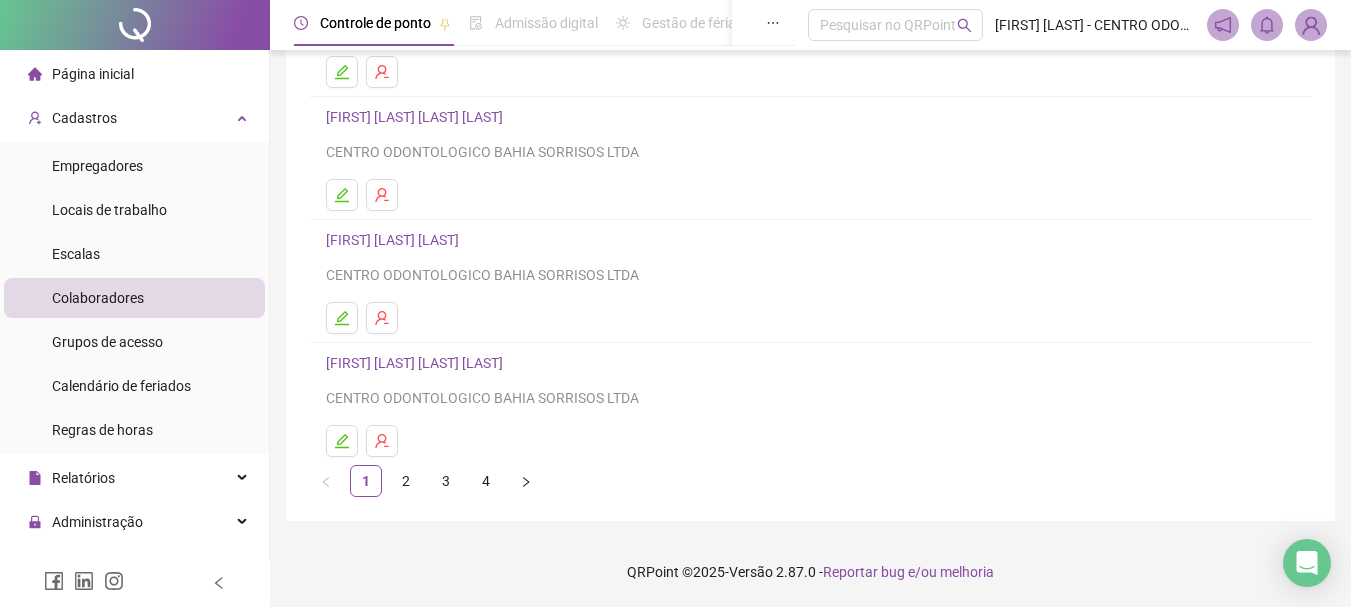 scroll, scrollTop: 0, scrollLeft: 0, axis: both 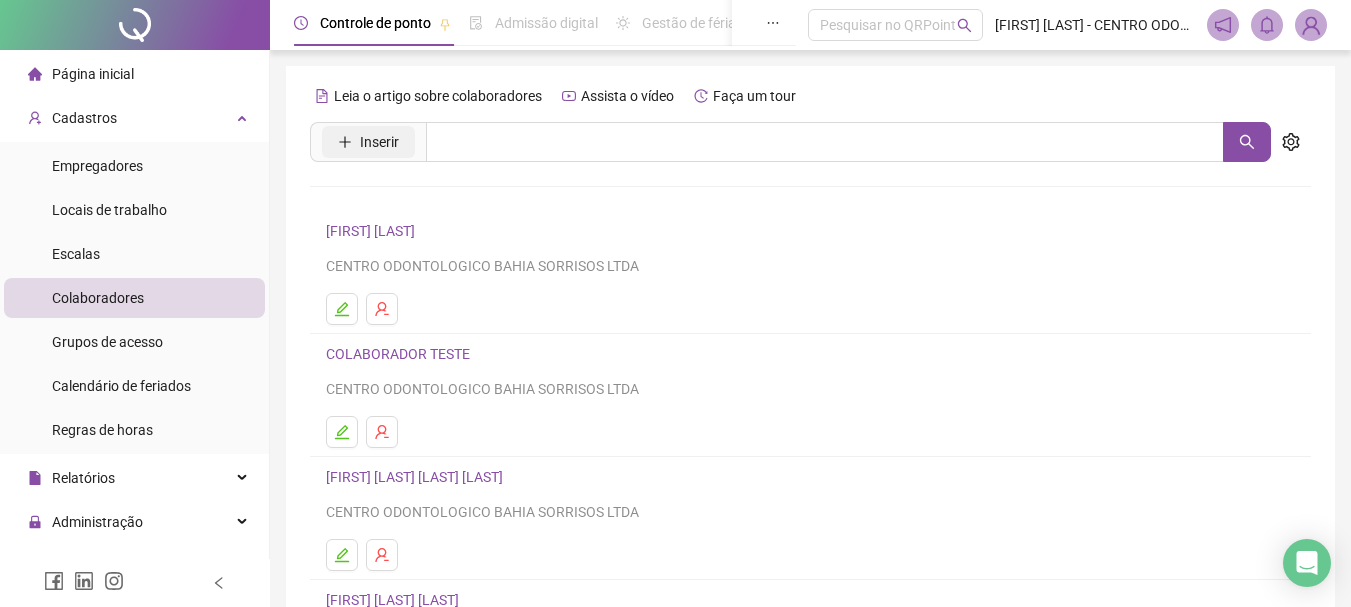 click on "Inserir" at bounding box center (379, 142) 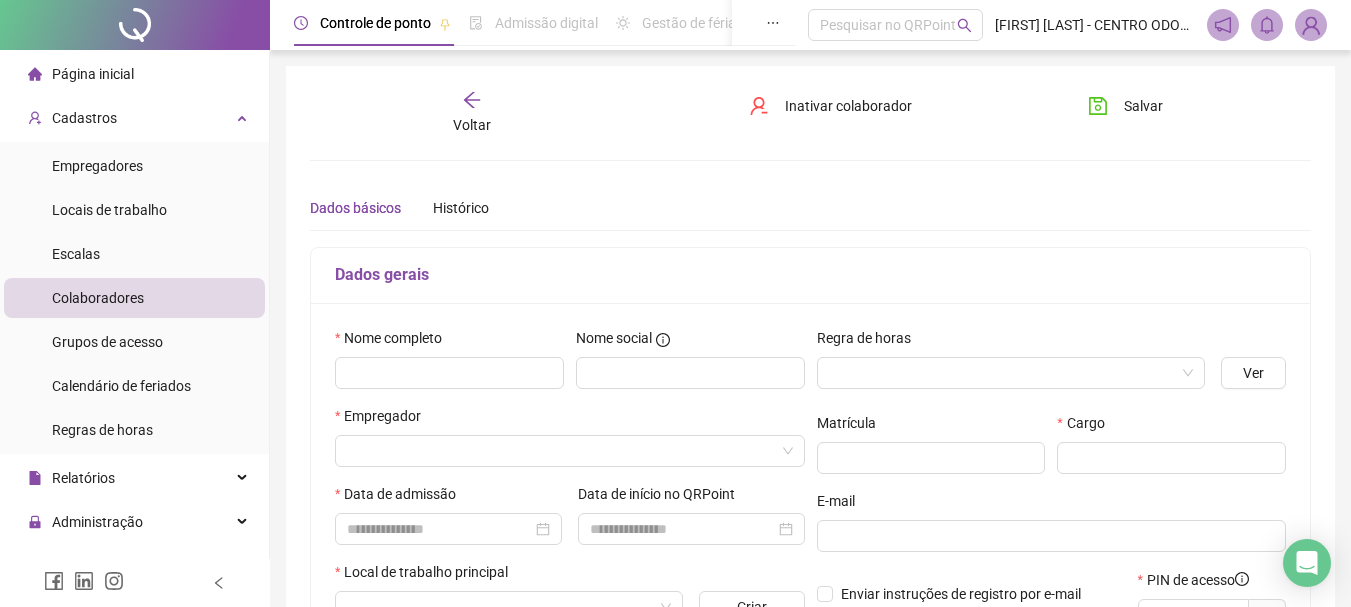 type on "*****" 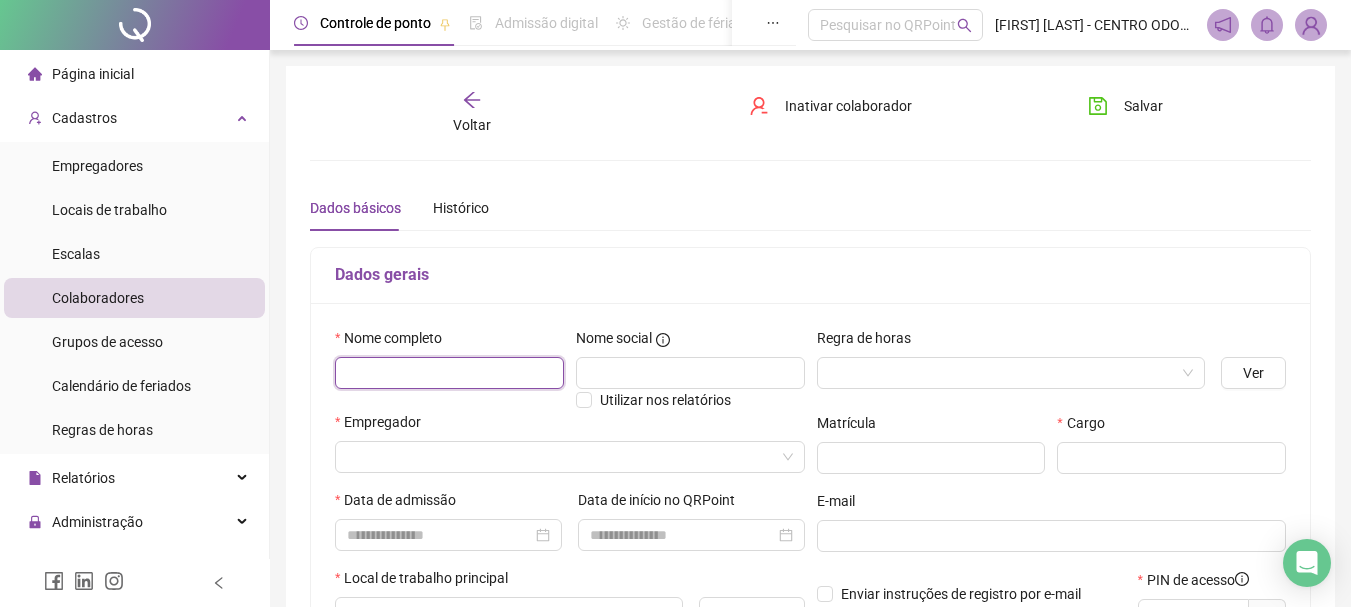 click at bounding box center (449, 373) 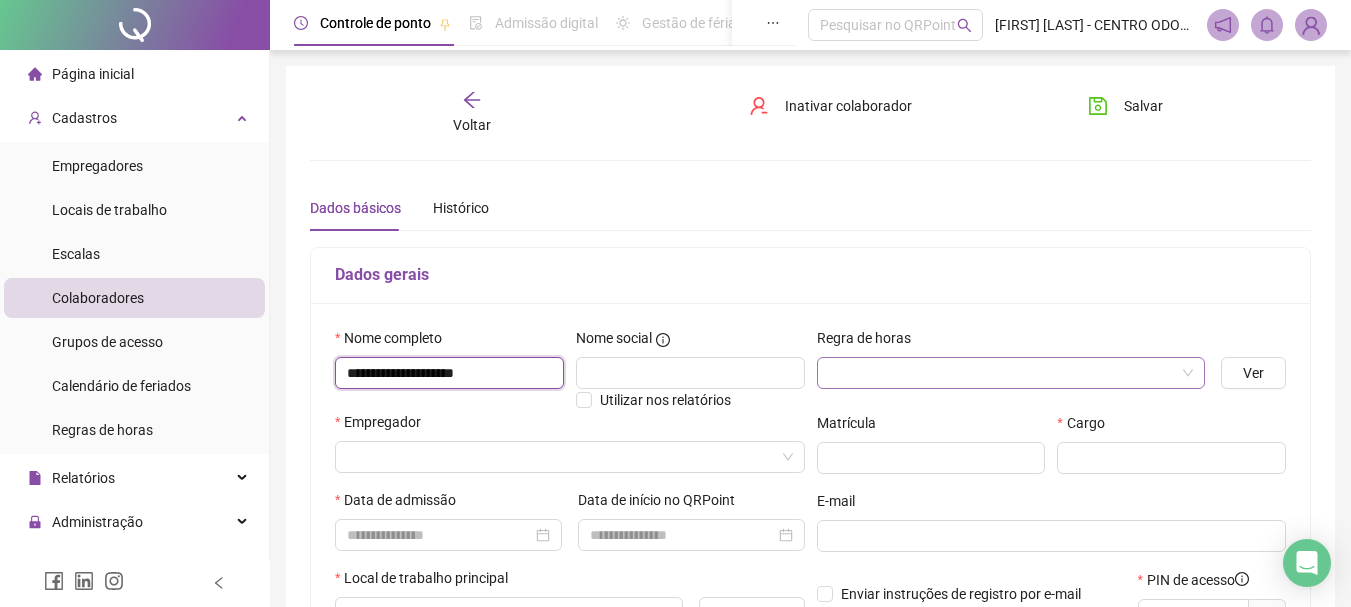 type on "**********" 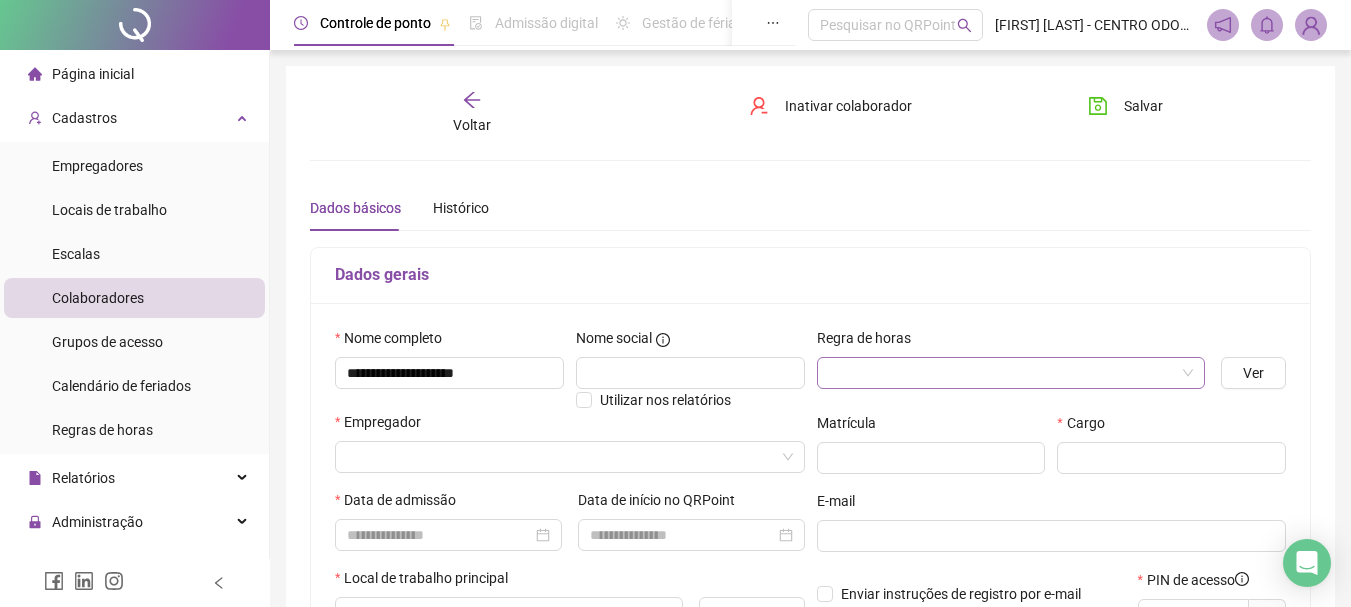 click at bounding box center (1005, 373) 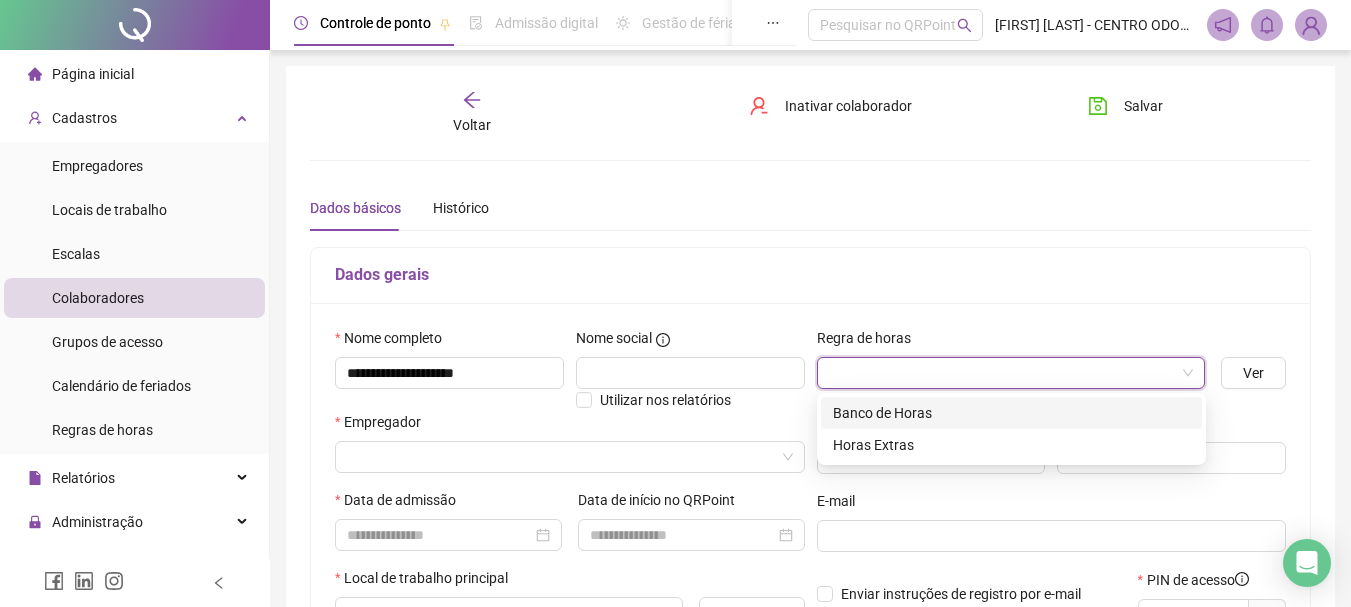 click on "Dados gerais" at bounding box center [810, 276] 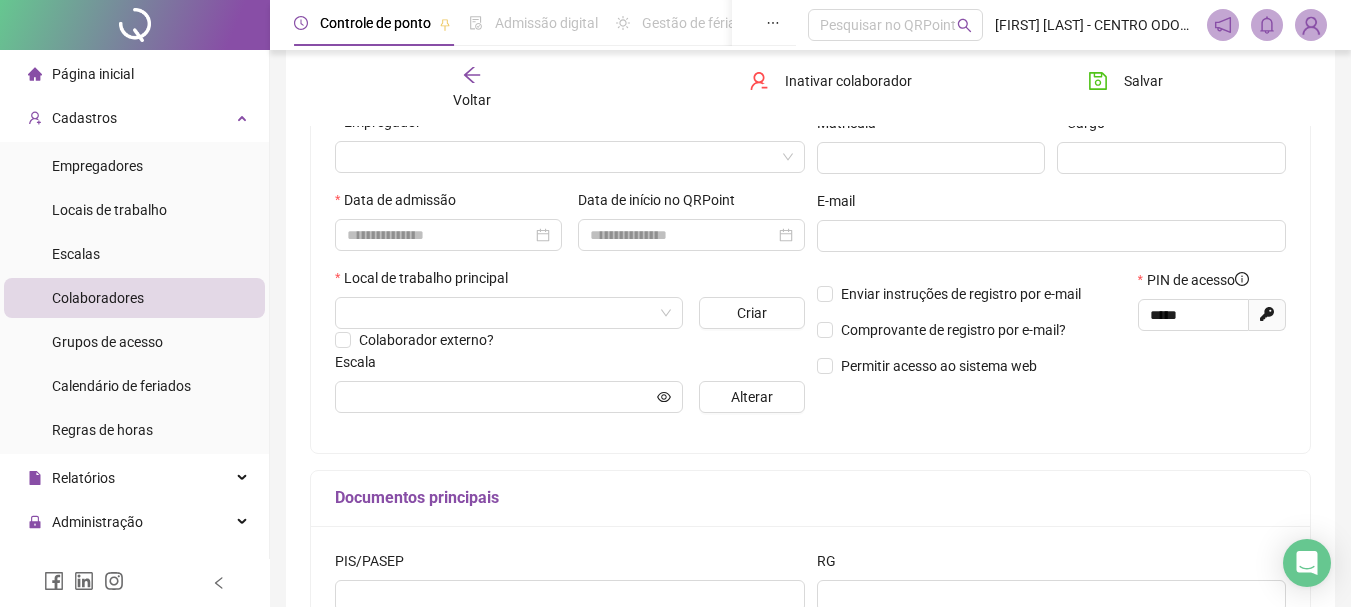 scroll, scrollTop: 200, scrollLeft: 0, axis: vertical 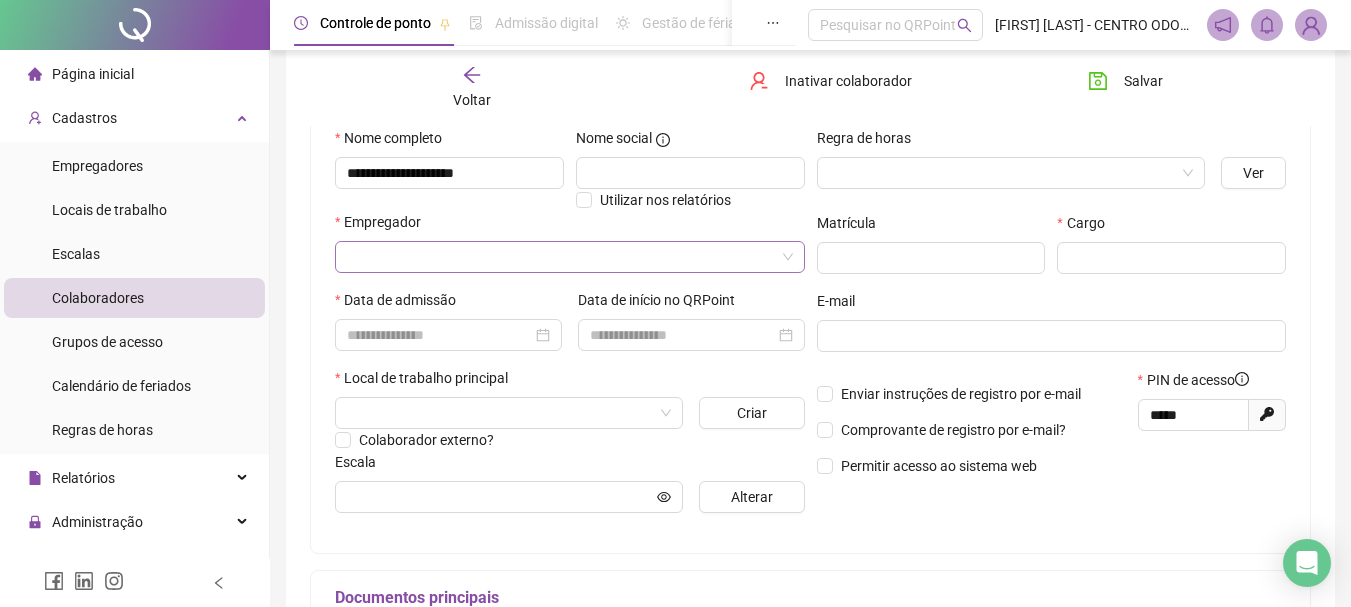 click at bounding box center (564, 257) 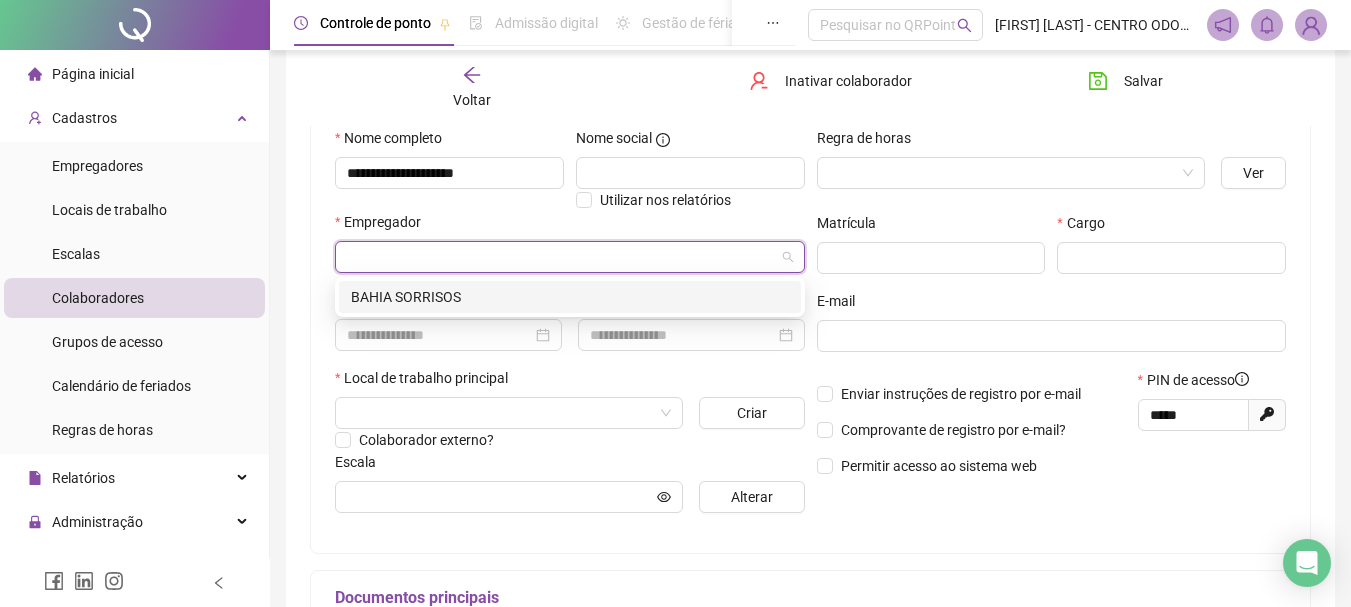 click on "BAHIA SORRISOS" at bounding box center (570, 297) 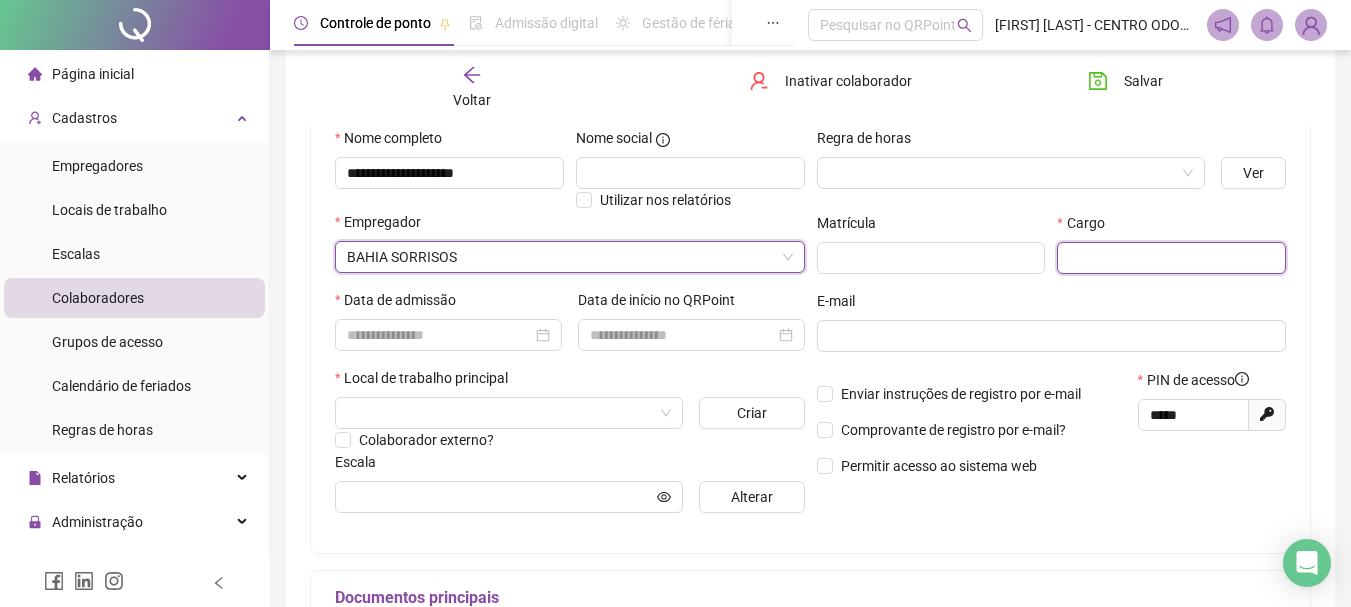 click at bounding box center [1171, 258] 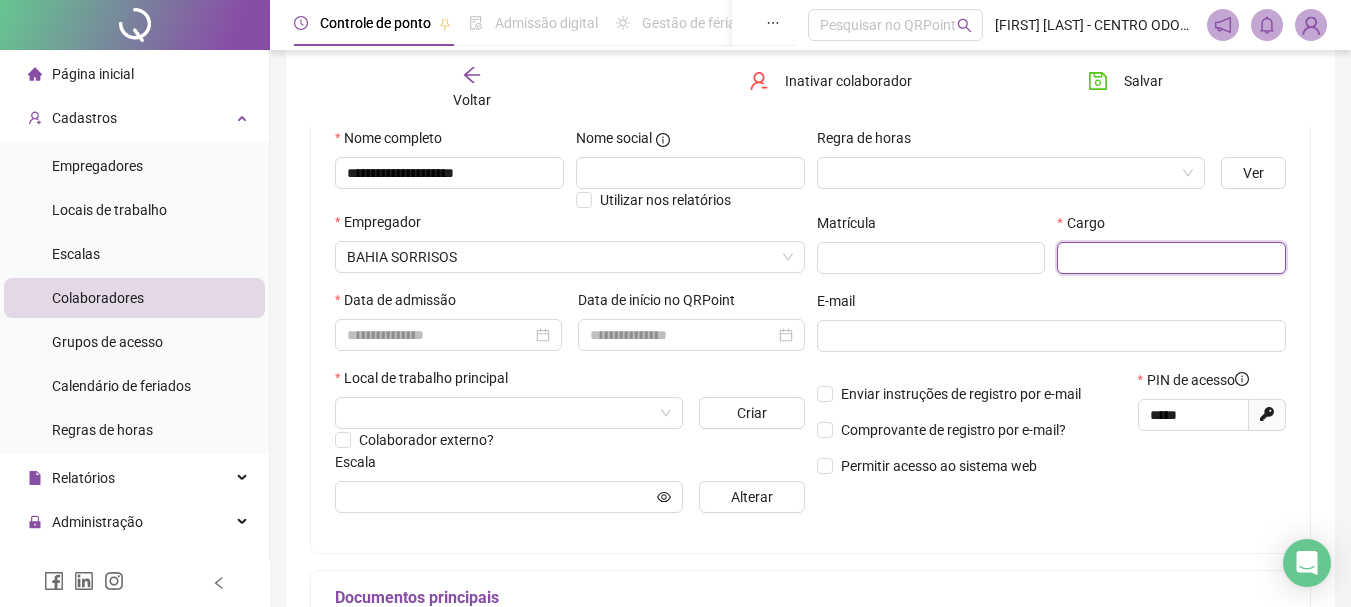 click at bounding box center (1171, 258) 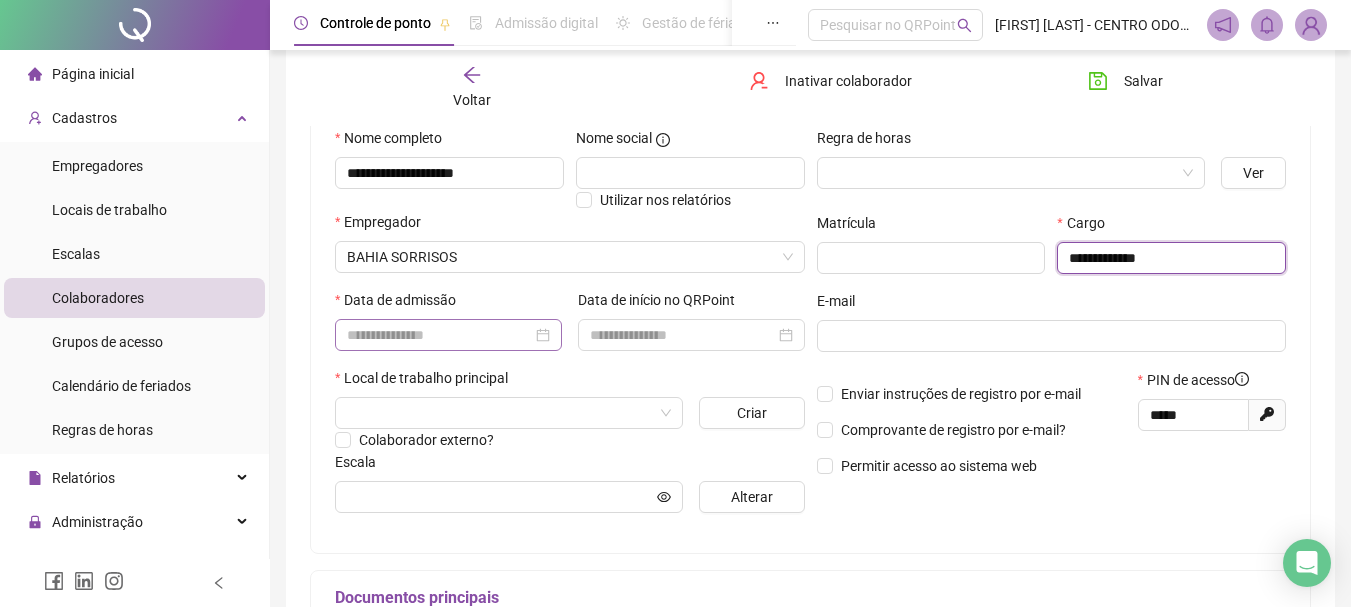 type on "**********" 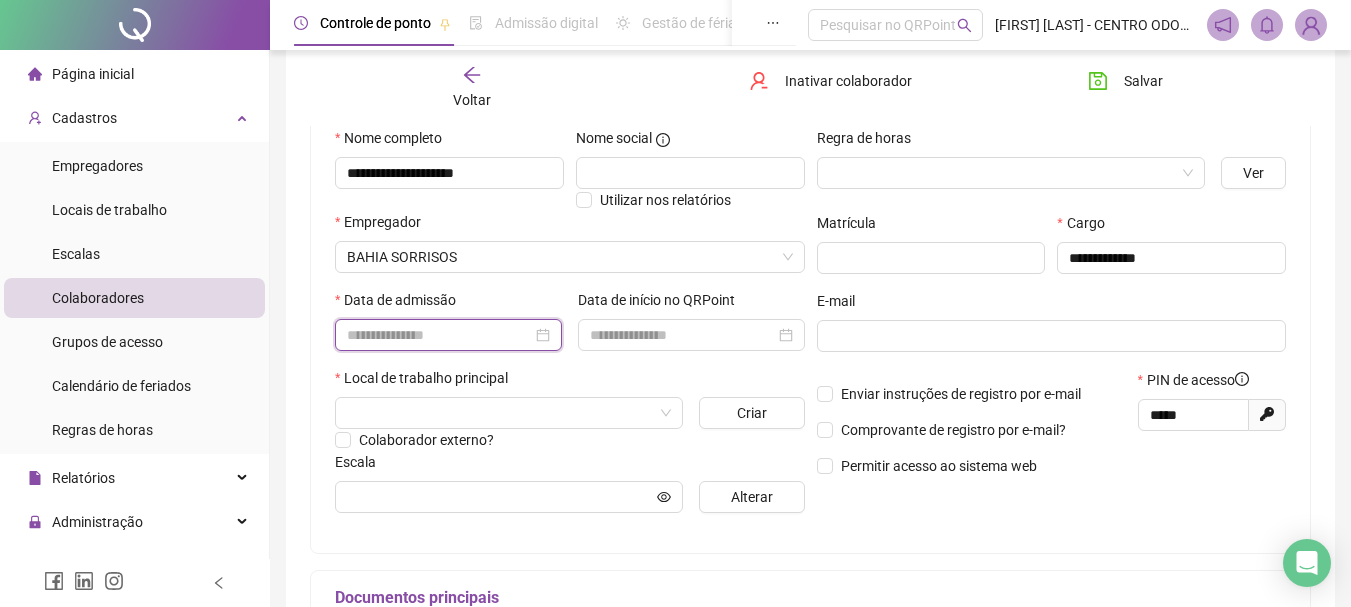 click at bounding box center [439, 335] 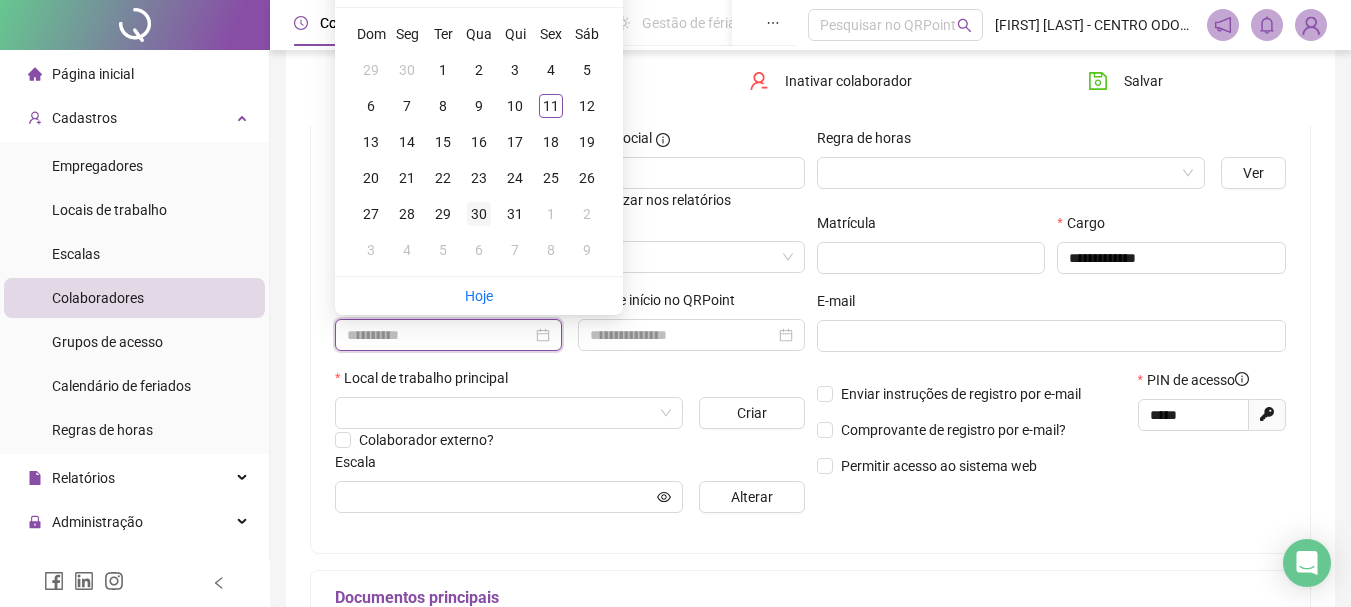 scroll, scrollTop: 100, scrollLeft: 0, axis: vertical 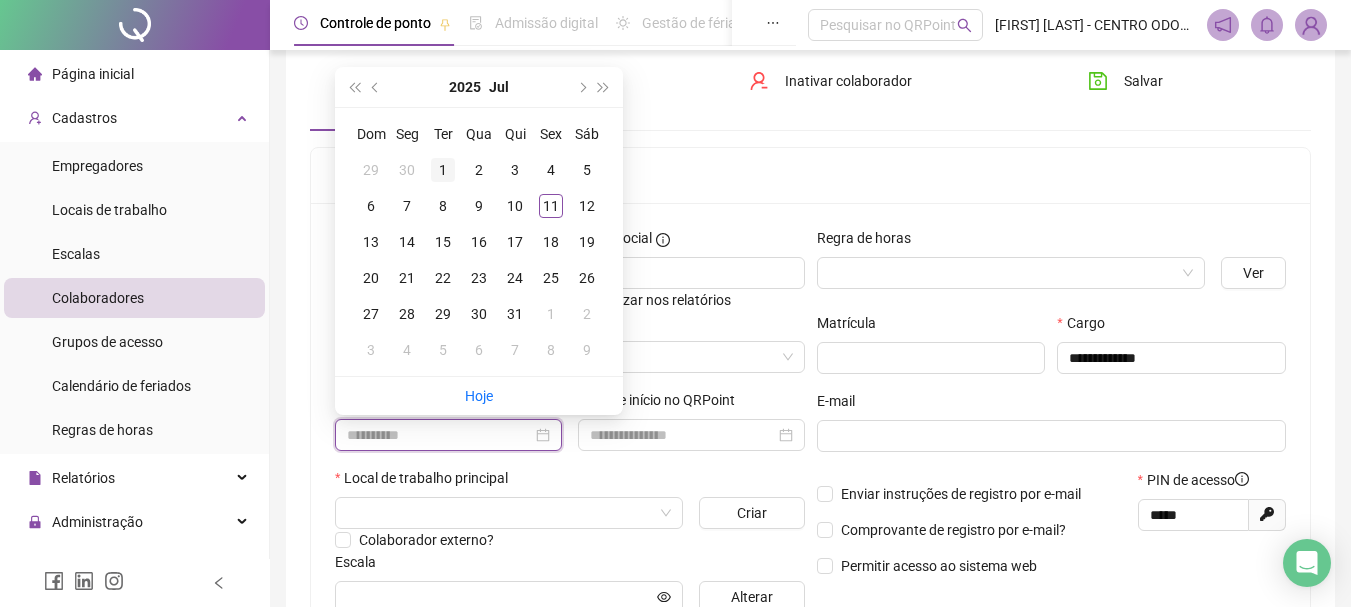 type on "**********" 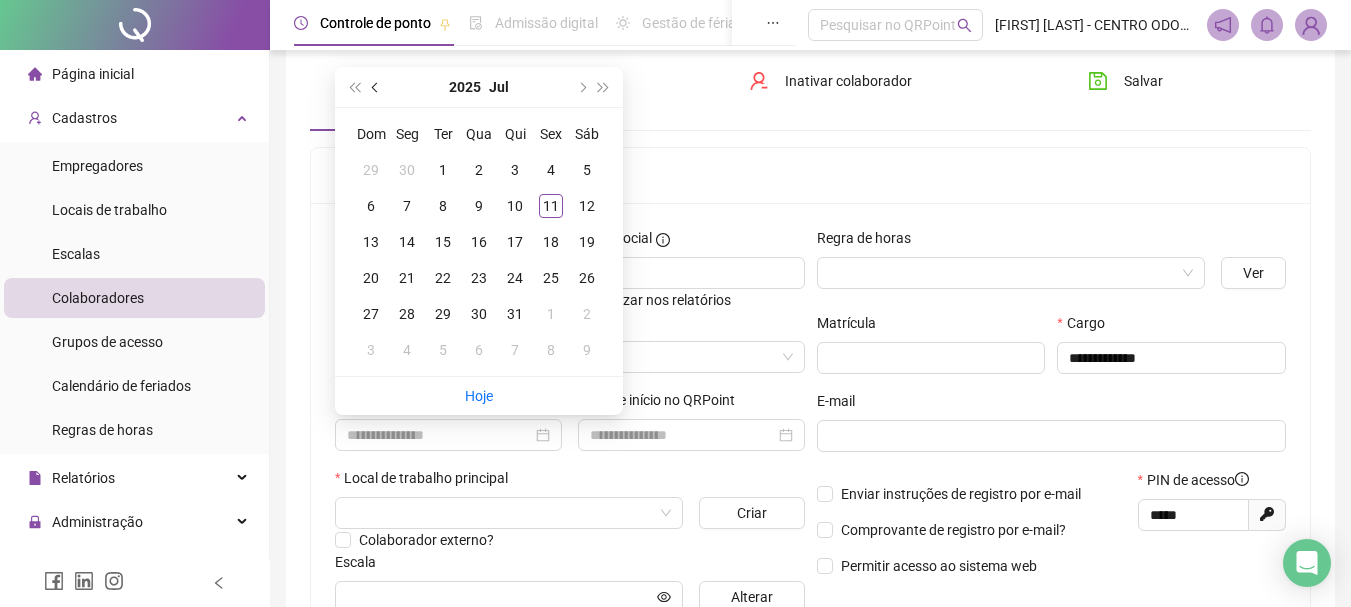 click at bounding box center [376, 87] 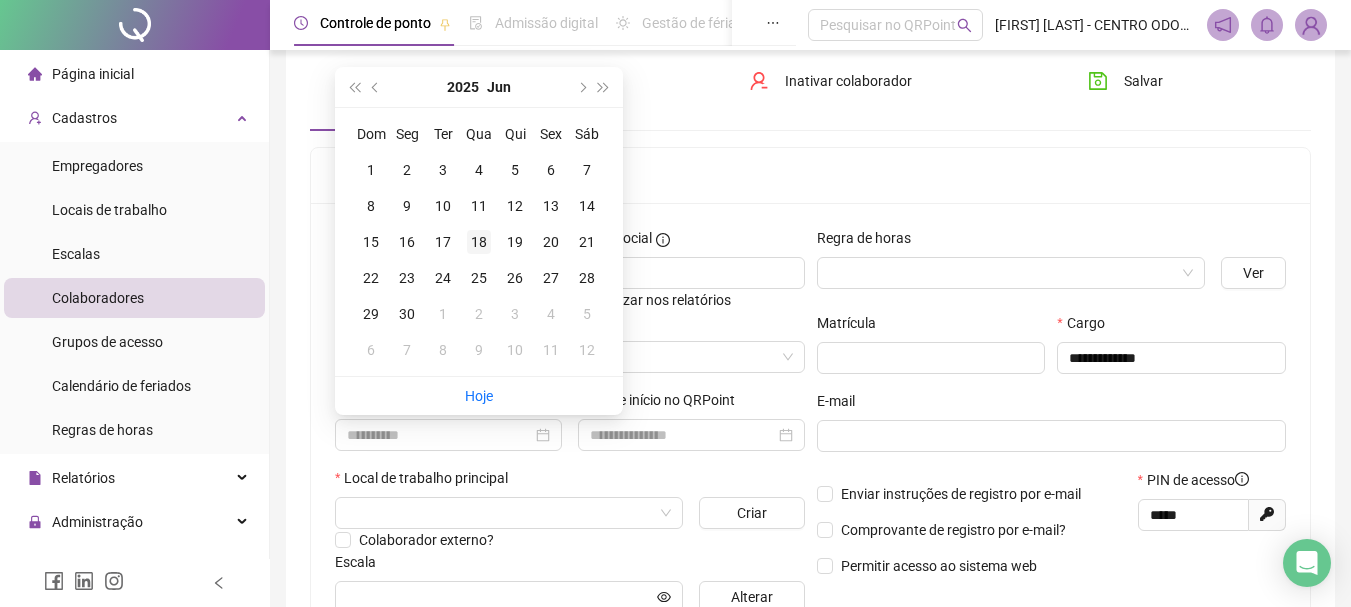 type on "**********" 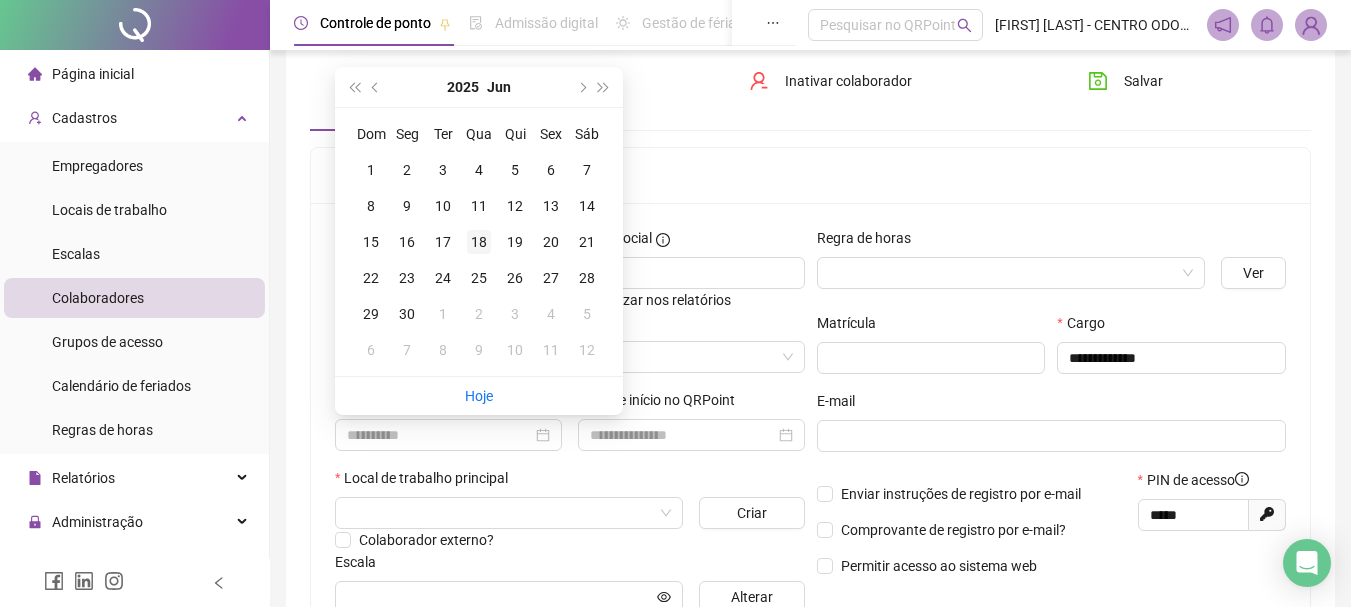 click on "18" at bounding box center [479, 242] 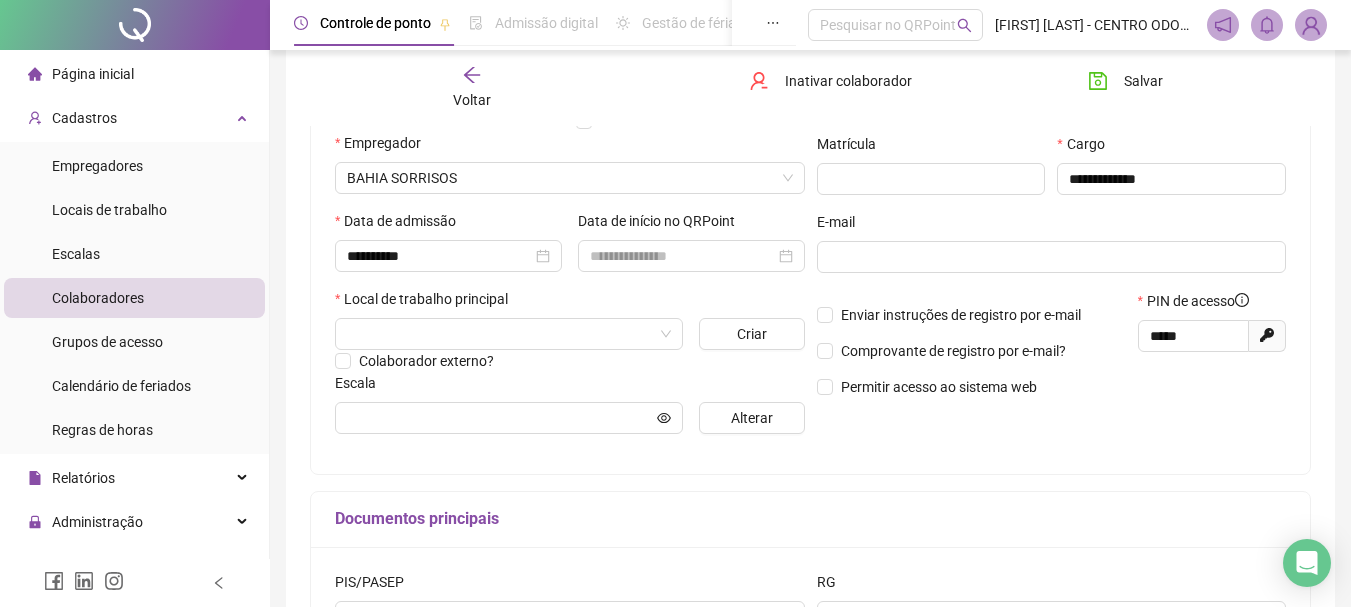 scroll, scrollTop: 300, scrollLeft: 0, axis: vertical 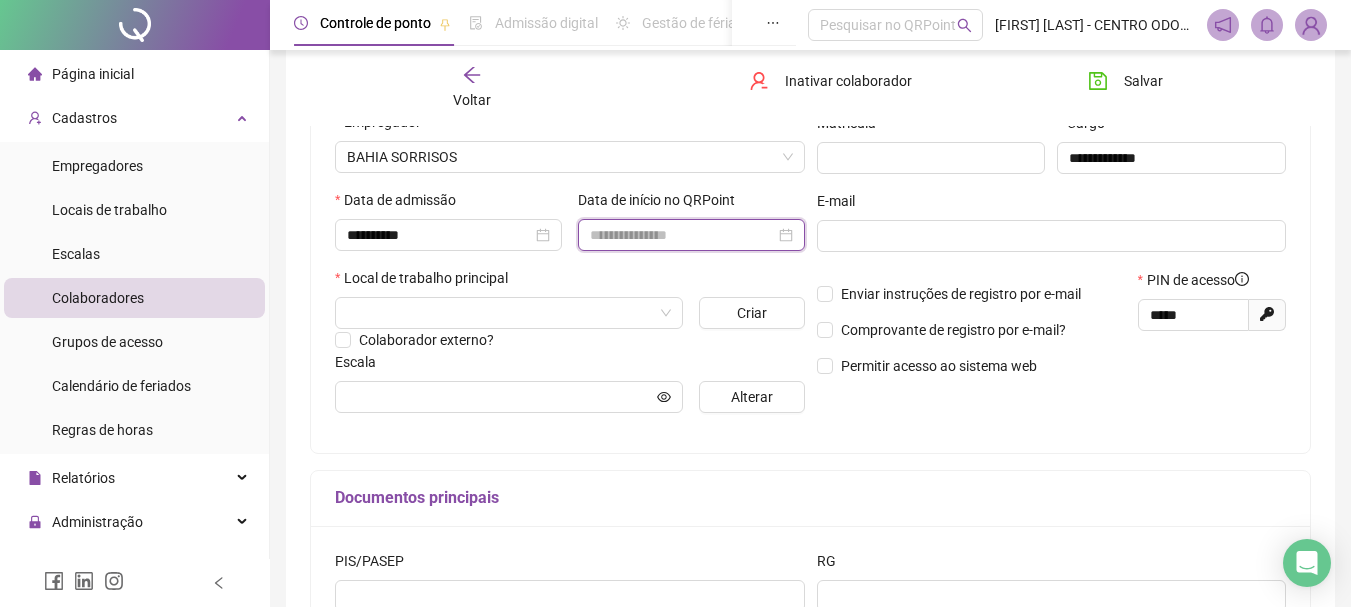 click at bounding box center [682, 235] 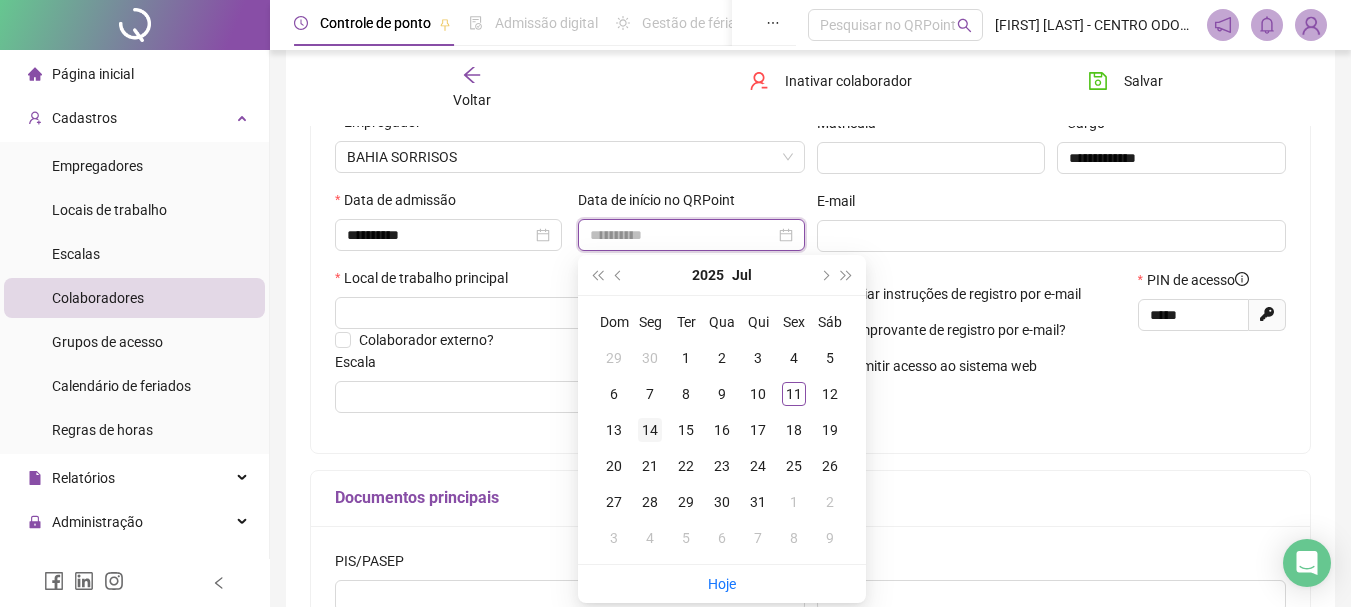 type on "**********" 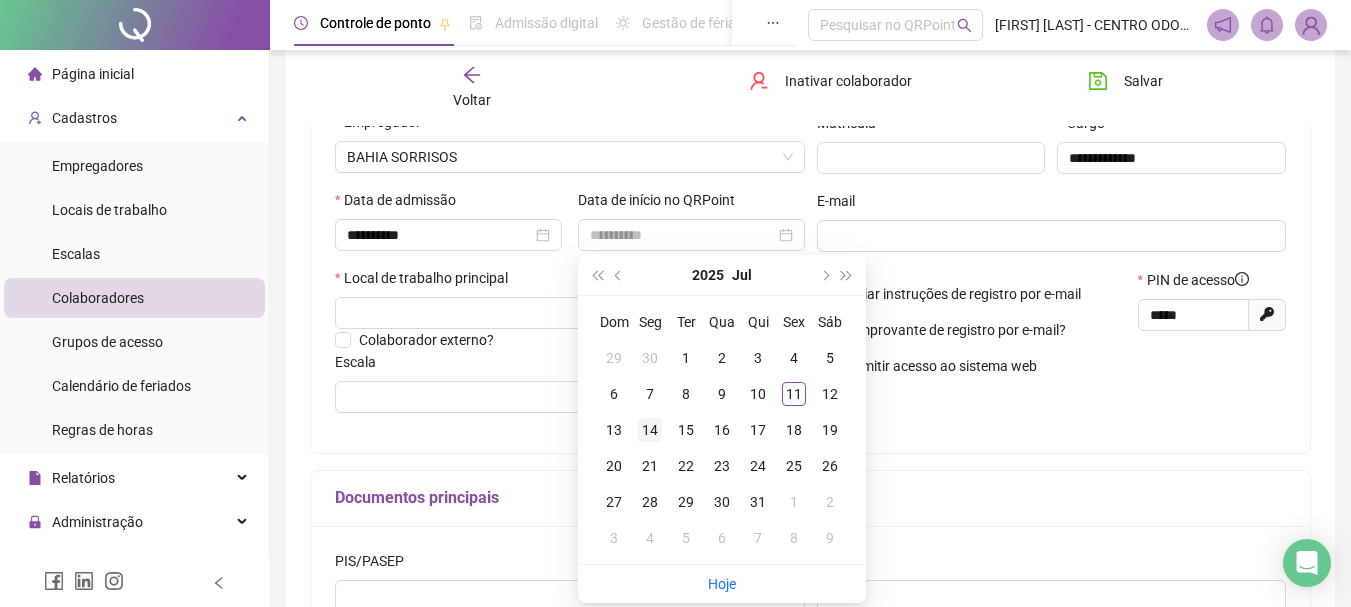 click on "14" at bounding box center [650, 430] 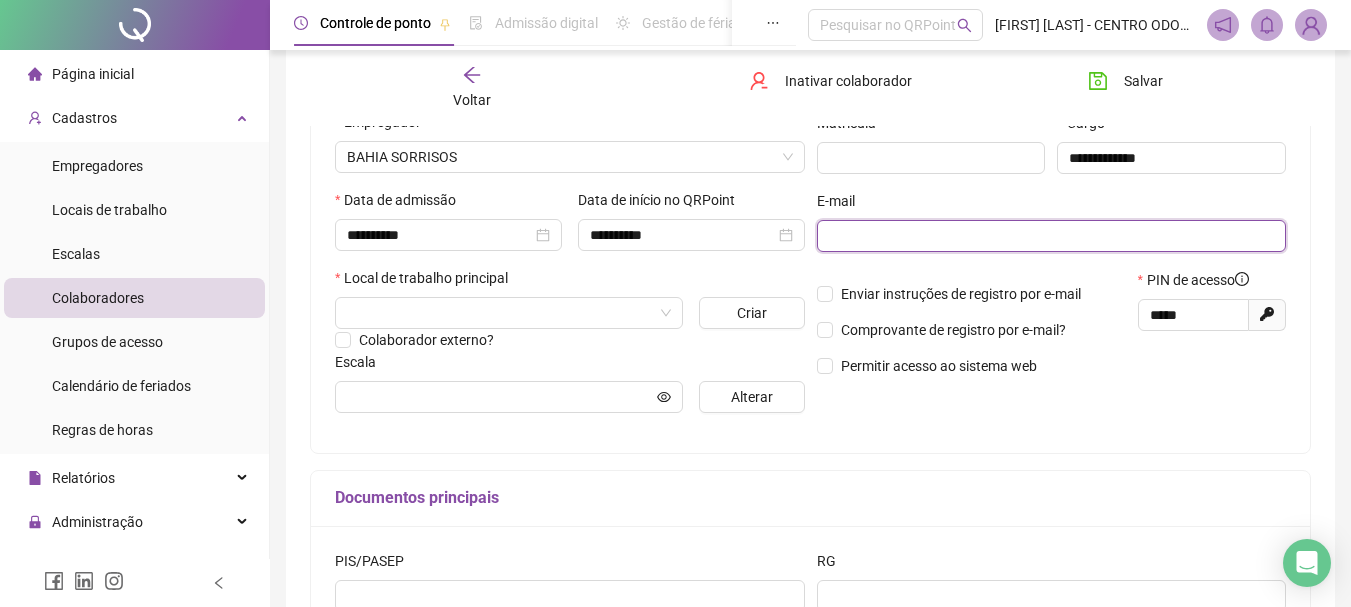 click at bounding box center (1050, 236) 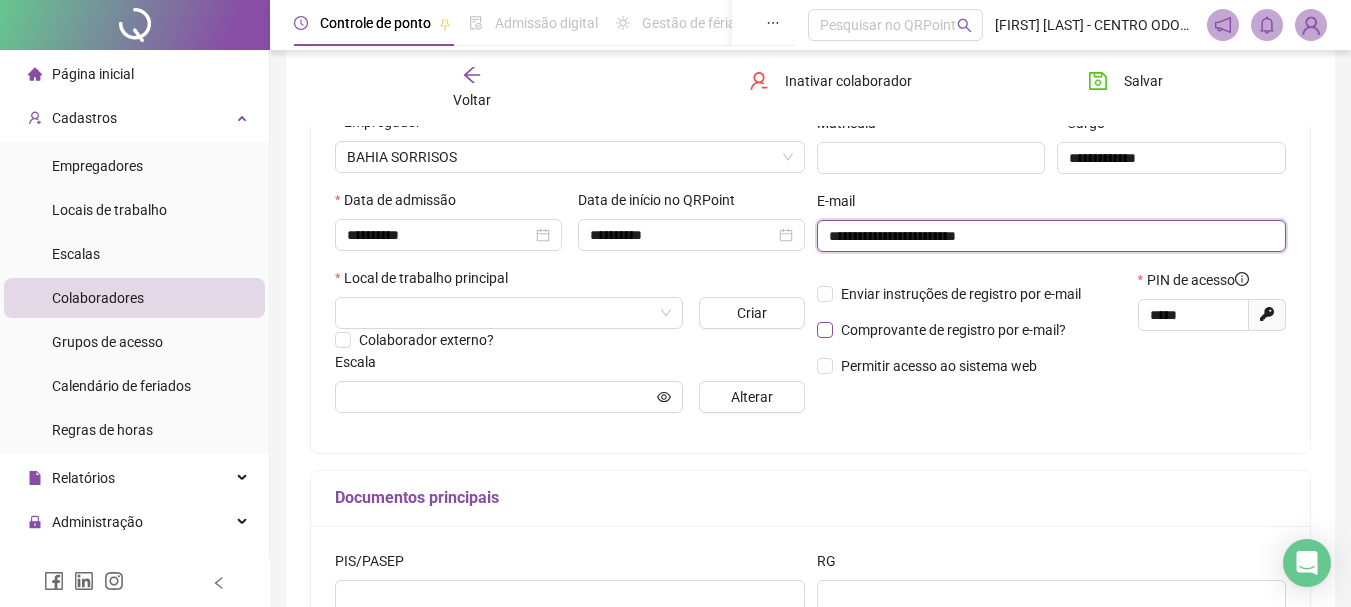 type on "**********" 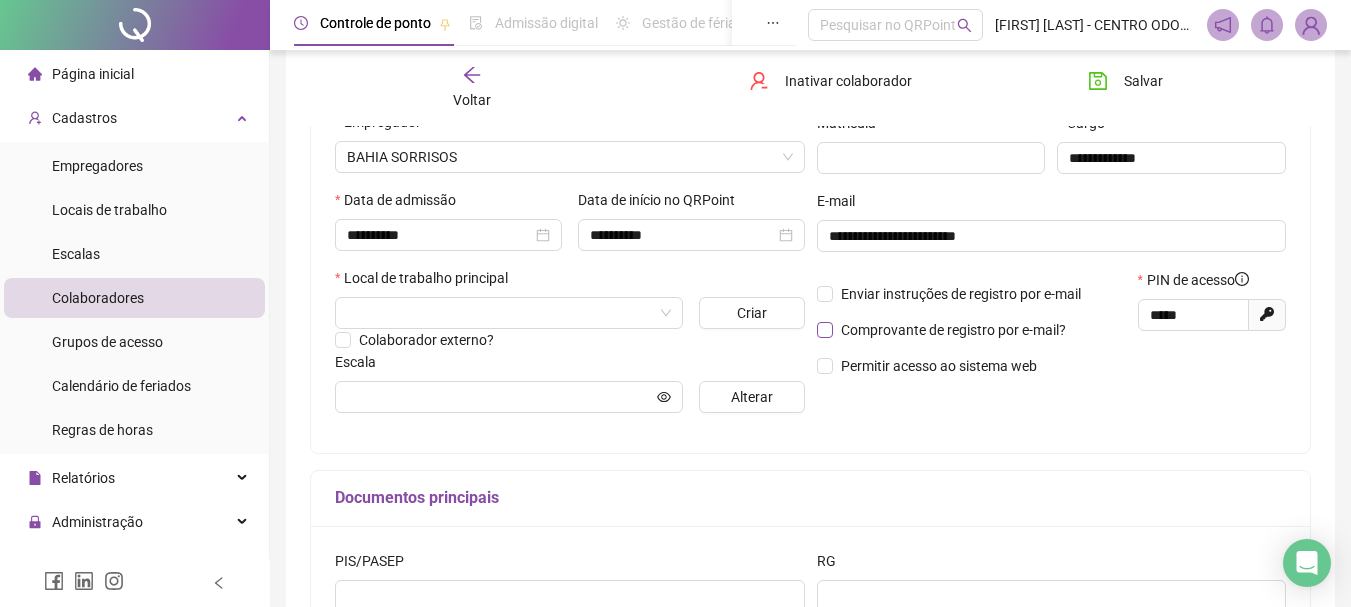 click on "Comprovante de registro por e-mail?" at bounding box center (953, 330) 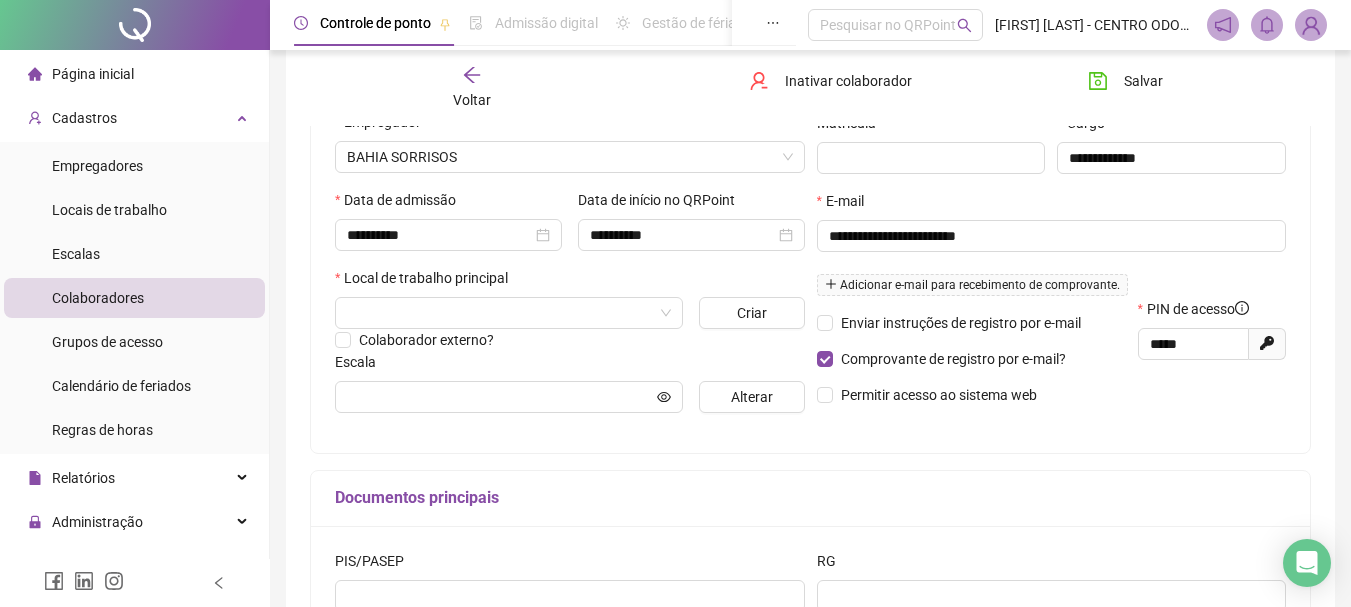 click on "Adicionar e-mail para recebimento de comprovante." at bounding box center [972, 285] 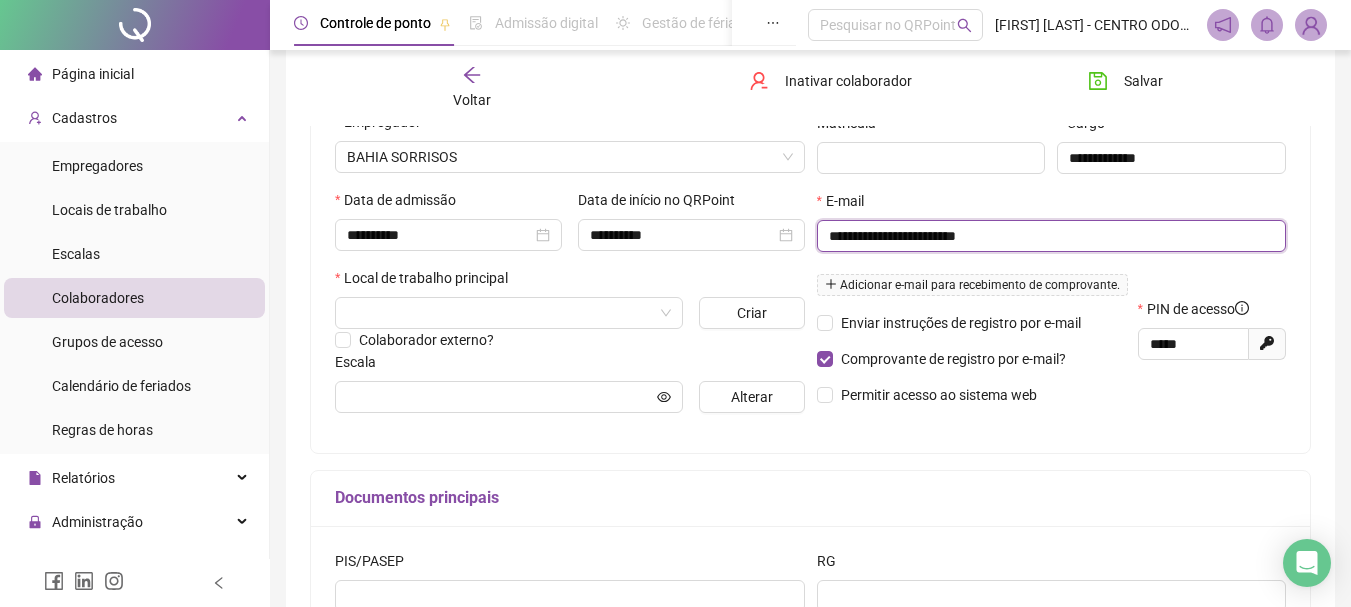 drag, startPoint x: 1014, startPoint y: 239, endPoint x: 812, endPoint y: 239, distance: 202 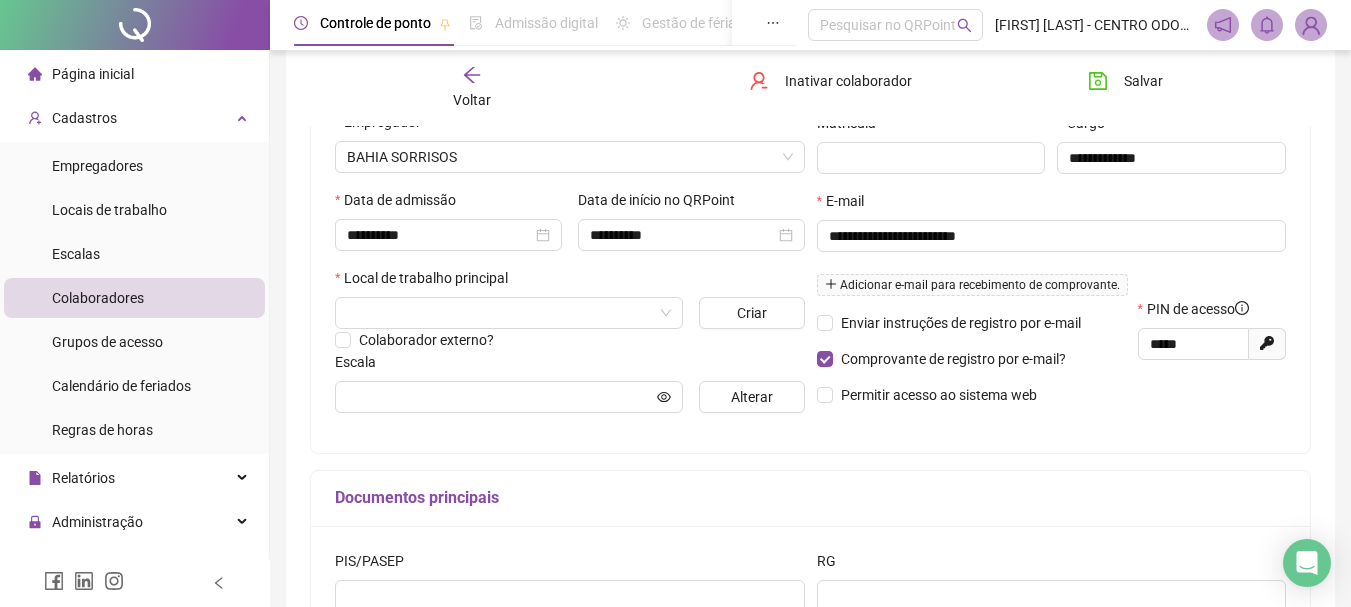 click on "Adicionar e-mail para recebimento de comprovante." at bounding box center (972, 285) 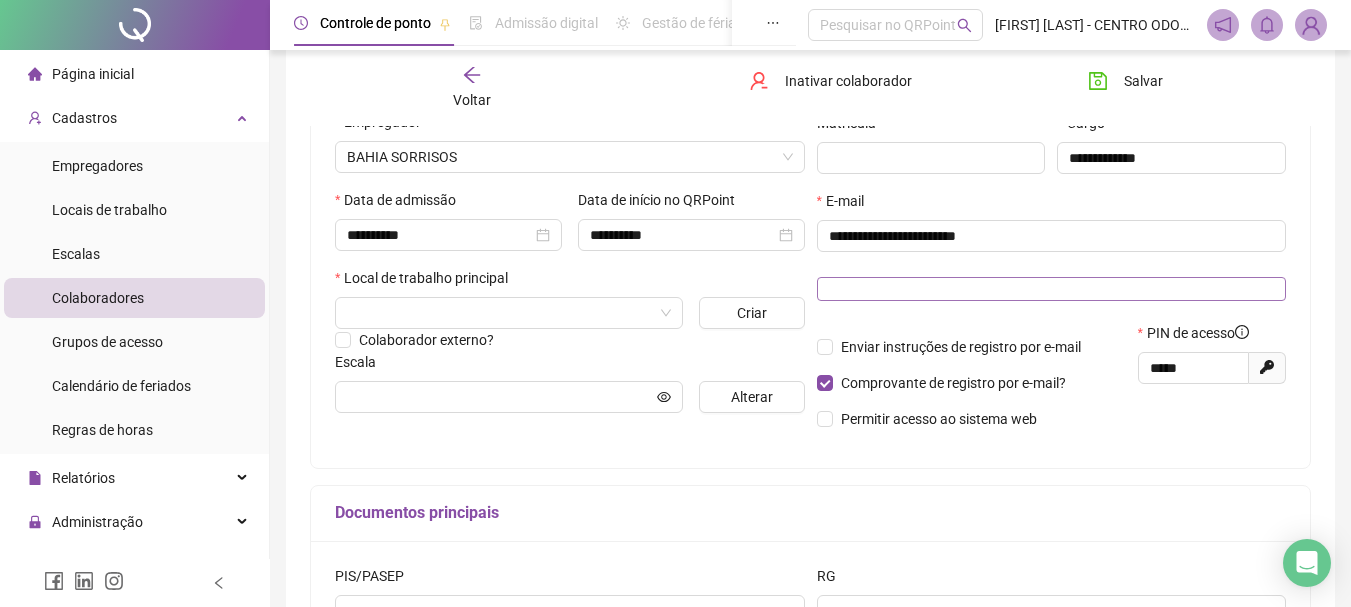 click at bounding box center [1052, 289] 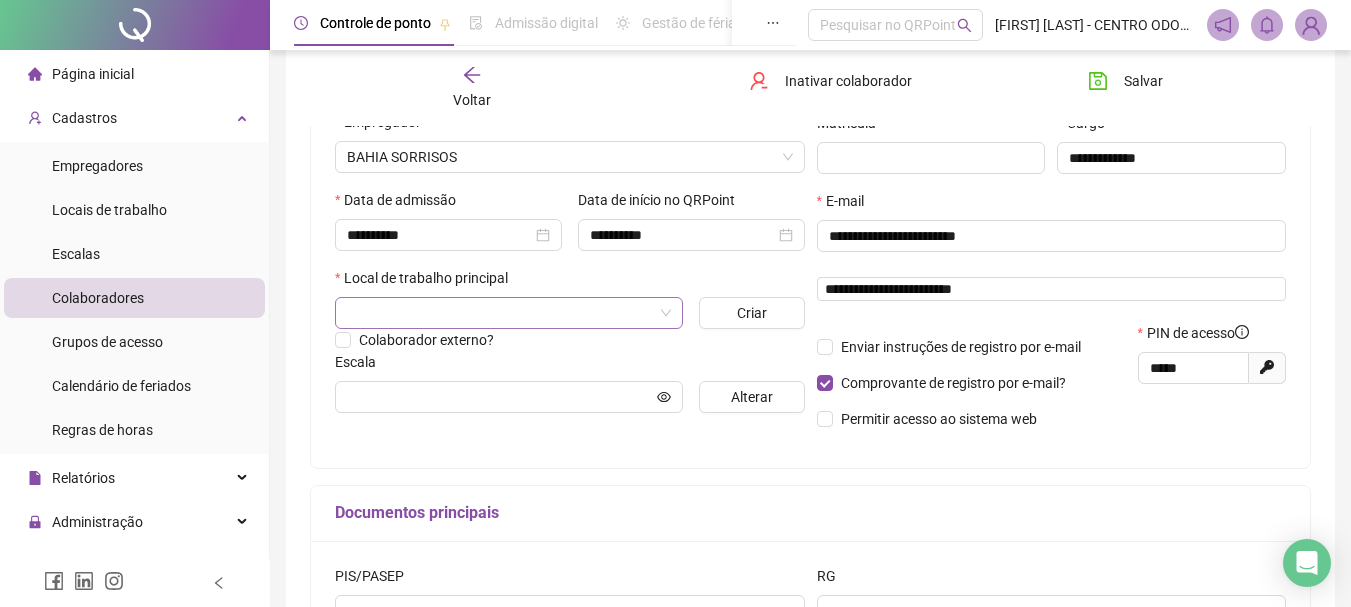 type on "**********" 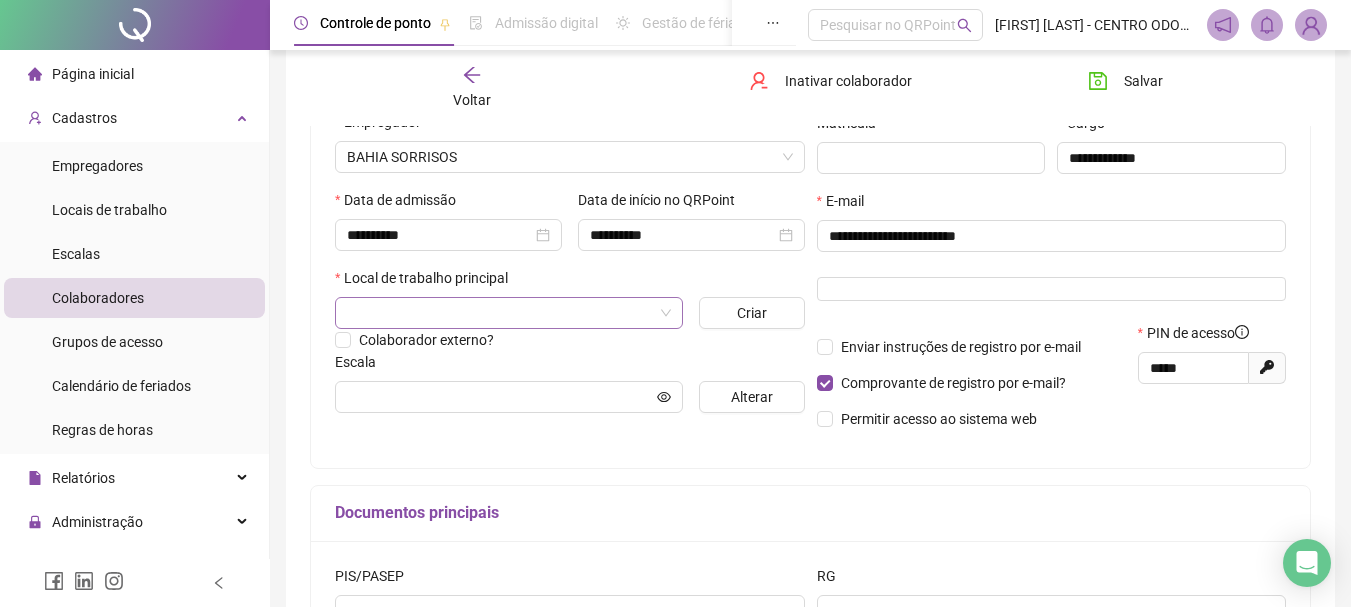 click at bounding box center [503, 313] 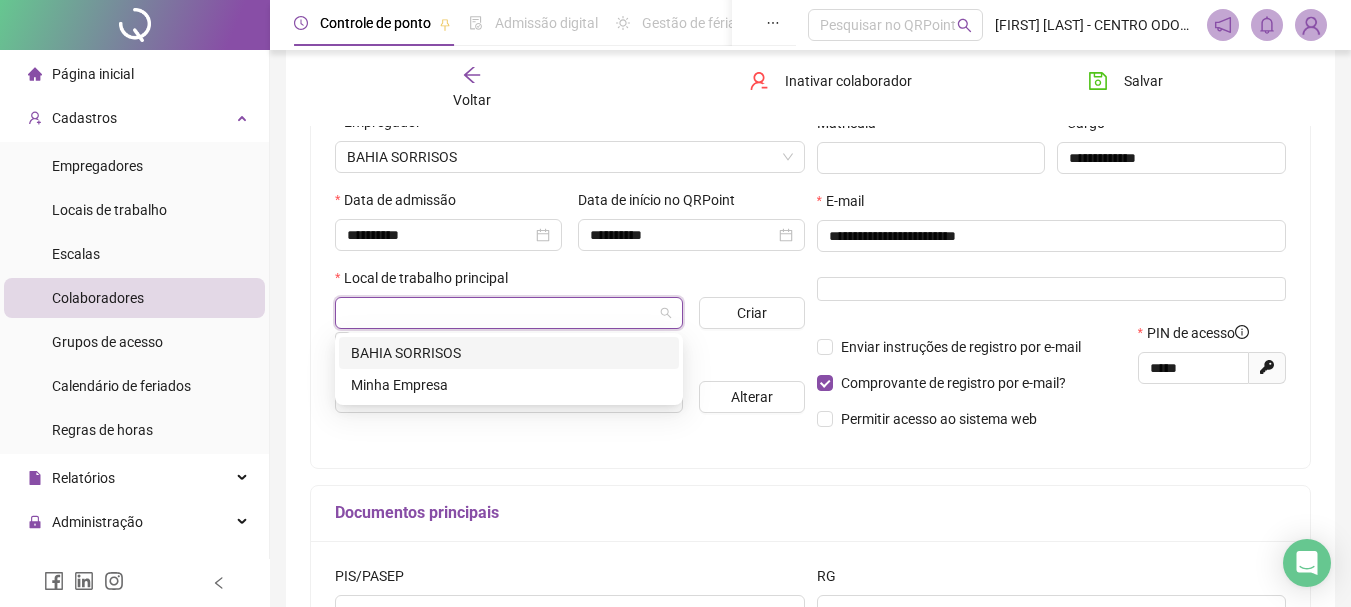click on "BAHIA SORRISOS" at bounding box center (509, 353) 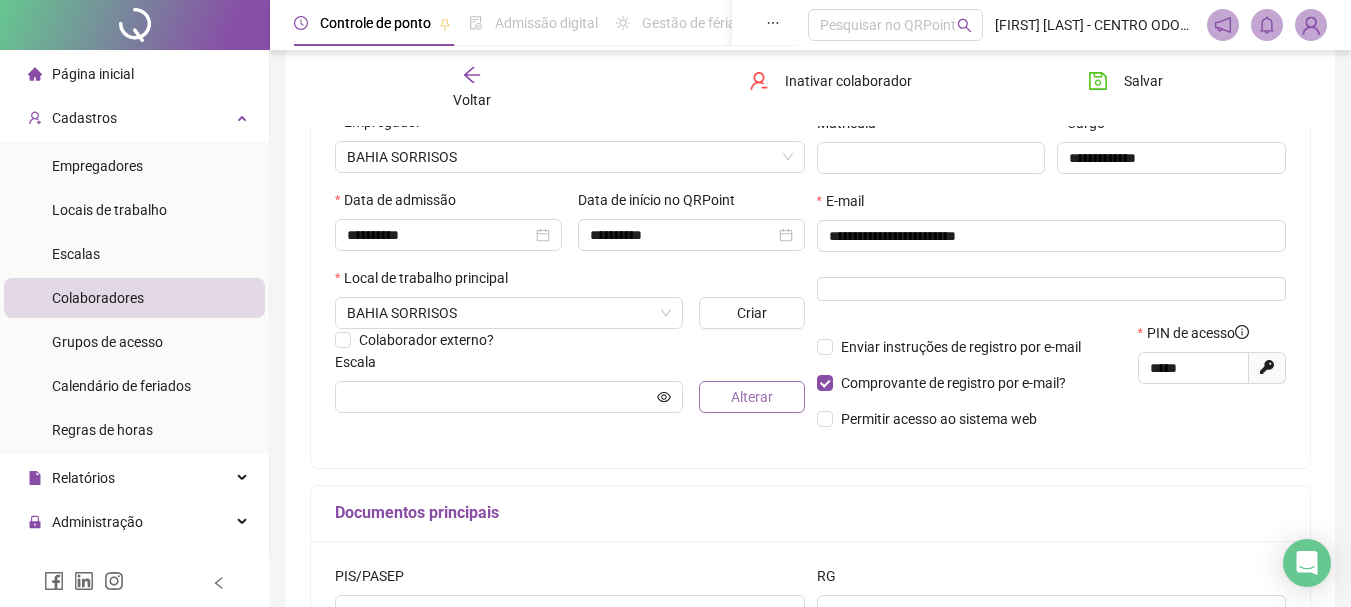 click on "Alterar" at bounding box center (752, 397) 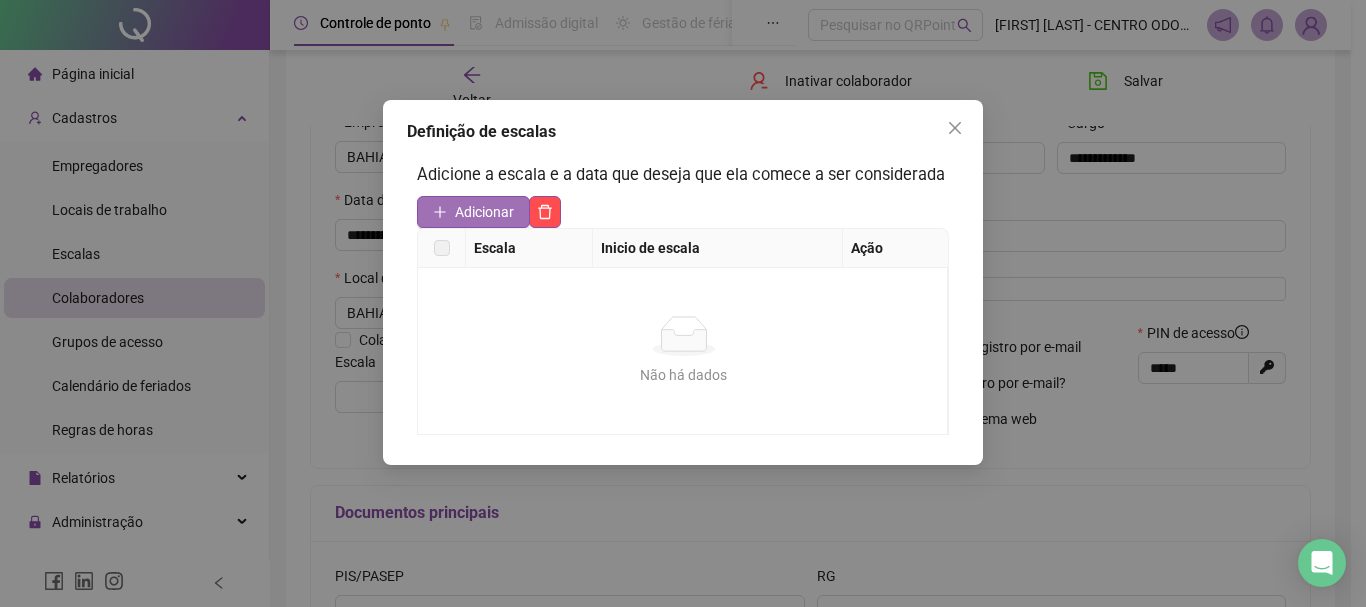 click on "Adicionar" at bounding box center [484, 212] 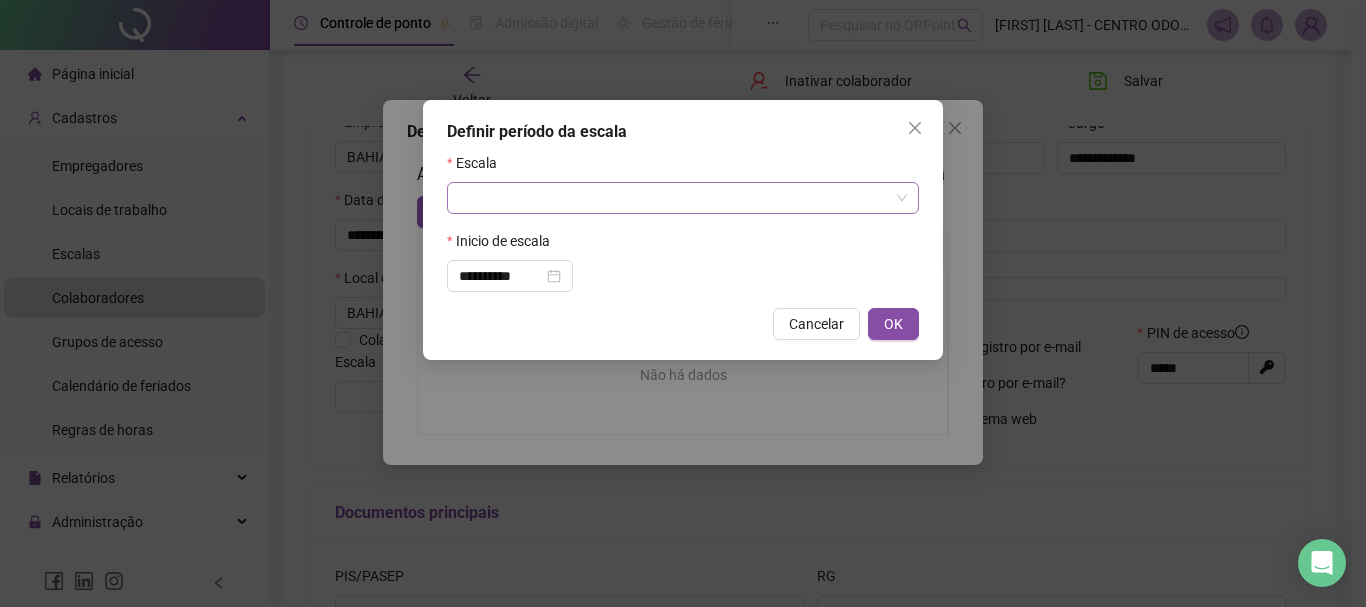 click at bounding box center [677, 198] 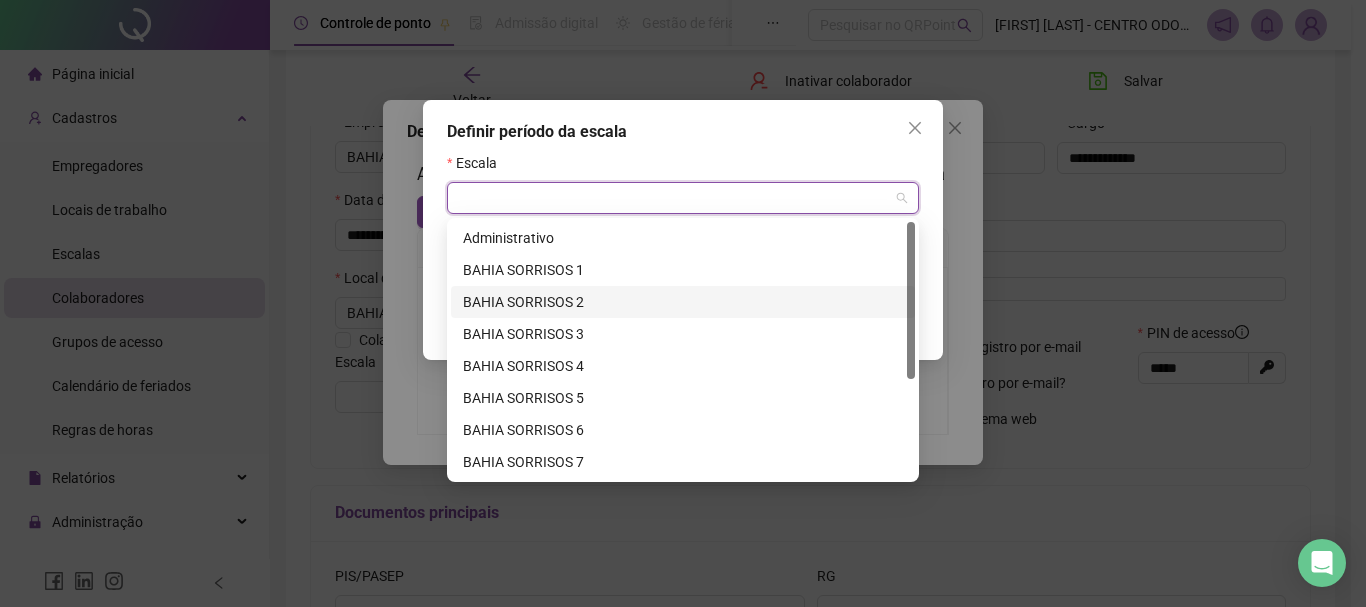 click on "BAHIA SORRISOS 2" at bounding box center [683, 302] 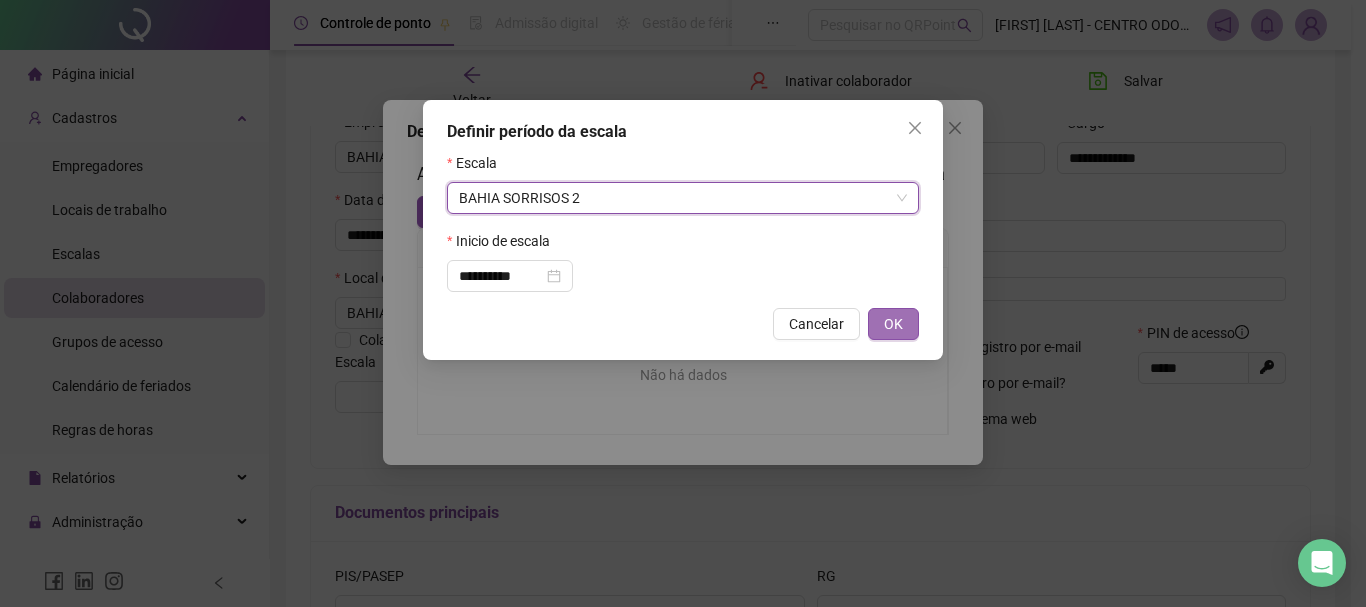 click on "OK" at bounding box center [893, 324] 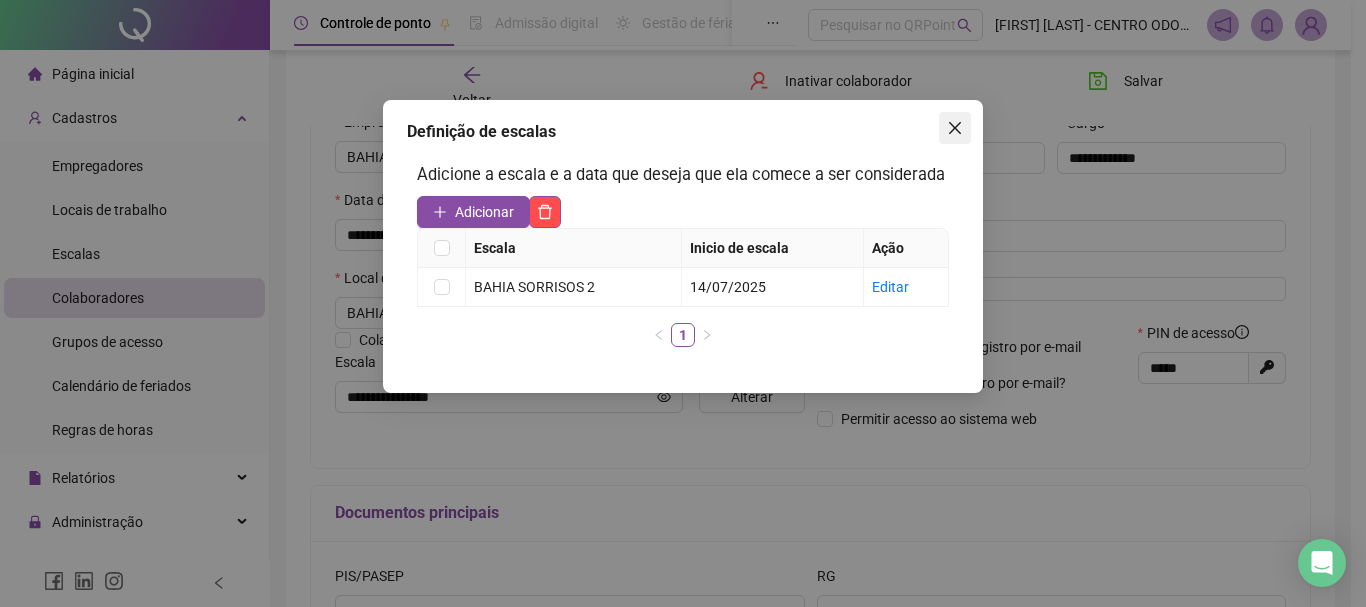 click 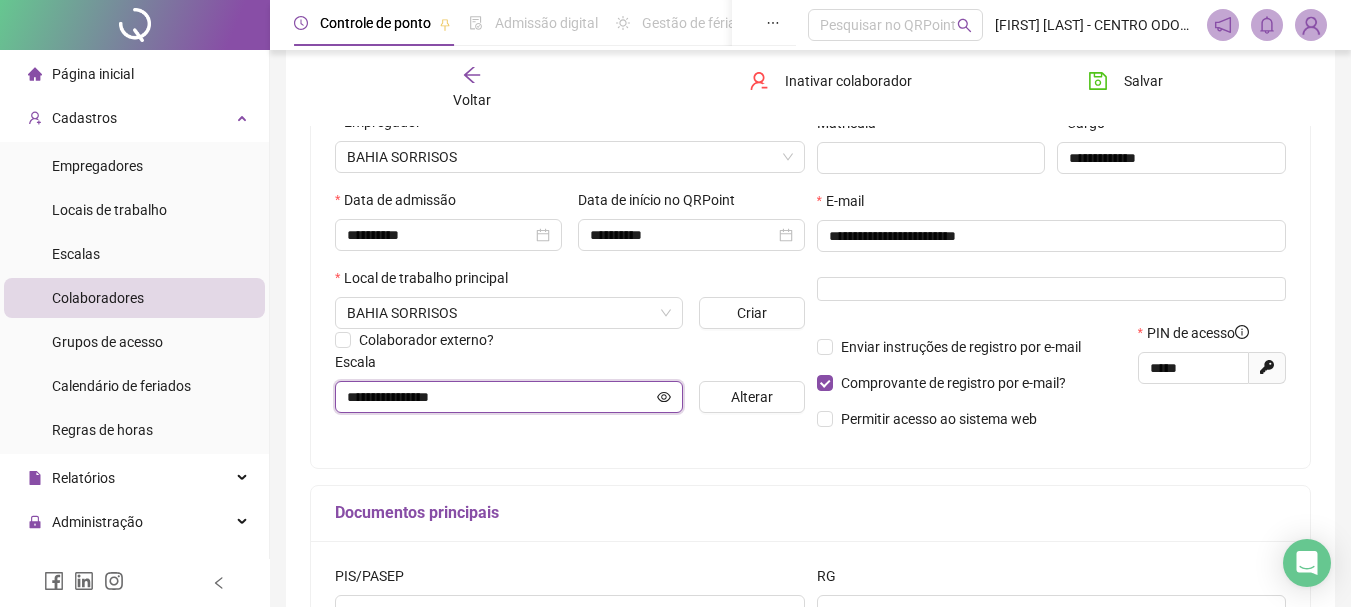 click 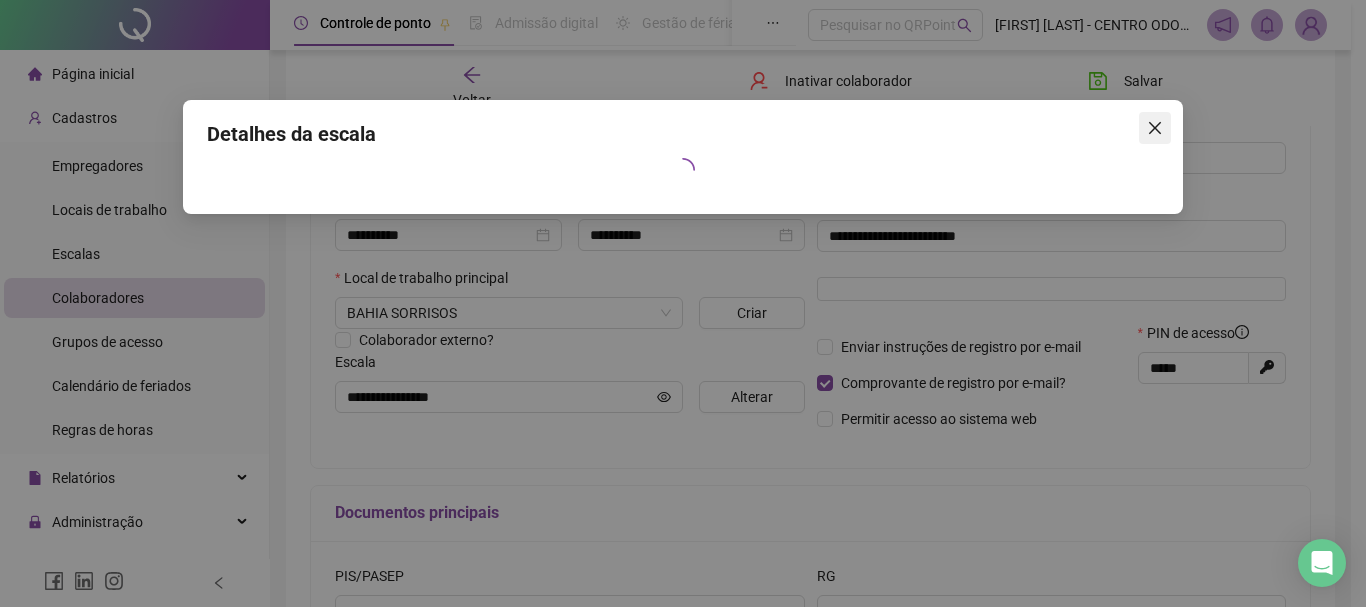 click 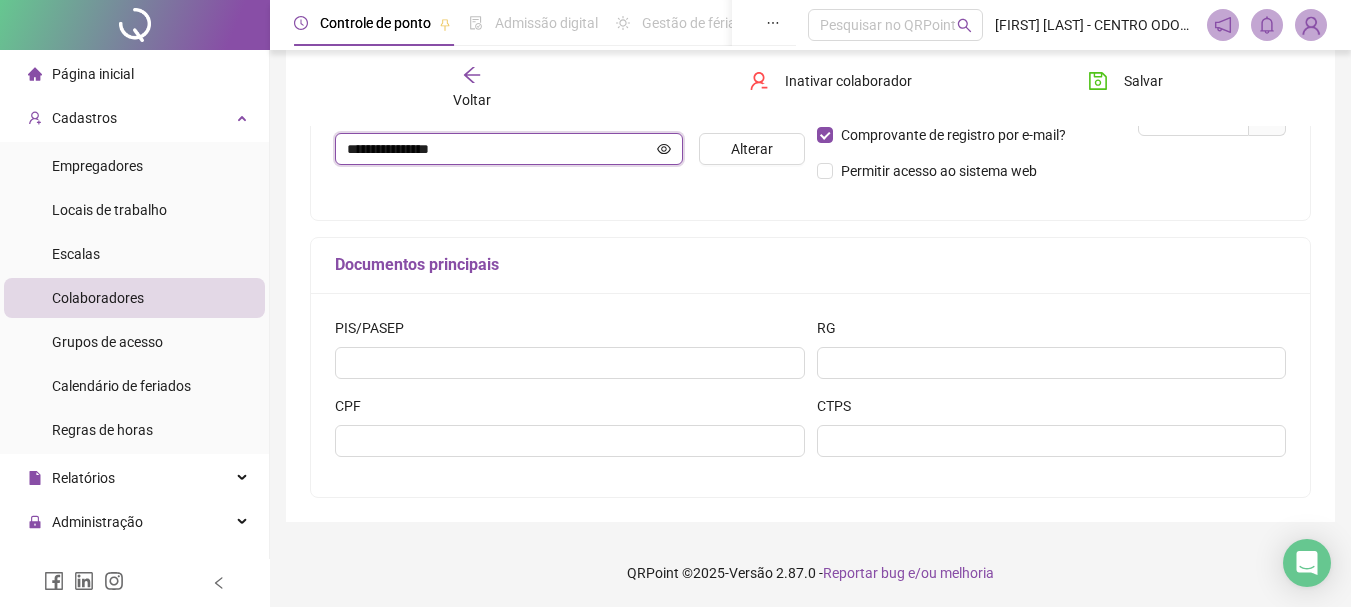 scroll, scrollTop: 549, scrollLeft: 0, axis: vertical 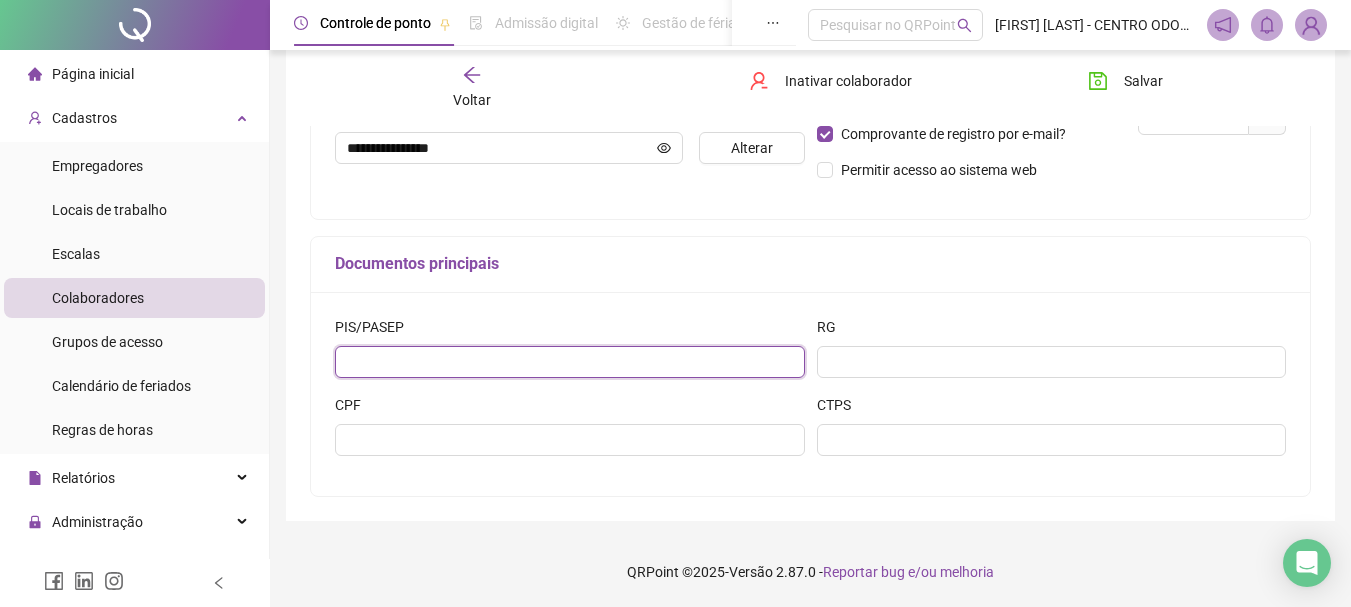 click at bounding box center [570, 362] 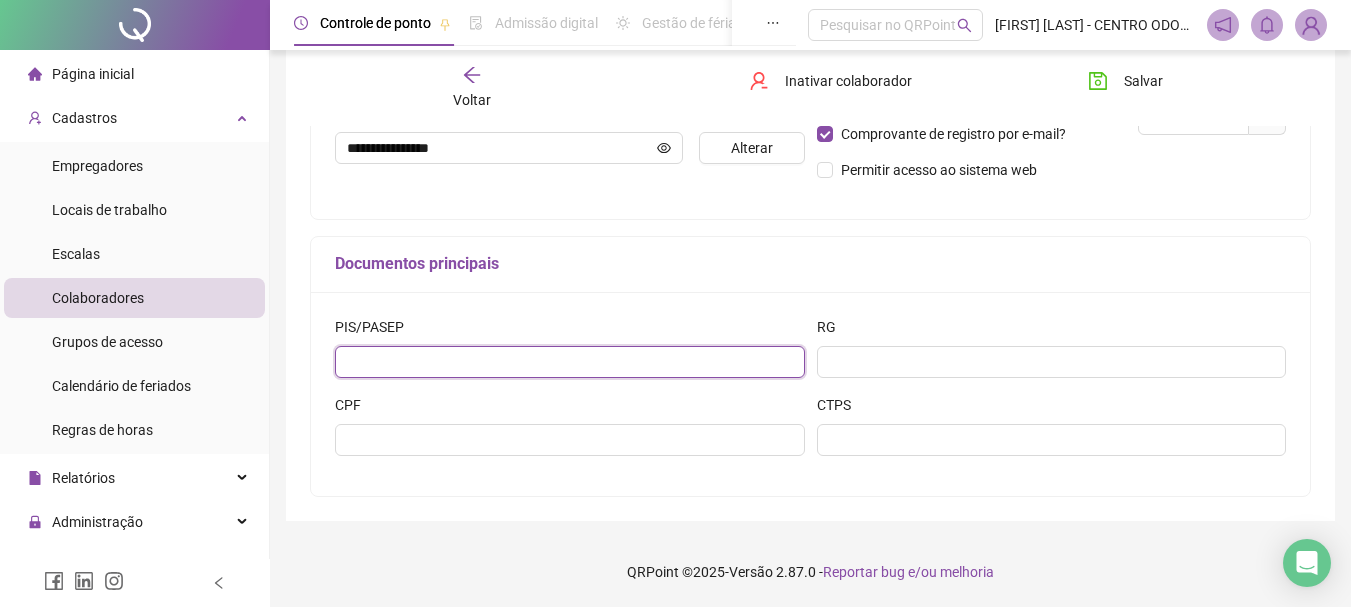 click at bounding box center [570, 362] 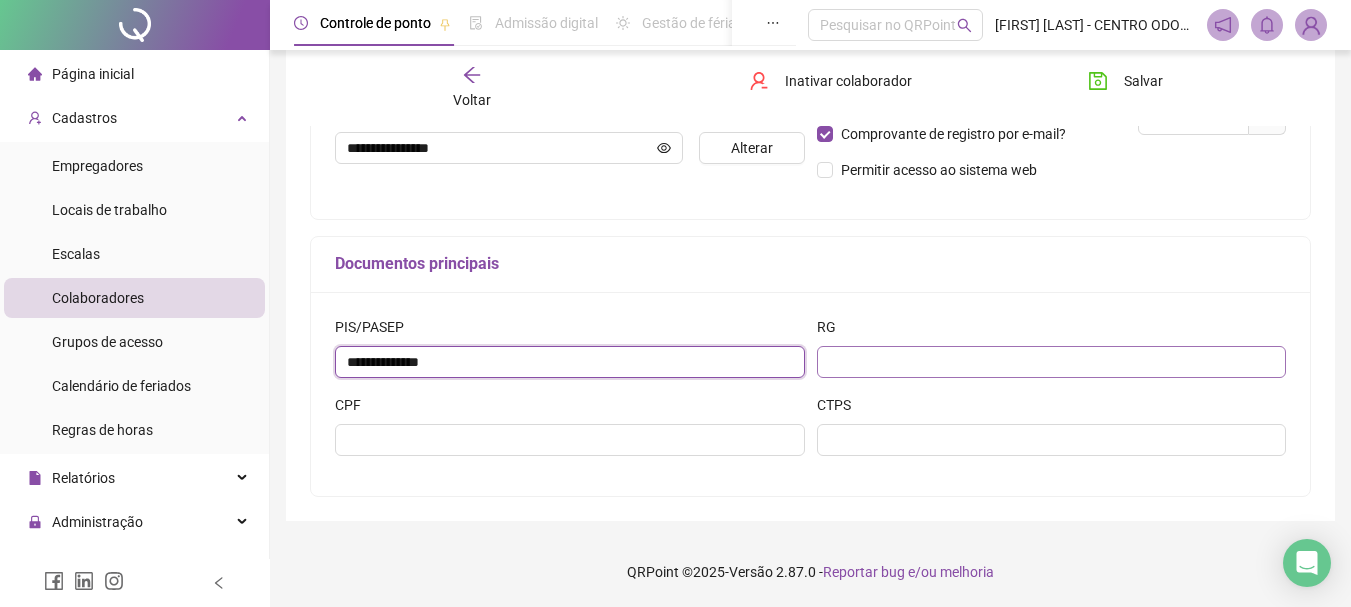 type on "**********" 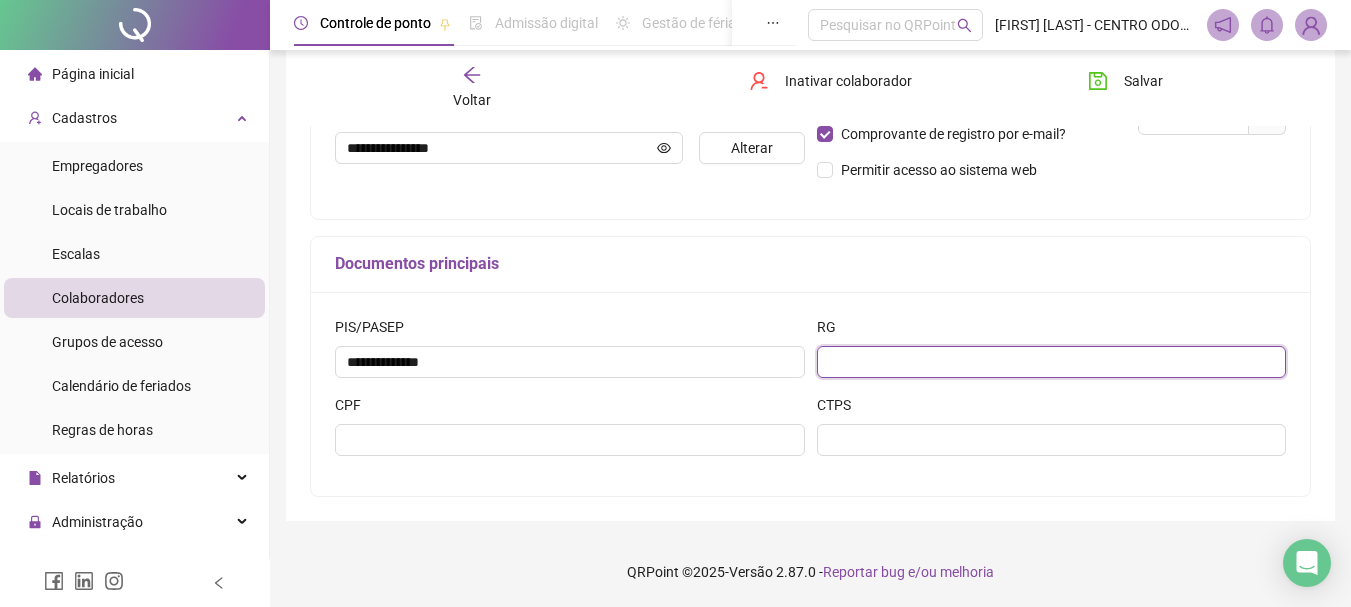 click at bounding box center [1052, 362] 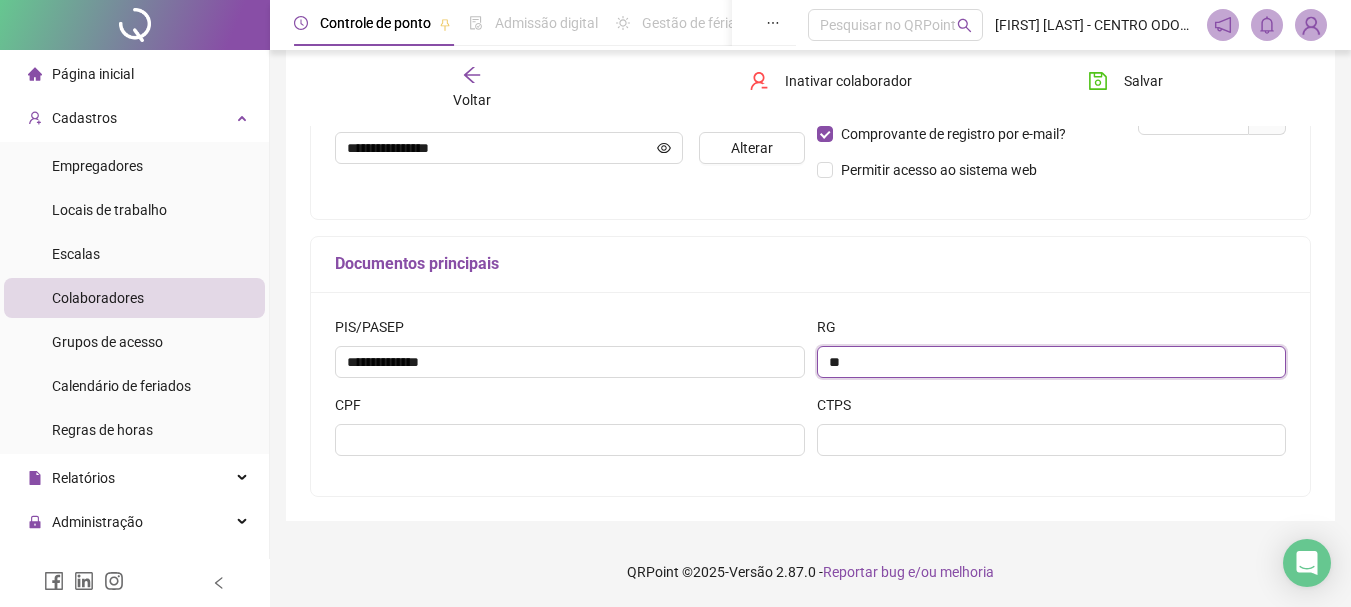 type on "*" 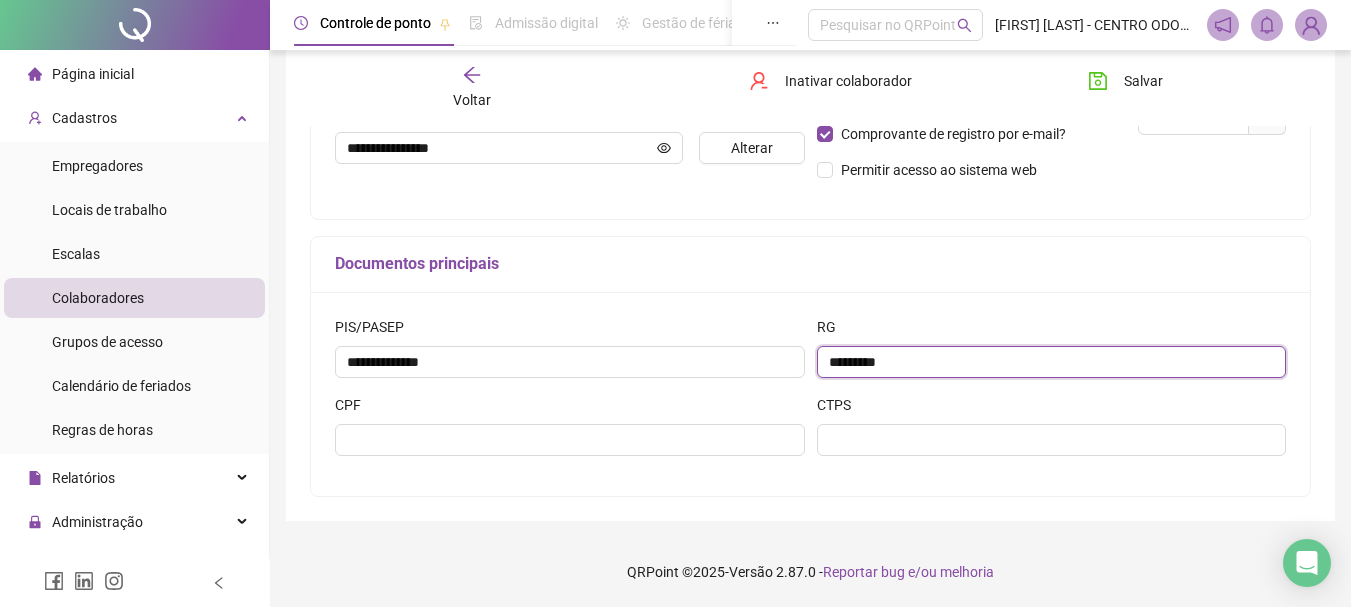 drag, startPoint x: 855, startPoint y: 363, endPoint x: 965, endPoint y: 363, distance: 110 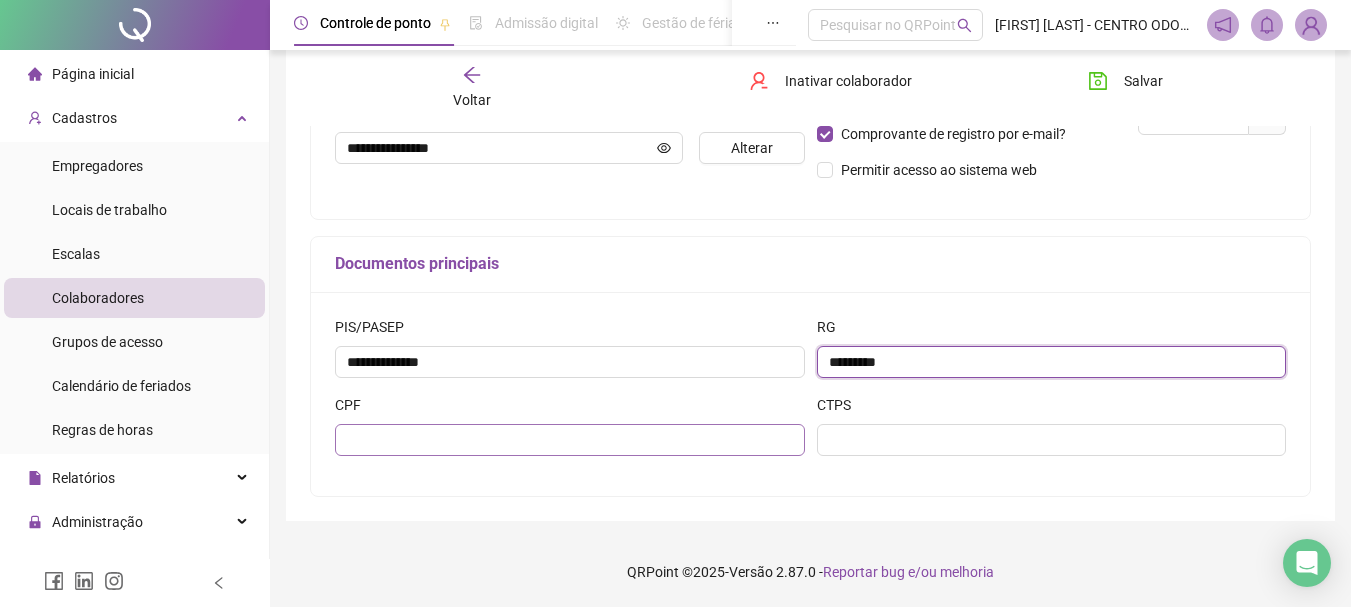 type on "*********" 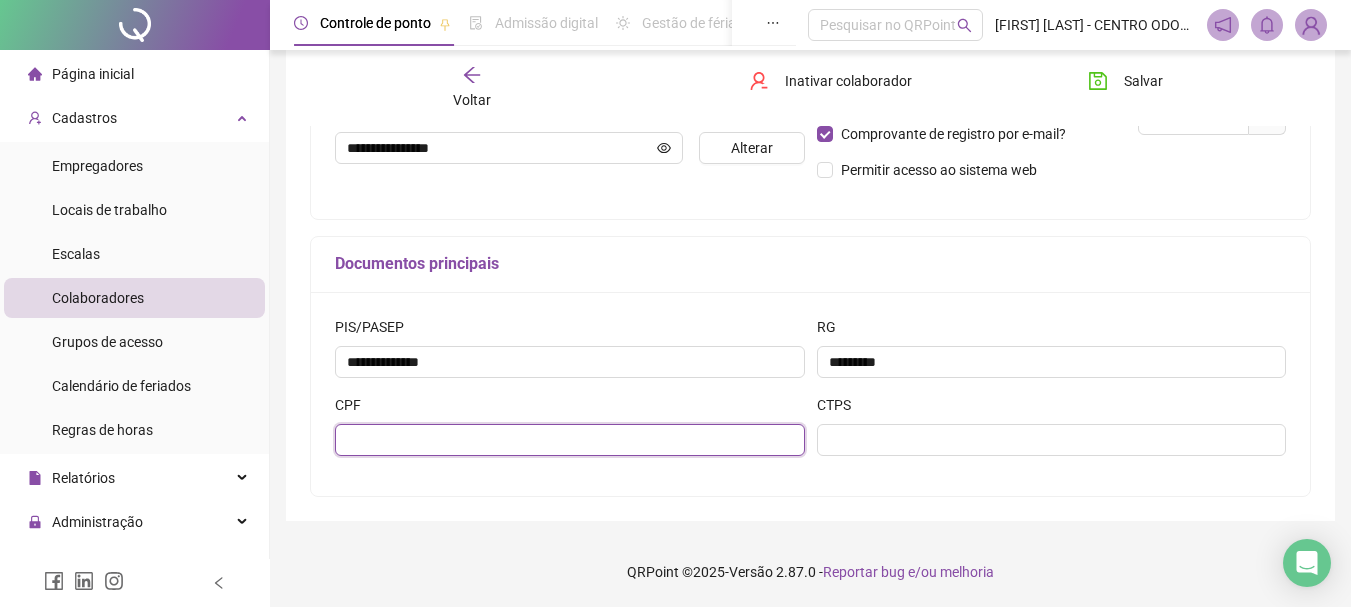 click at bounding box center (570, 440) 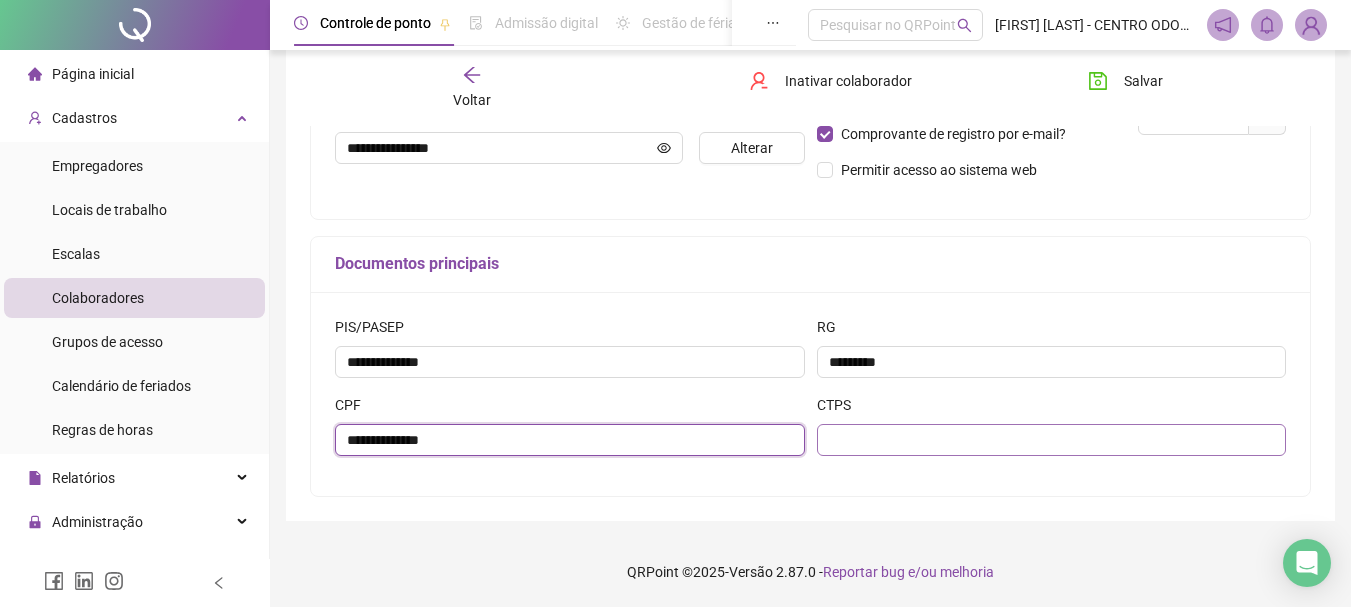 type on "**********" 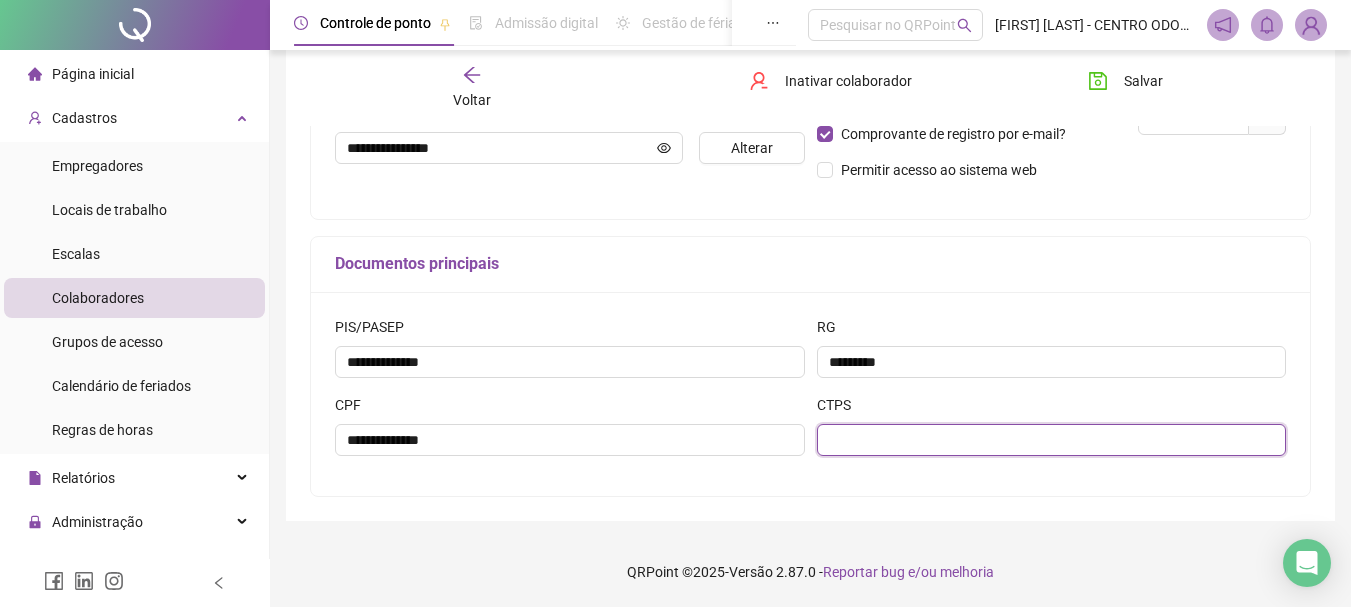 click at bounding box center [1052, 440] 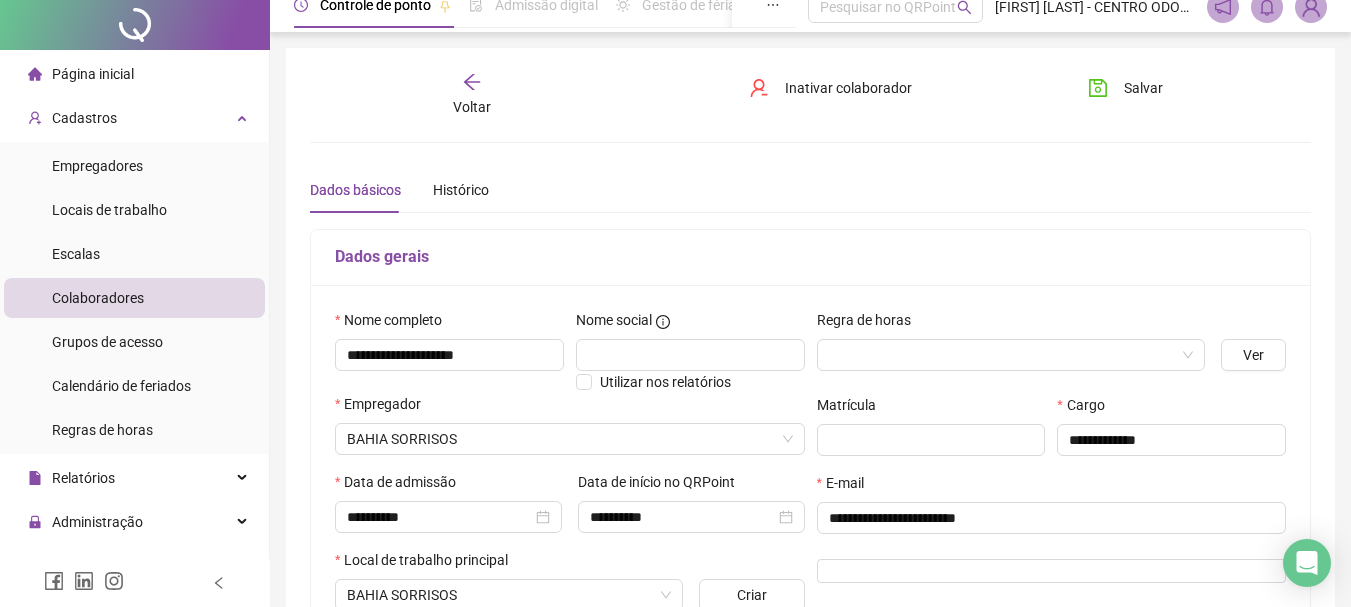 scroll, scrollTop: 0, scrollLeft: 0, axis: both 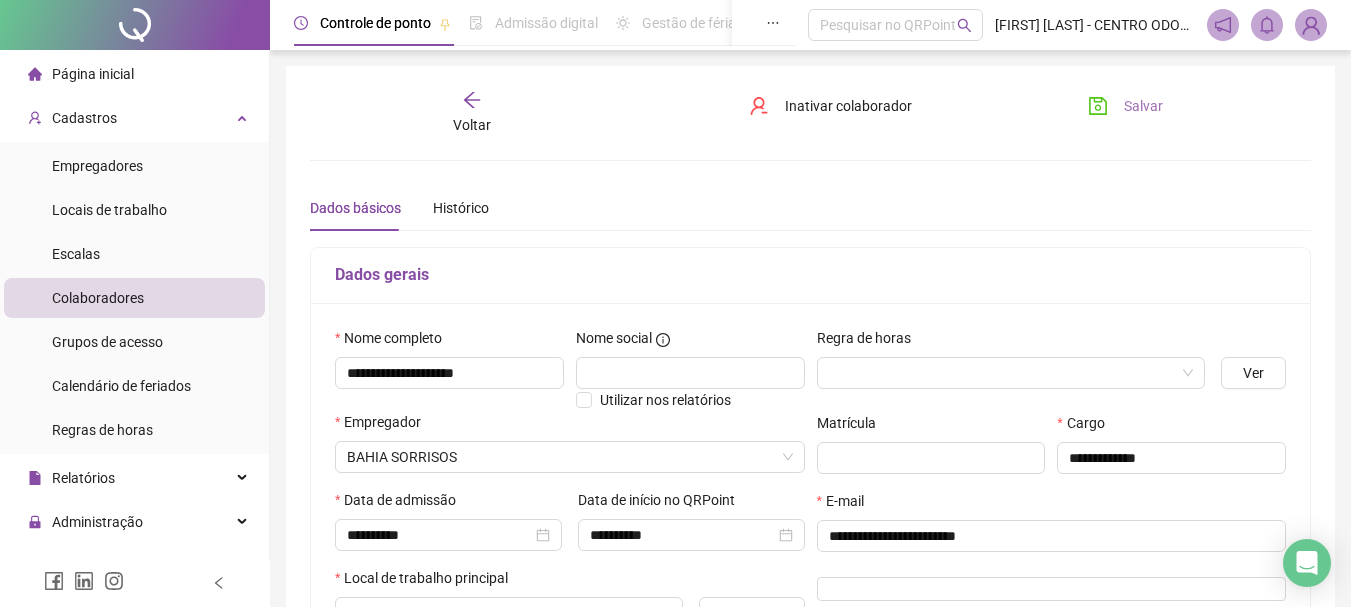 type on "**********" 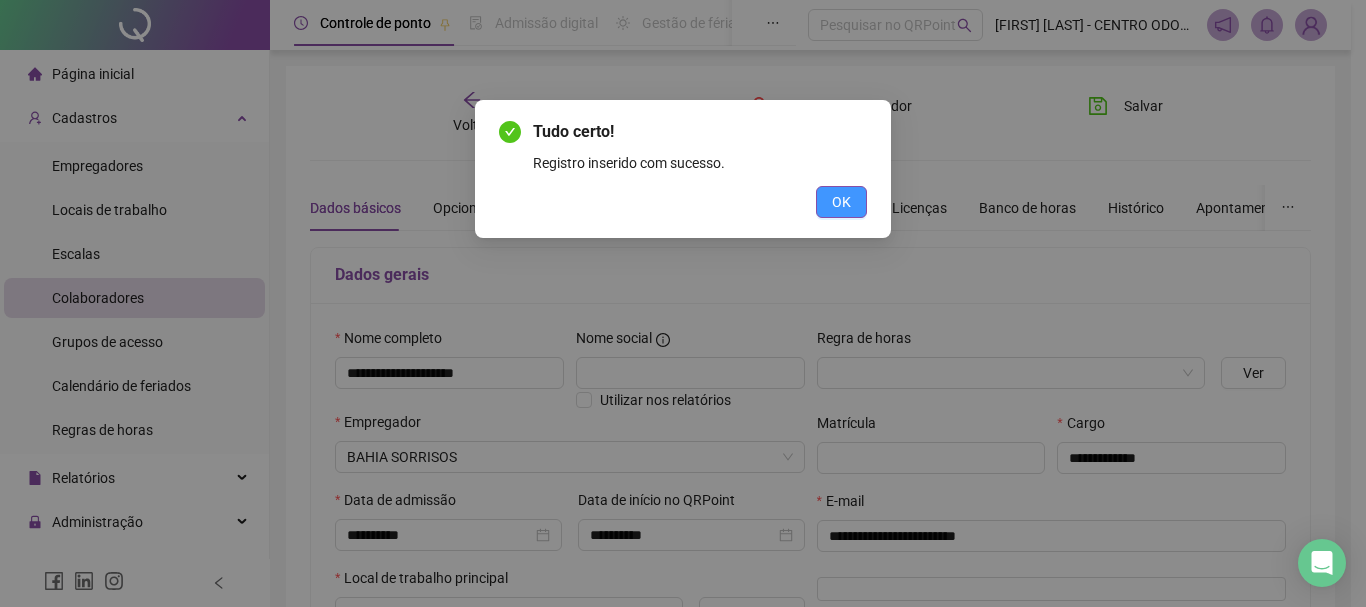 click on "OK" at bounding box center [841, 202] 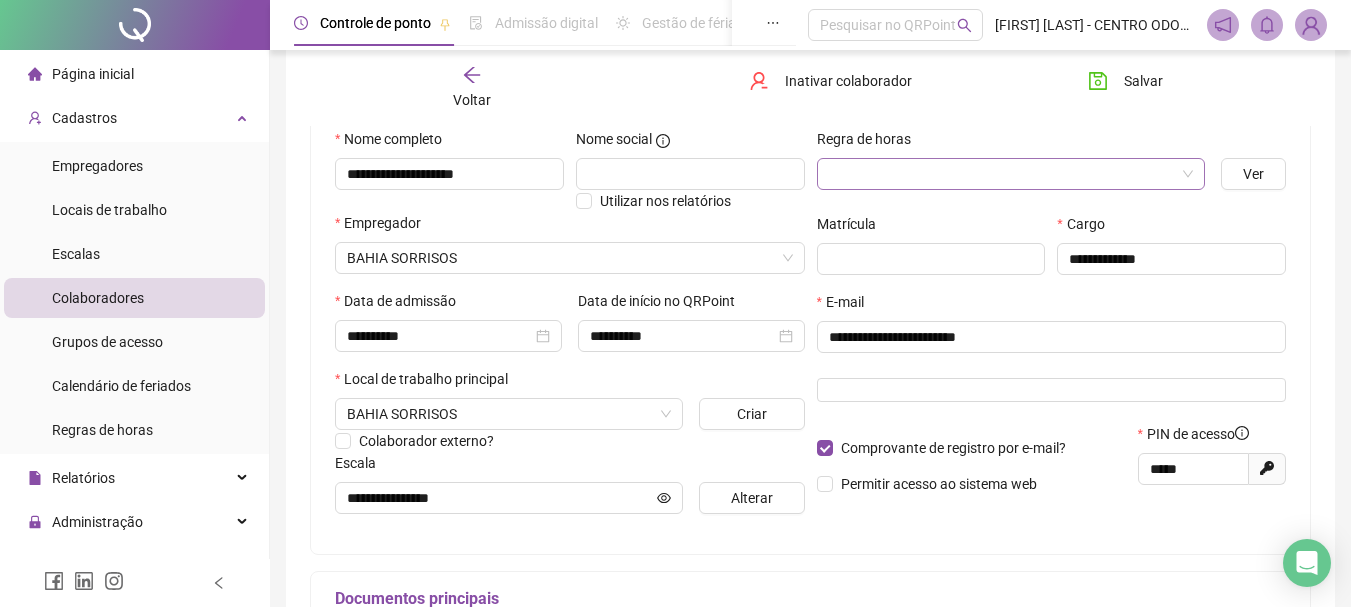 scroll, scrollTop: 200, scrollLeft: 0, axis: vertical 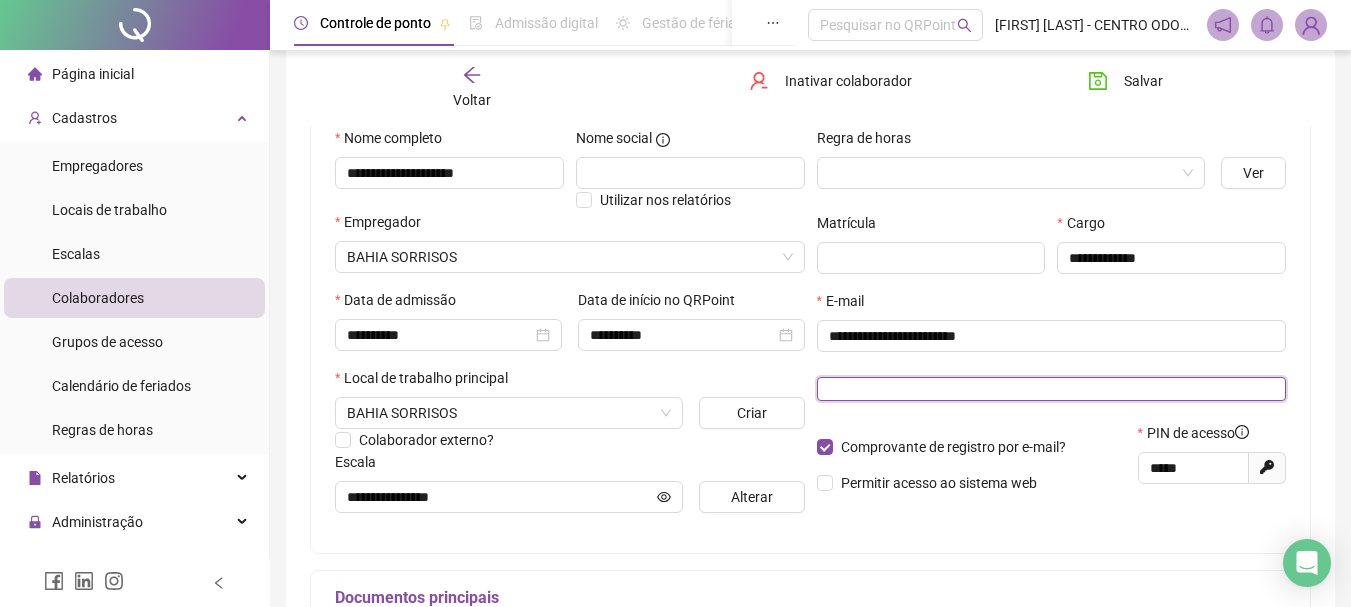 click at bounding box center (1052, 389) 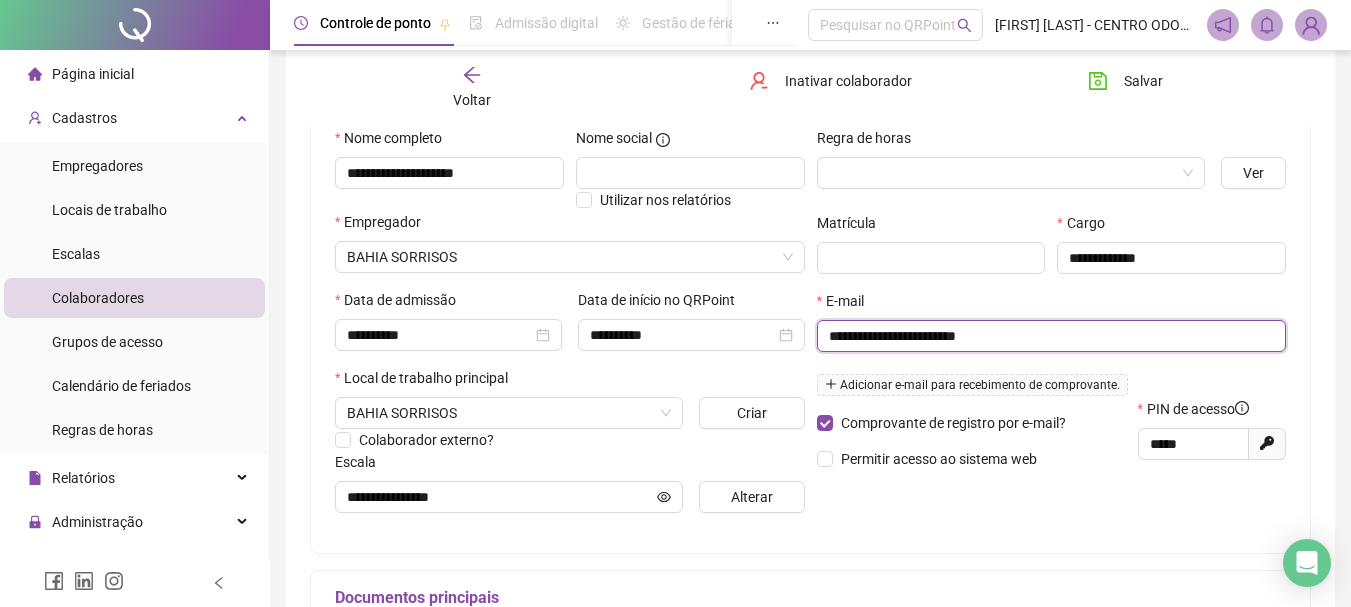 drag, startPoint x: 1024, startPoint y: 330, endPoint x: 810, endPoint y: 318, distance: 214.33618 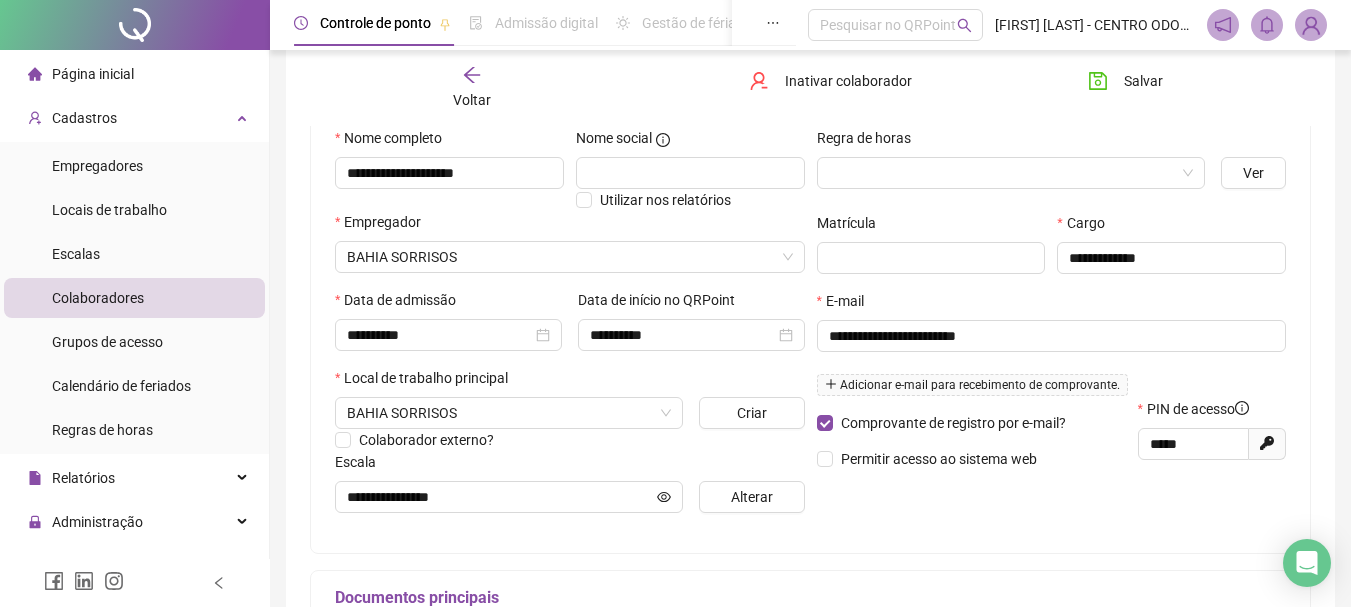 click on "**********" at bounding box center [691, 328] 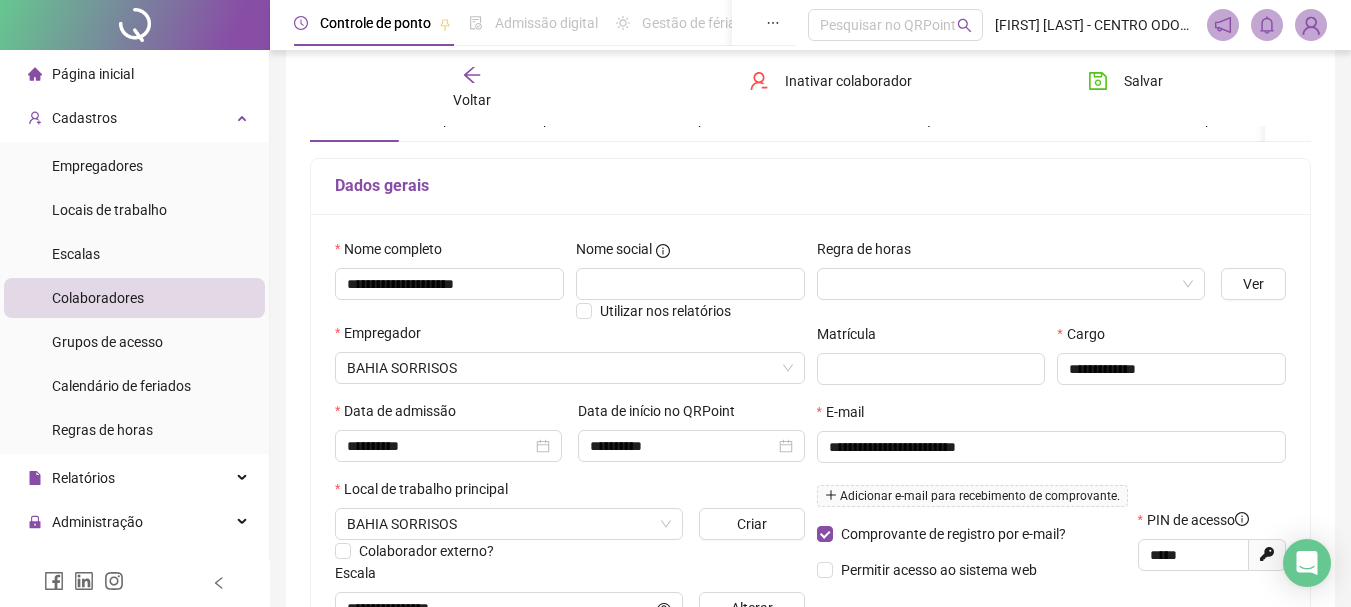 scroll, scrollTop: 0, scrollLeft: 0, axis: both 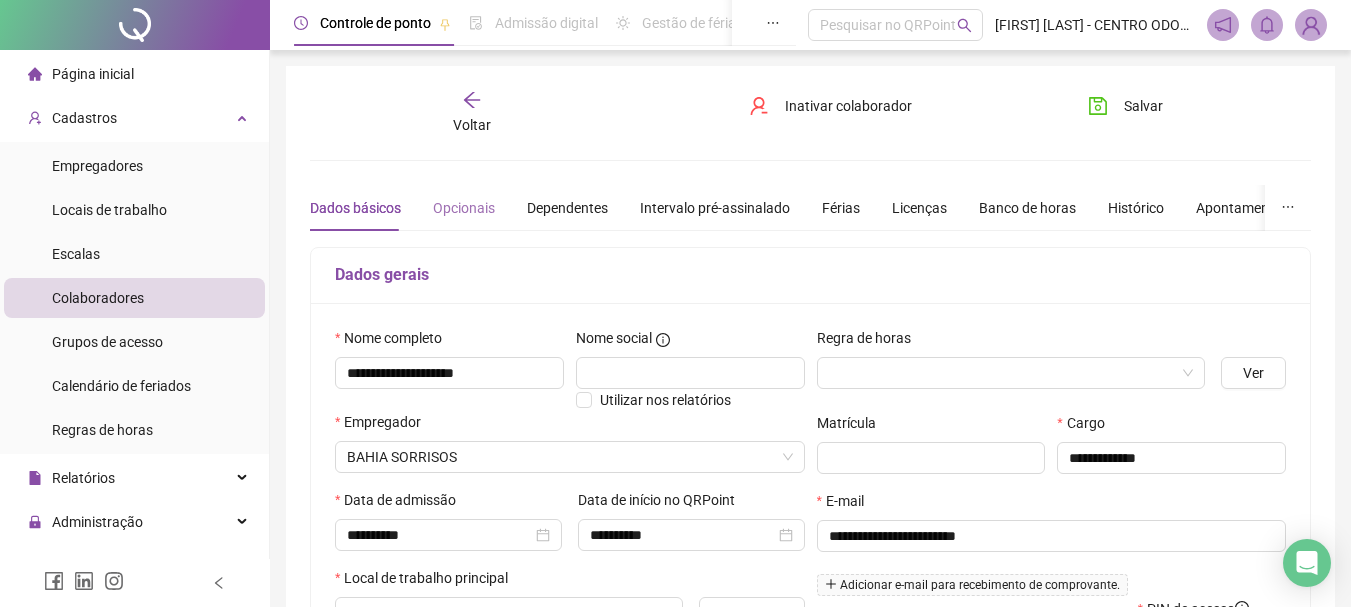 click on "Opcionais" at bounding box center (464, 208) 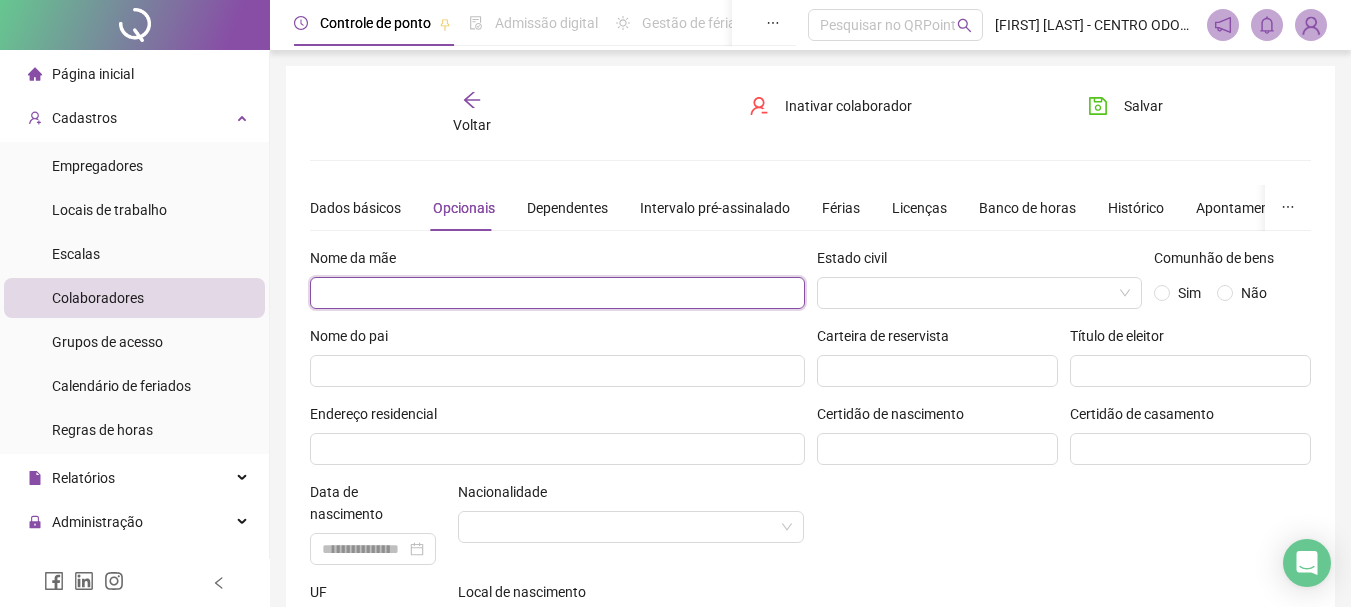 click at bounding box center [557, 293] 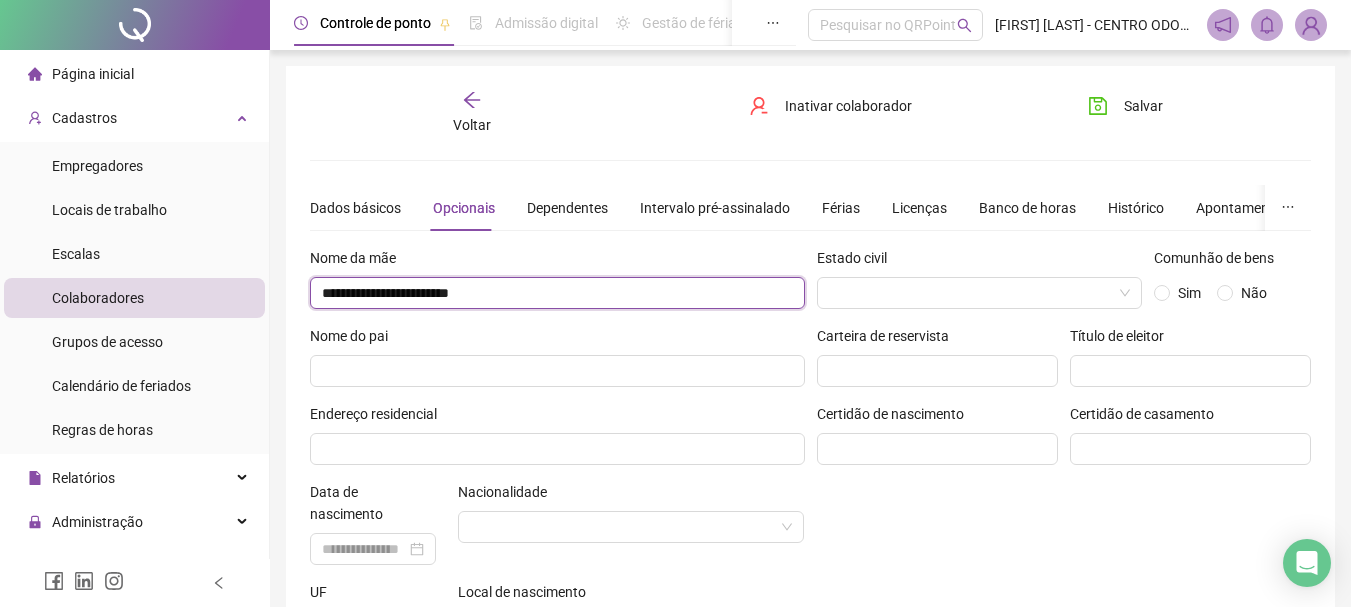 type on "**********" 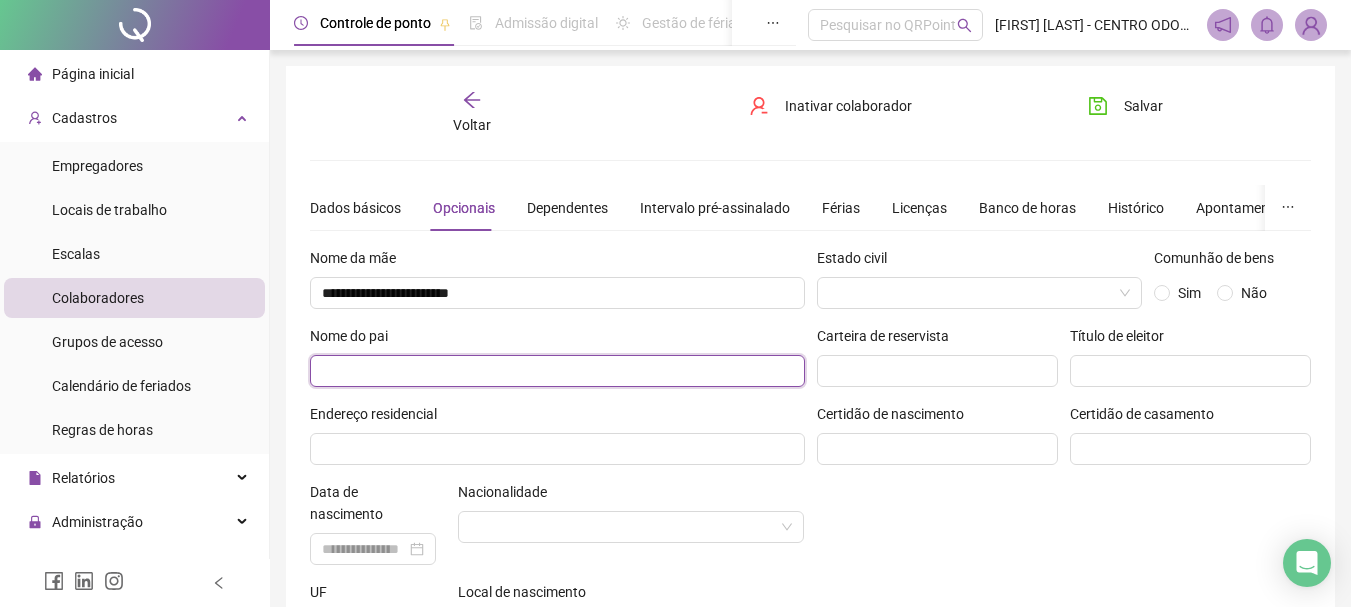 click at bounding box center (557, 371) 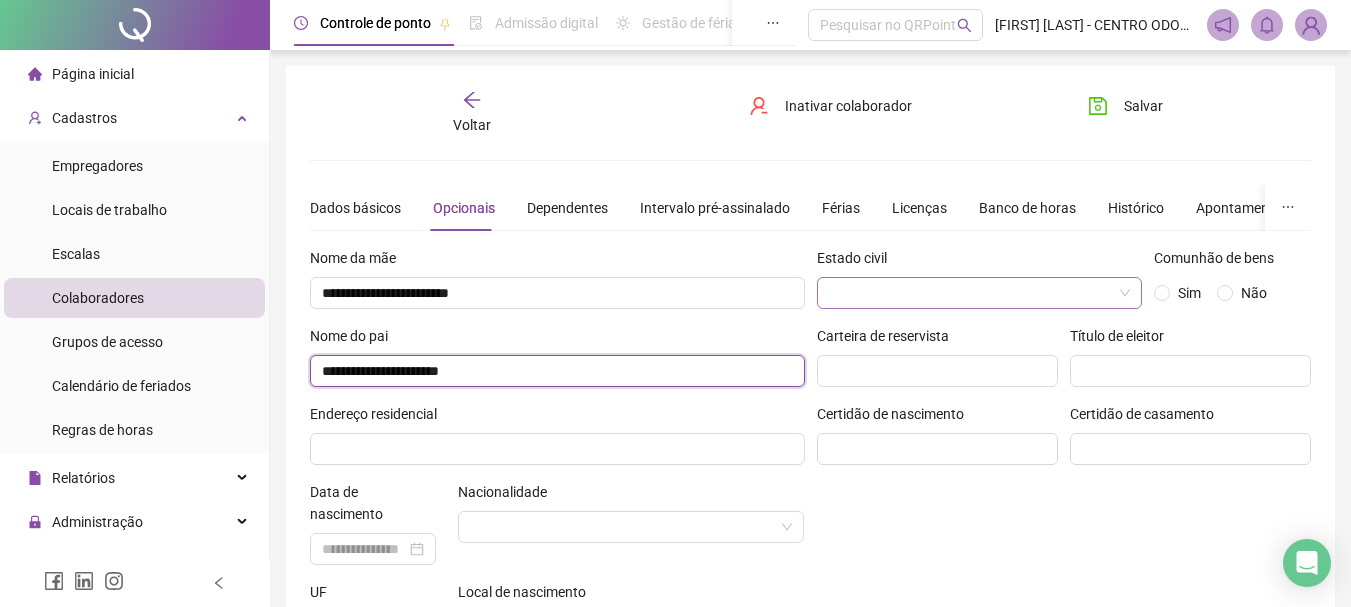 type on "**********" 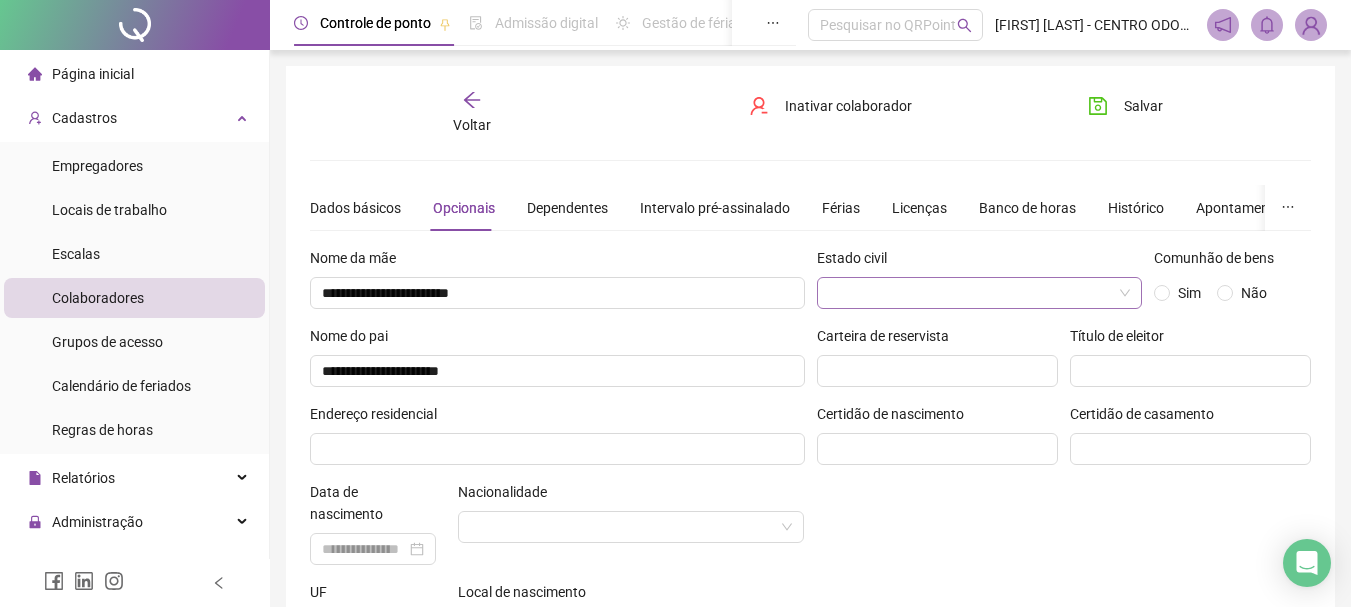 click at bounding box center (974, 293) 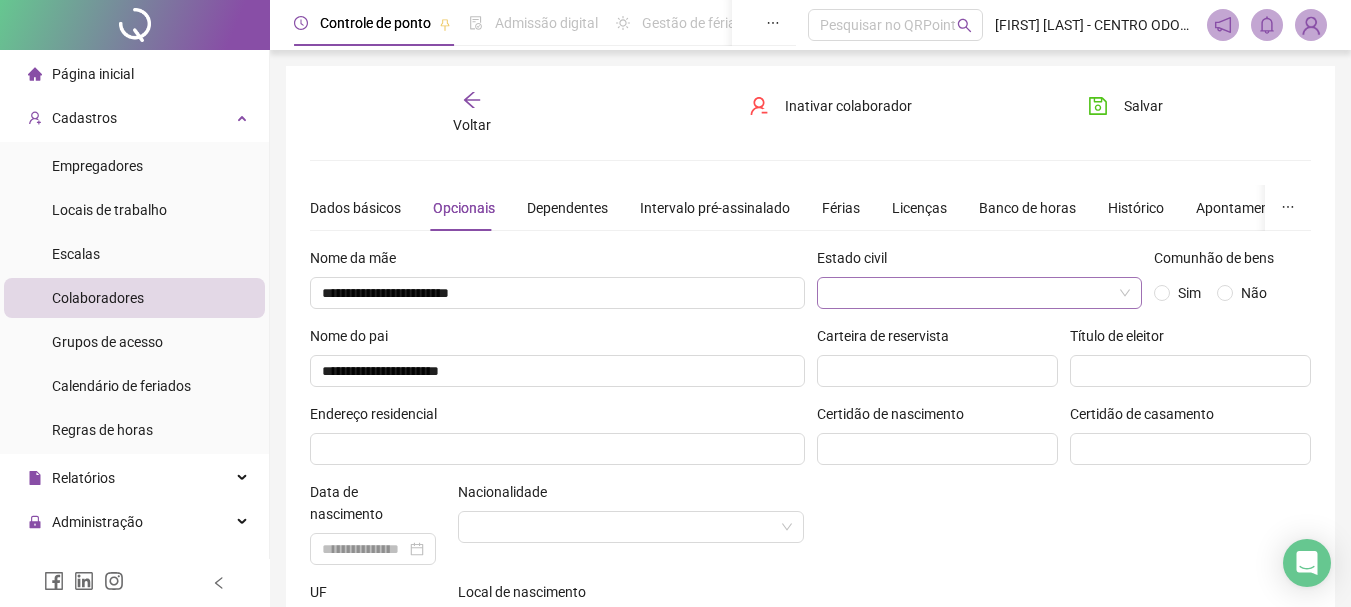 click at bounding box center (974, 293) 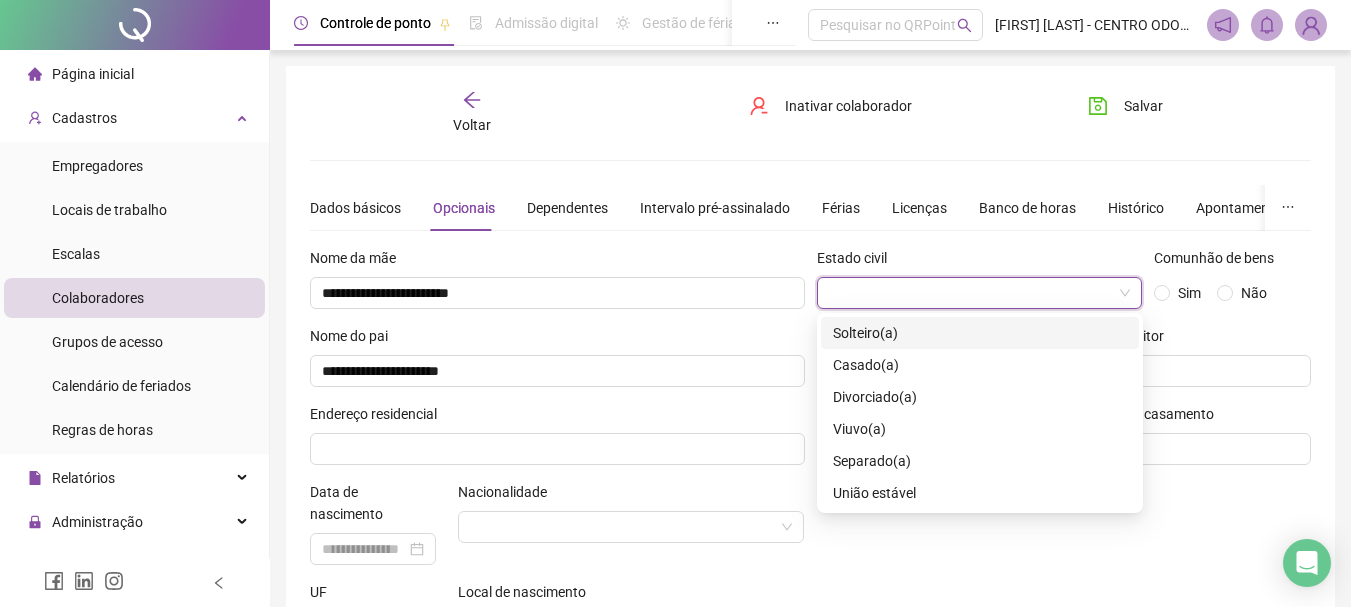 click on "Solteiro(a)" at bounding box center [865, 333] 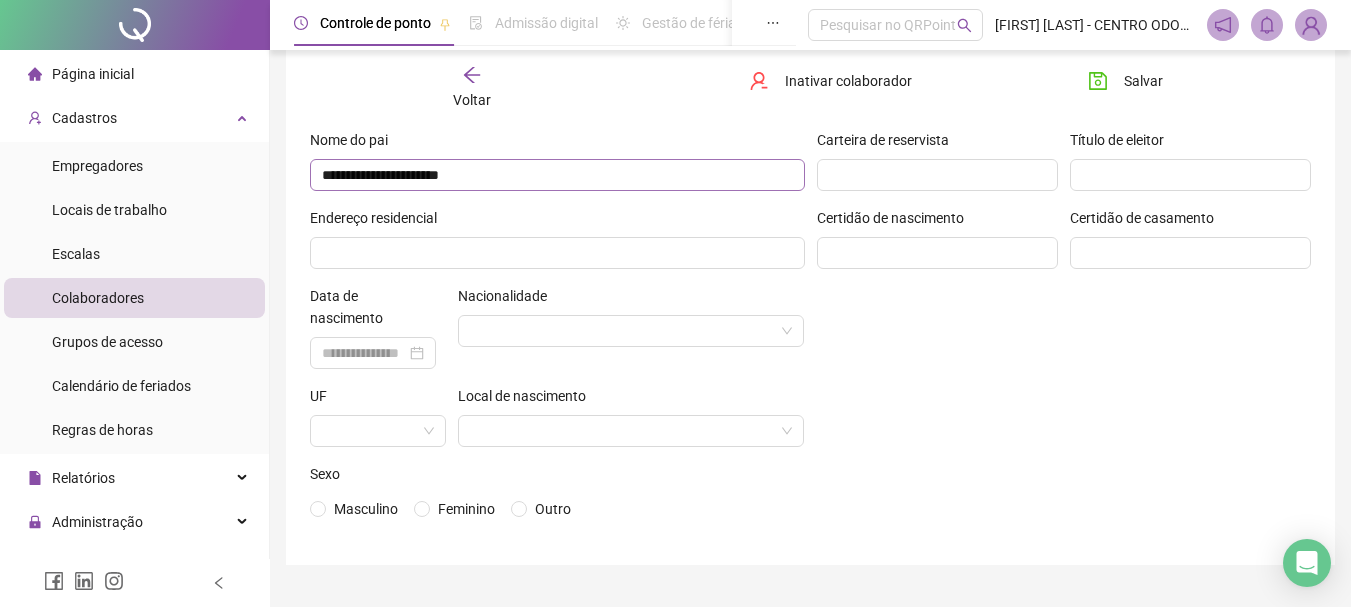 scroll, scrollTop: 200, scrollLeft: 0, axis: vertical 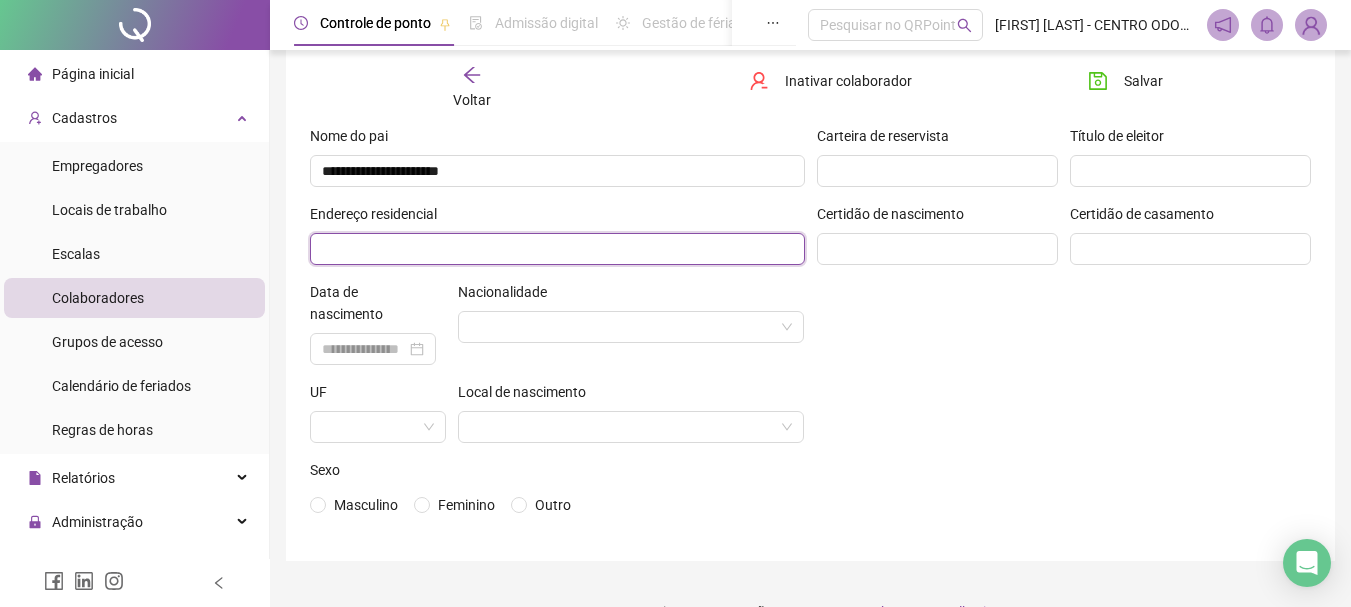 click at bounding box center (557, 249) 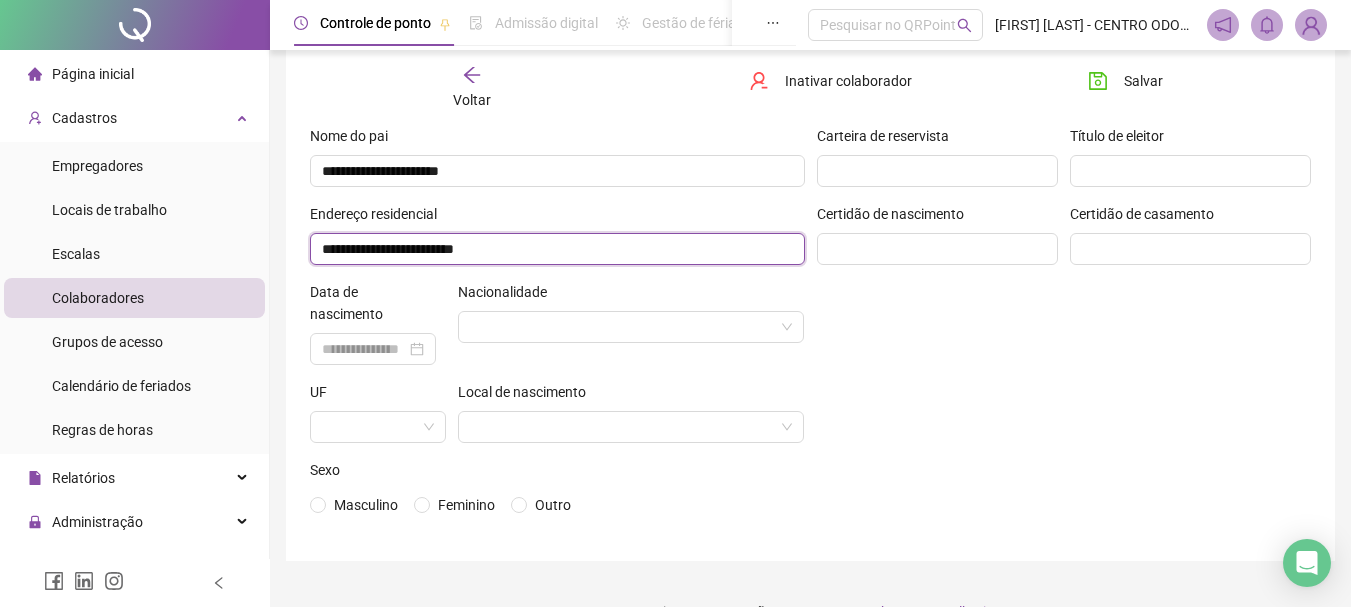type on "**********" 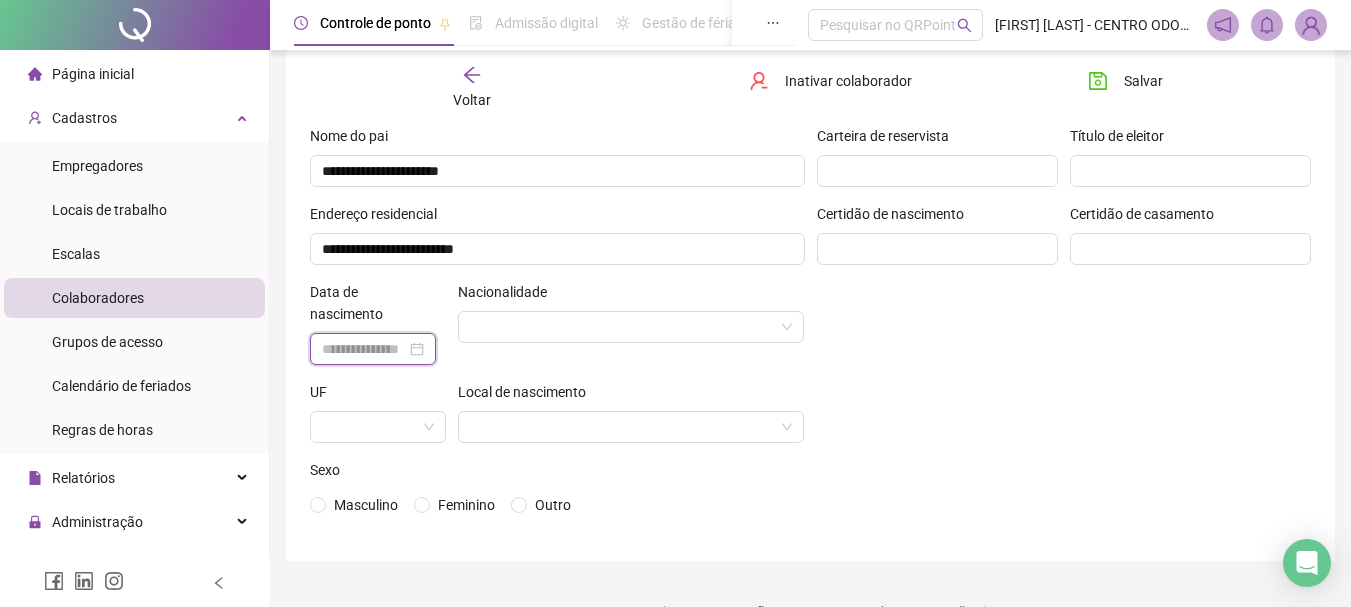 click at bounding box center [364, 349] 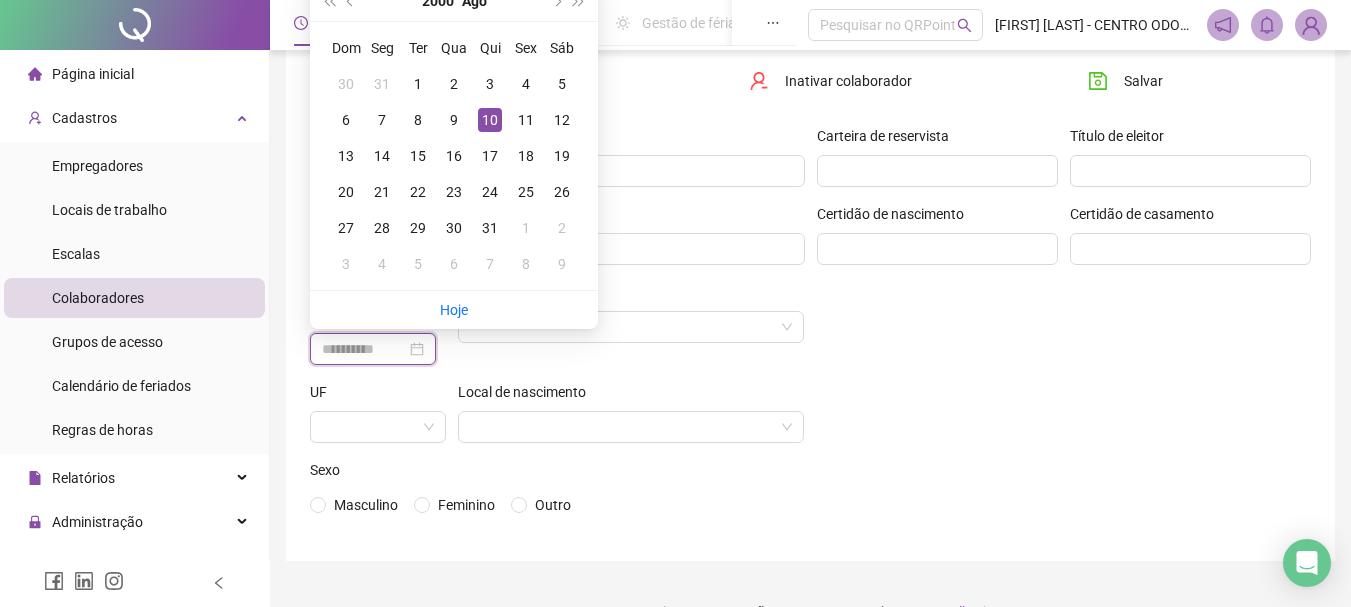 type on "**********" 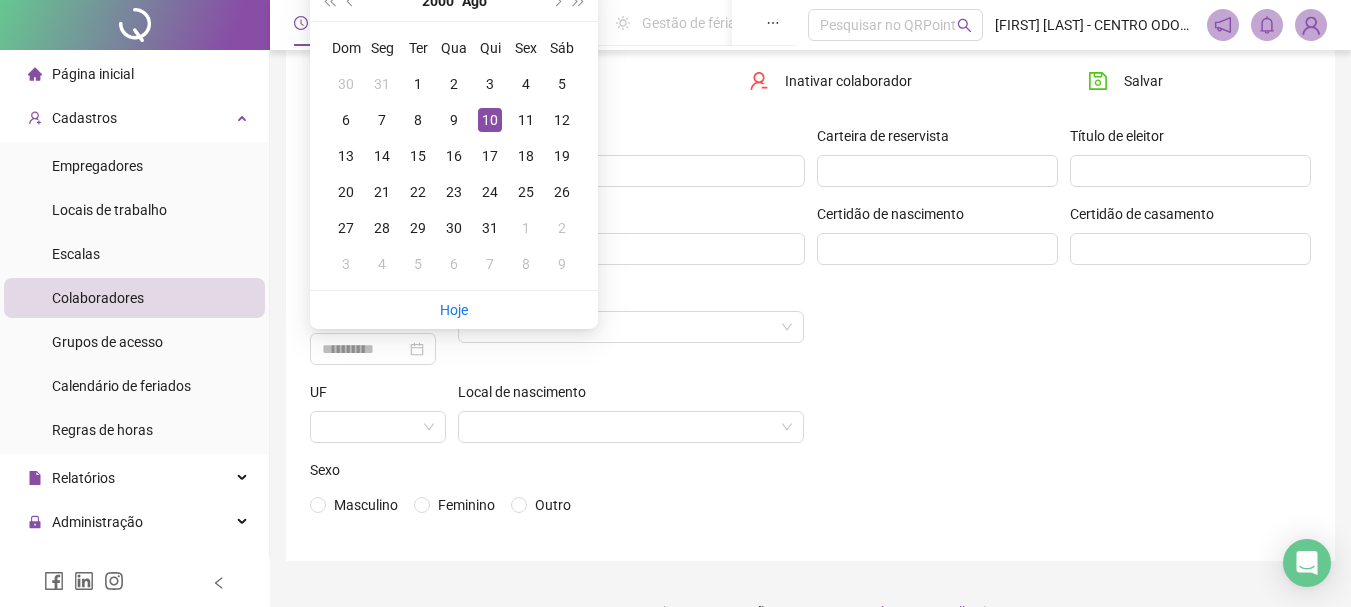 click on "10" at bounding box center [490, 120] 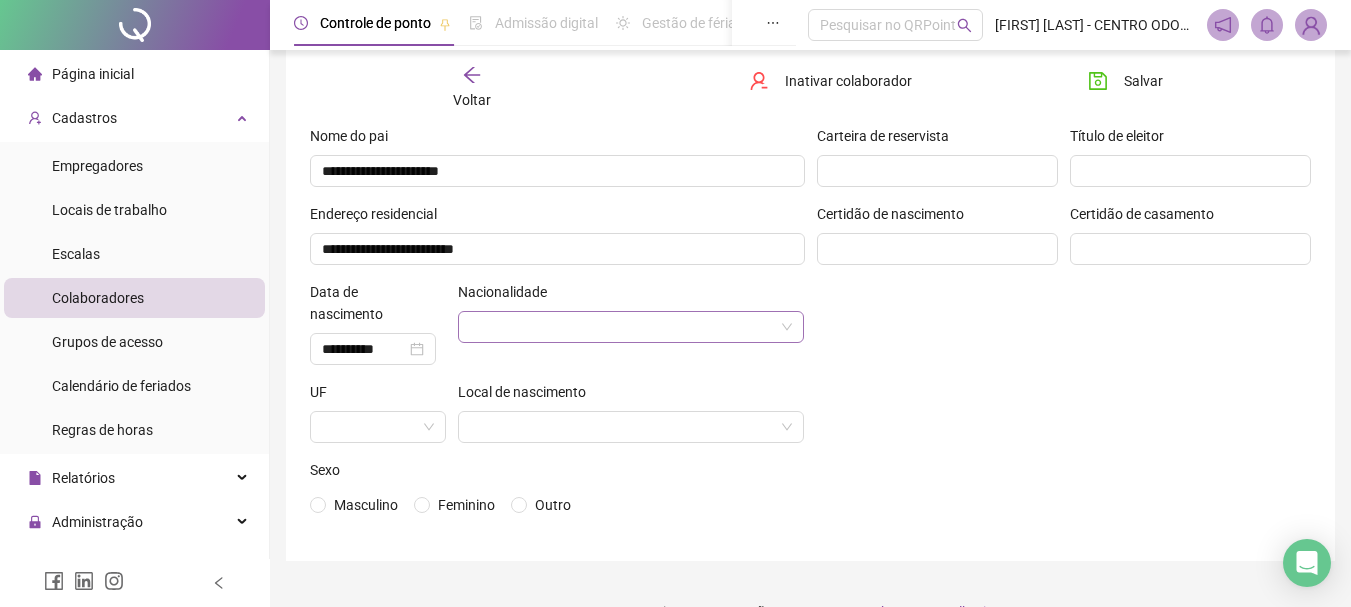 click at bounding box center (631, 327) 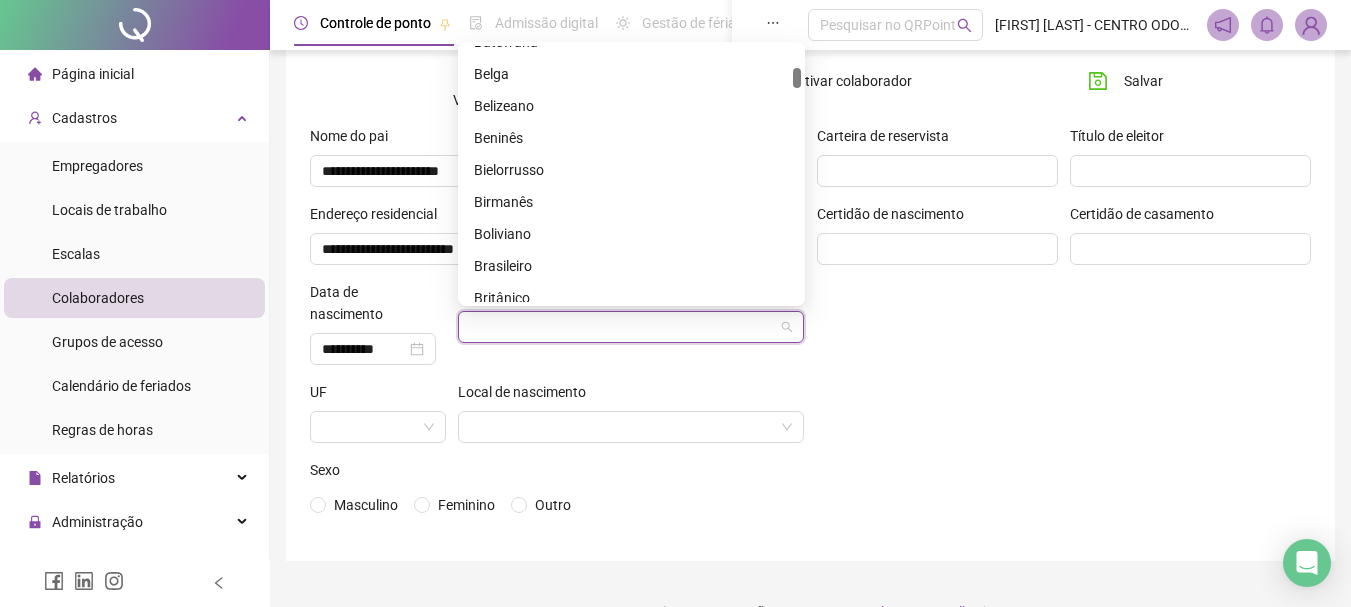 scroll, scrollTop: 700, scrollLeft: 0, axis: vertical 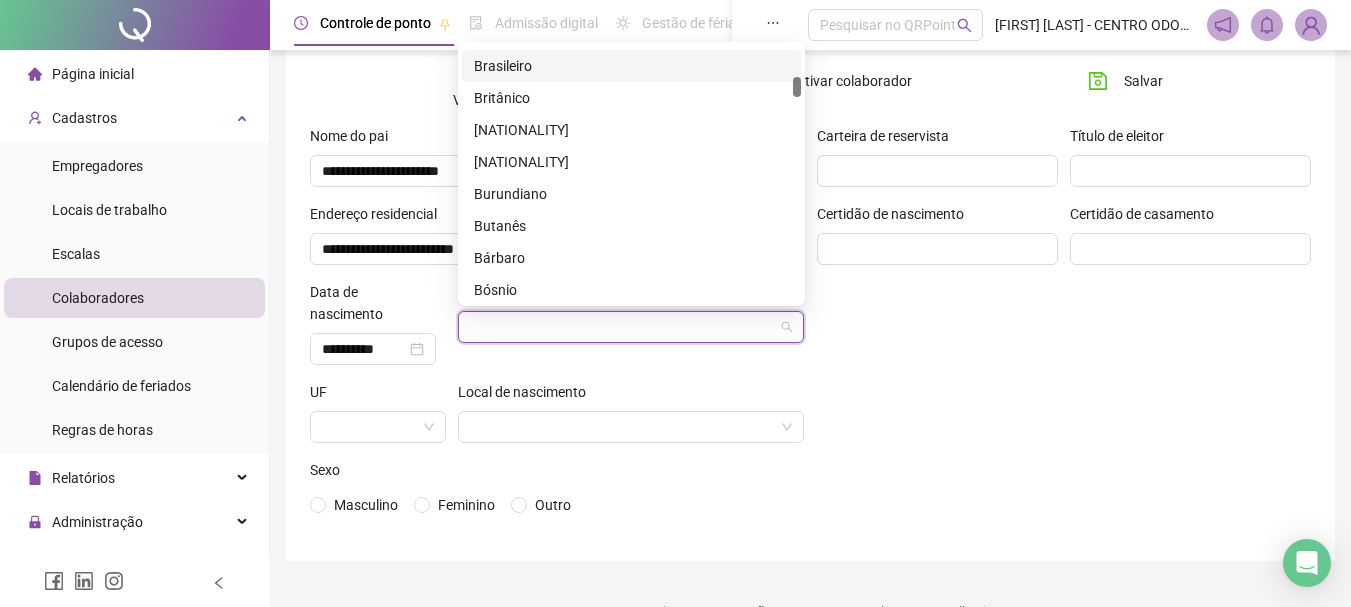 click on "Brasileiro" at bounding box center (631, 66) 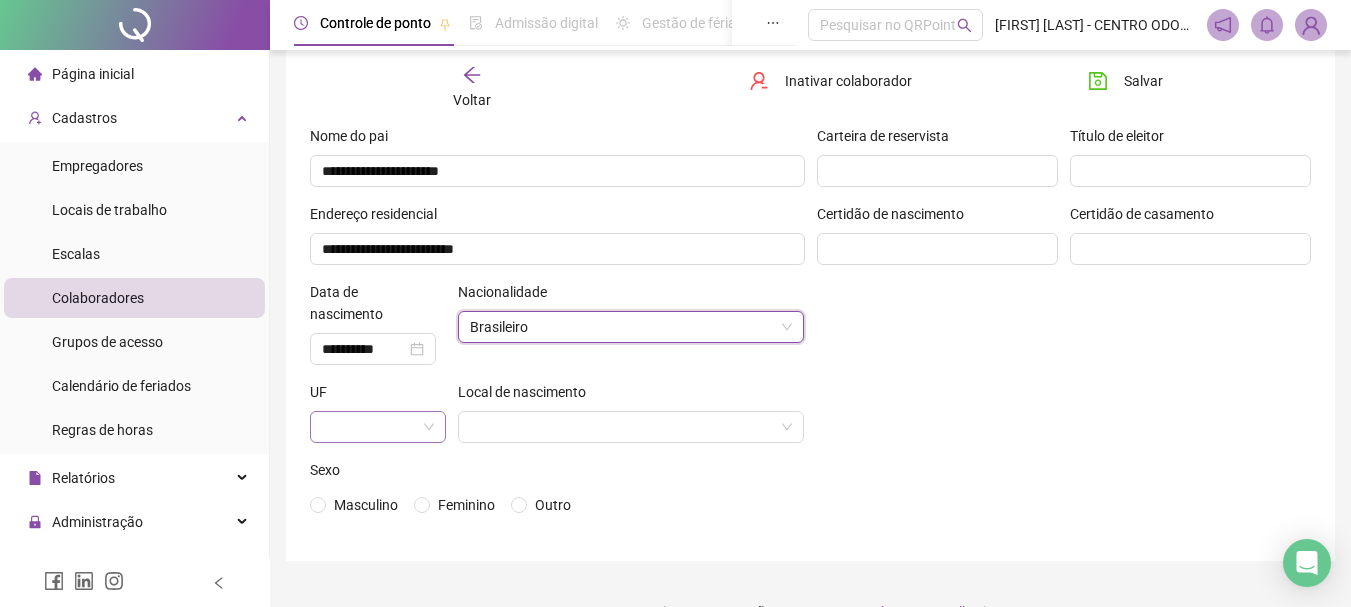 click at bounding box center (378, 427) 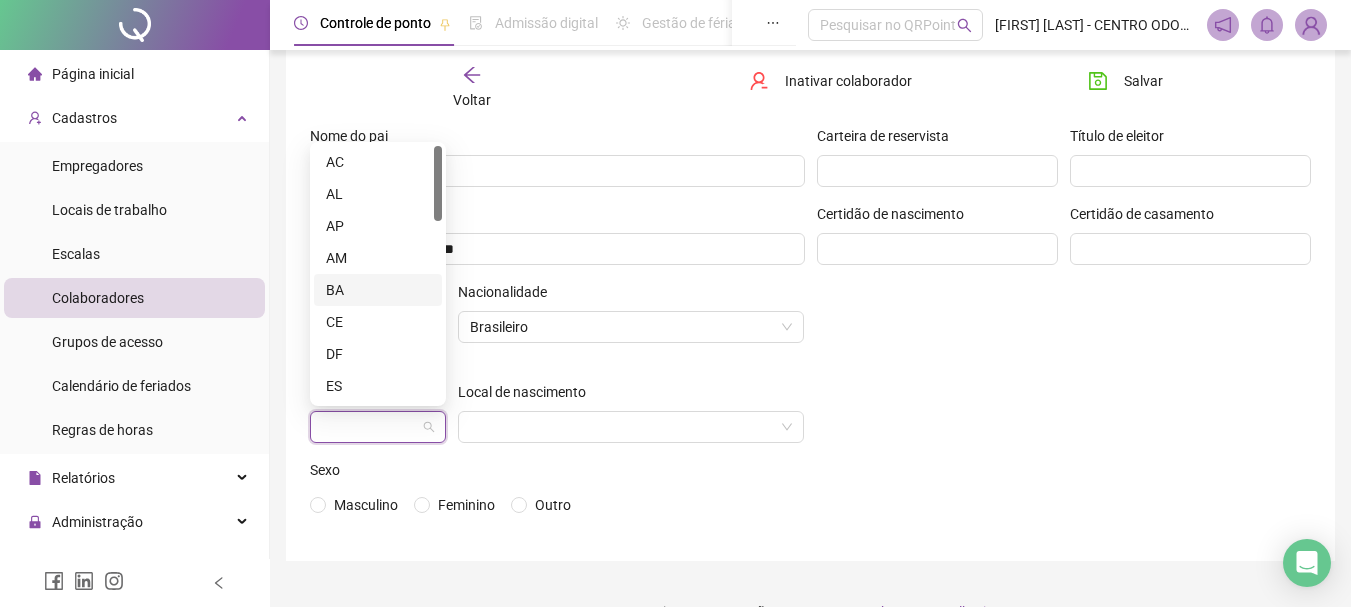 click on "BA" at bounding box center (378, 290) 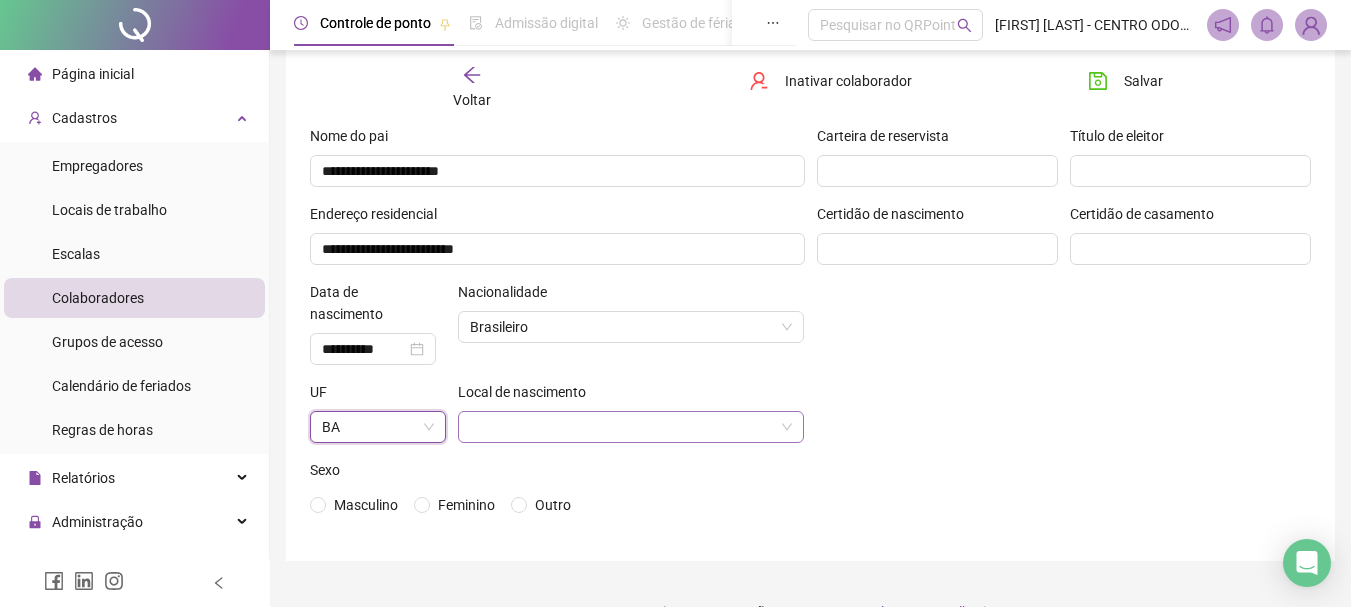 click at bounding box center [625, 427] 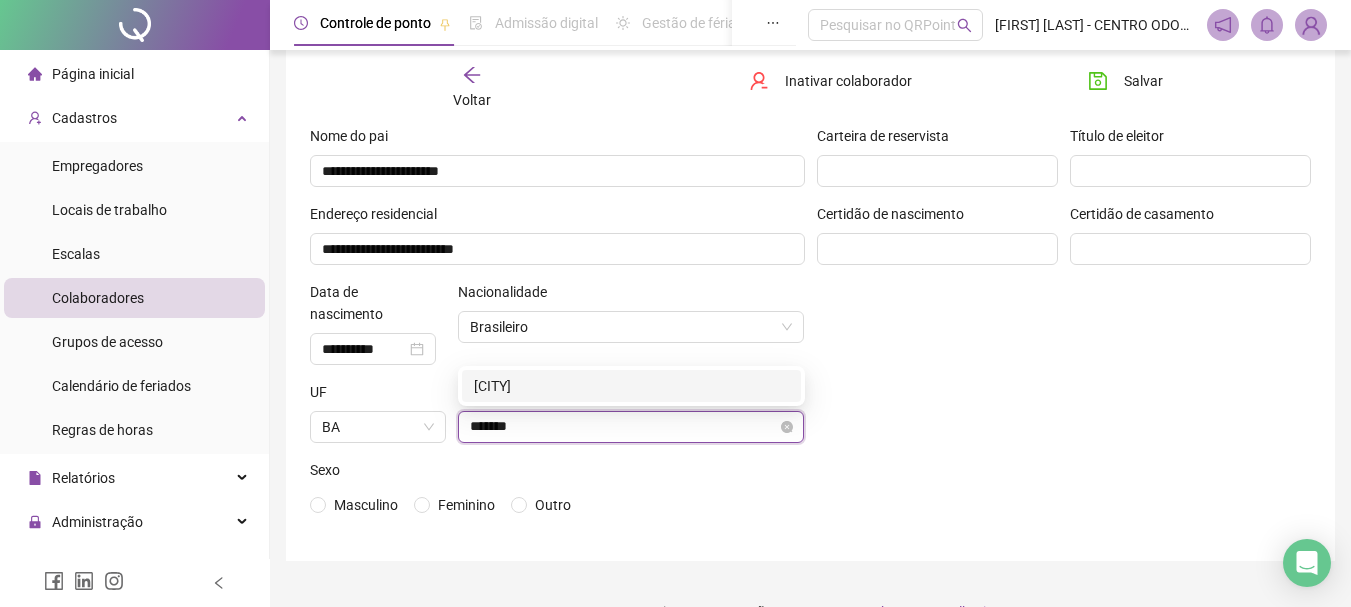 type on "********" 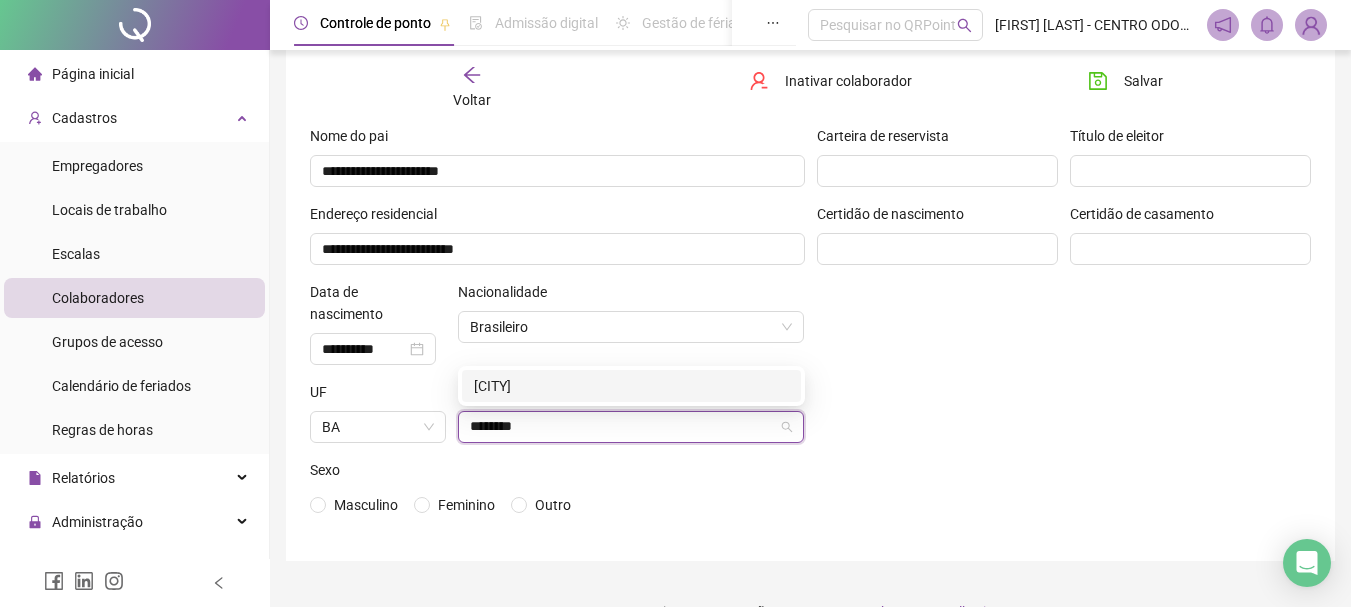 click on "[CITY]" at bounding box center [631, 386] 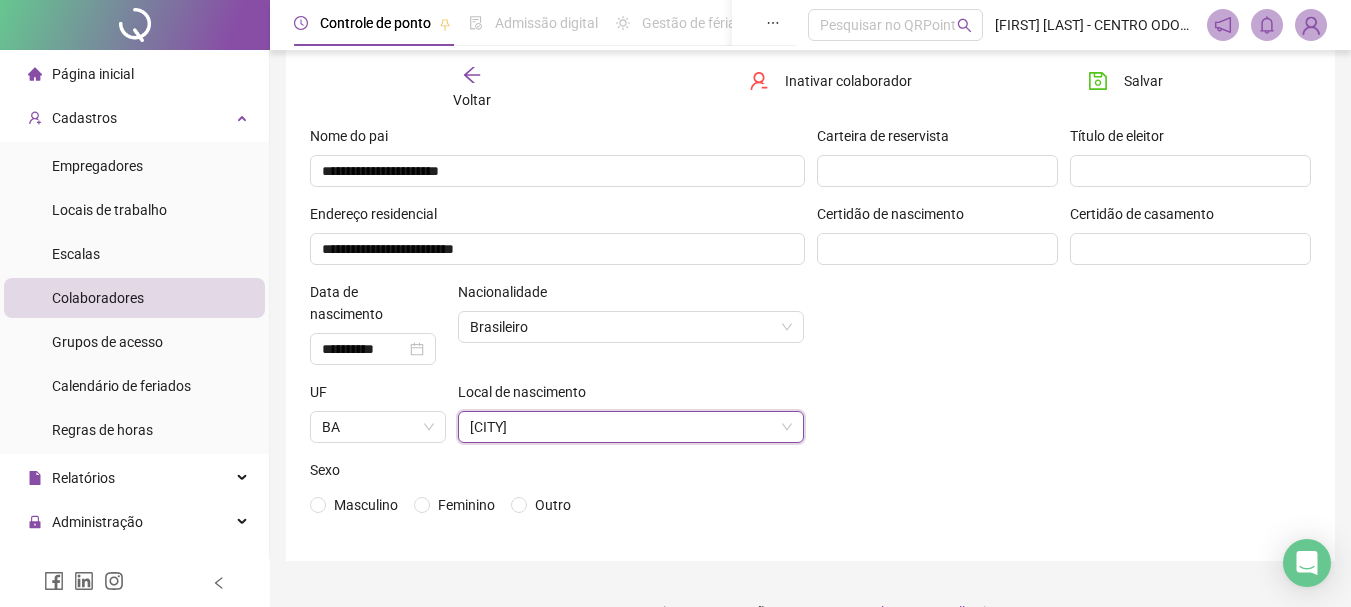 scroll, scrollTop: 240, scrollLeft: 0, axis: vertical 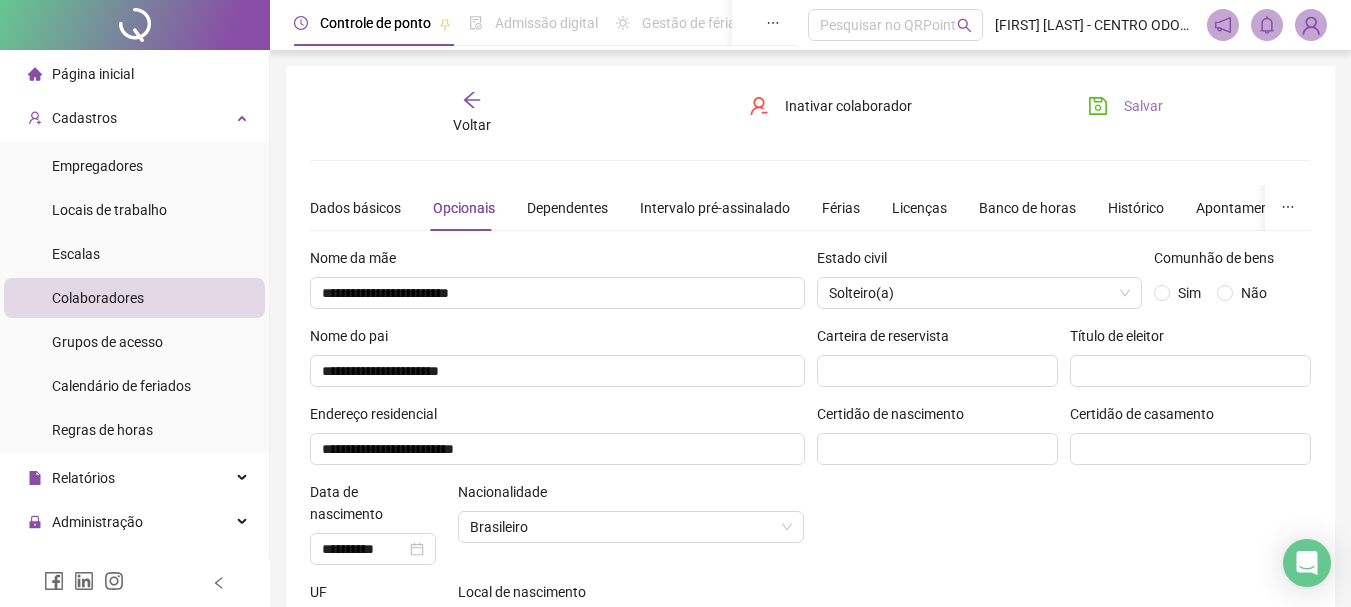 click 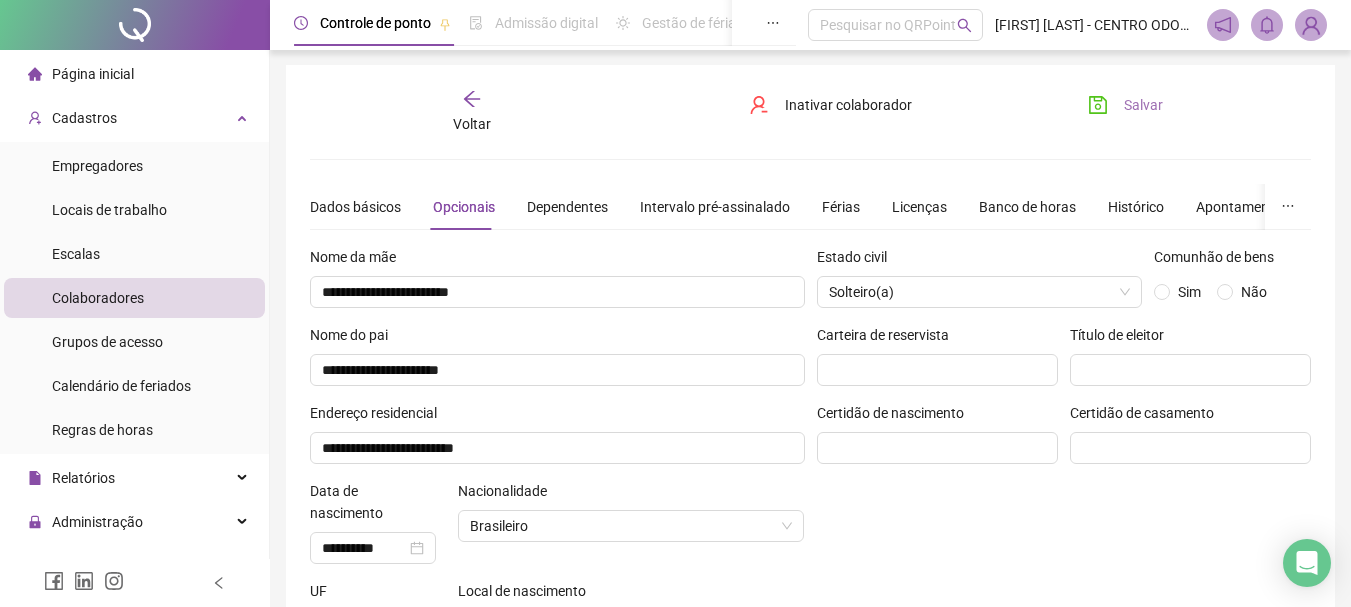 scroll, scrollTop: 0, scrollLeft: 0, axis: both 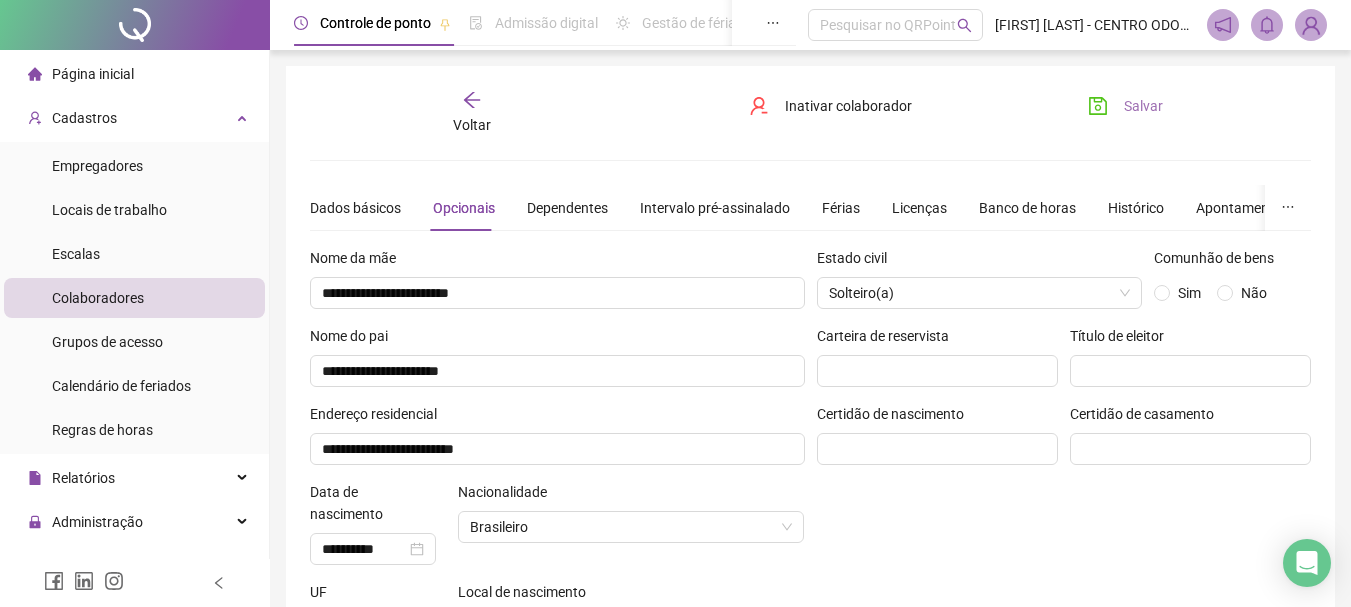 click 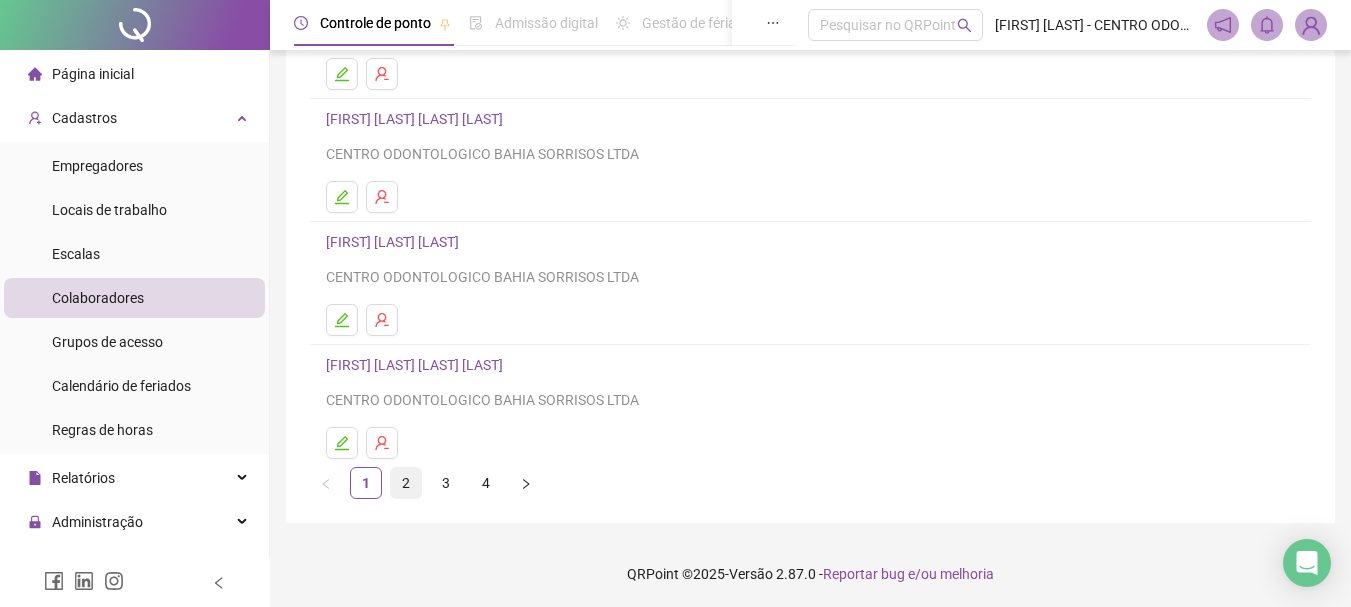scroll, scrollTop: 360, scrollLeft: 0, axis: vertical 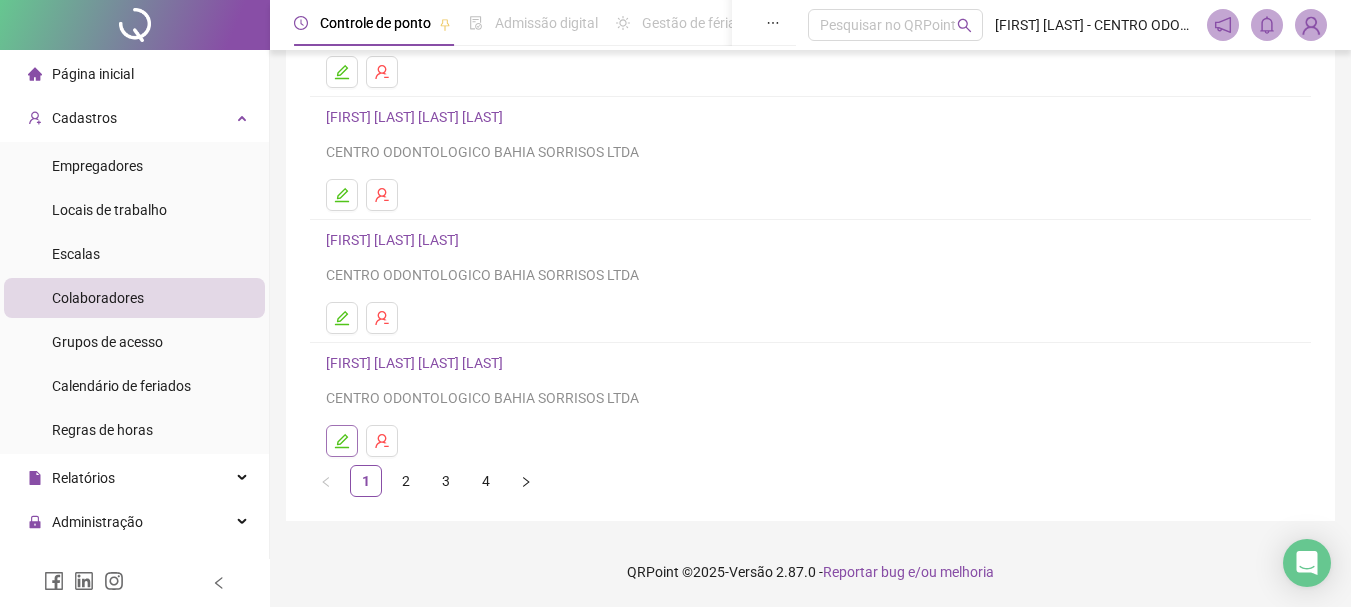 click at bounding box center [342, 441] 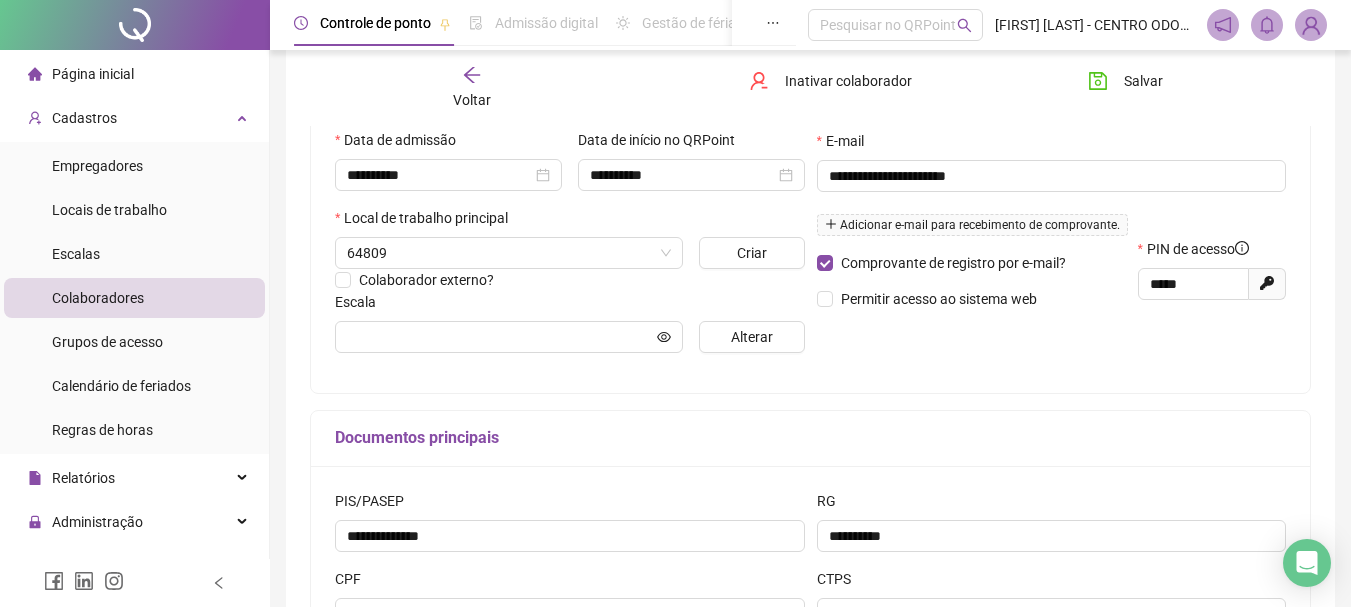 scroll, scrollTop: 370, scrollLeft: 0, axis: vertical 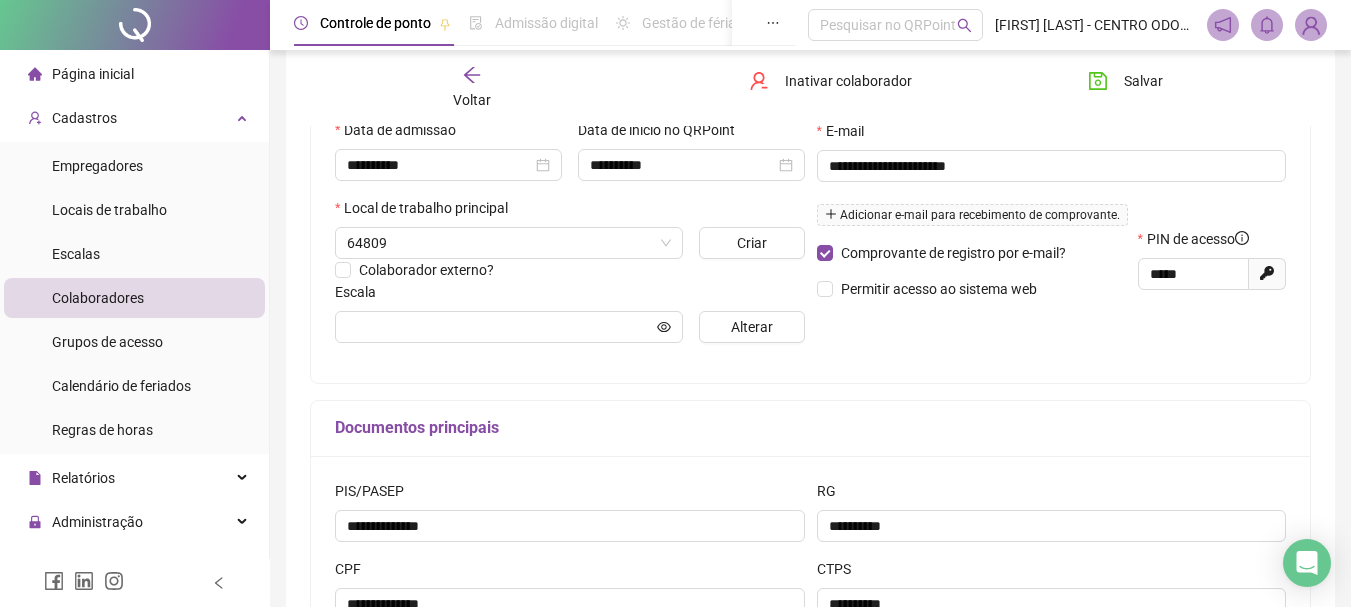 type on "**********" 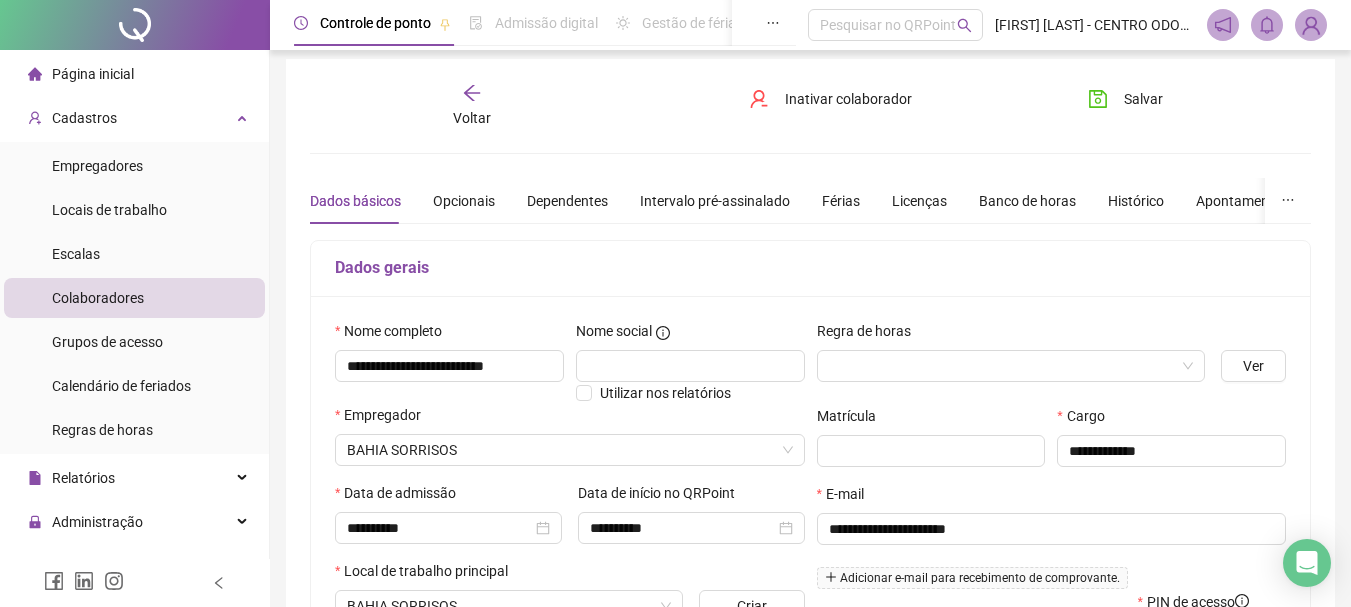 scroll, scrollTop: 0, scrollLeft: 0, axis: both 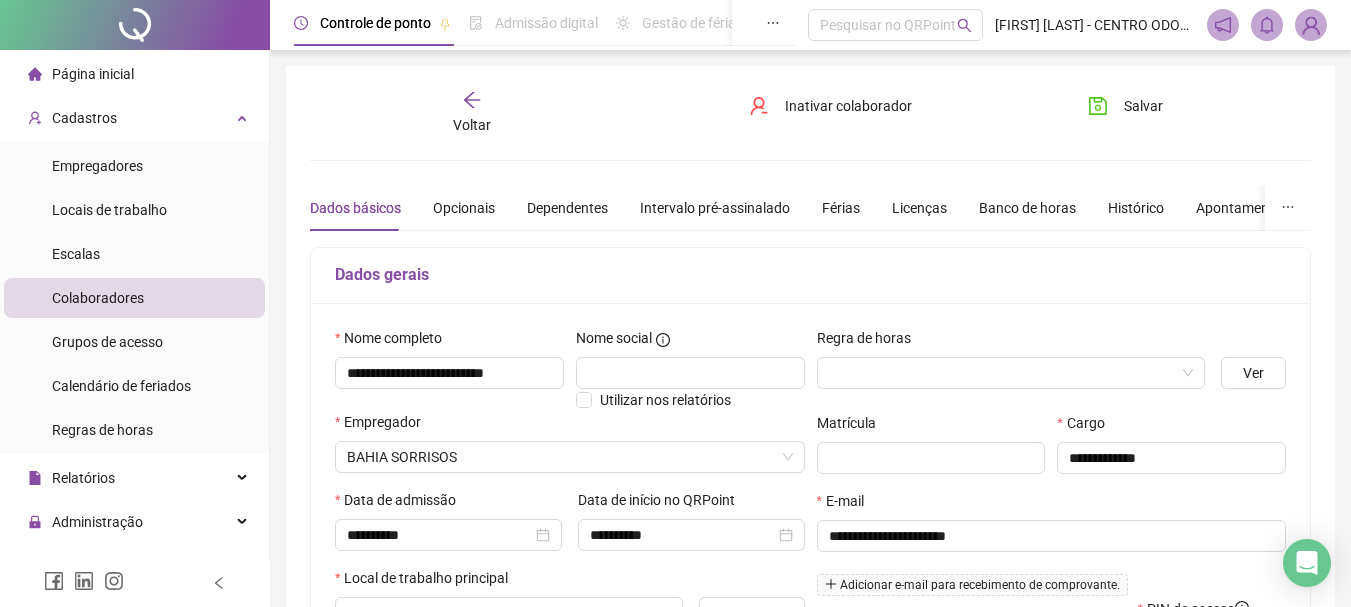 click 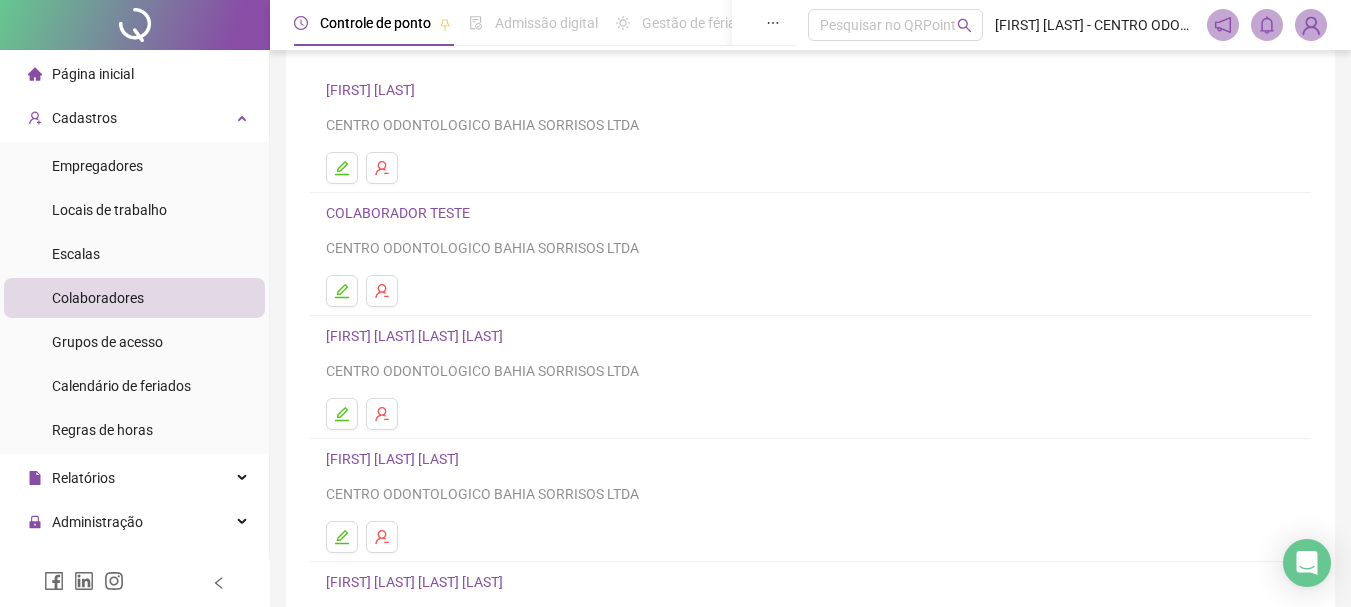 scroll, scrollTop: 360, scrollLeft: 0, axis: vertical 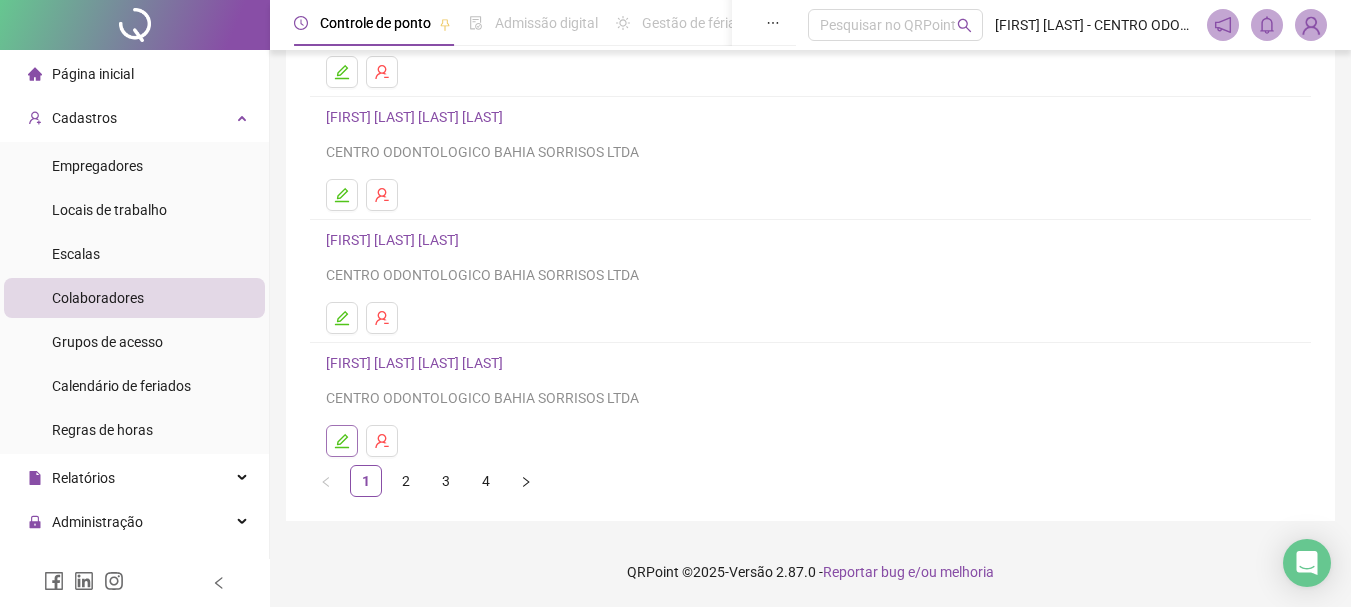 click at bounding box center (342, 441) 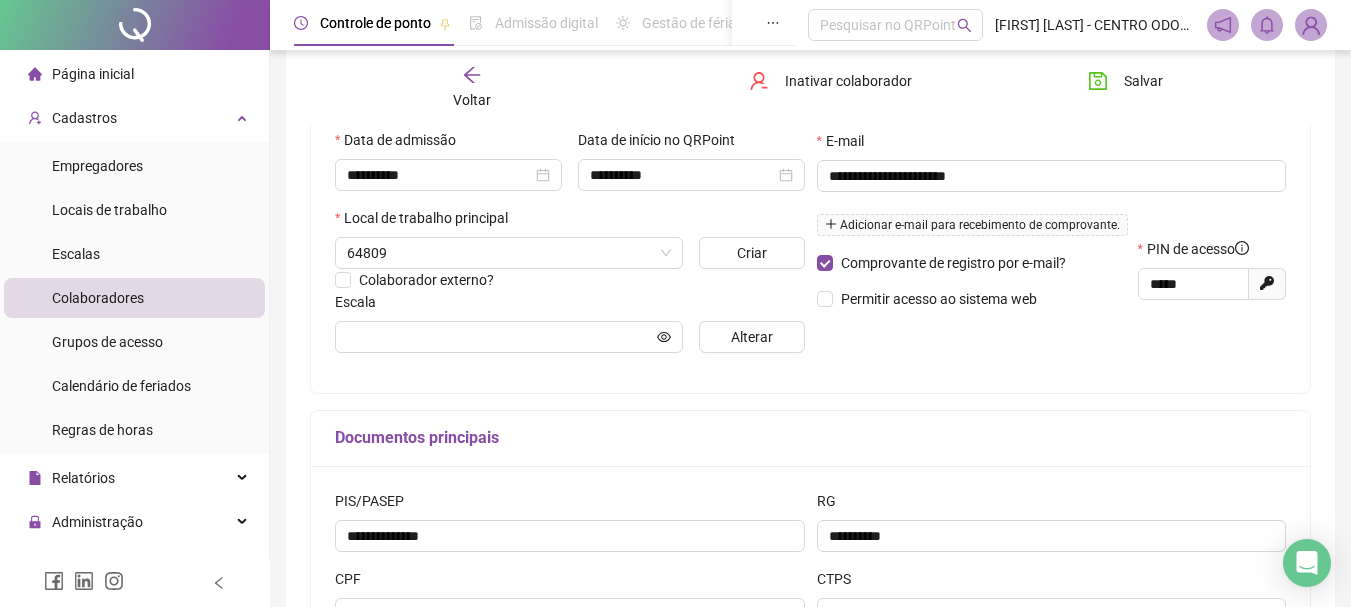 scroll, scrollTop: 370, scrollLeft: 0, axis: vertical 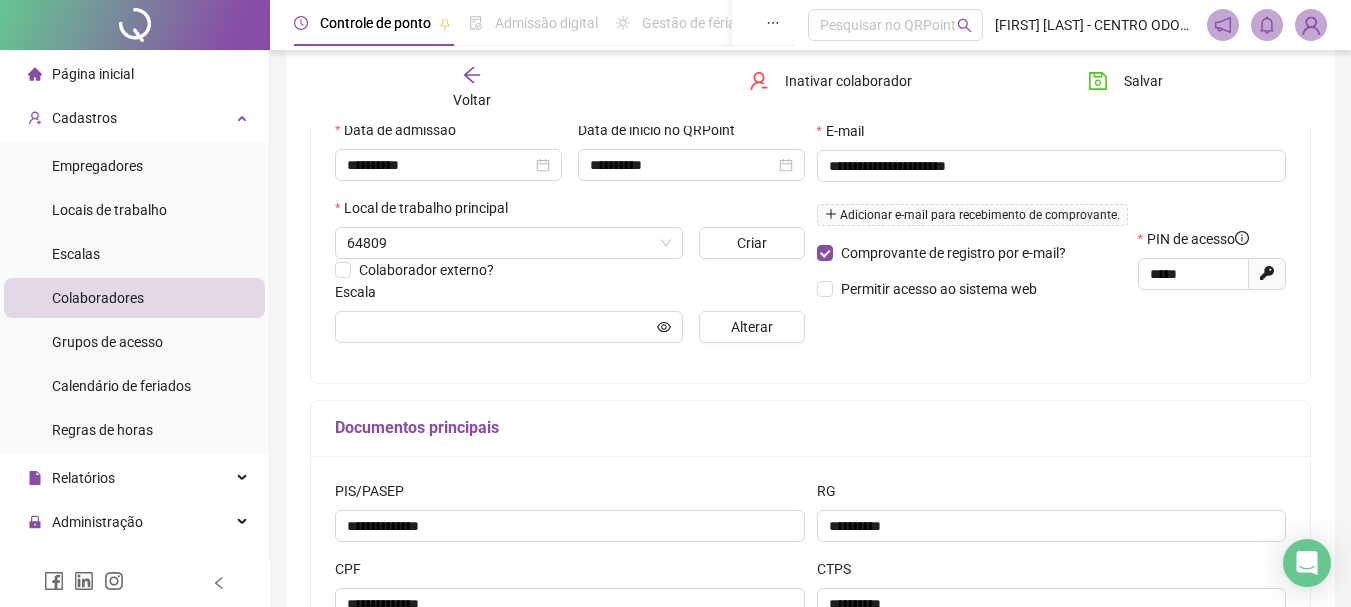 type on "**********" 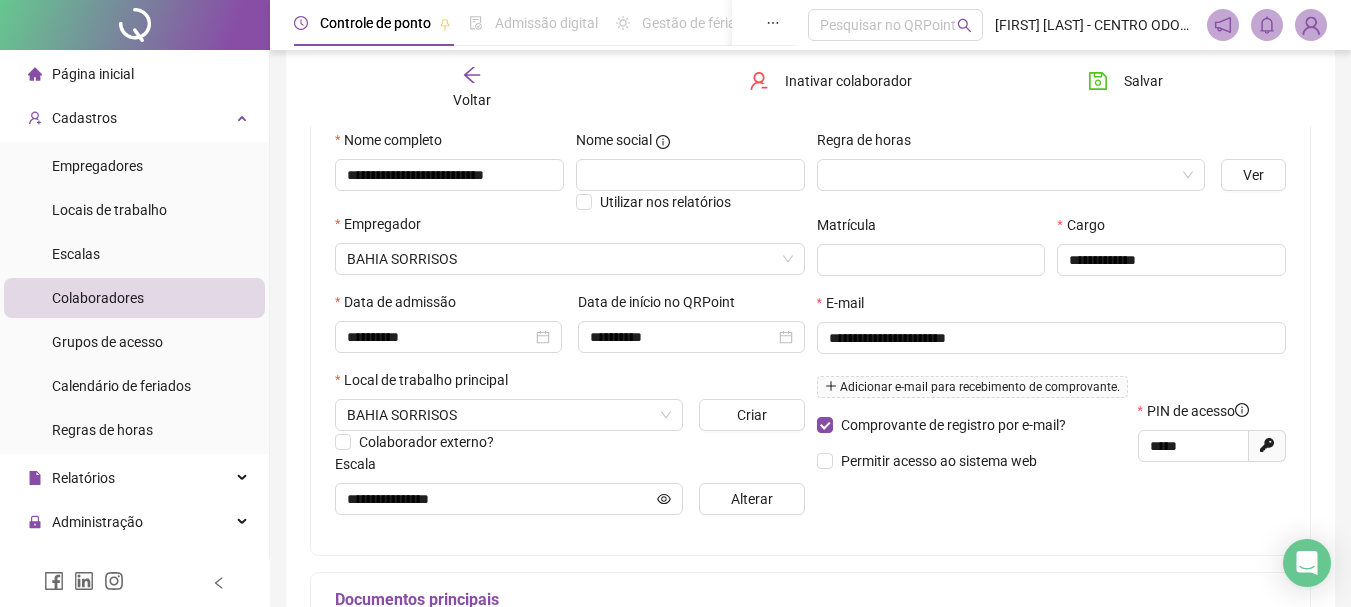 scroll, scrollTop: 200, scrollLeft: 0, axis: vertical 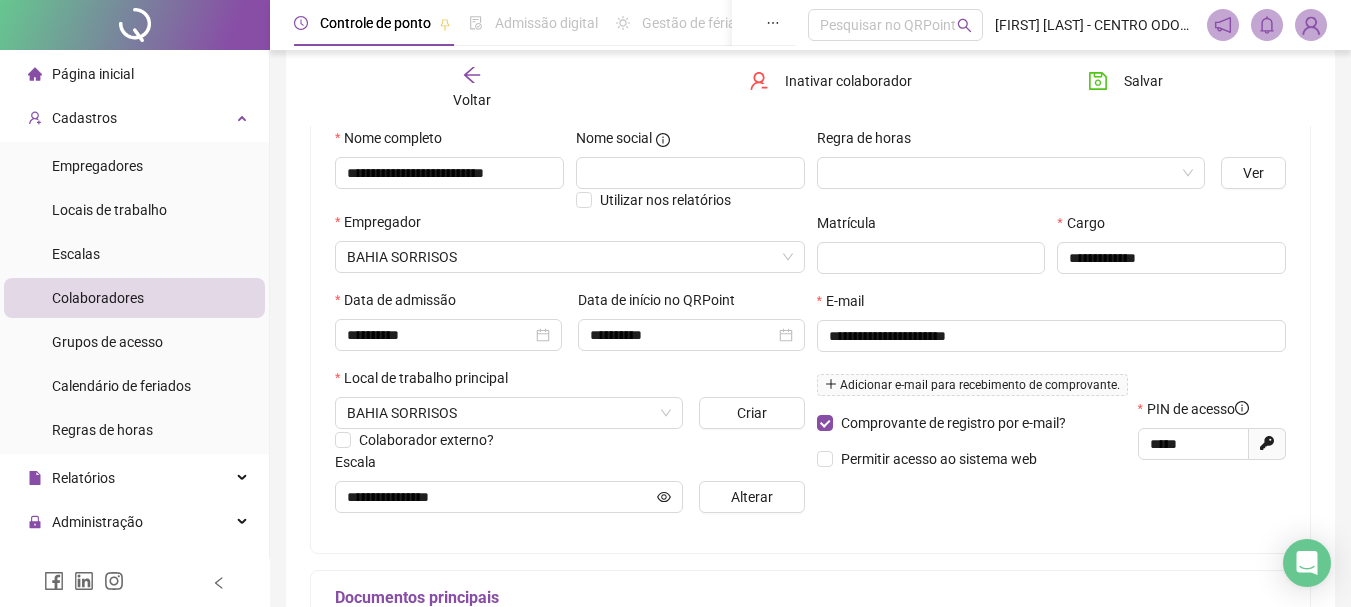click on "Voltar" at bounding box center [472, 100] 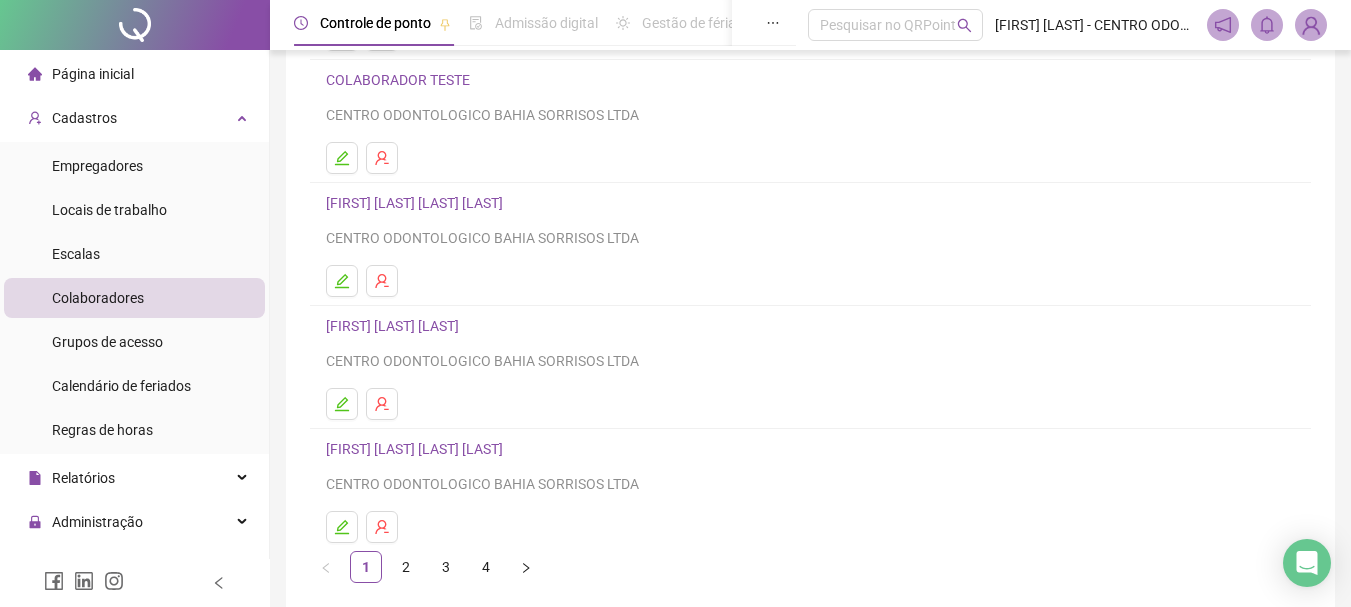 scroll, scrollTop: 360, scrollLeft: 0, axis: vertical 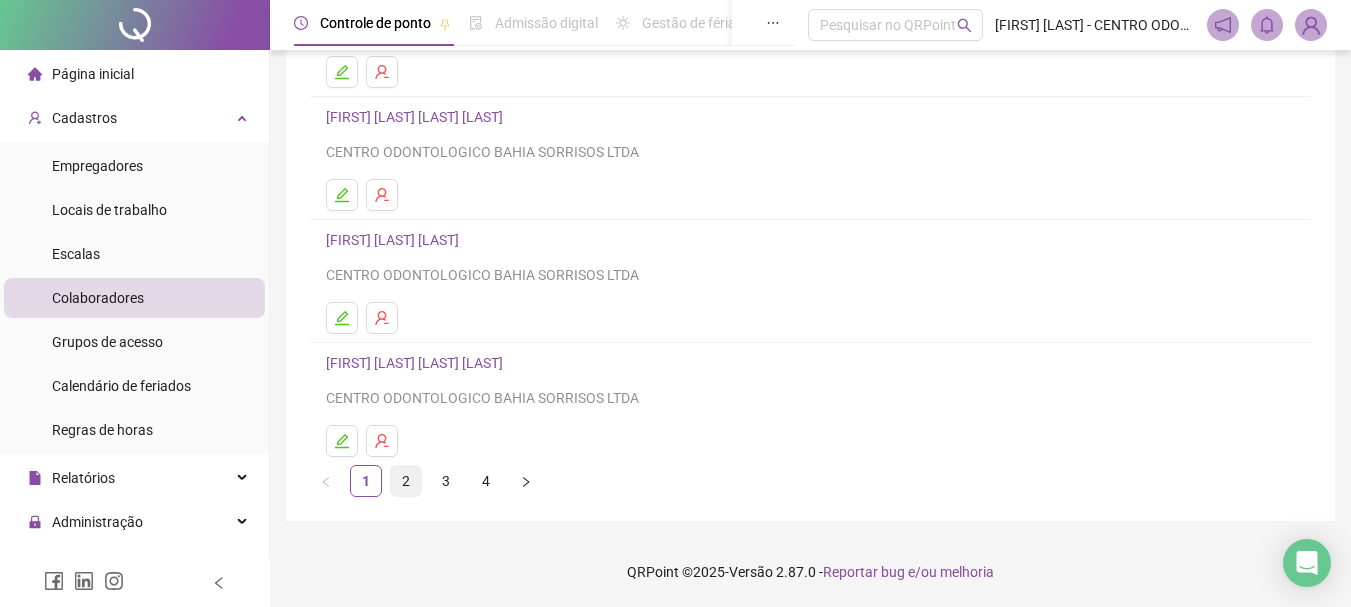 click on "2" at bounding box center (406, 481) 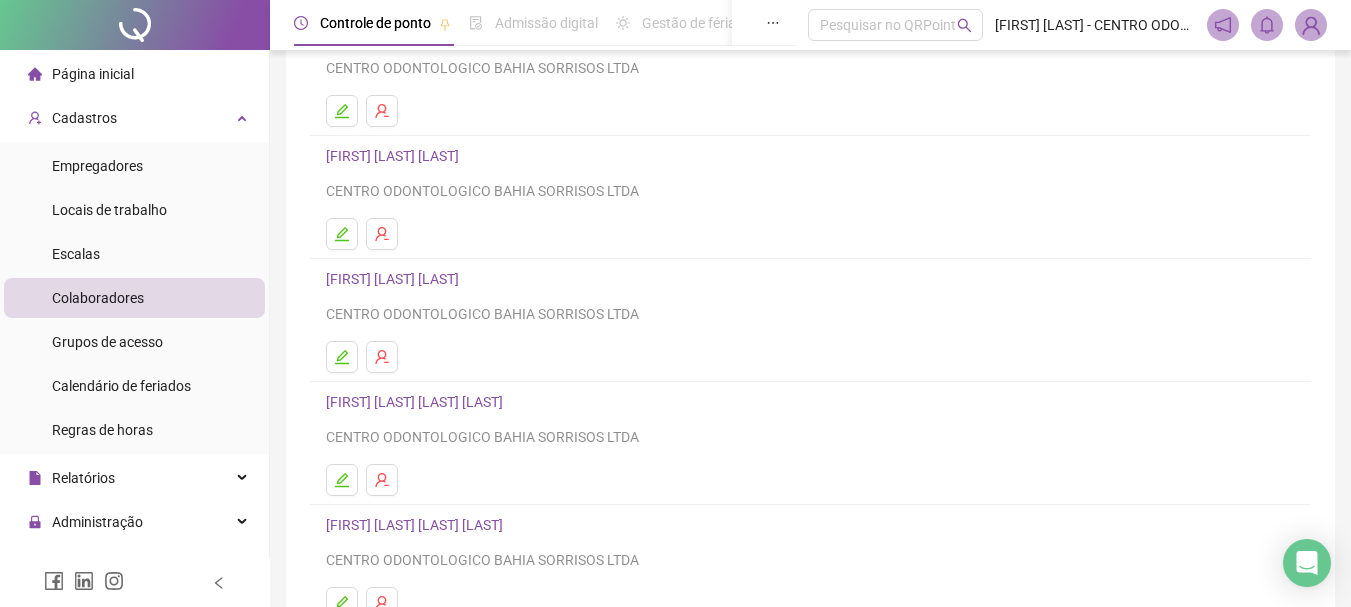 scroll, scrollTop: 200, scrollLeft: 0, axis: vertical 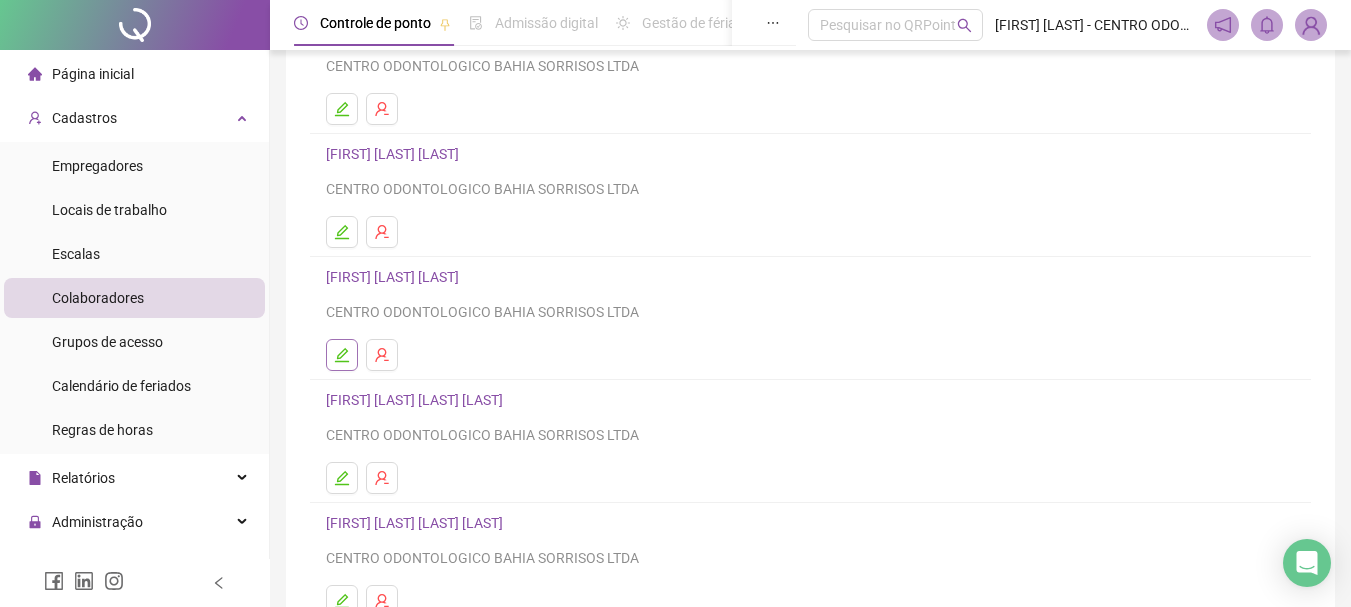 click 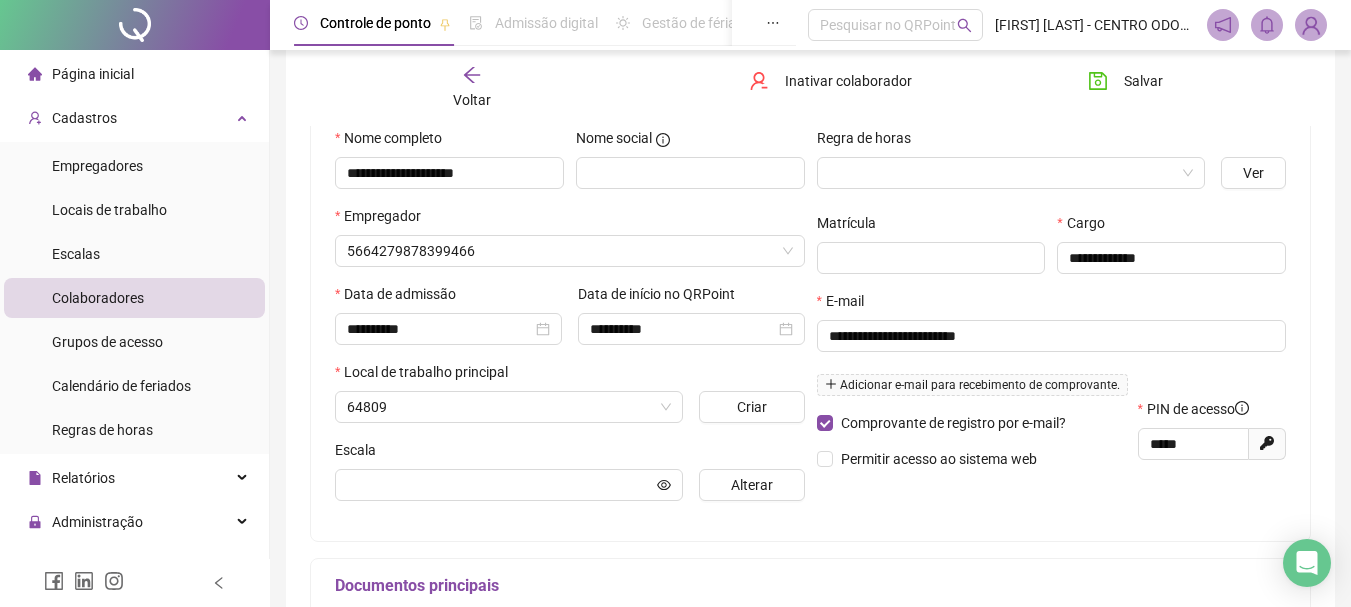 scroll, scrollTop: 210, scrollLeft: 0, axis: vertical 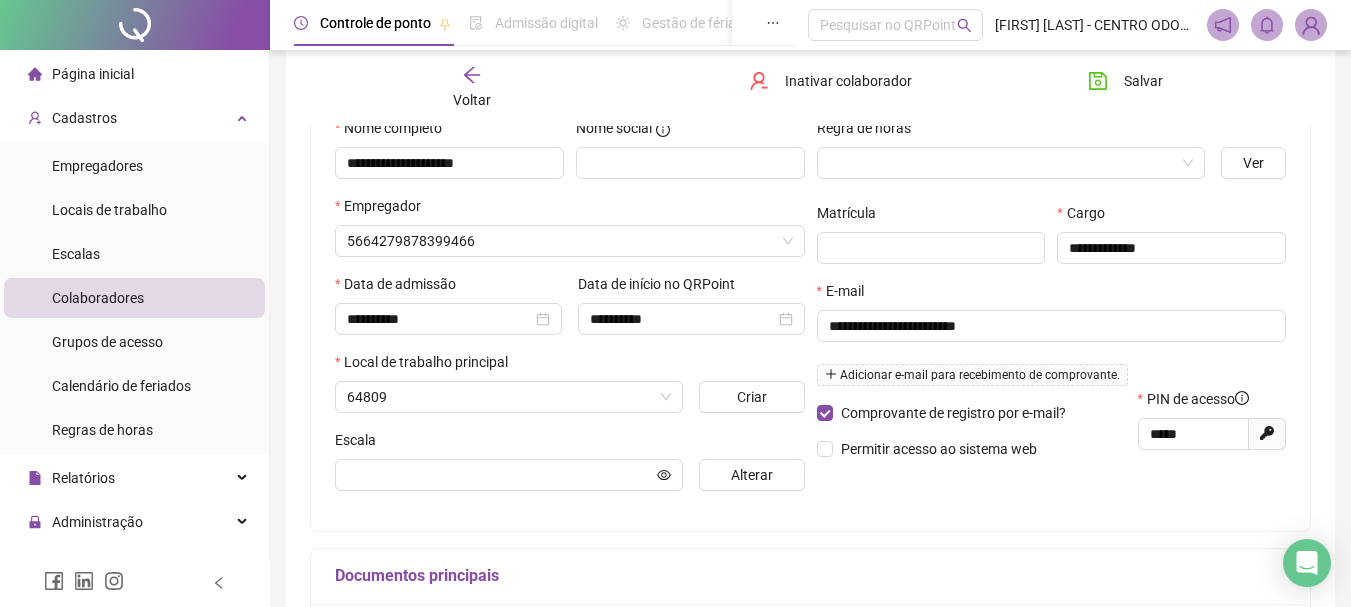 type on "**********" 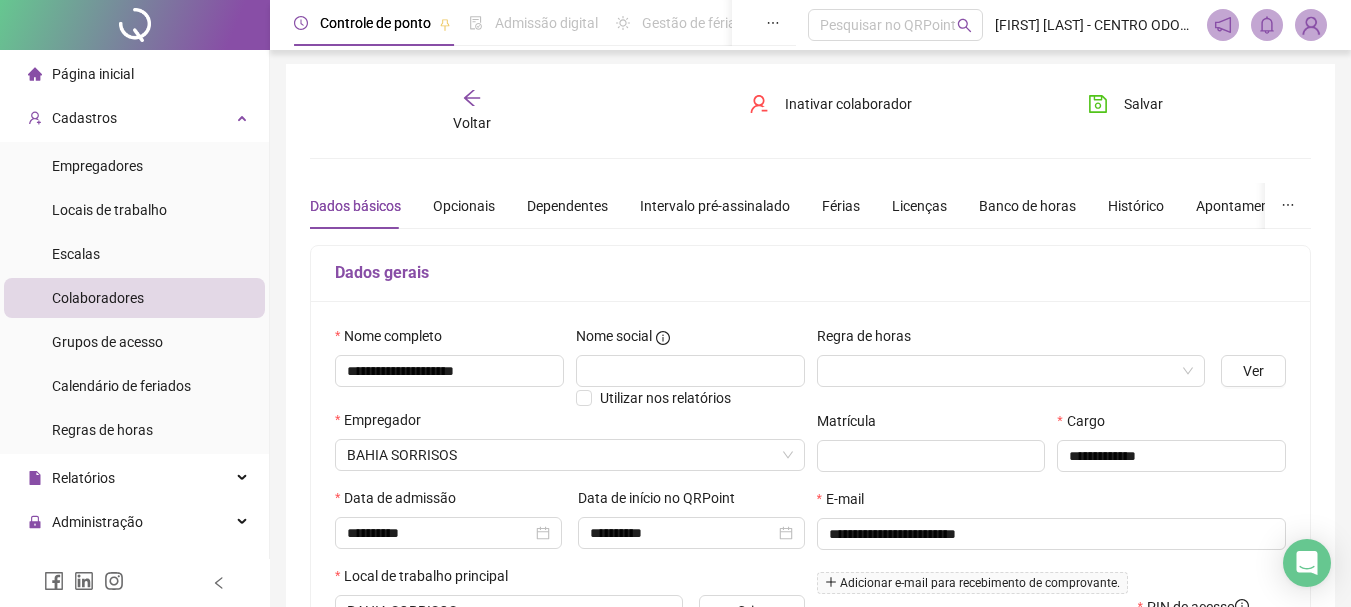 scroll, scrollTop: 0, scrollLeft: 0, axis: both 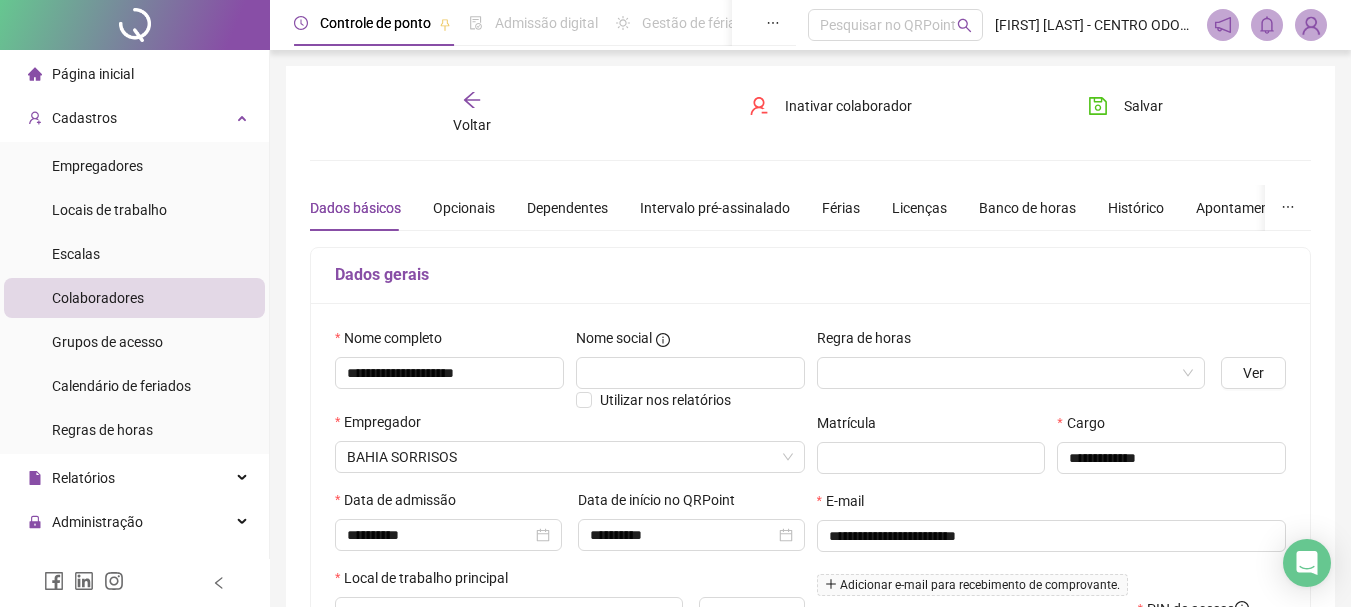 click 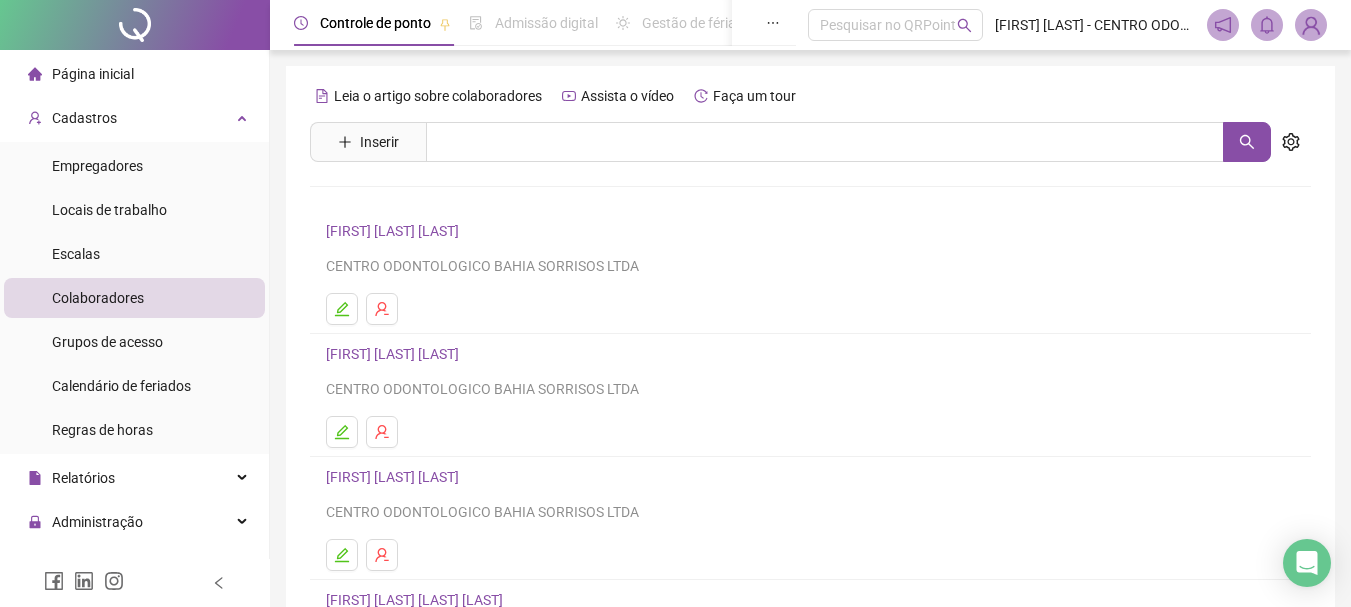 scroll, scrollTop: 200, scrollLeft: 0, axis: vertical 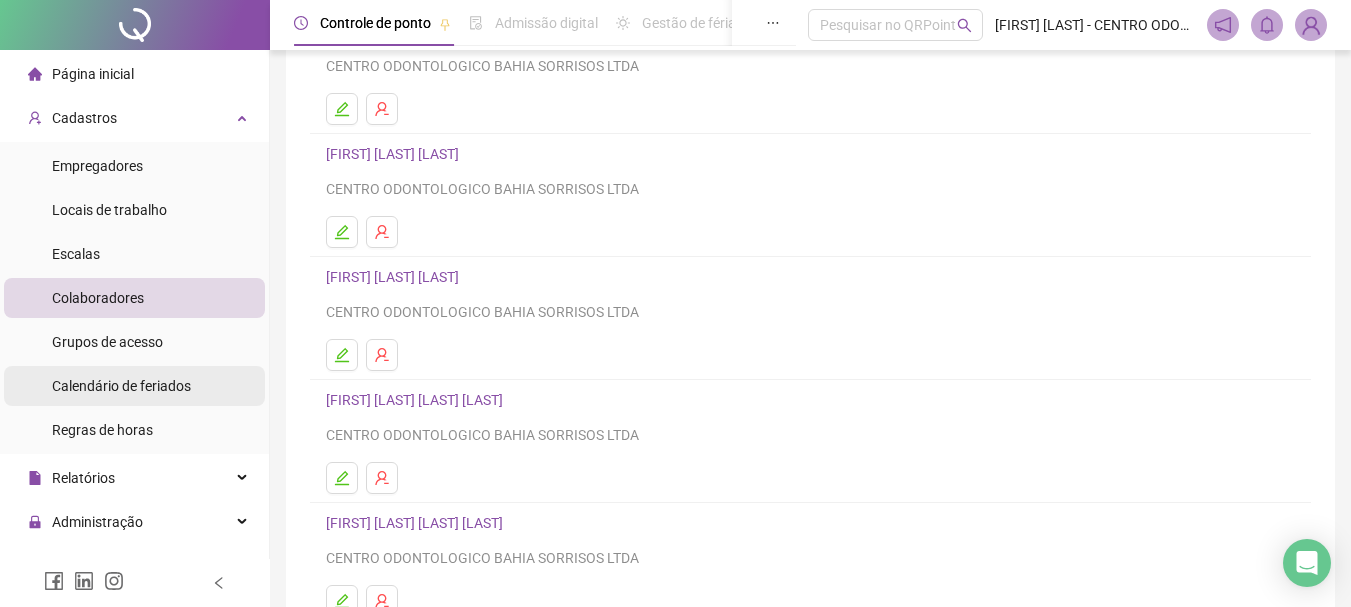 click on "Calendário de feriados" at bounding box center (121, 386) 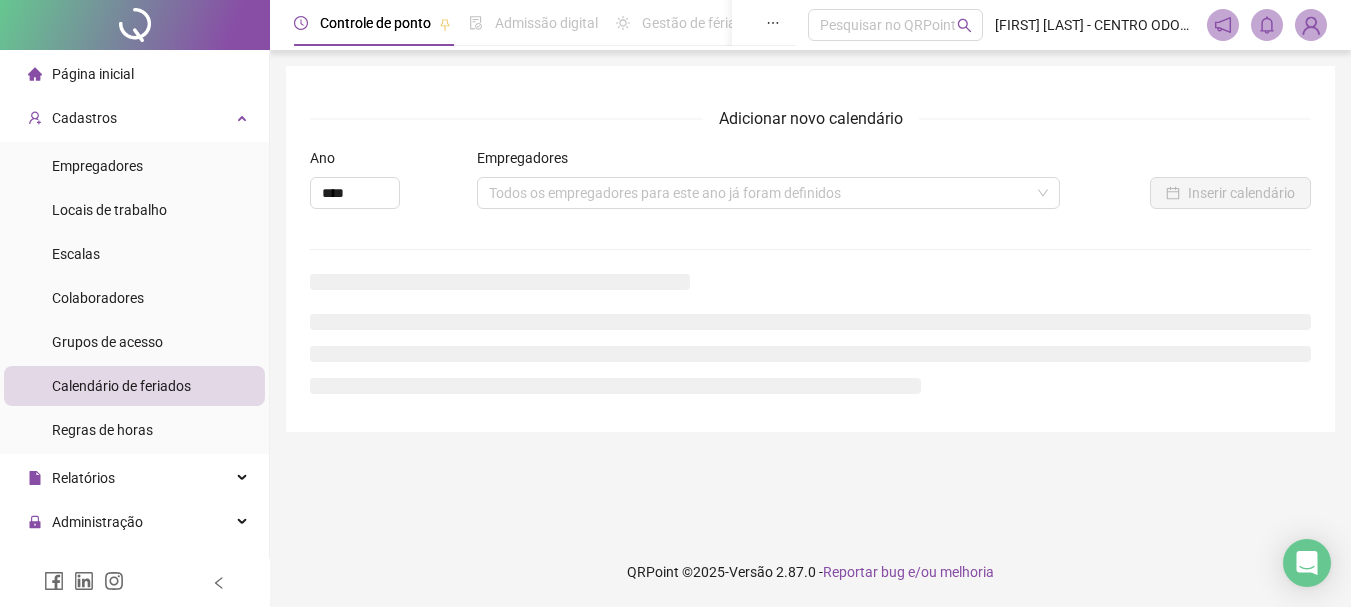scroll, scrollTop: 0, scrollLeft: 0, axis: both 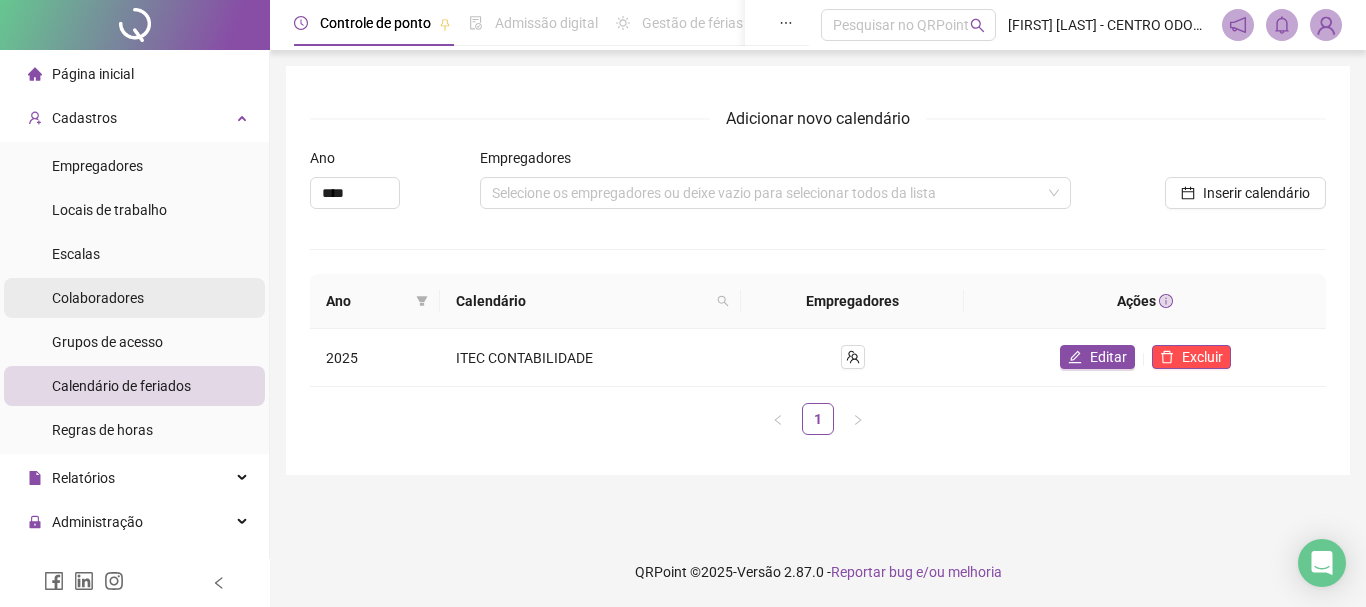 click on "Colaboradores" at bounding box center (134, 298) 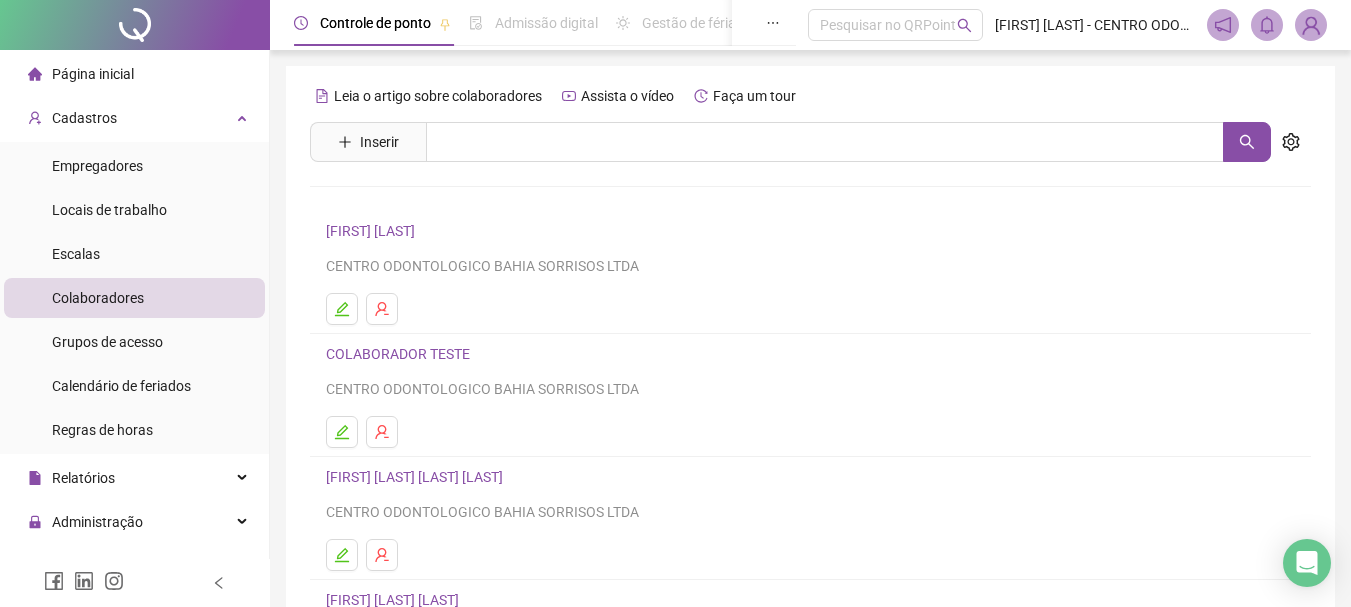 click on "[FIRST] [LAST]    CENTRO ODONTOLOGICO BAHIA SORRISOS LTDA" at bounding box center (810, 272) 